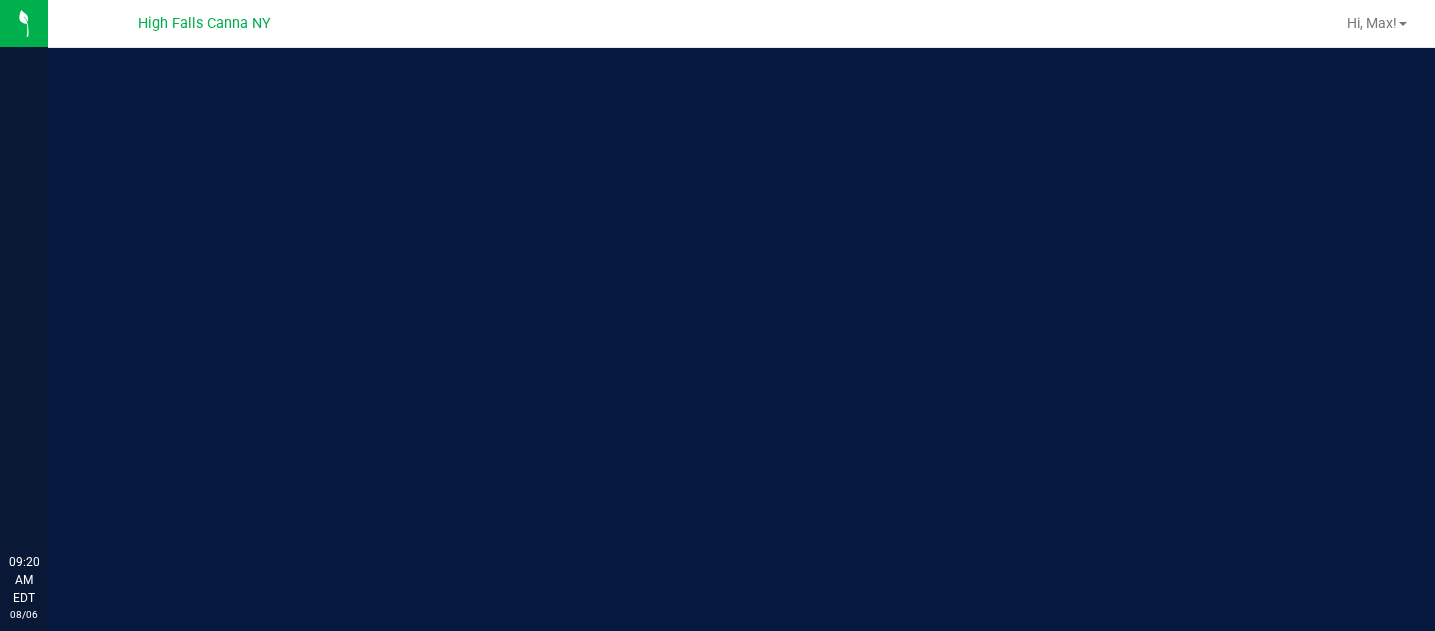 scroll, scrollTop: 0, scrollLeft: 0, axis: both 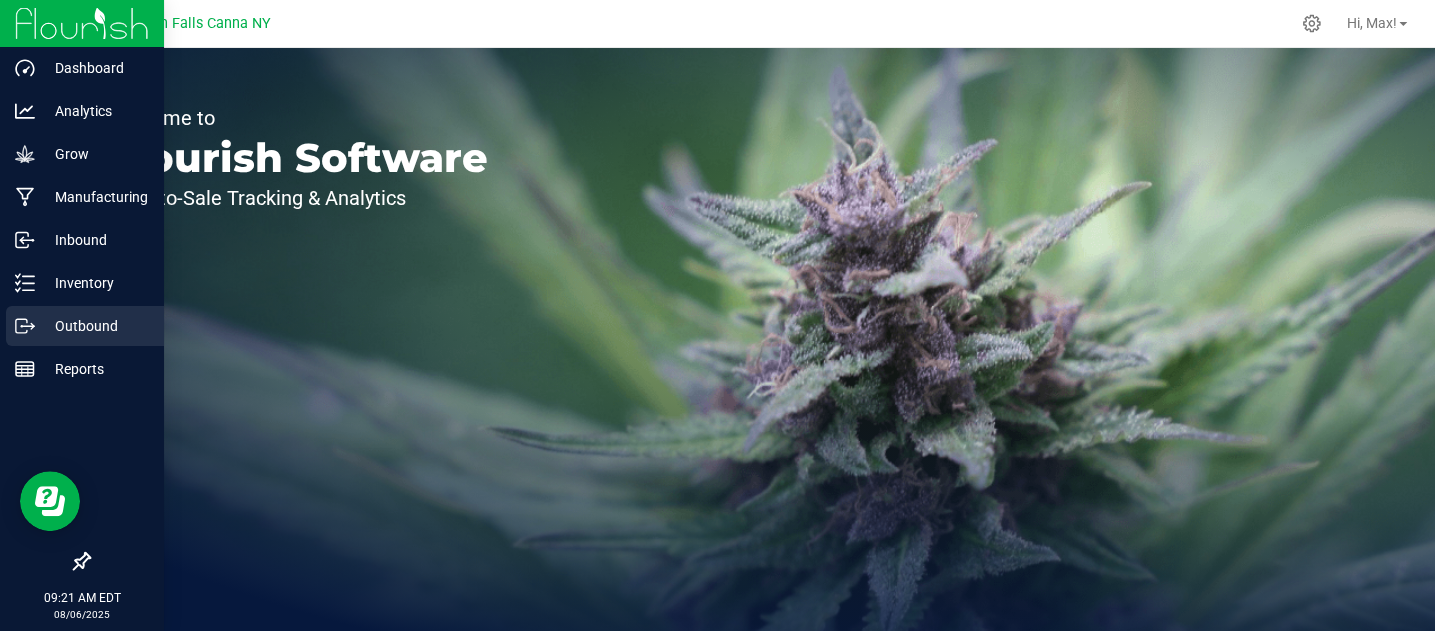 click on "Outbound" at bounding box center (95, 326) 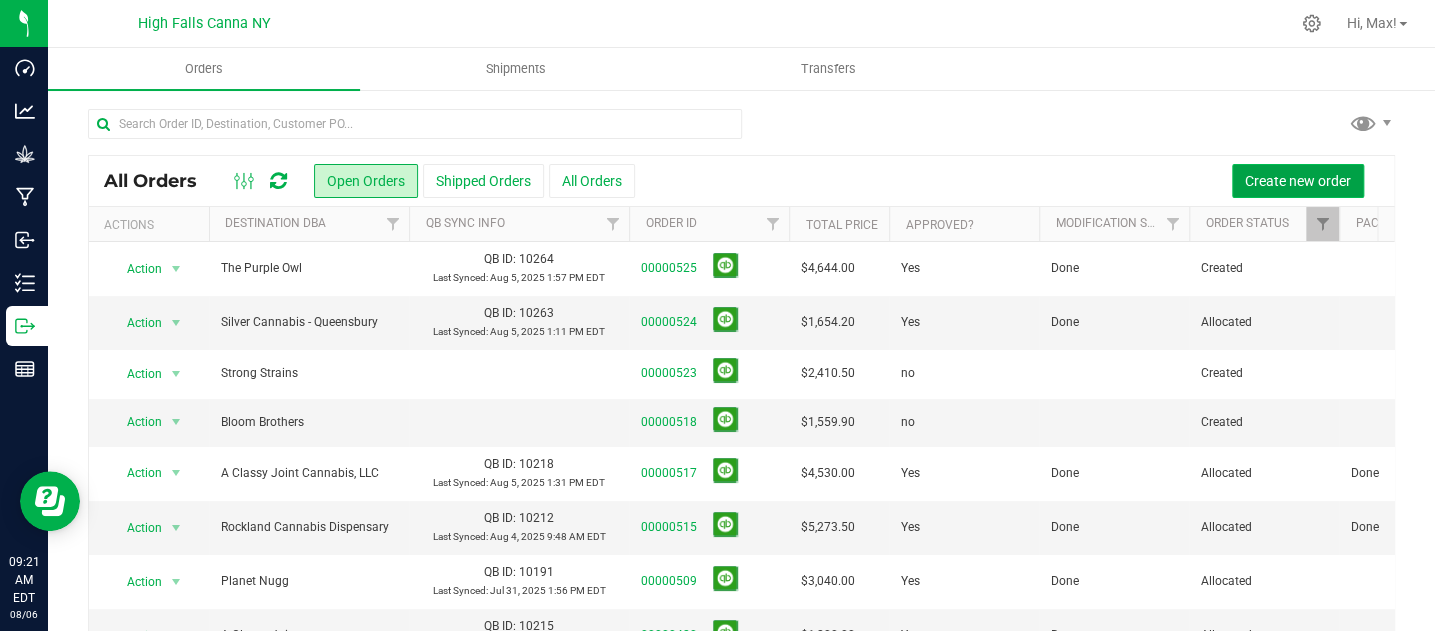 click on "Create new order" at bounding box center [1298, 181] 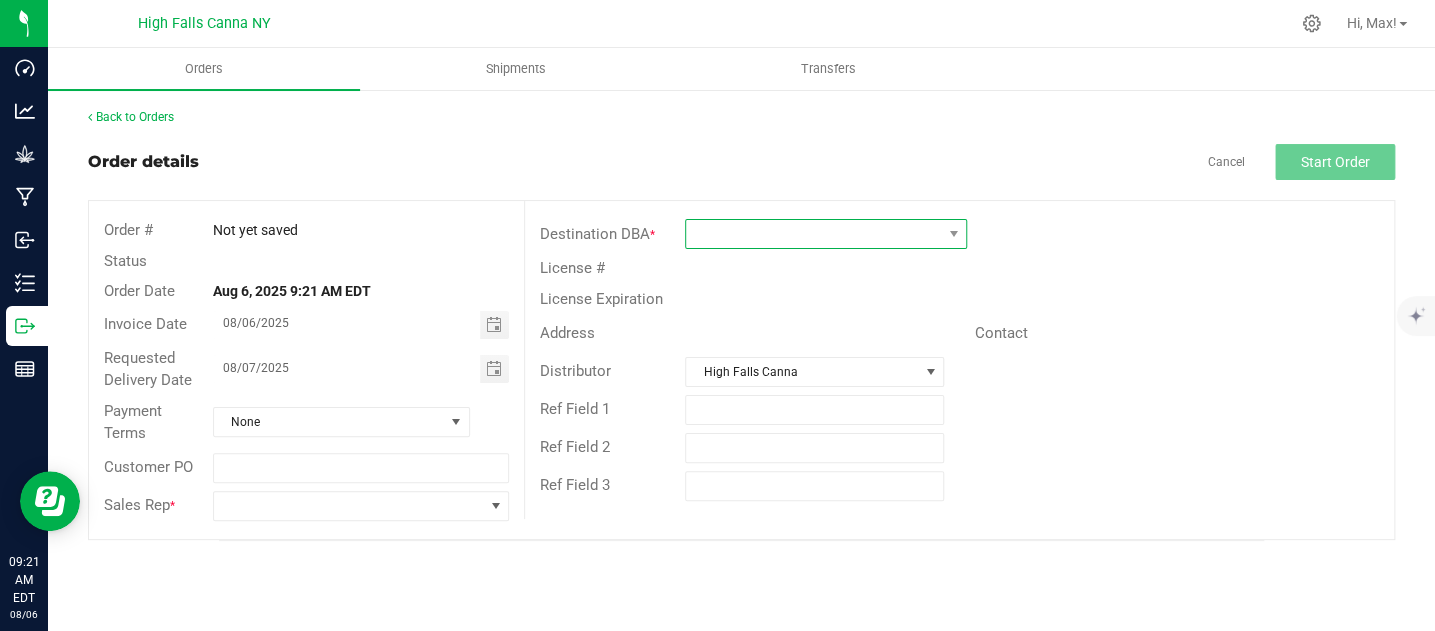 click at bounding box center [813, 234] 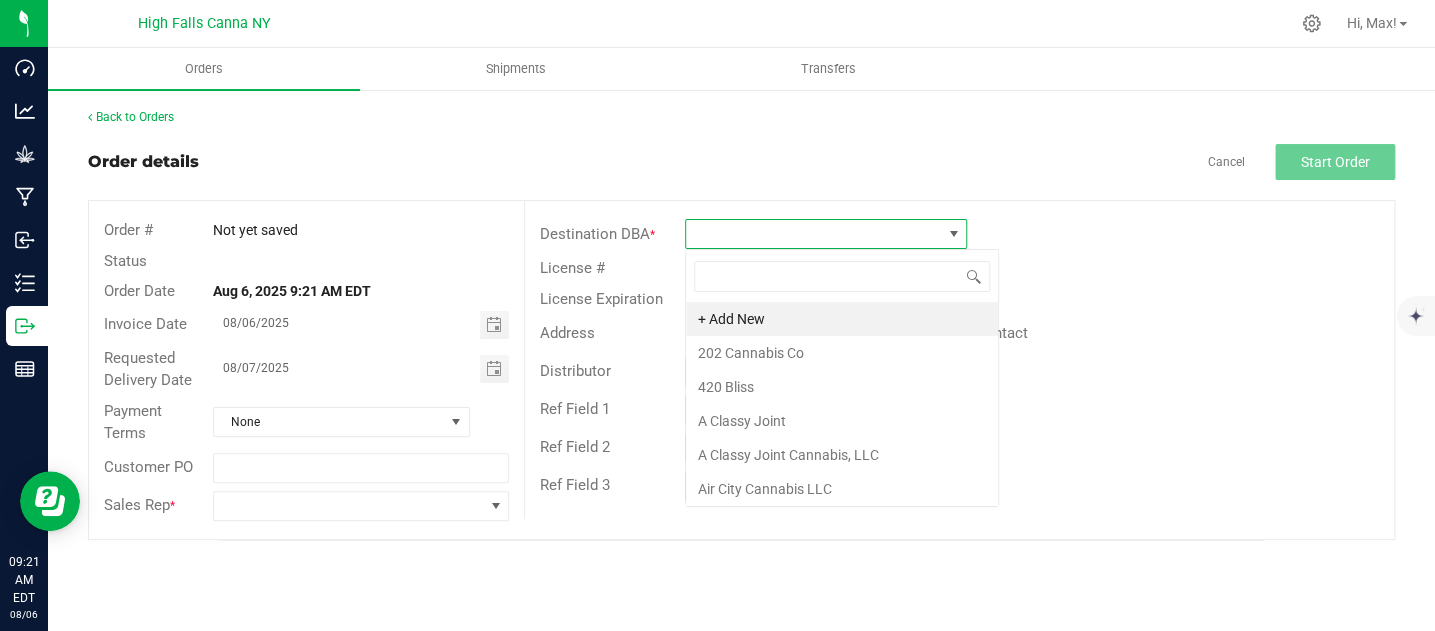 scroll, scrollTop: 99970, scrollLeft: 99717, axis: both 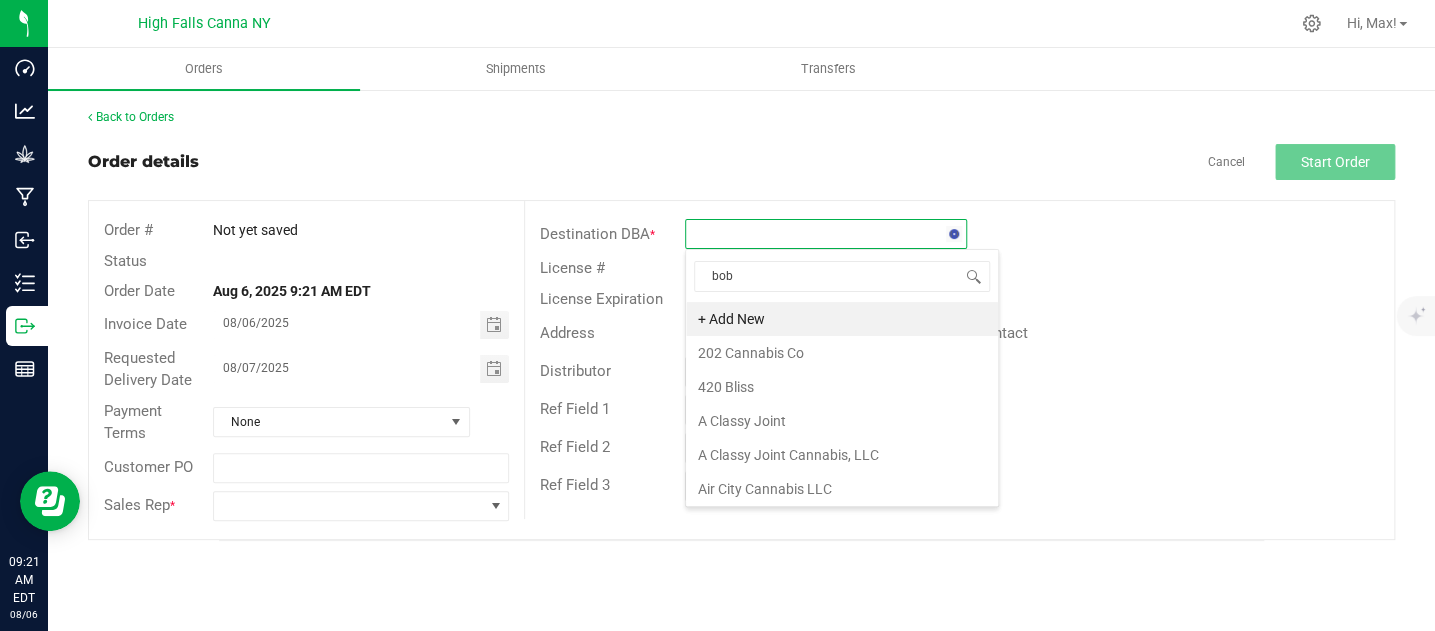 type on "[FIRST] [LAST]" 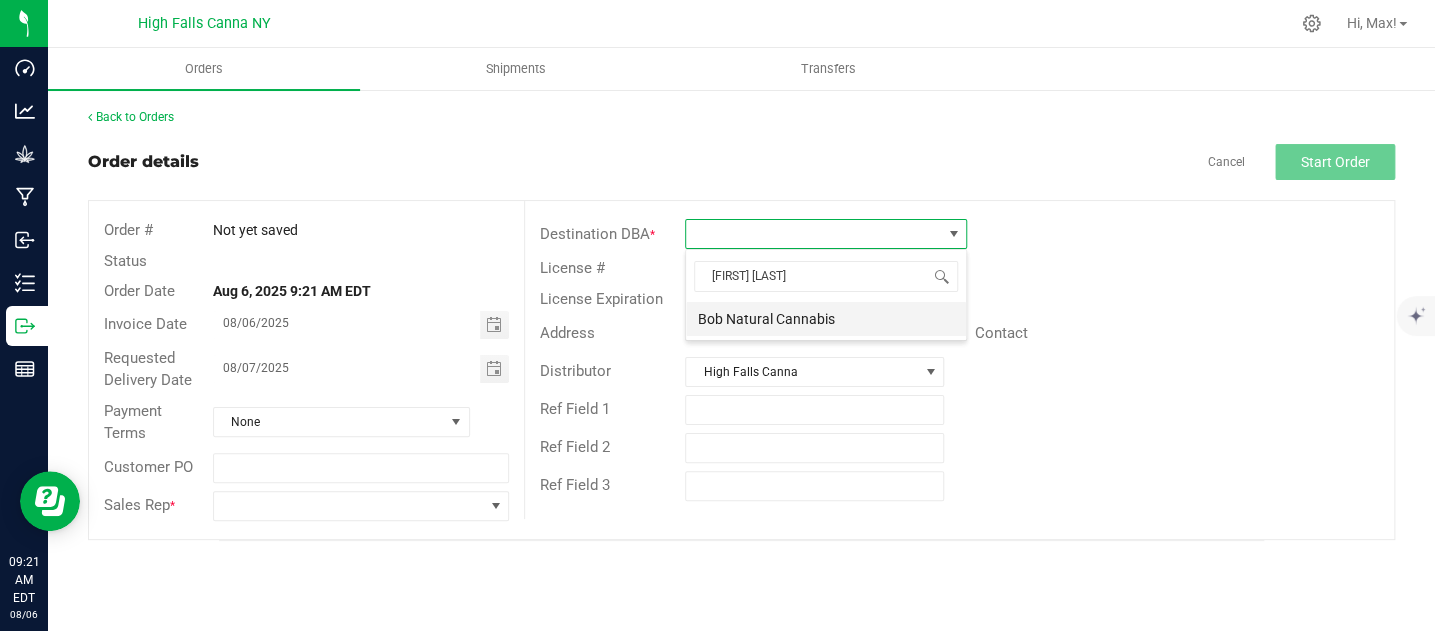 click on "Bob Natural Cannabis" at bounding box center [826, 319] 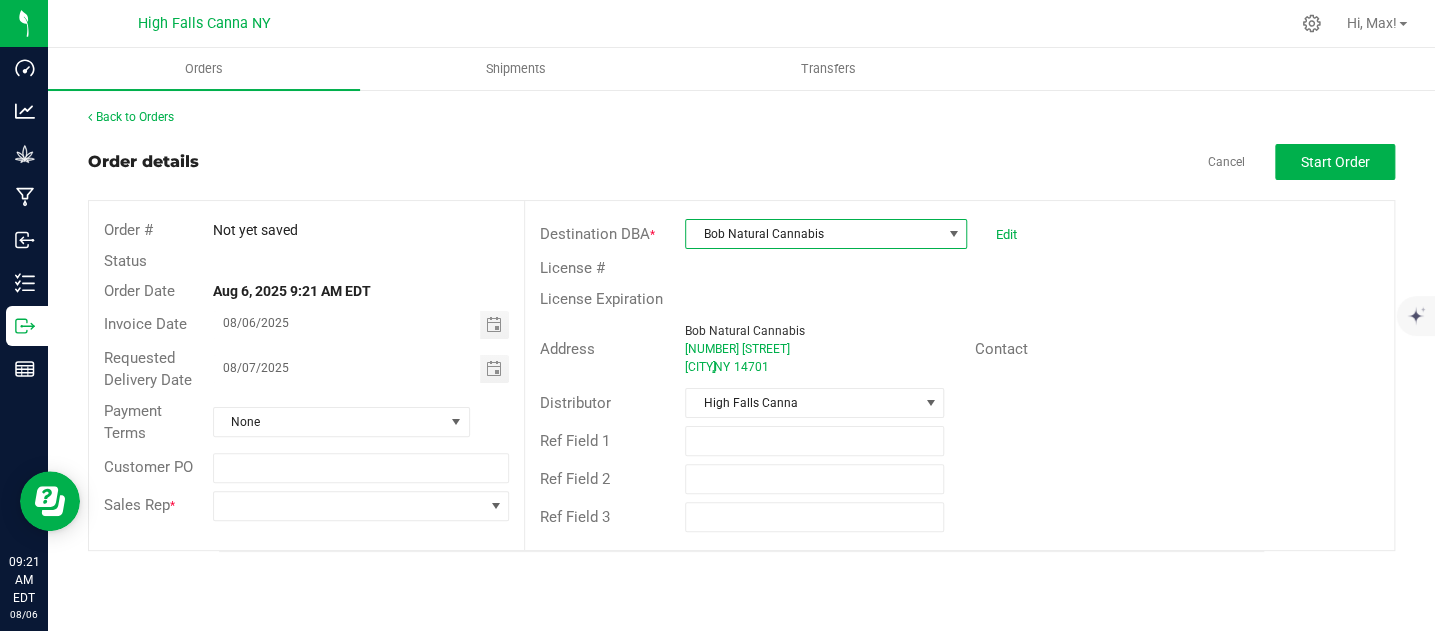click on "None" at bounding box center (334, 422) 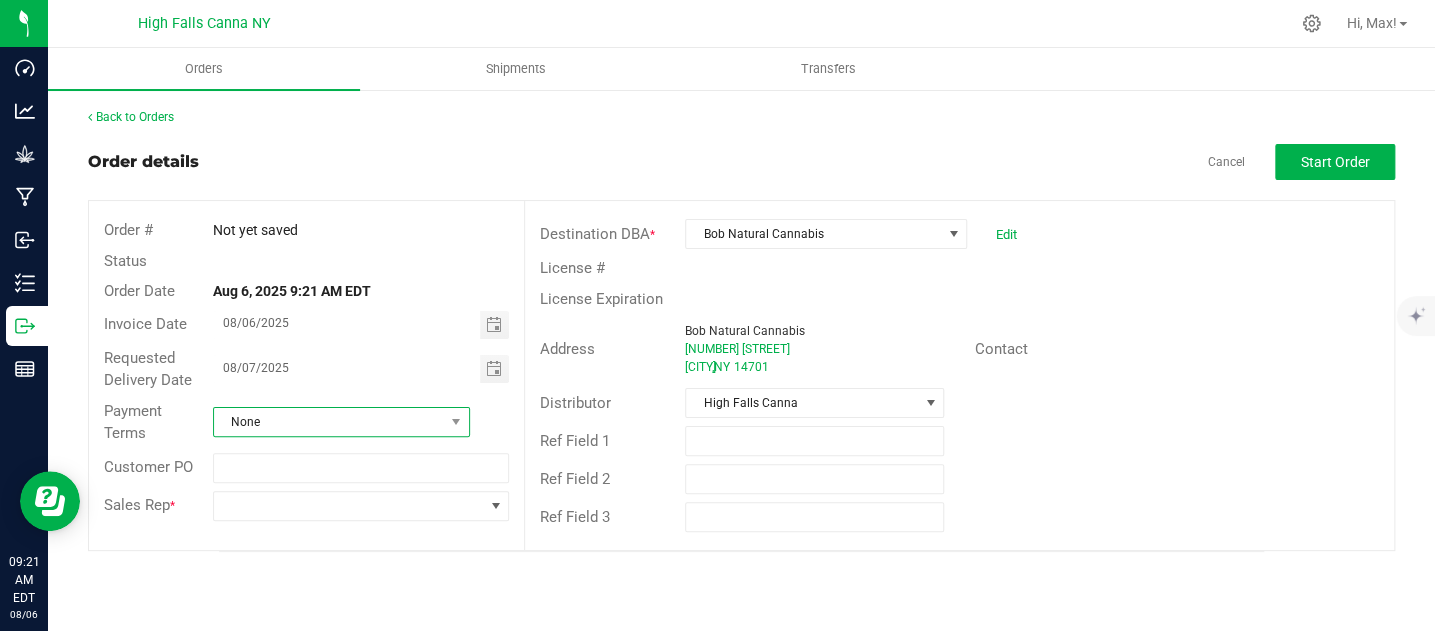click on "None" at bounding box center [329, 422] 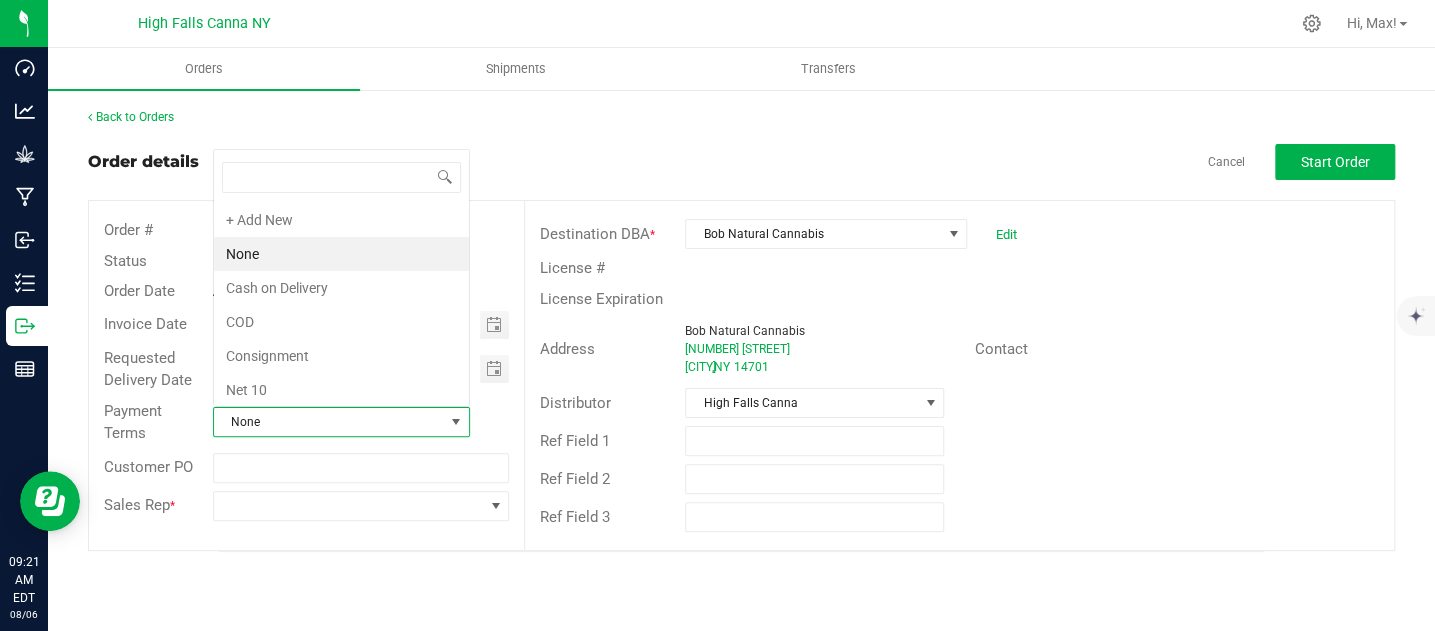 scroll, scrollTop: 0, scrollLeft: 0, axis: both 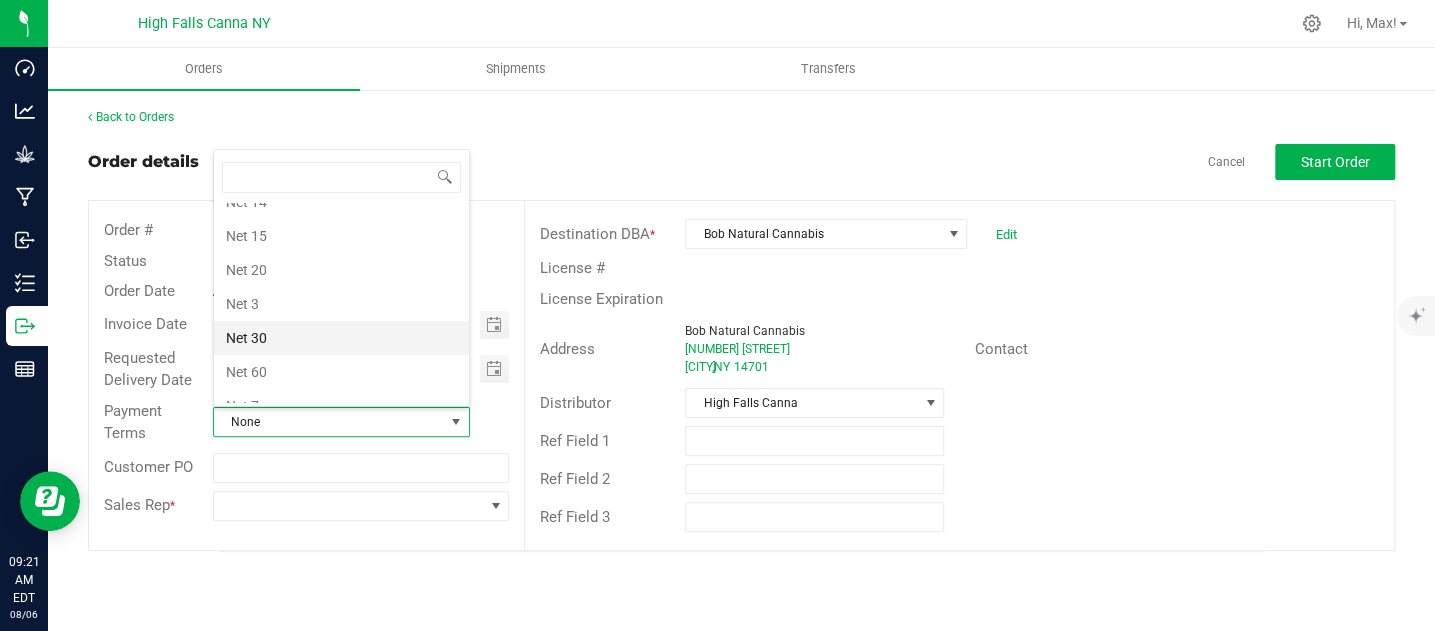 click on "Net 30" at bounding box center (341, 338) 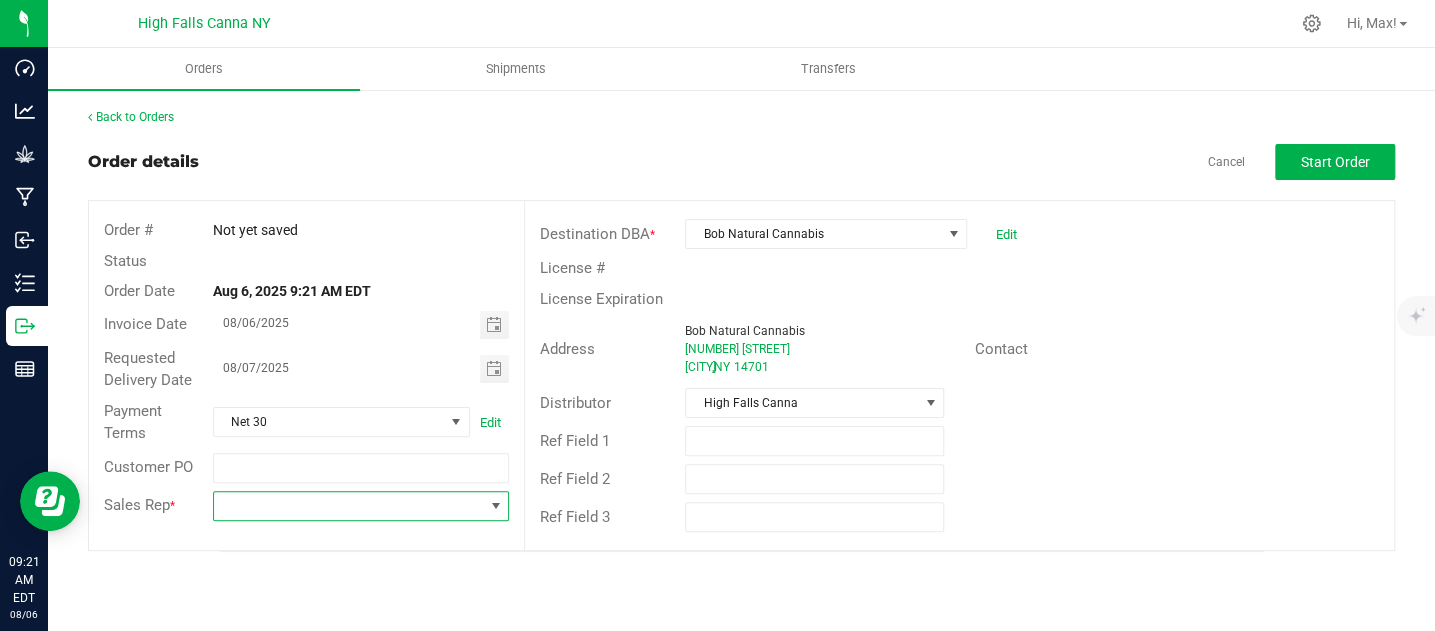 click at bounding box center (348, 506) 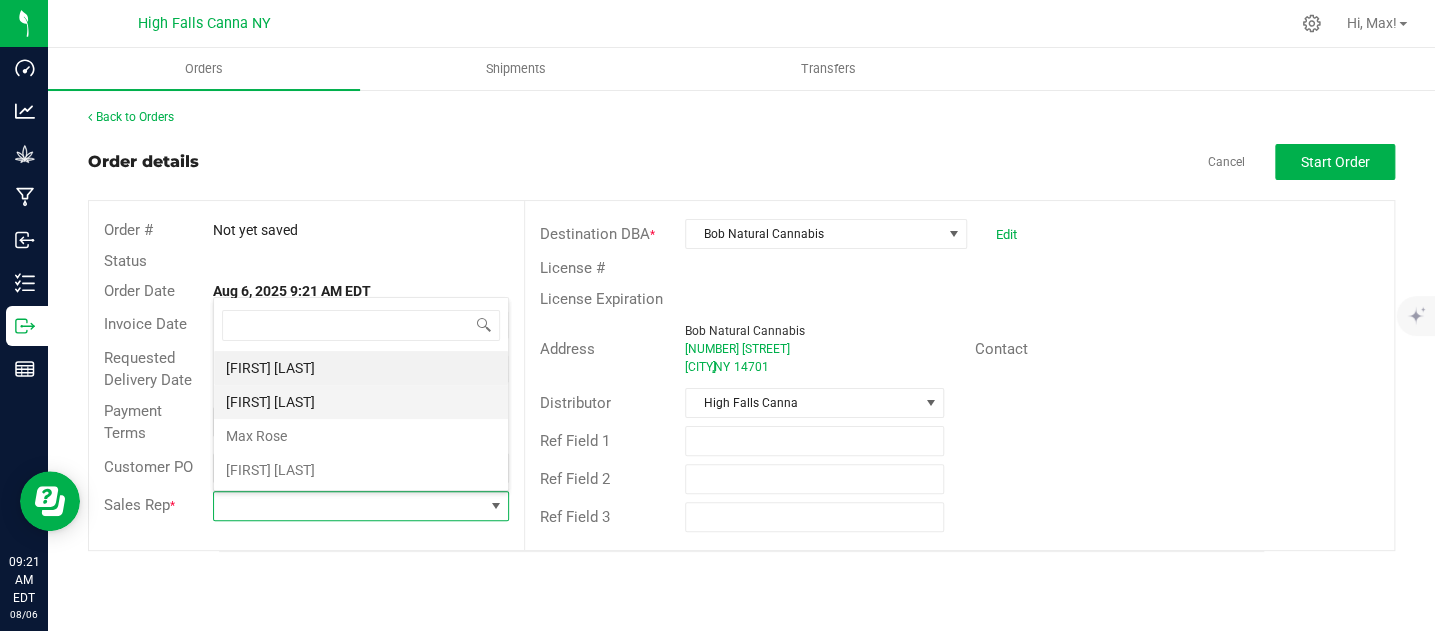 scroll, scrollTop: 99970, scrollLeft: 99703, axis: both 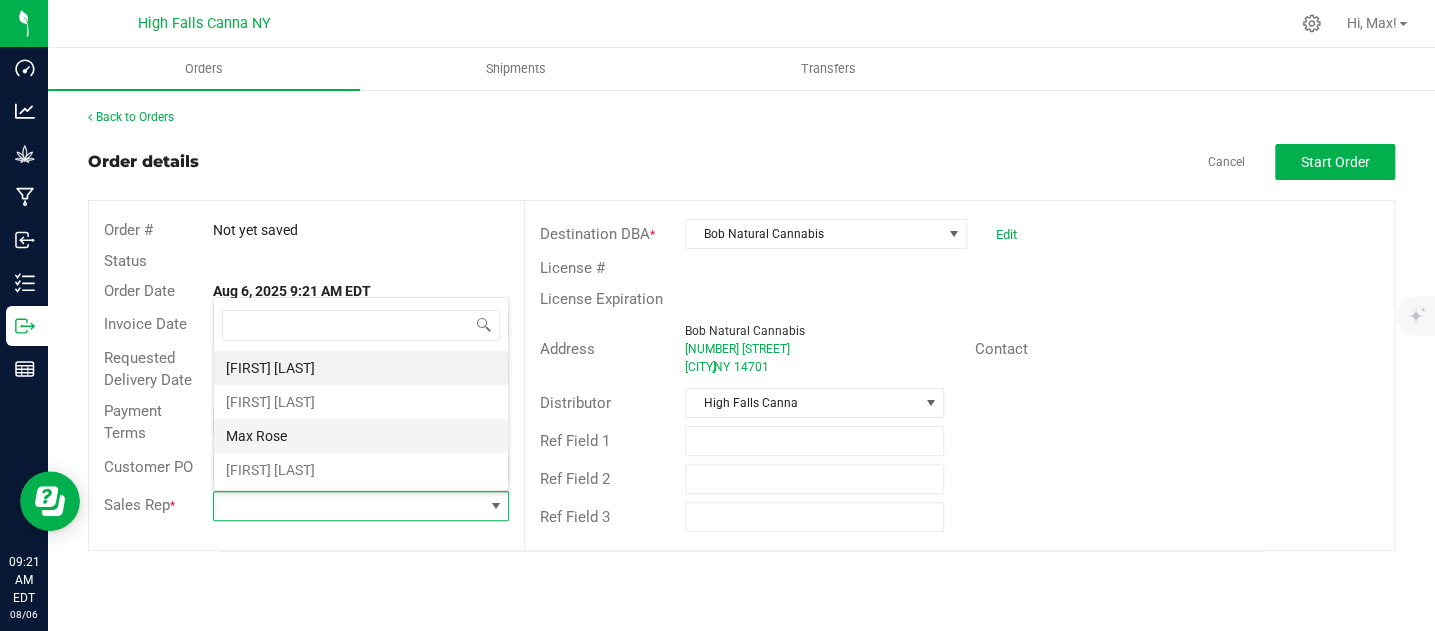 click on "Max Rose" at bounding box center [361, 436] 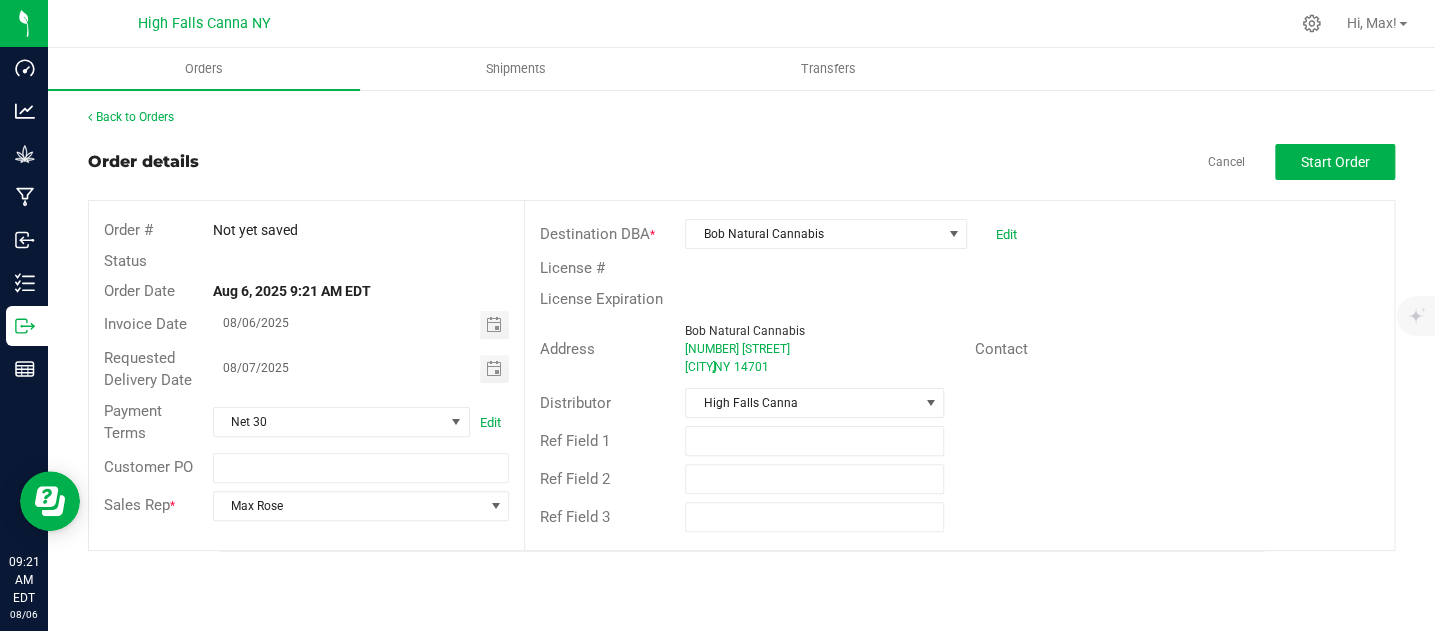 click on "Contact" at bounding box center (1177, 349) 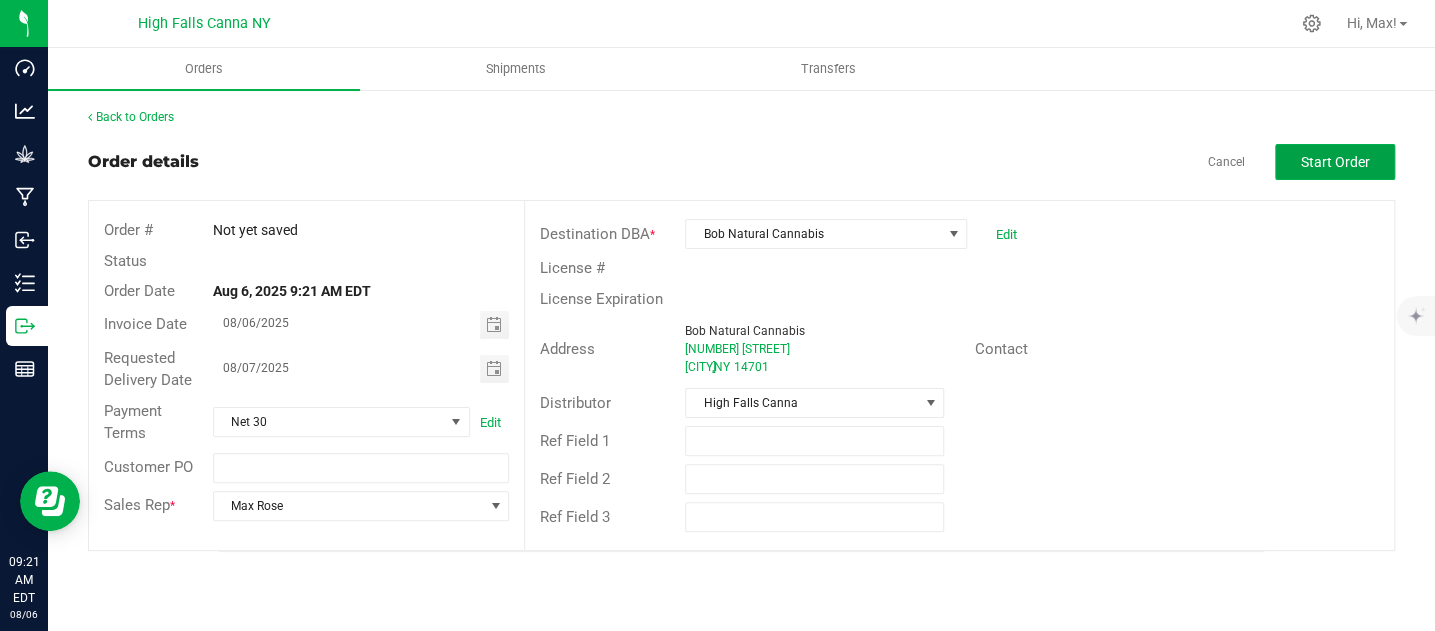 click on "Start Order" at bounding box center [1335, 162] 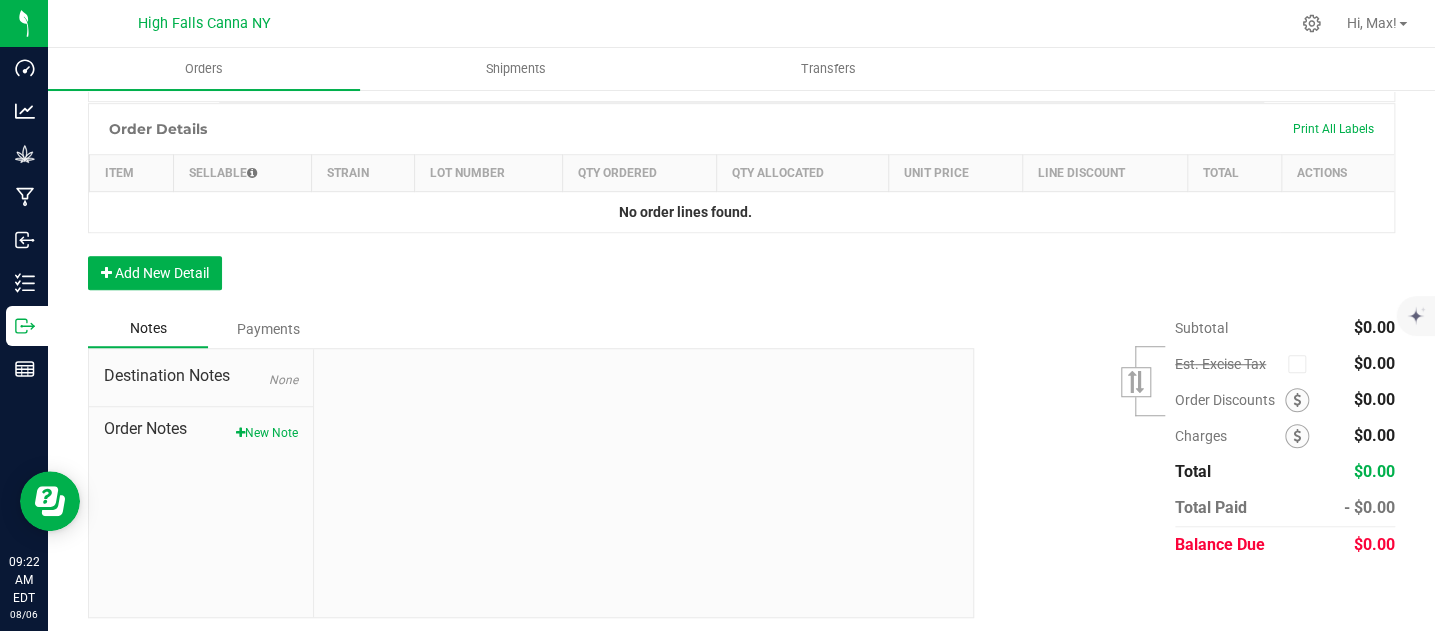 scroll, scrollTop: 495, scrollLeft: 0, axis: vertical 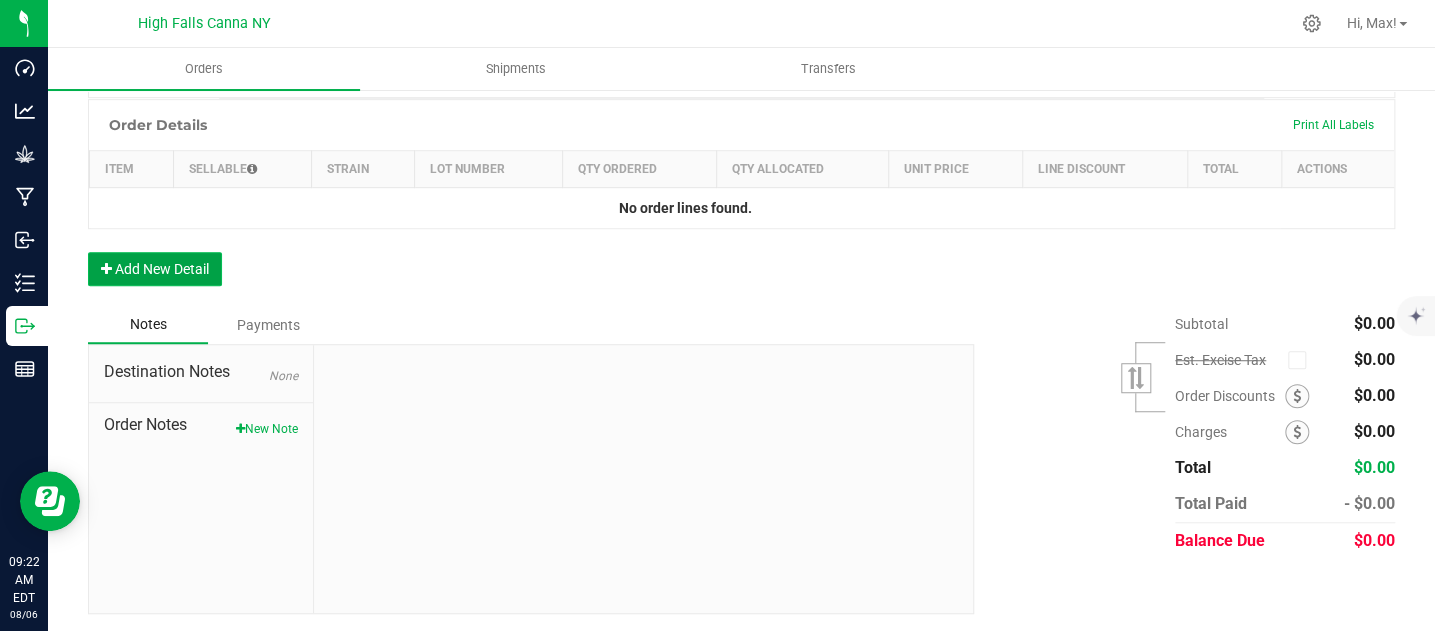 click on "Add New Detail" at bounding box center [155, 269] 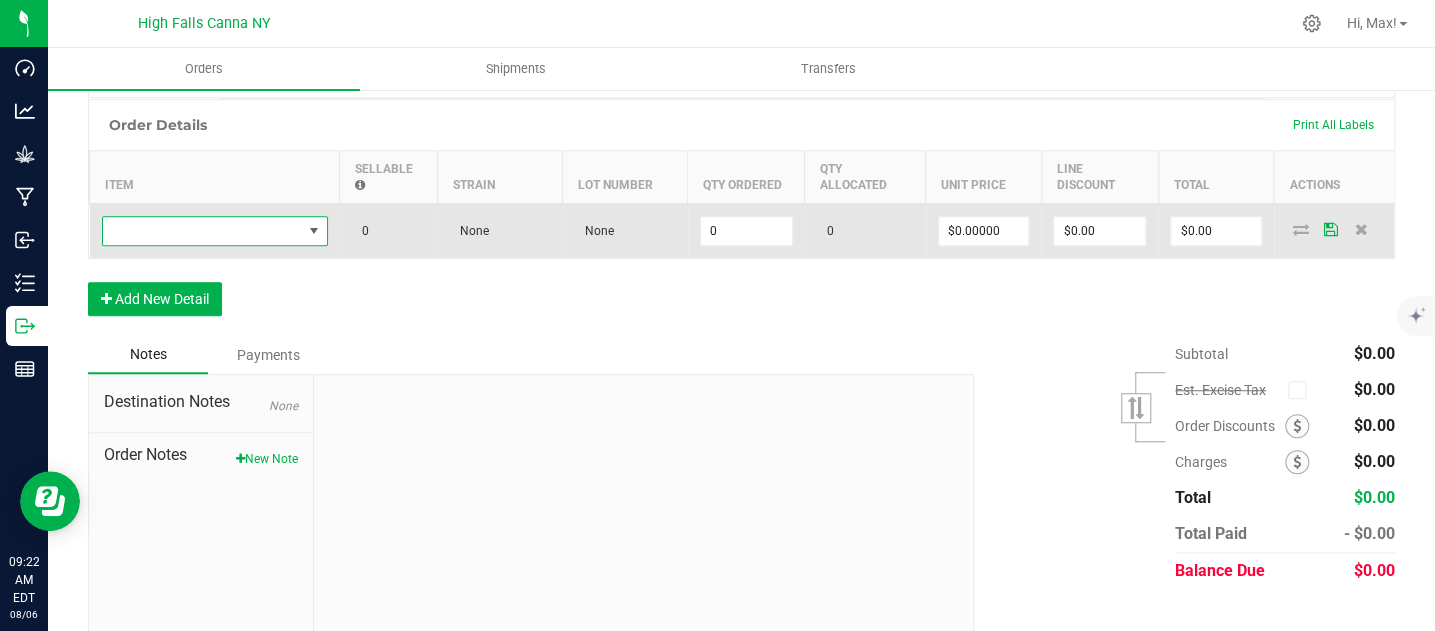 click at bounding box center [215, 231] 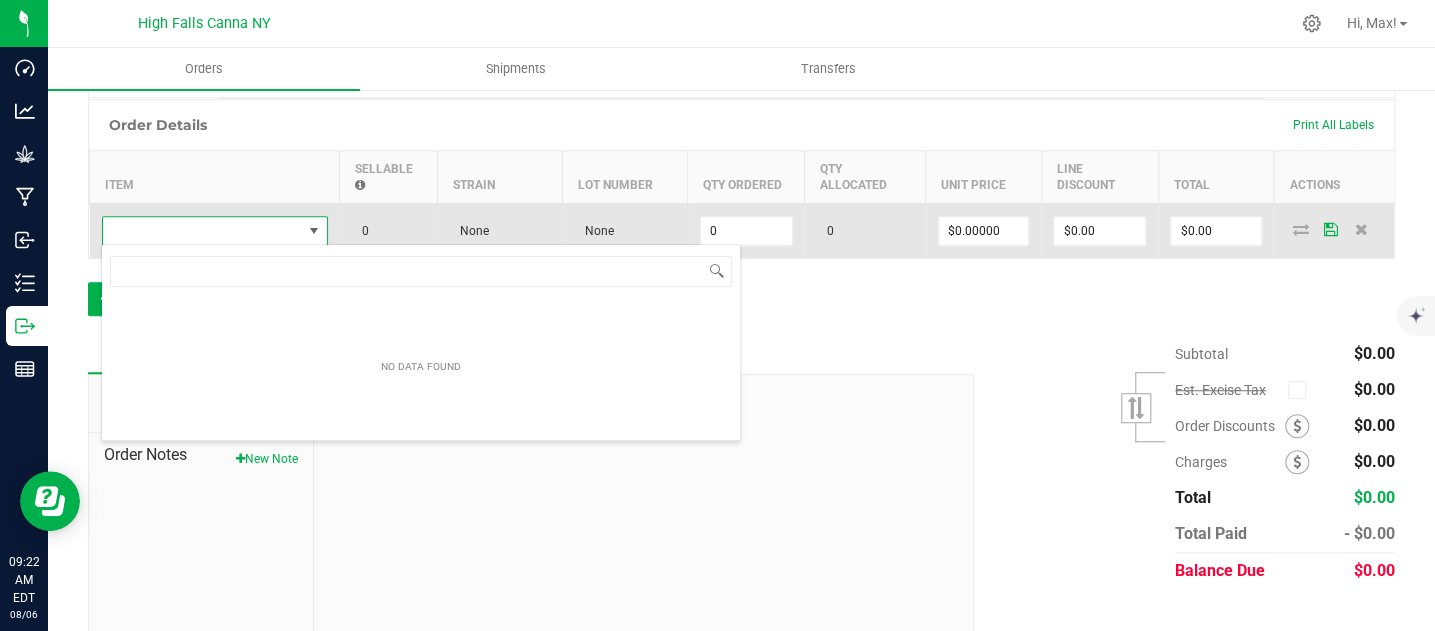 scroll, scrollTop: 99970, scrollLeft: 99774, axis: both 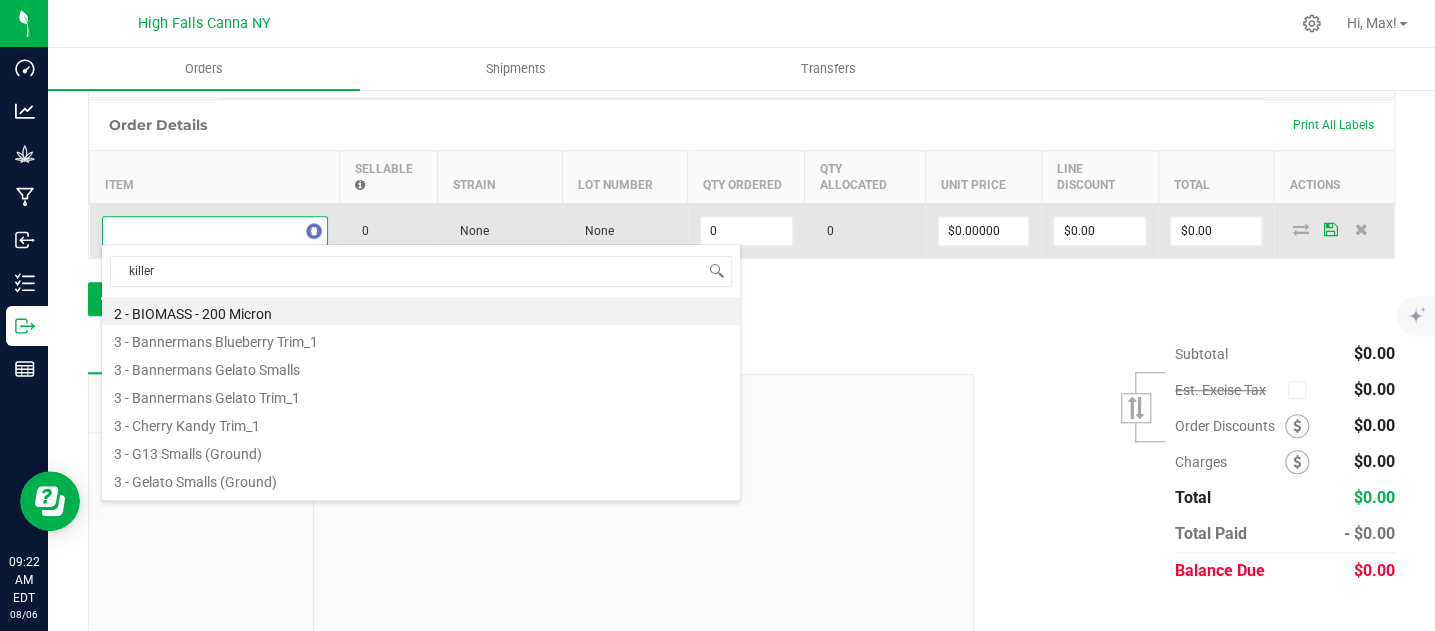 type on "killer q" 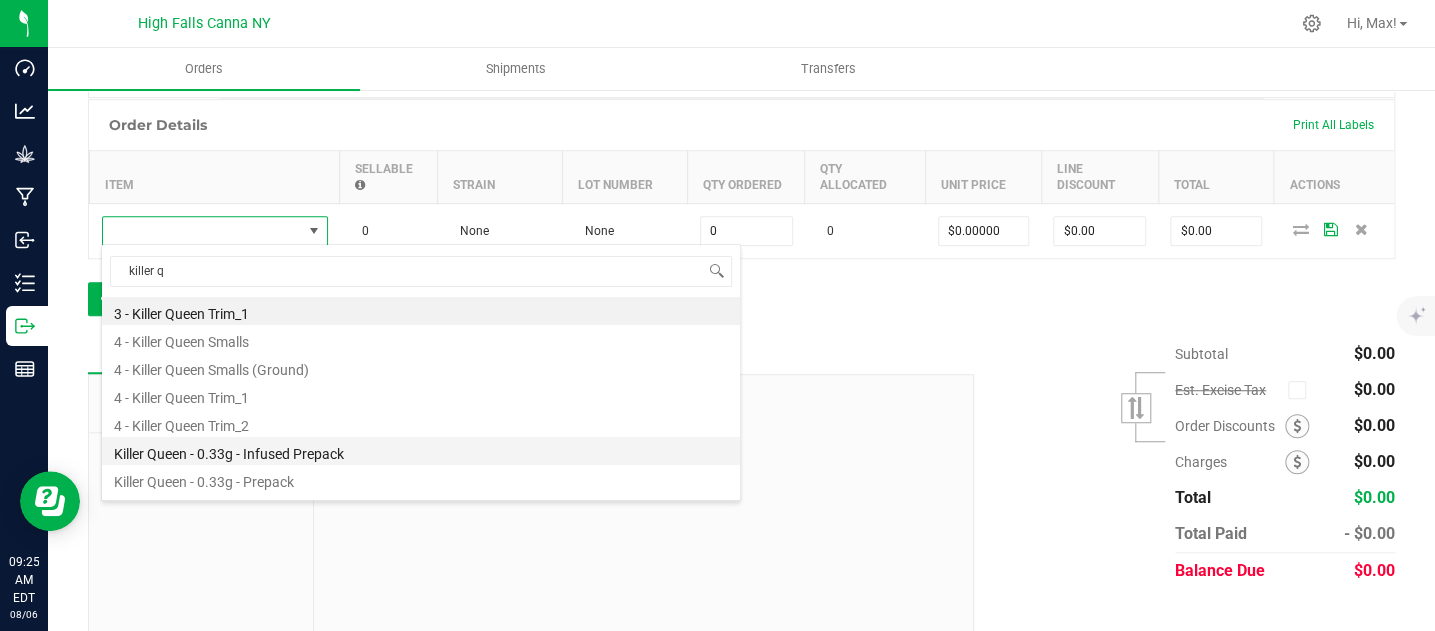 click on "Killer Queen - 0.33g - Infused Prepack" at bounding box center (421, 451) 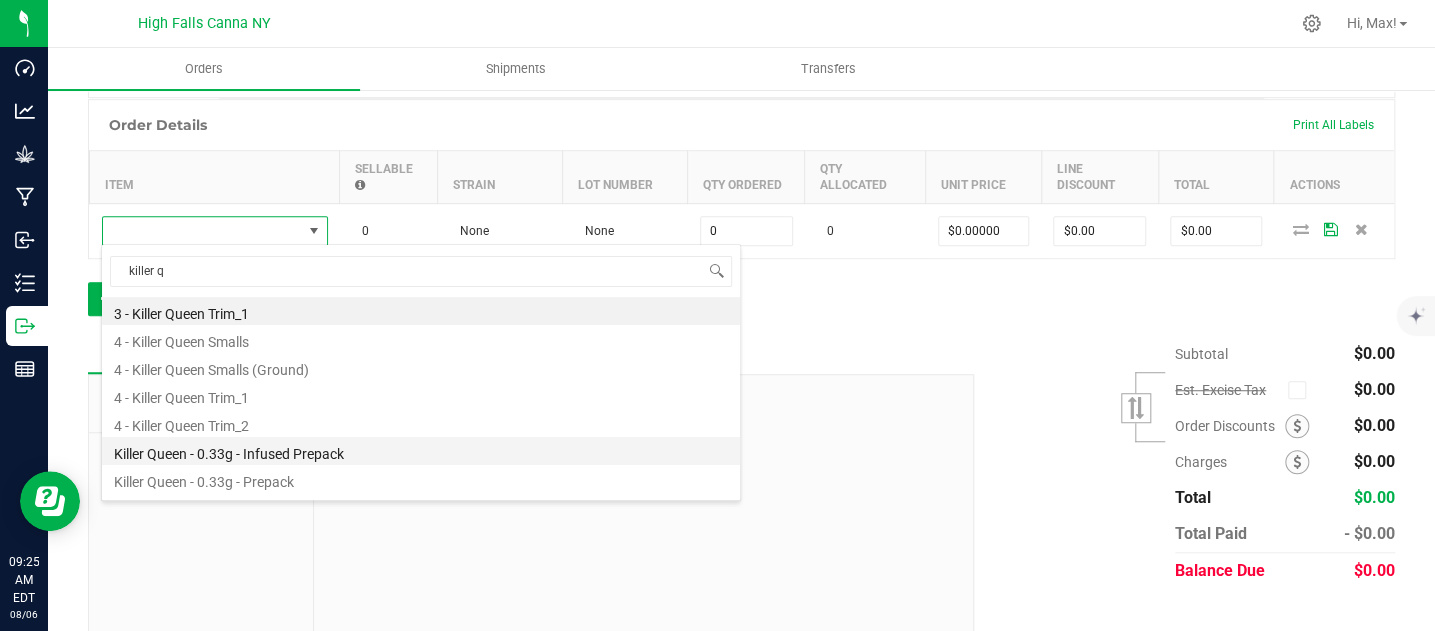 type on "0 ea" 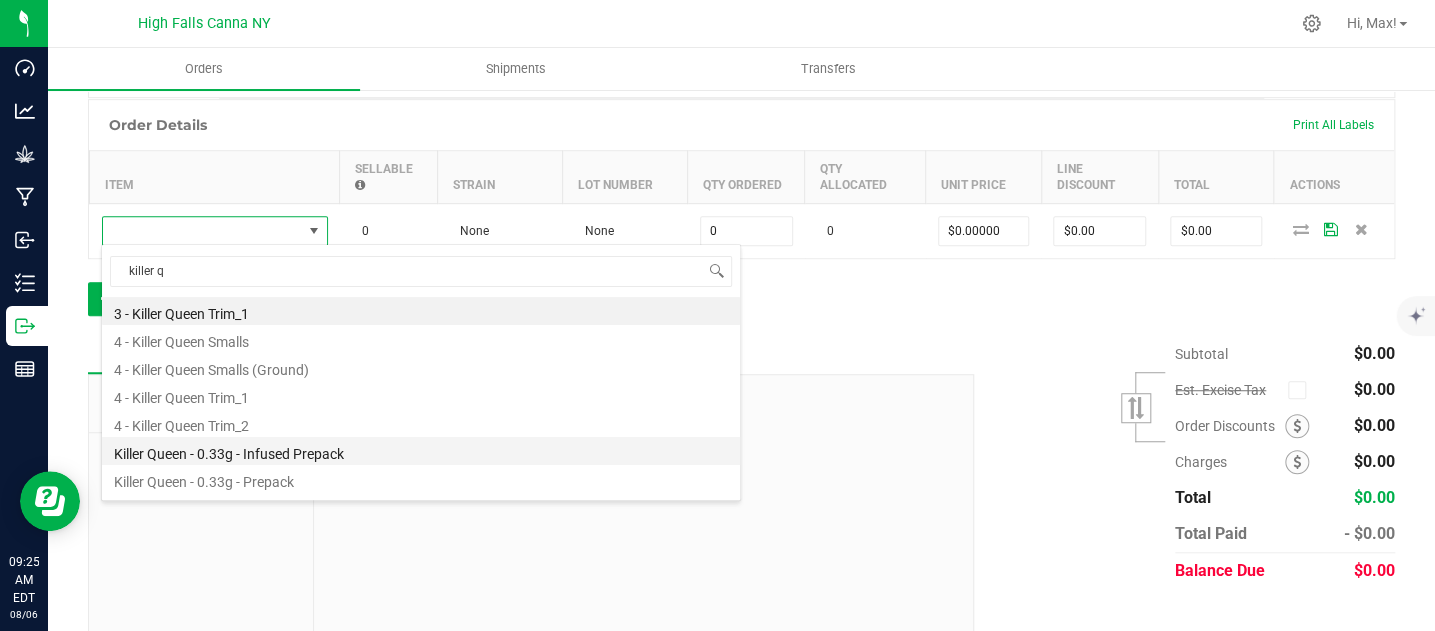 type on "$4.42000" 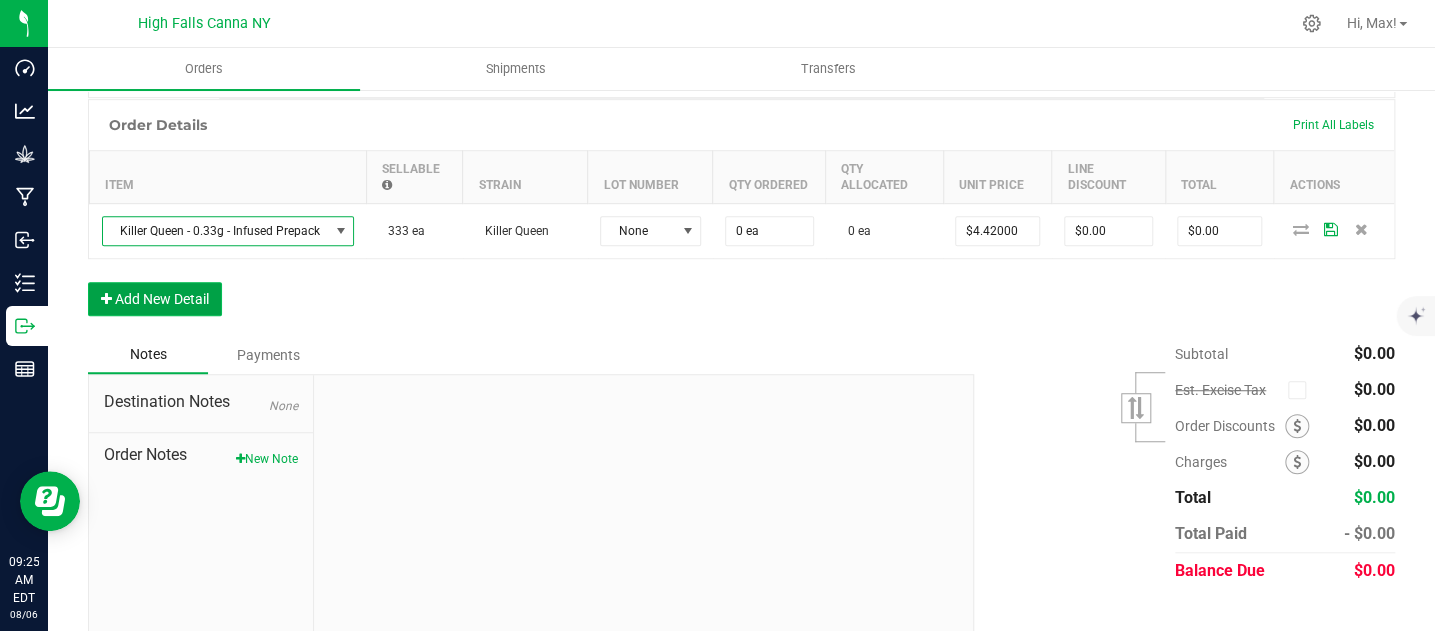 click on "Add New Detail" at bounding box center (155, 299) 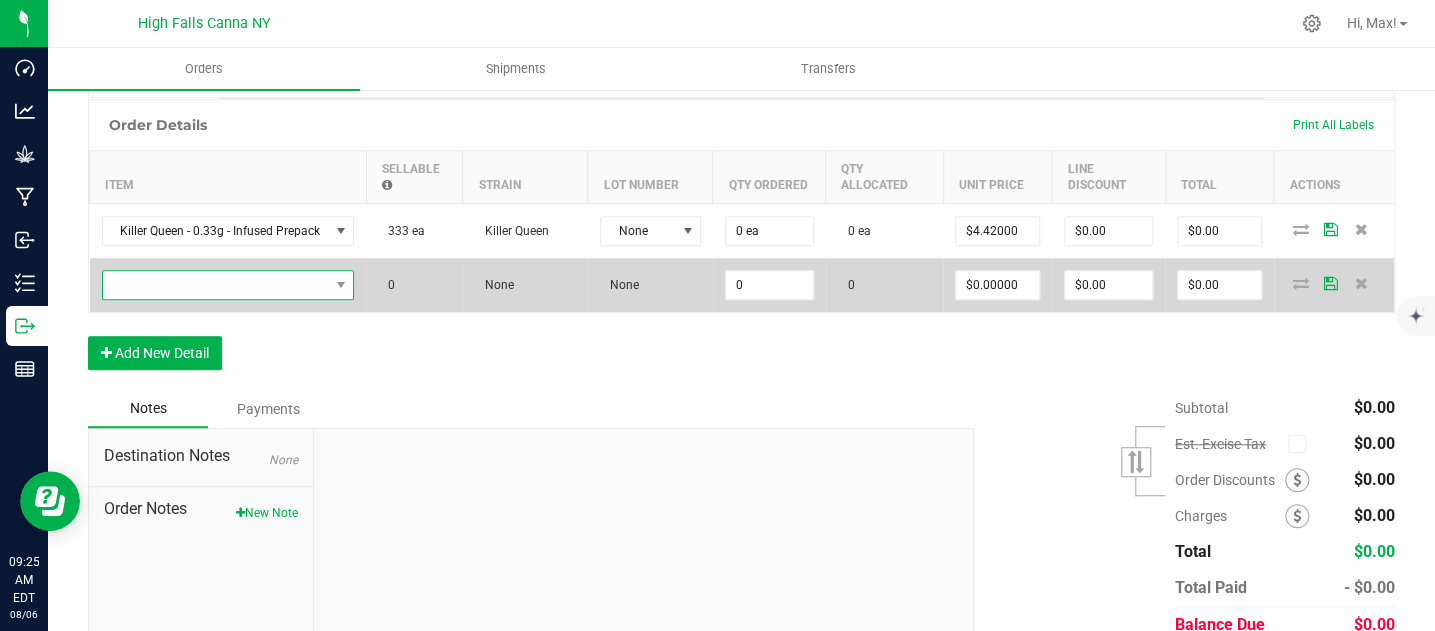 click at bounding box center [216, 285] 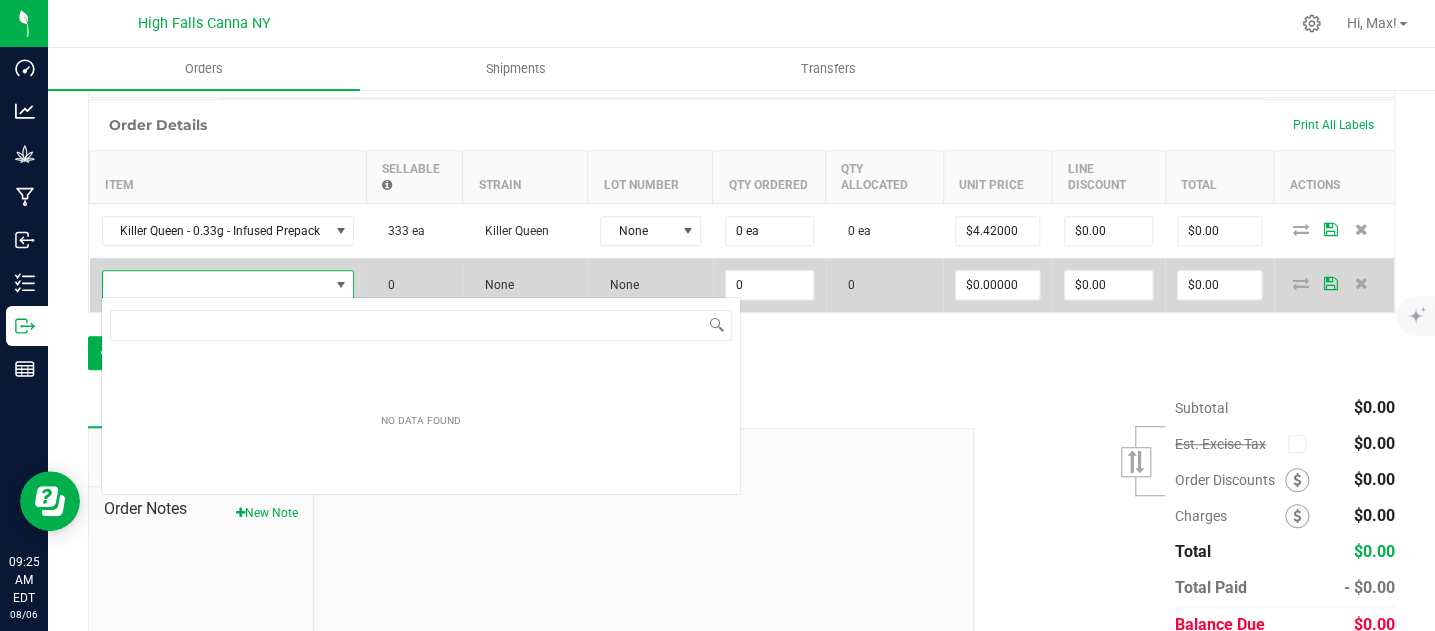 scroll, scrollTop: 99970, scrollLeft: 99748, axis: both 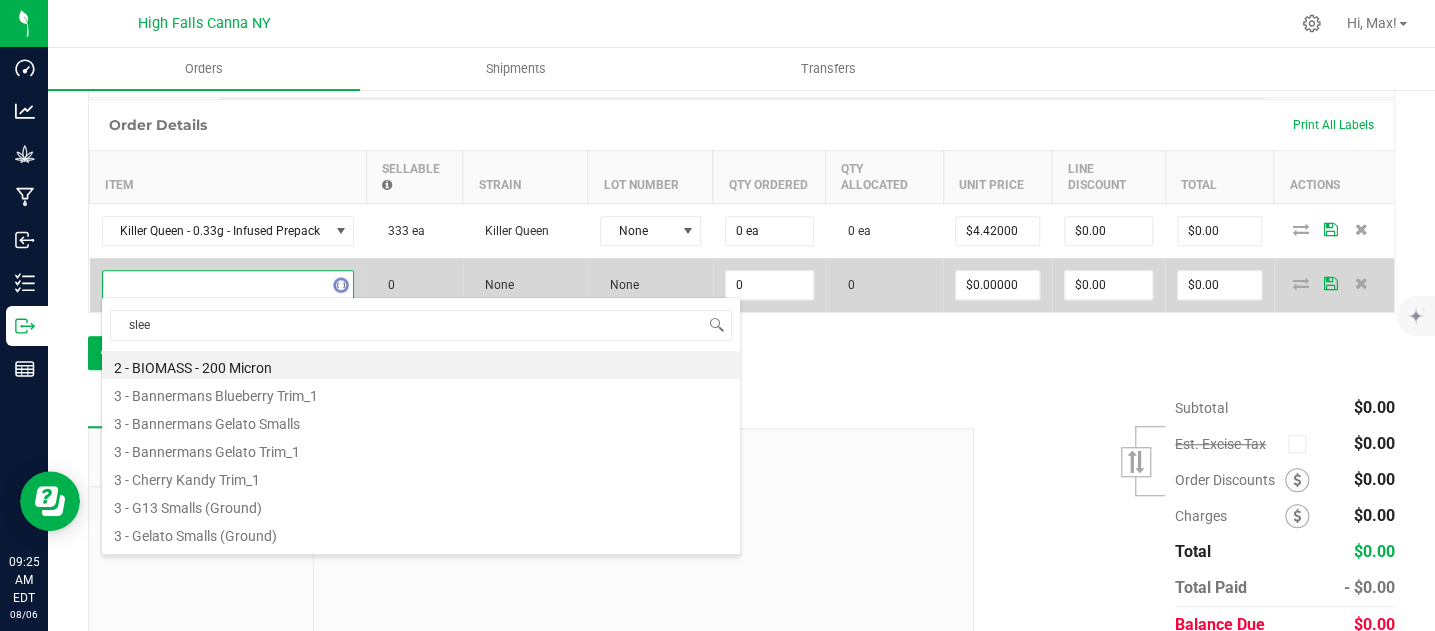 type on "sleep" 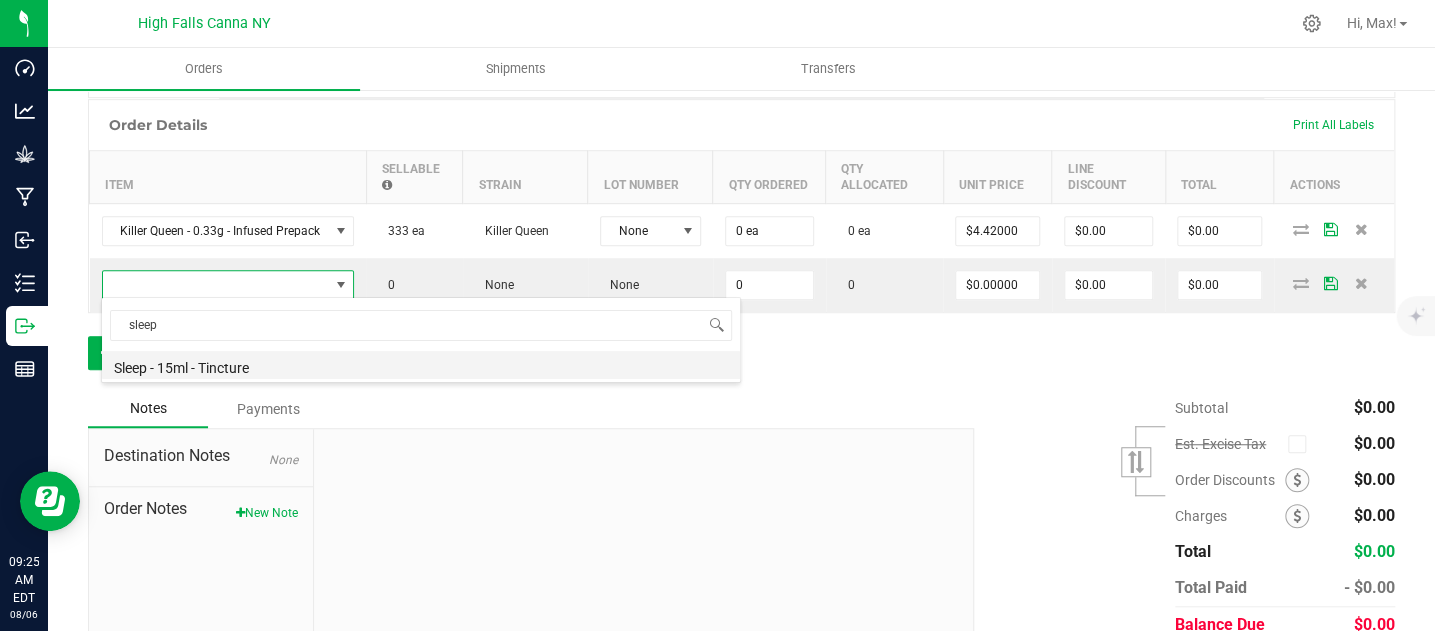 click on "Sleep - 15ml - Tincture" at bounding box center (421, 365) 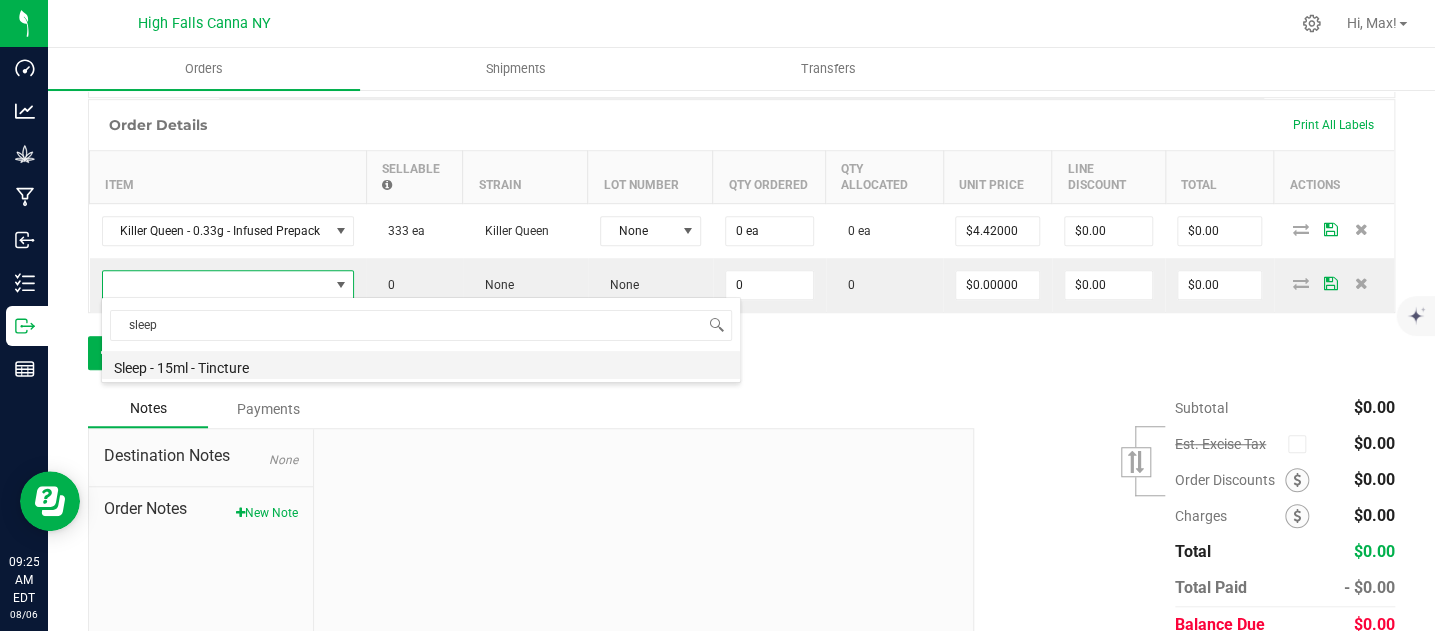 type on "0 ea" 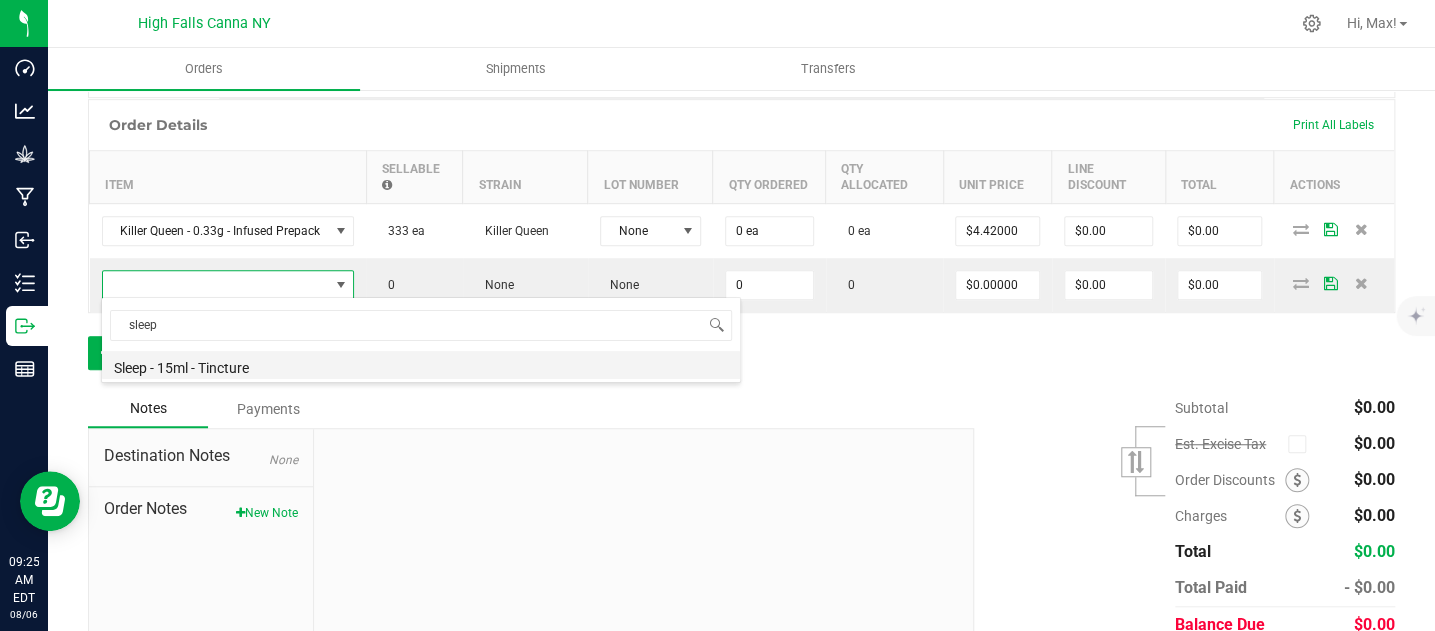 type on "$20.00000" 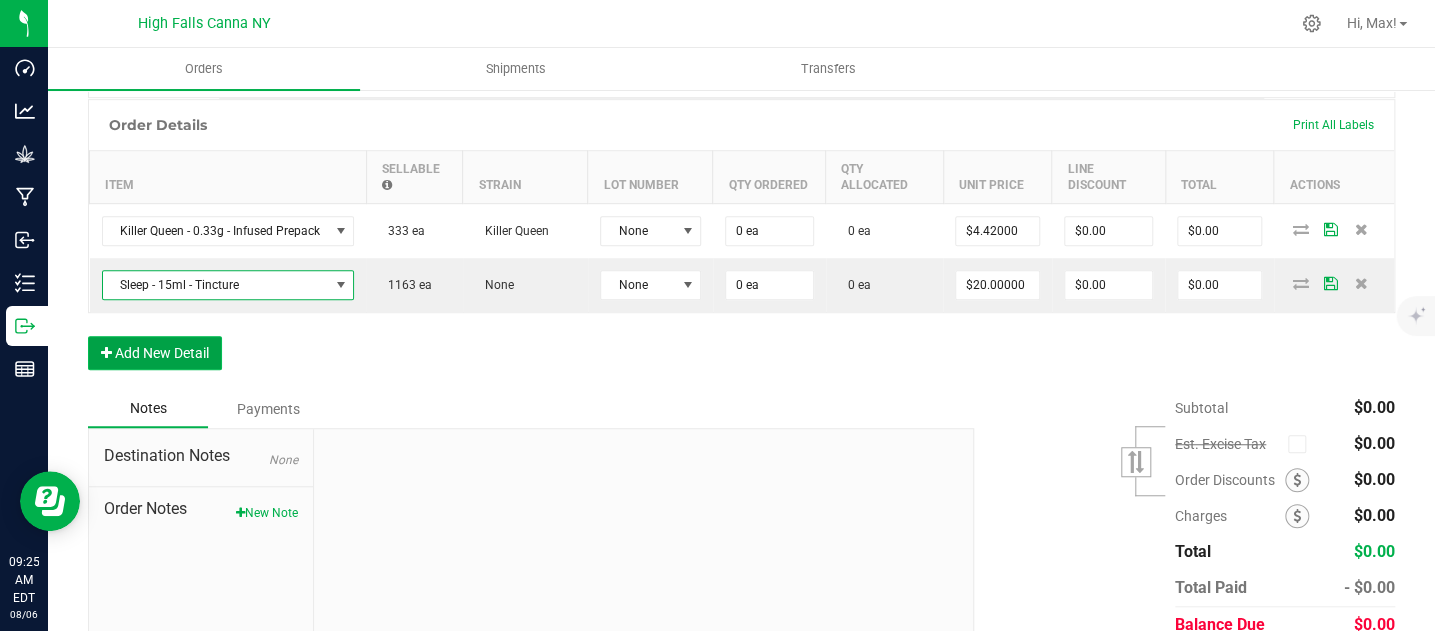 click on "Add New Detail" at bounding box center (155, 353) 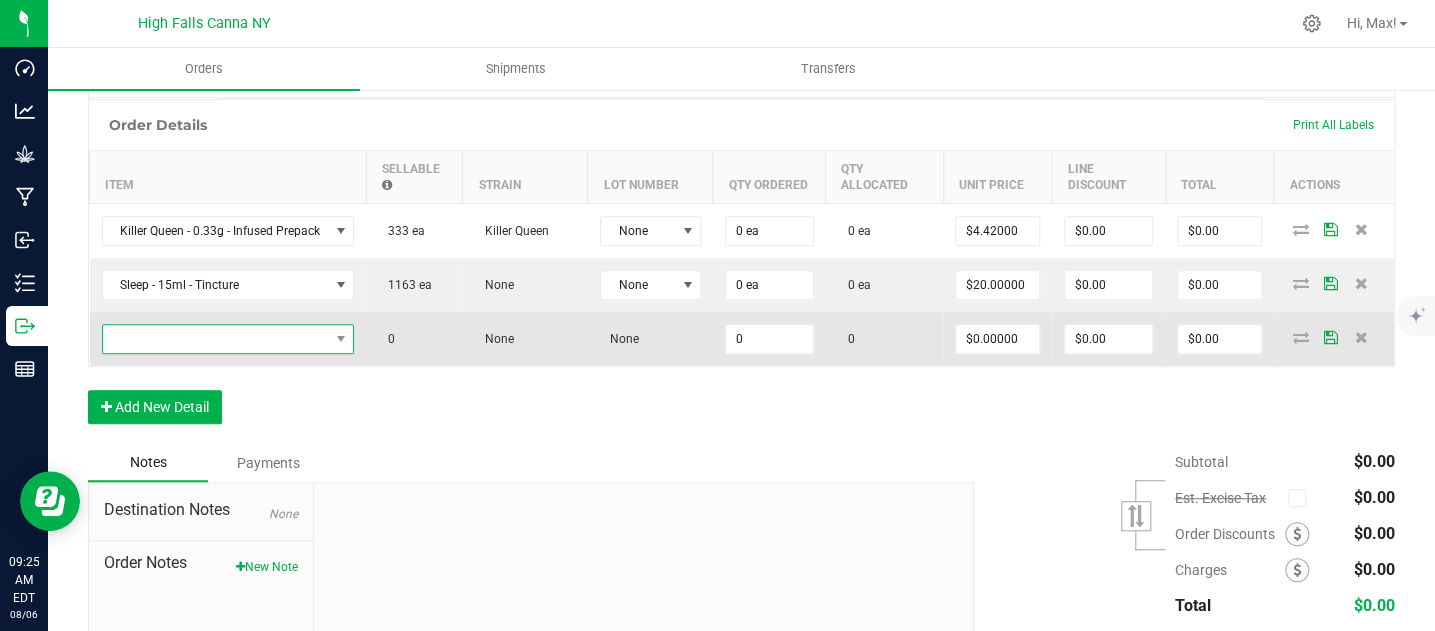 click at bounding box center (216, 339) 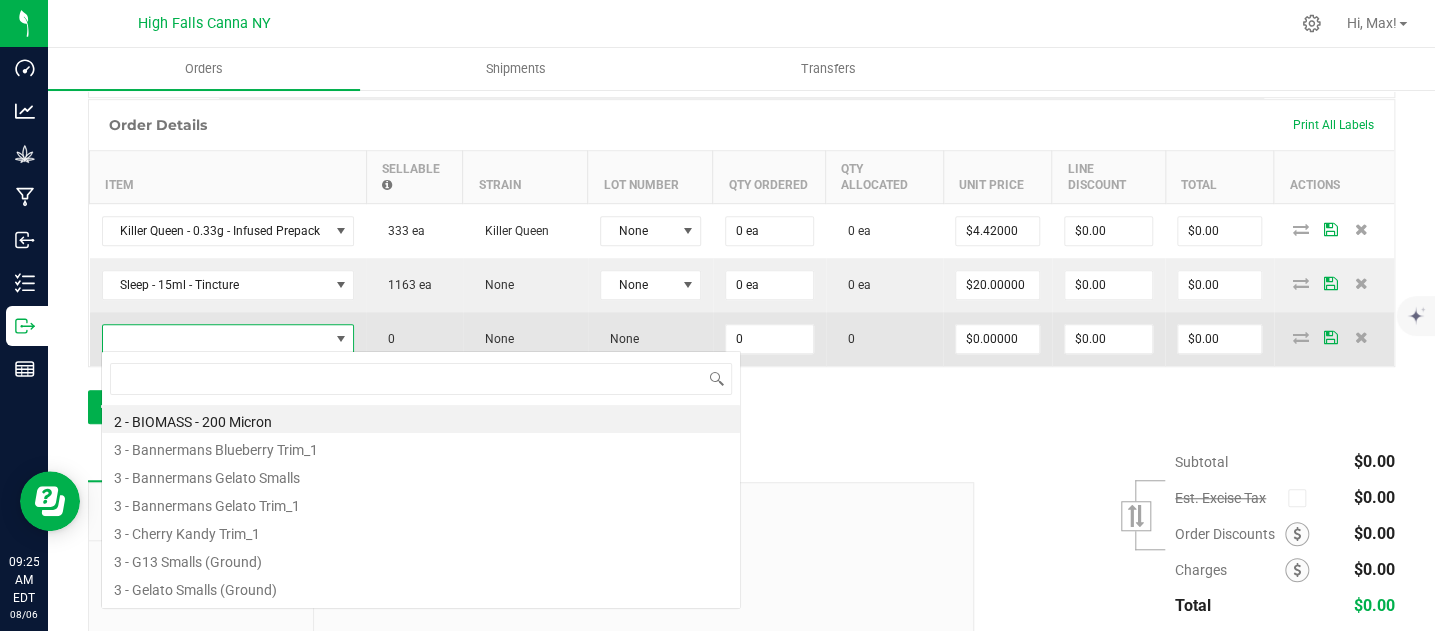 scroll, scrollTop: 99970, scrollLeft: 99748, axis: both 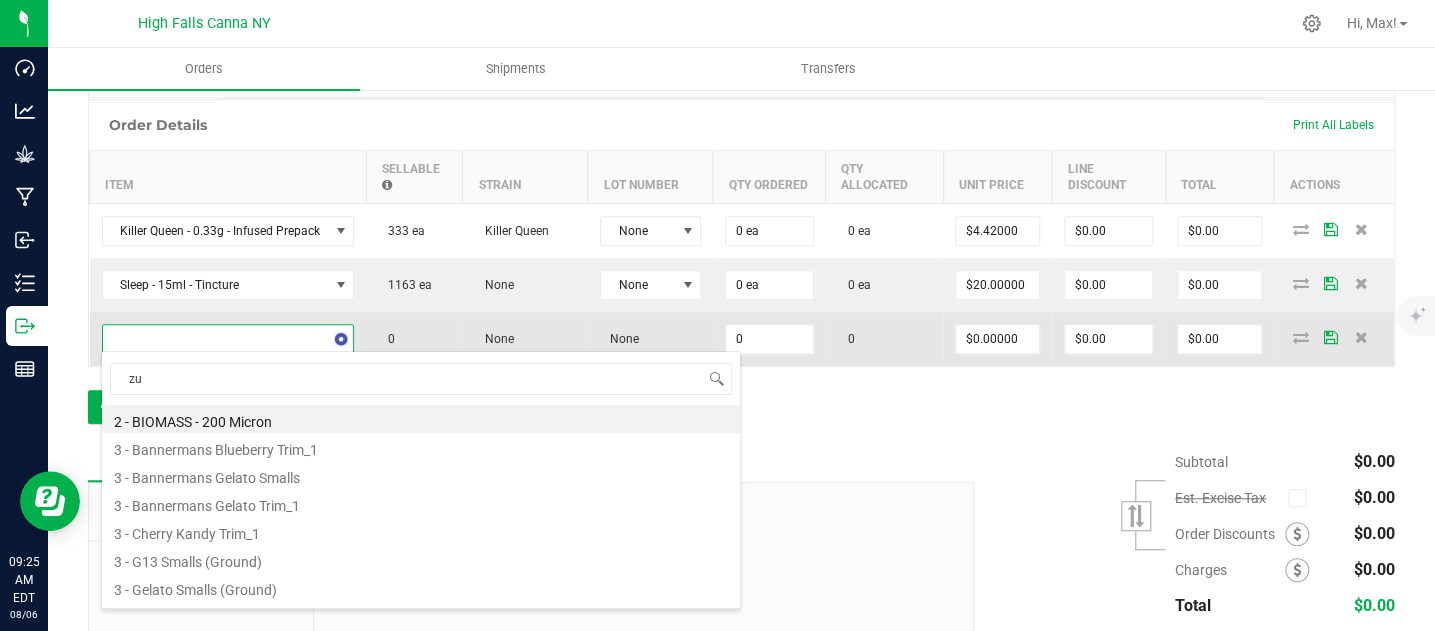 type on "z" 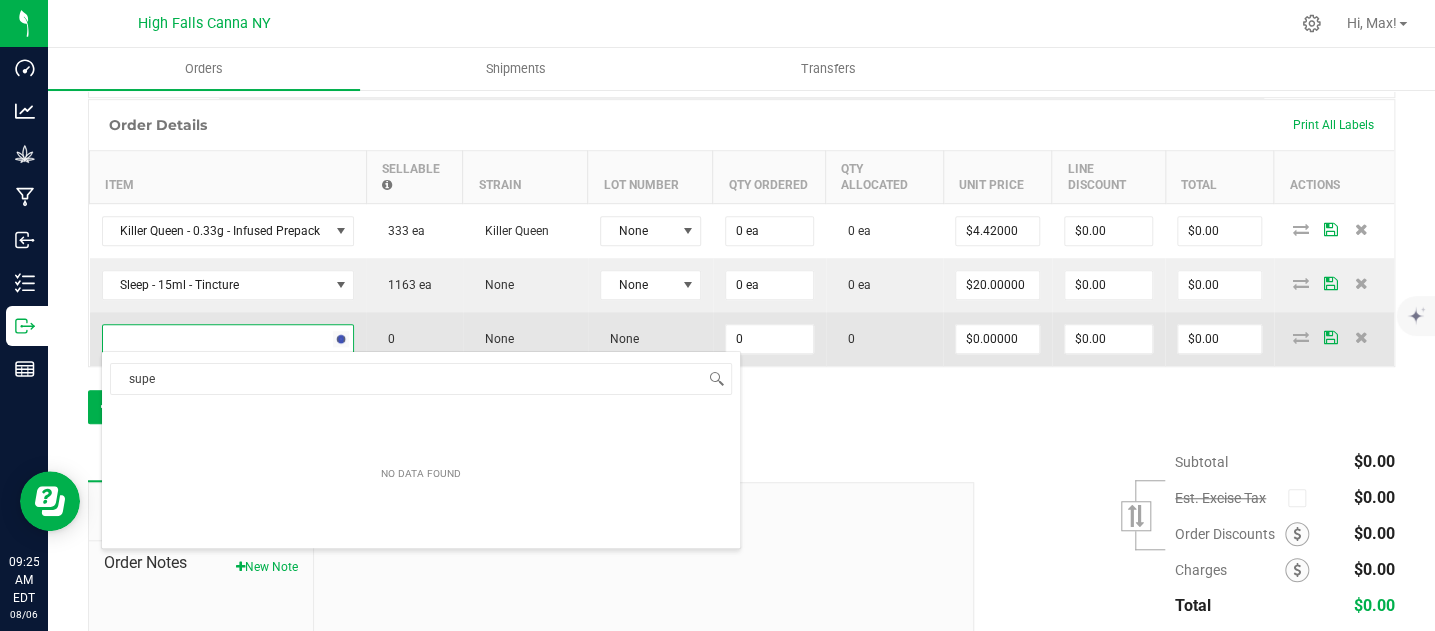 type on "super" 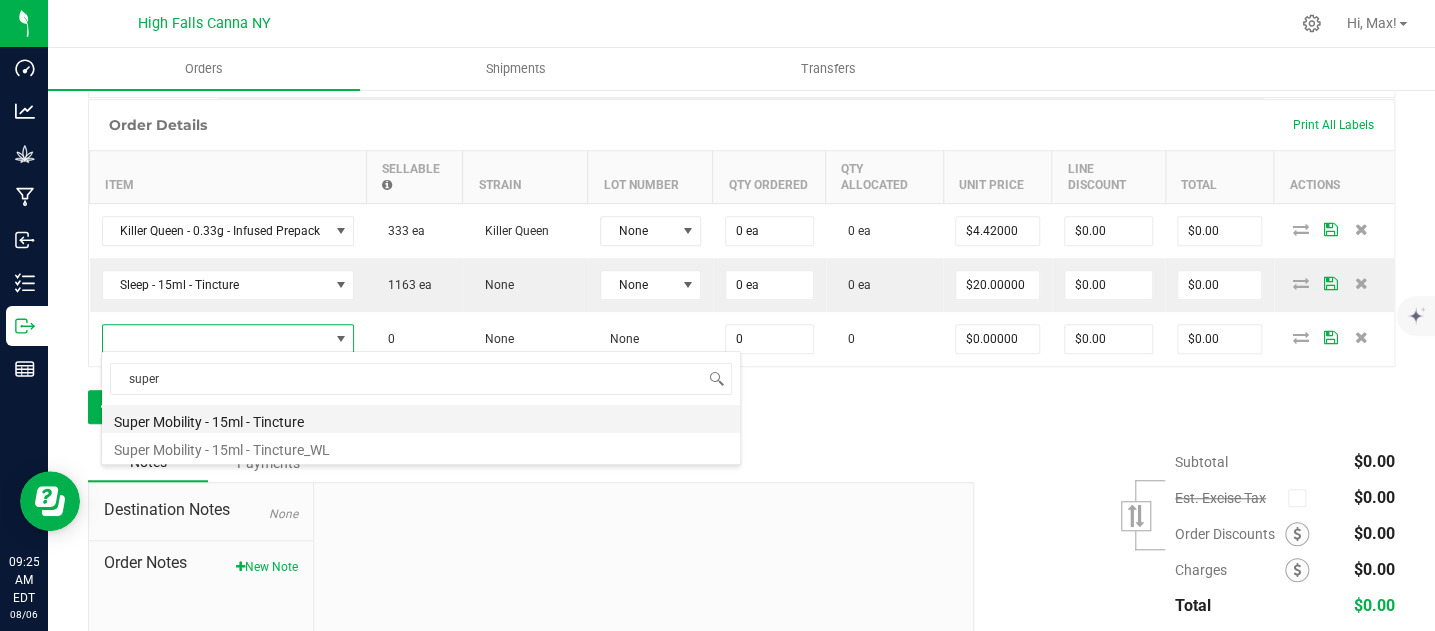 click on "Super Mobility - 15ml - Tincture" at bounding box center (421, 419) 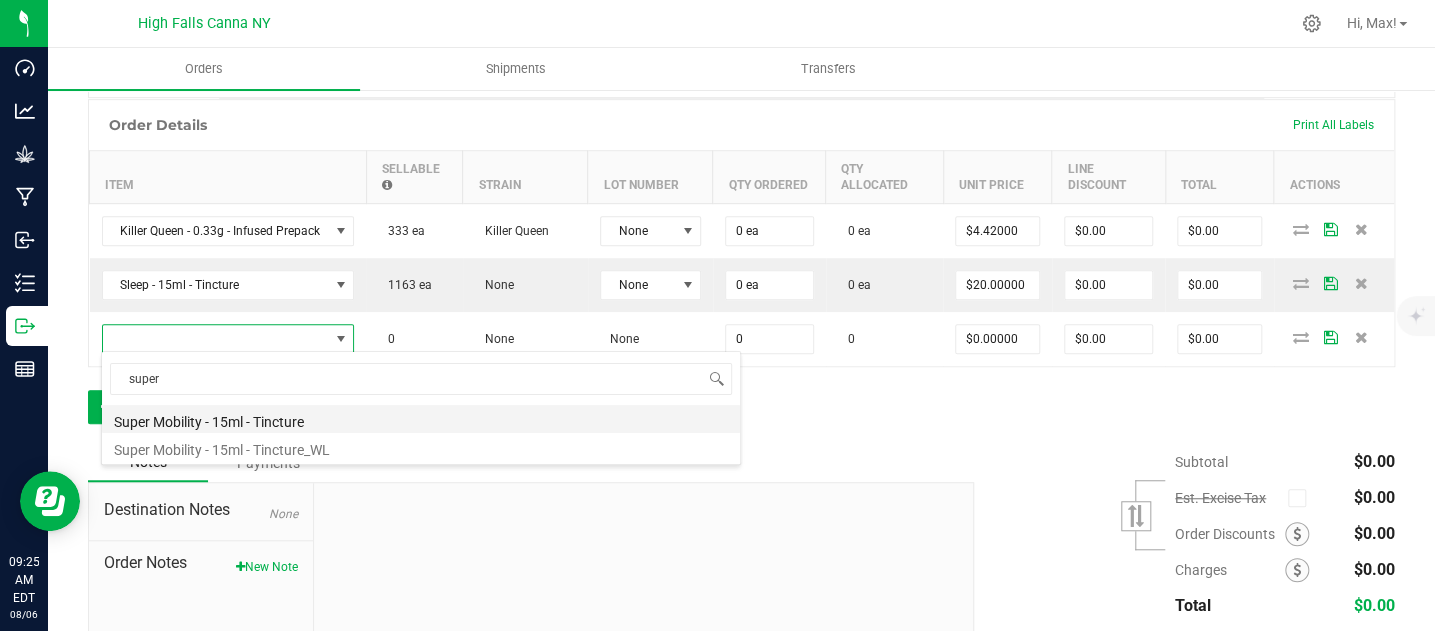 type on "0 ea" 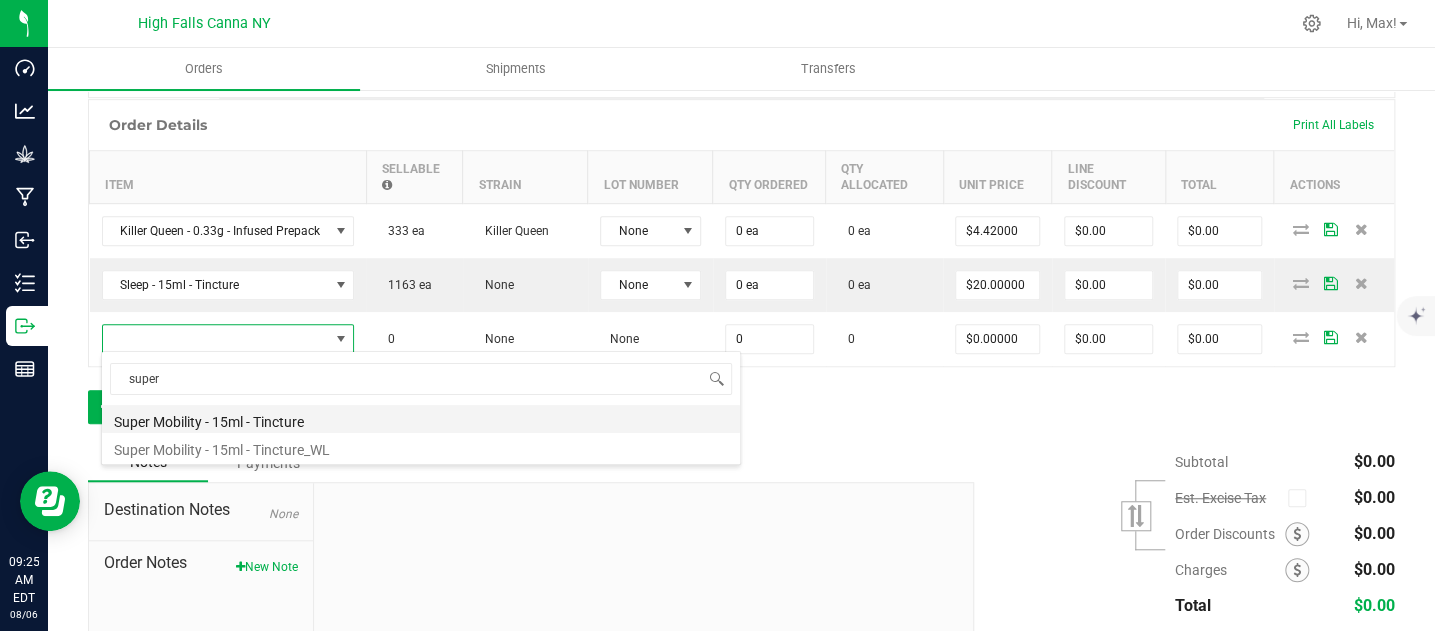 type on "$20.00000" 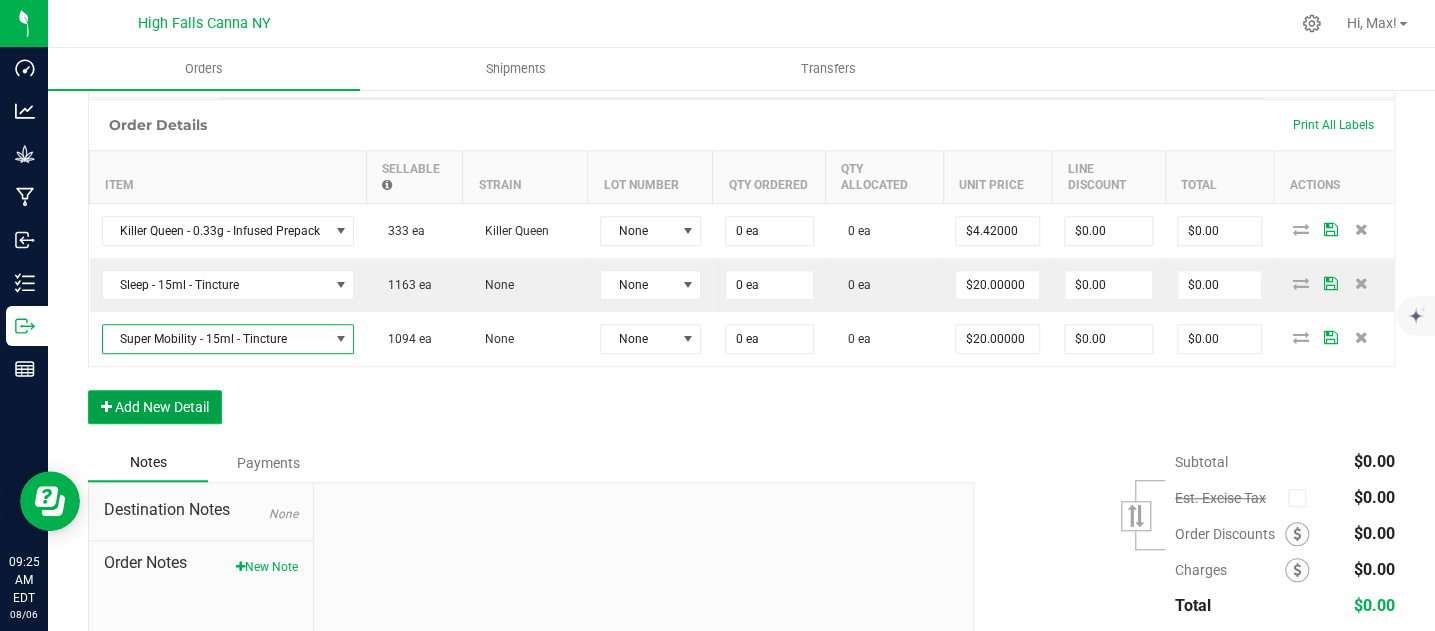 click on "Add New Detail" at bounding box center (155, 407) 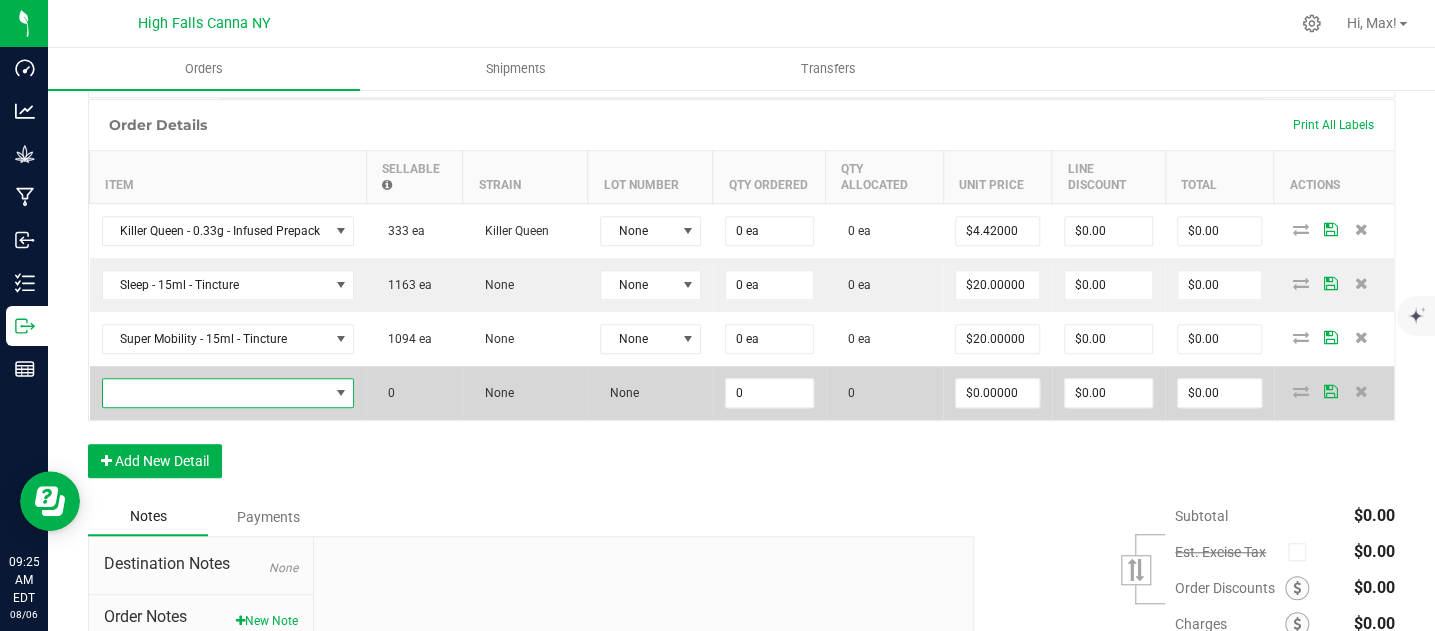 click at bounding box center [216, 393] 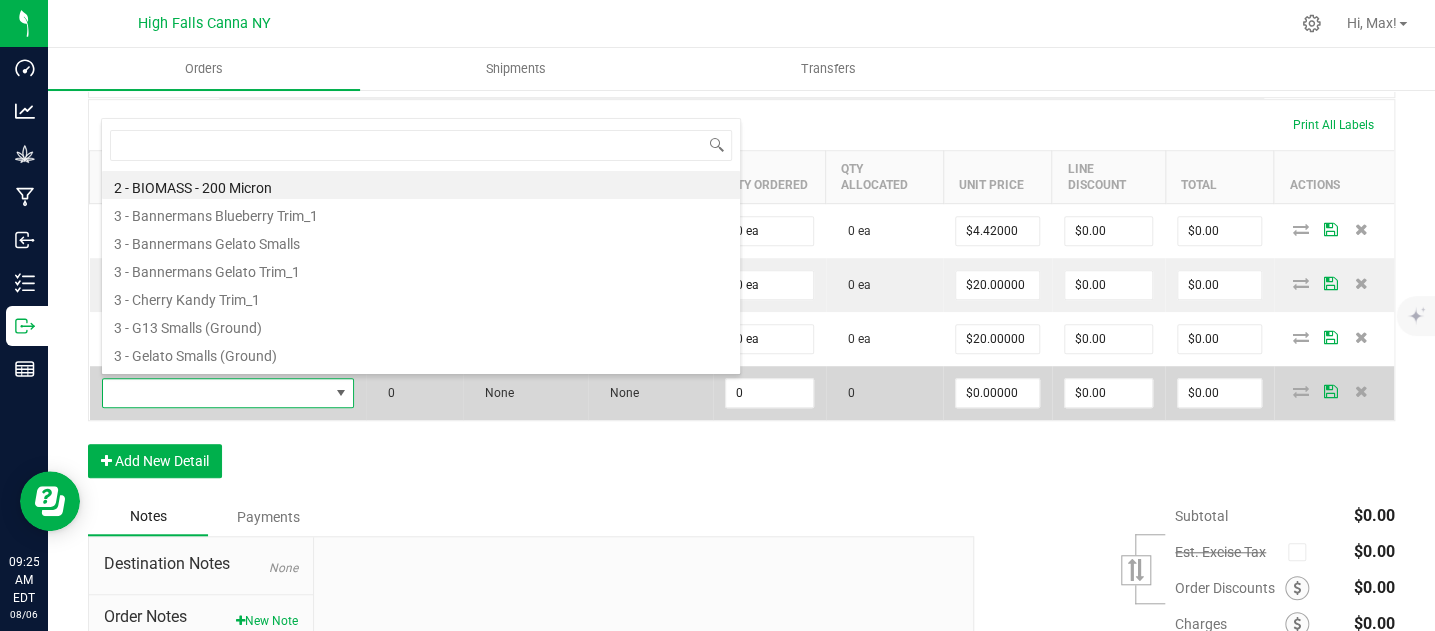 scroll, scrollTop: 99970, scrollLeft: 99748, axis: both 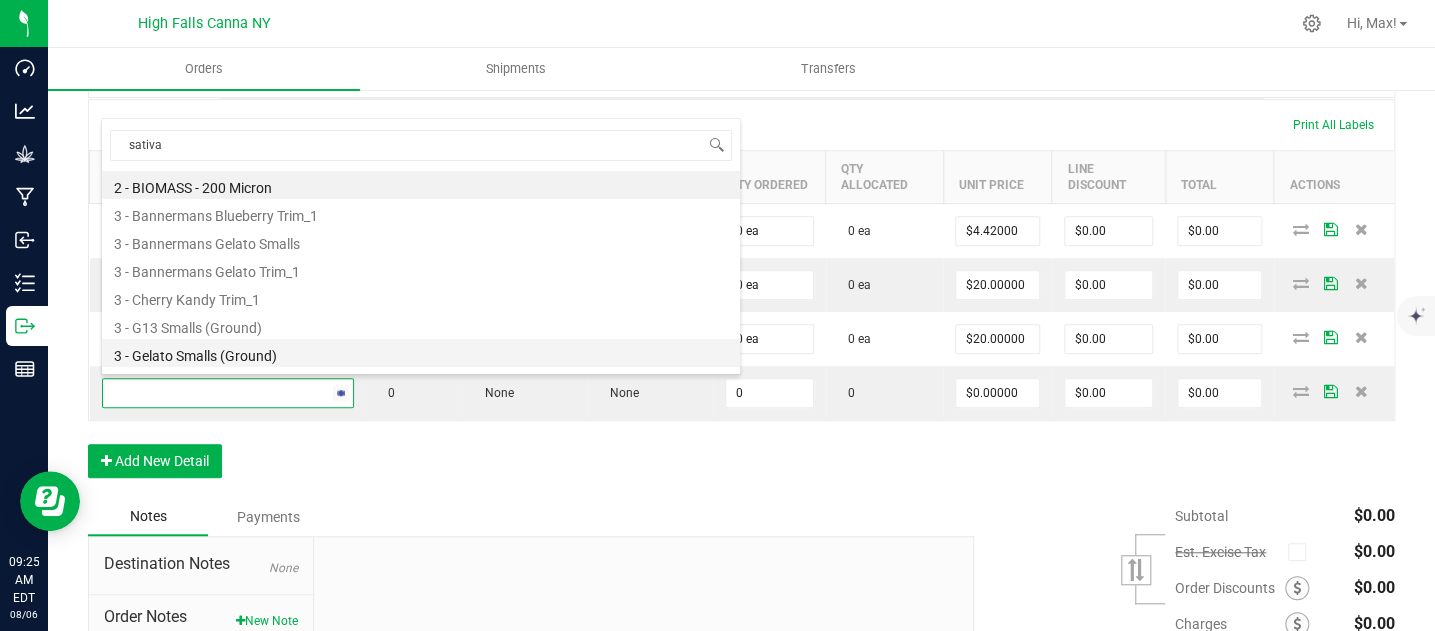 type on "sativa b" 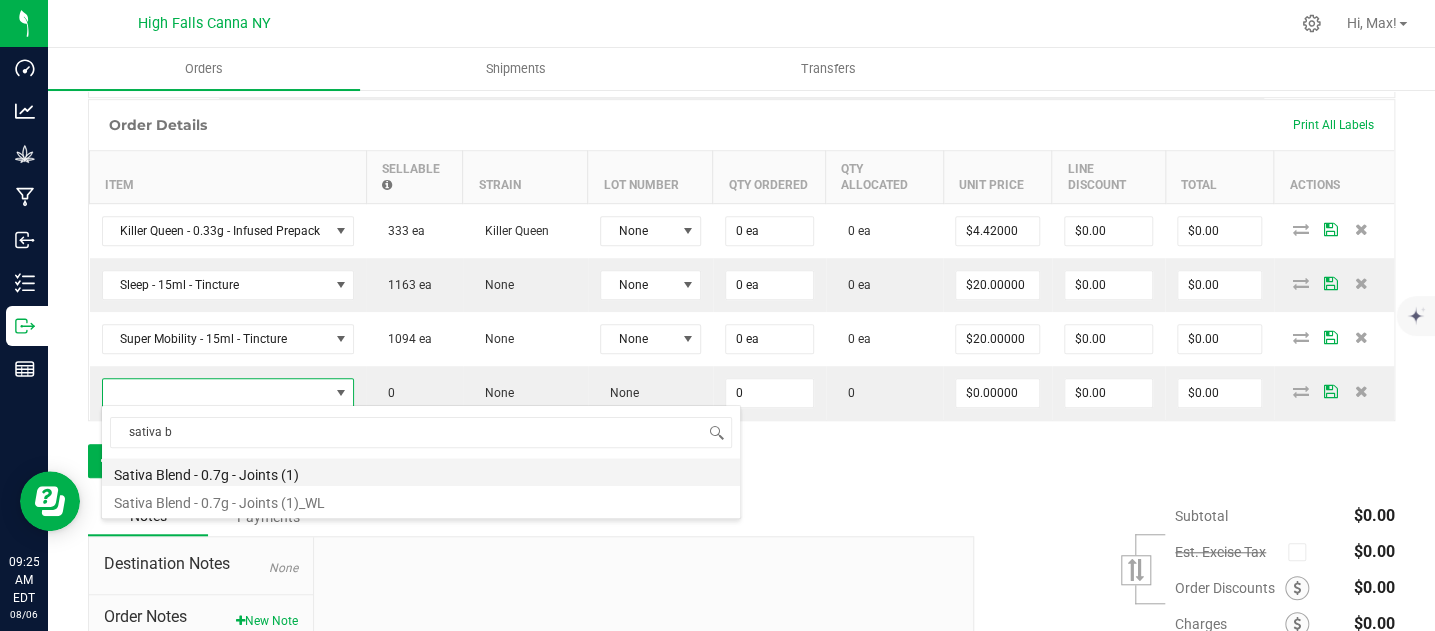 click on "Sativa Blend - 0.7g - Joints (1)" at bounding box center [421, 472] 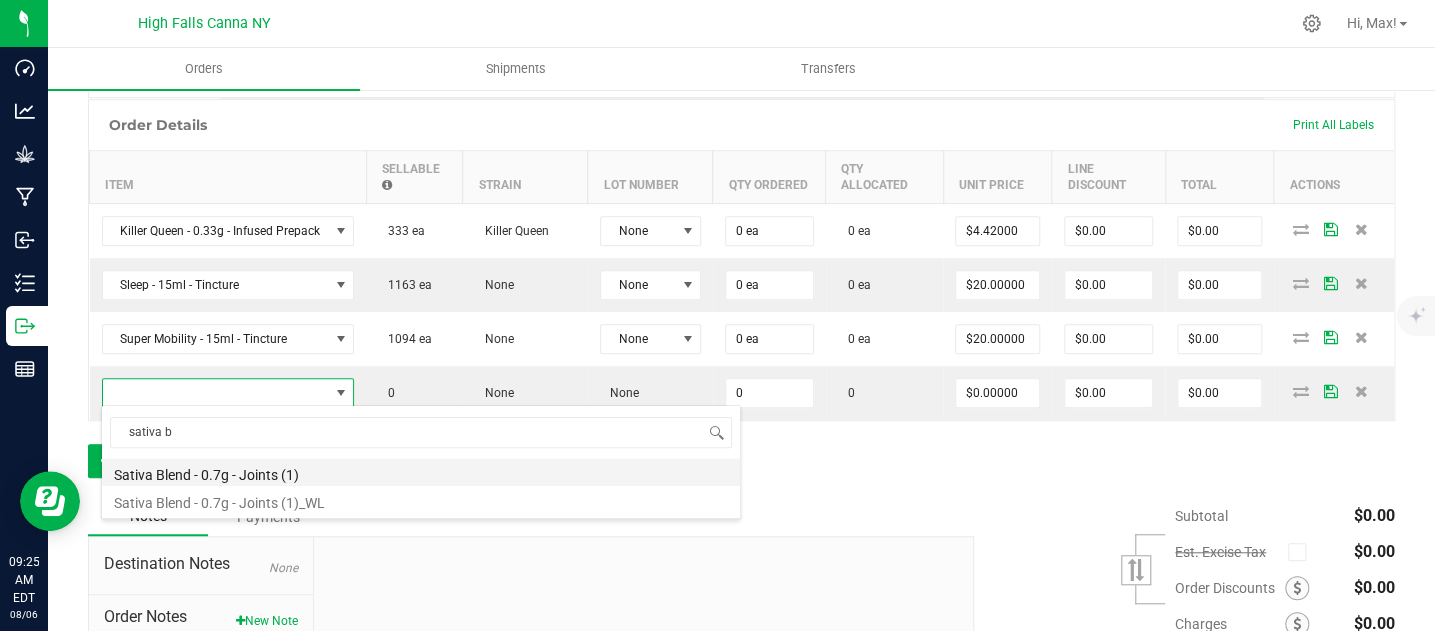 type on "0 ea" 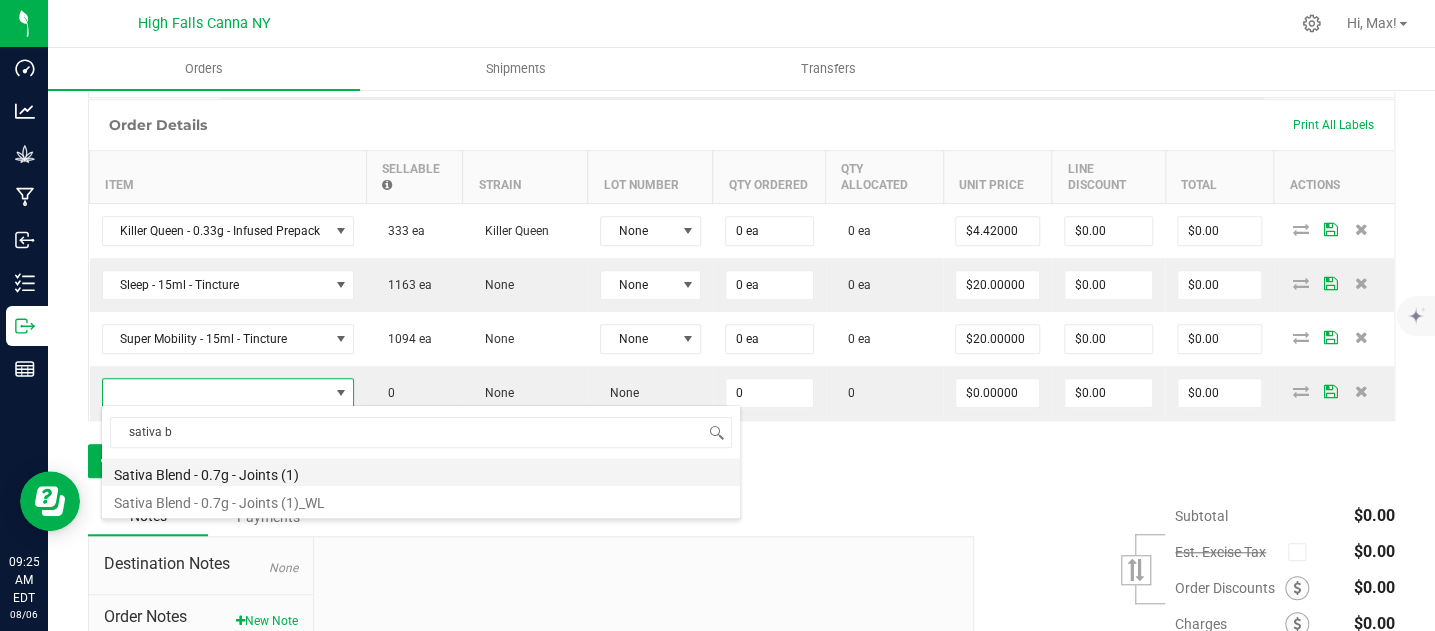 type on "$4.42000" 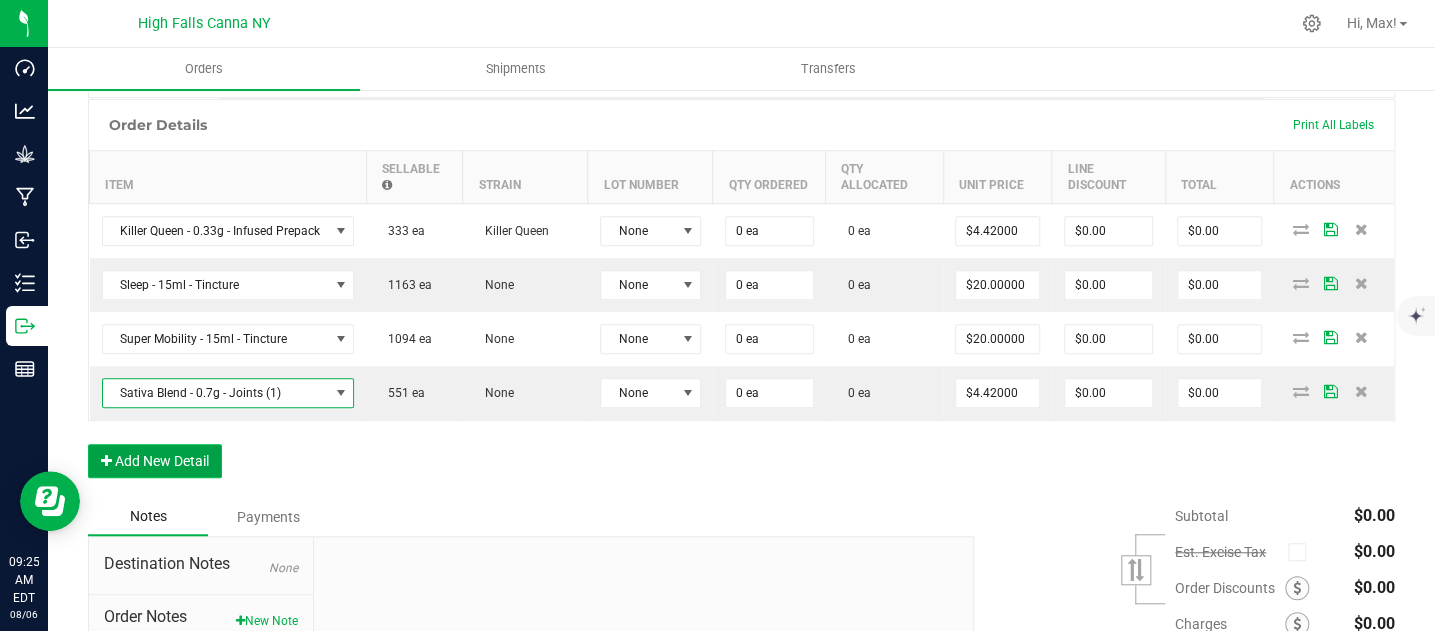 click on "Add New Detail" at bounding box center [155, 461] 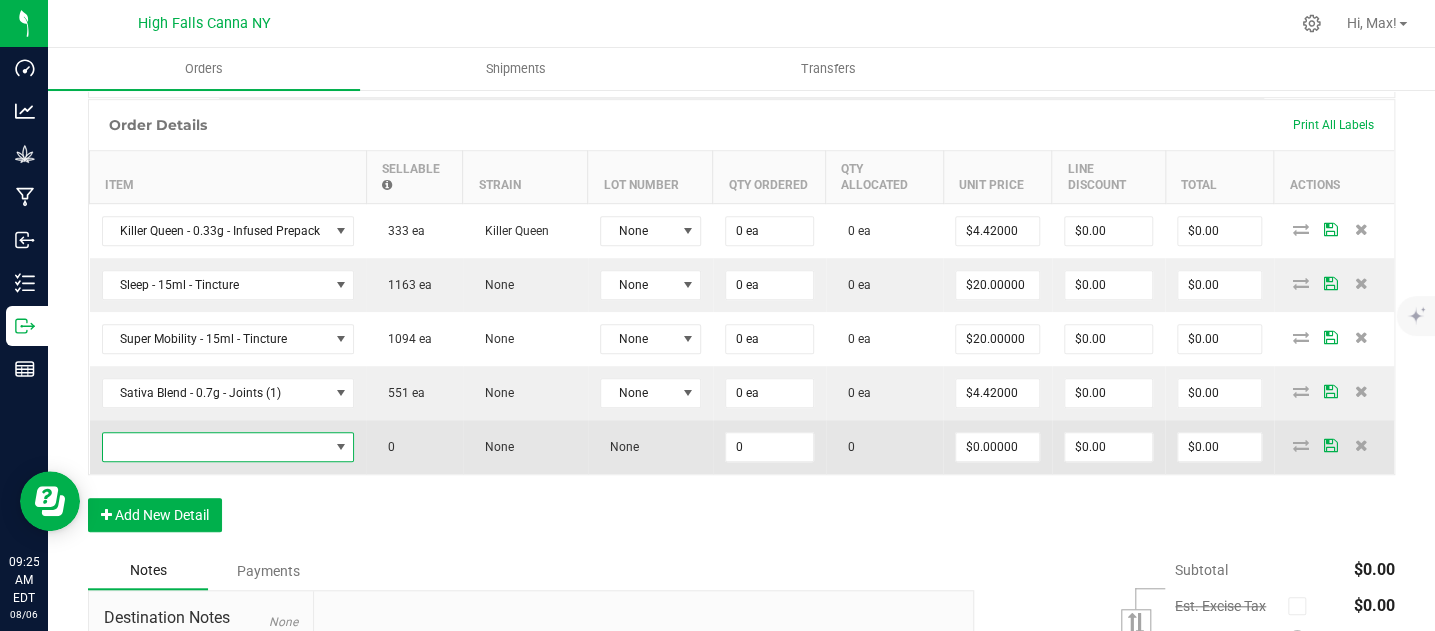 click at bounding box center [216, 447] 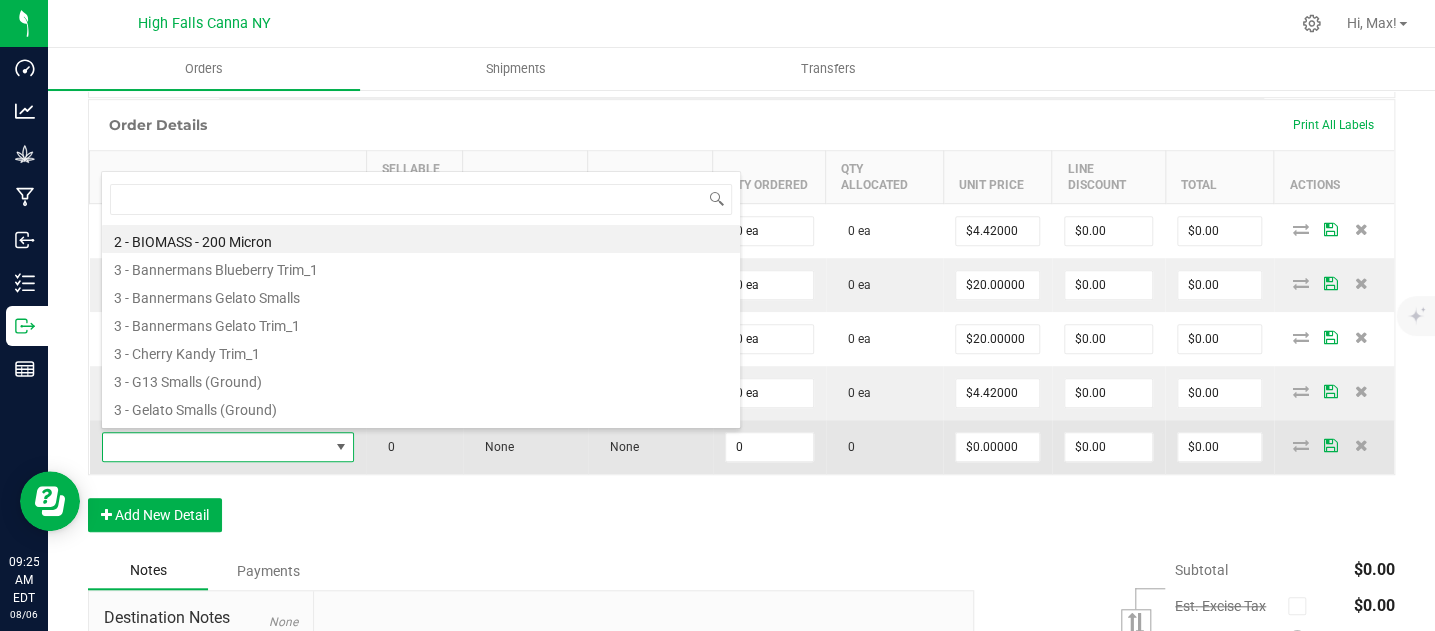 scroll, scrollTop: 99970, scrollLeft: 99748, axis: both 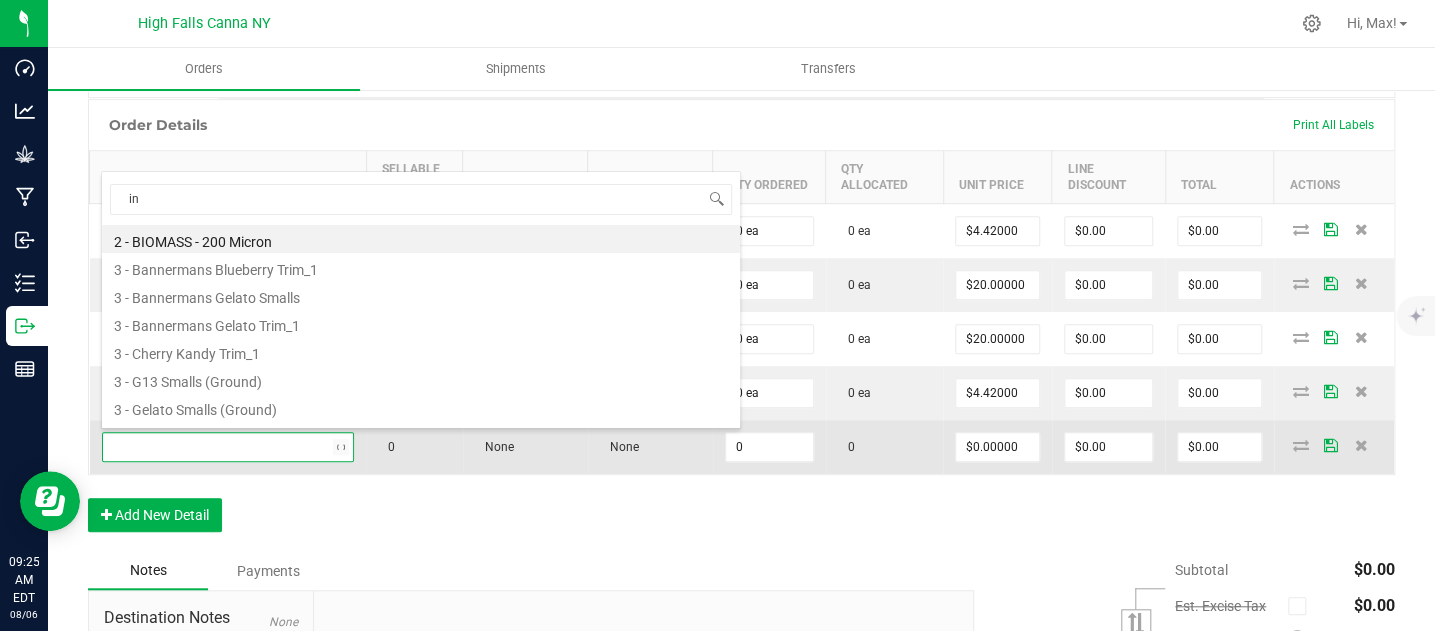 type on "i" 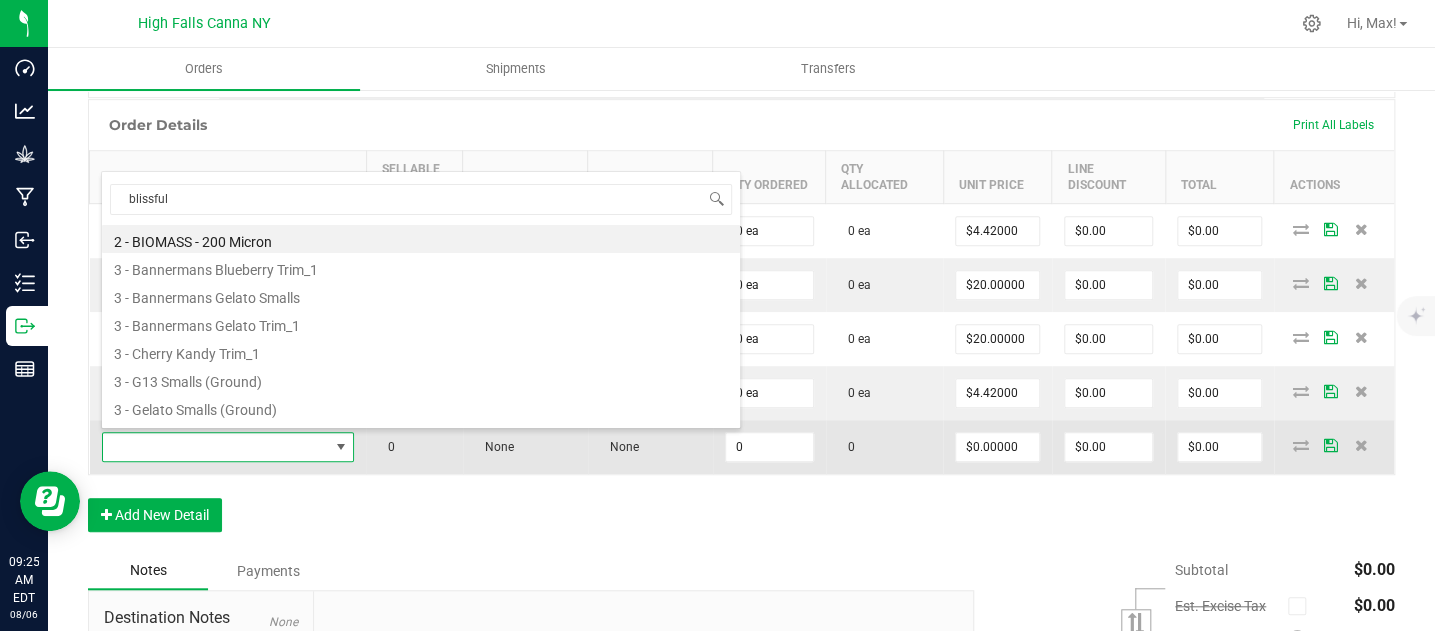 type on "blissful" 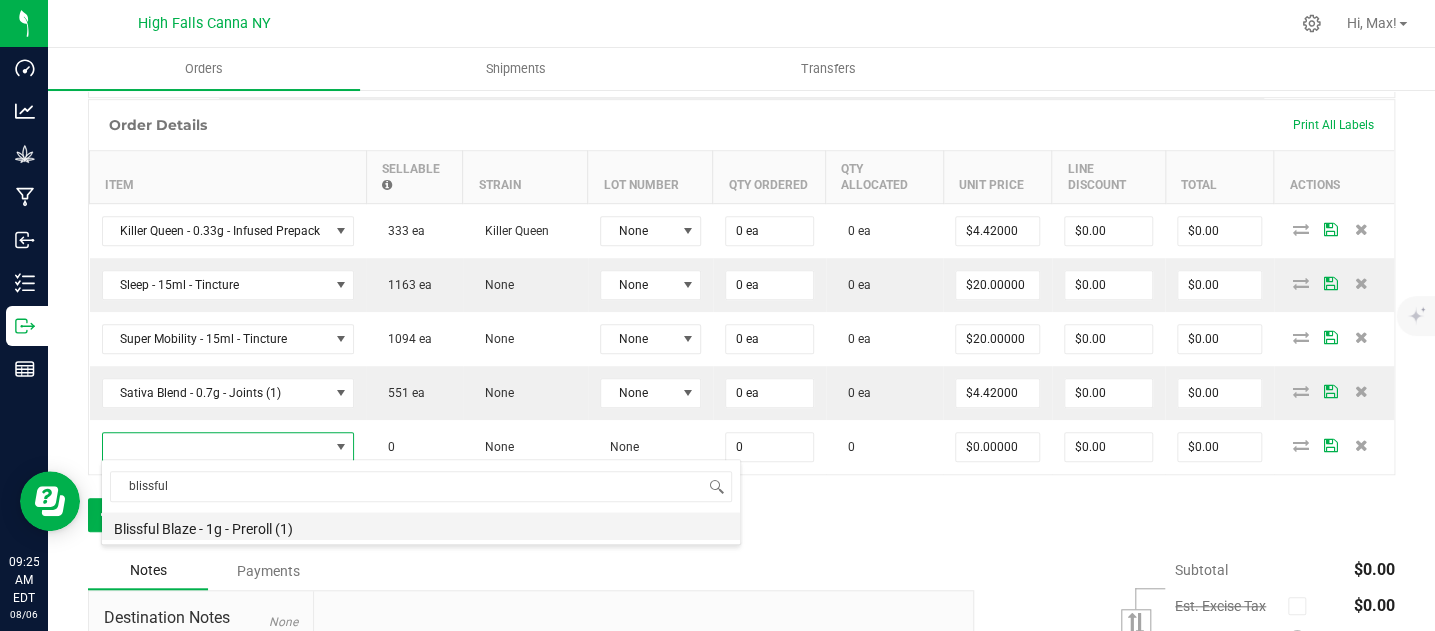 click on "Blissful Blaze - 1g - Preroll (1)" at bounding box center [421, 526] 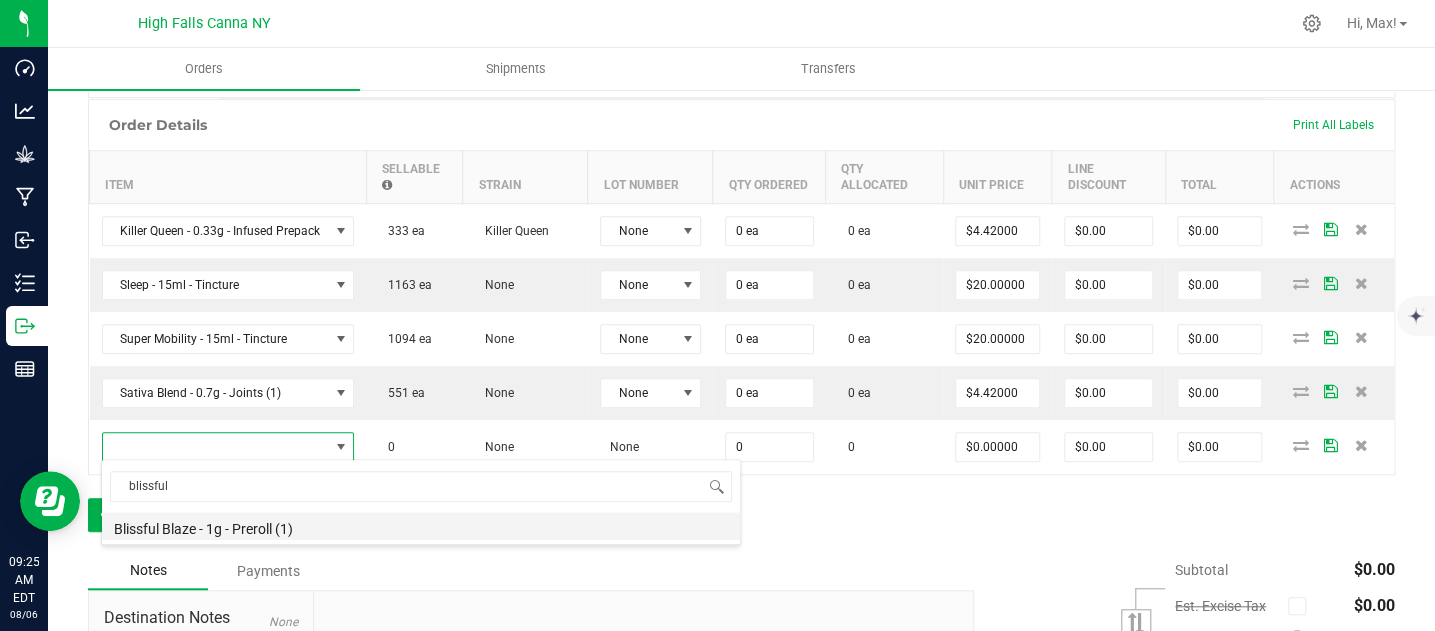 type on "0 ea" 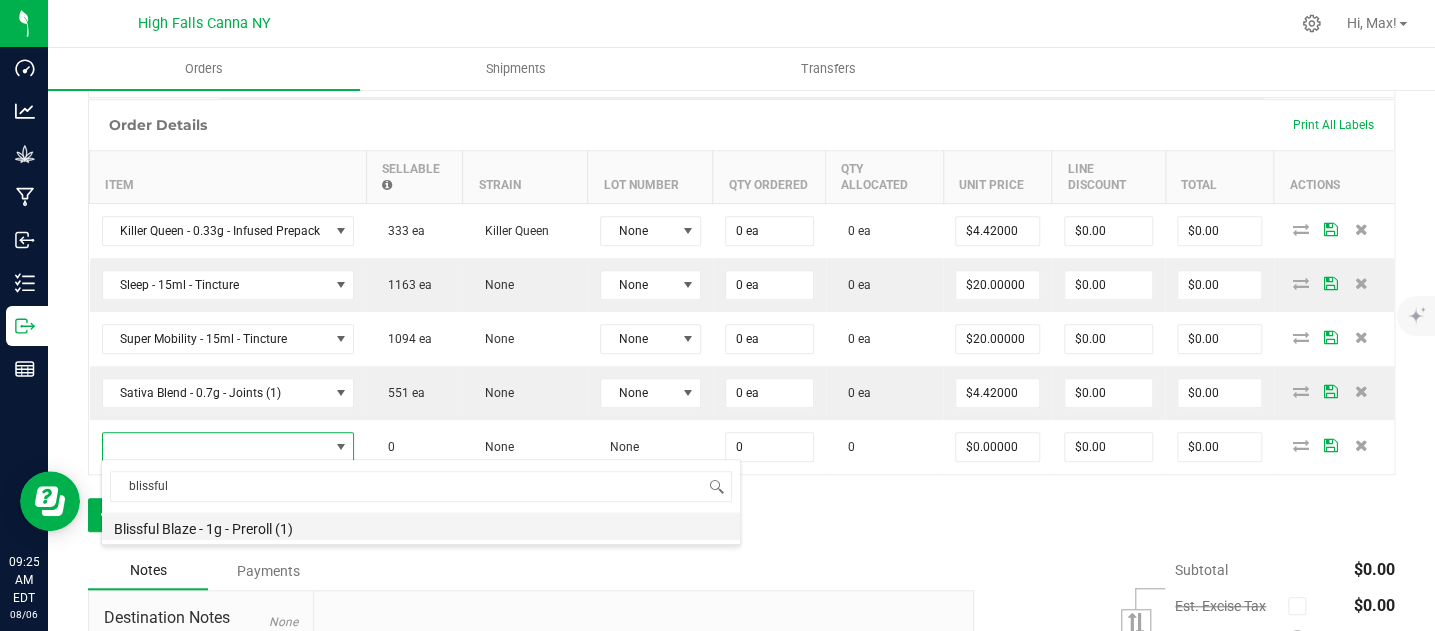 type on "$6.00000" 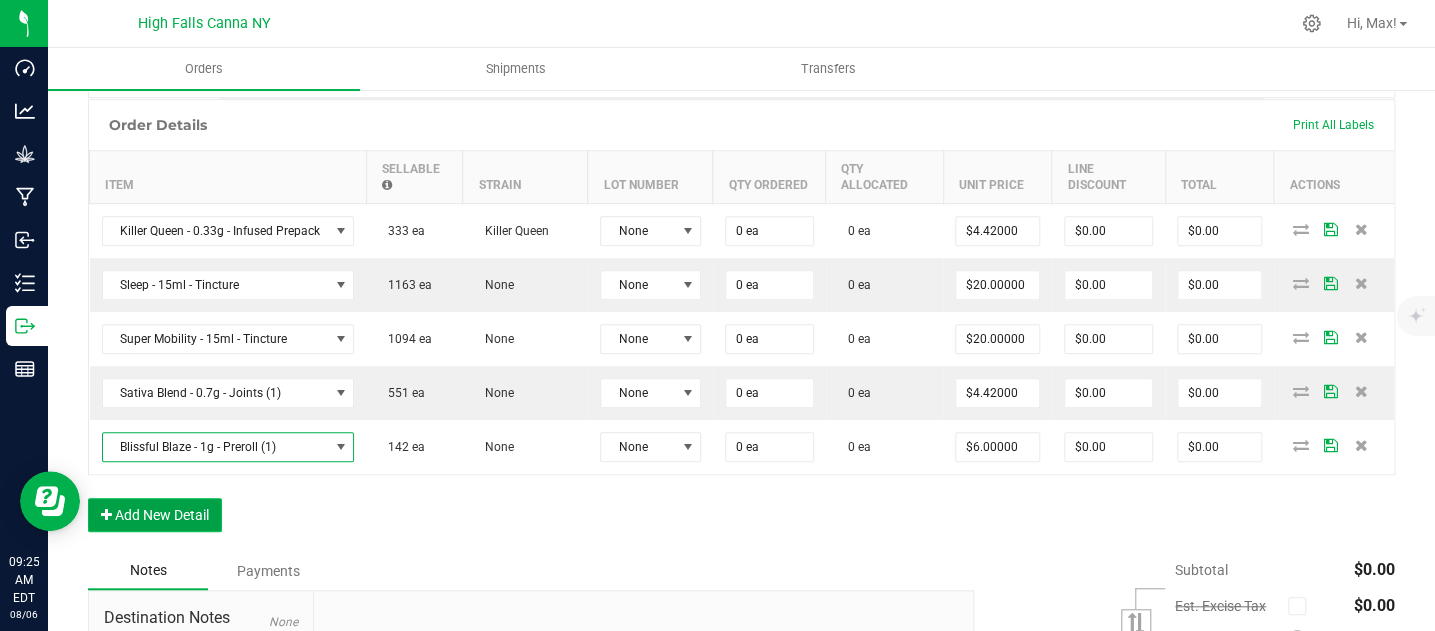 click on "Add New Detail" at bounding box center [155, 515] 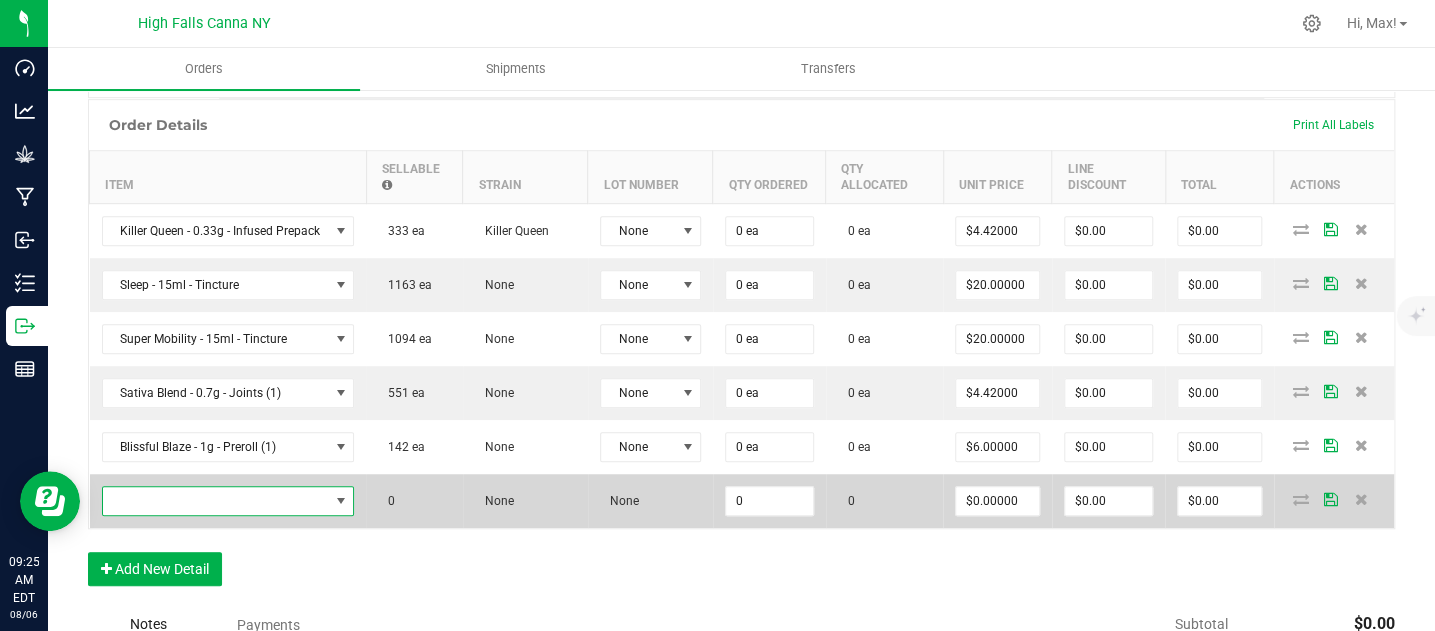 click at bounding box center (216, 501) 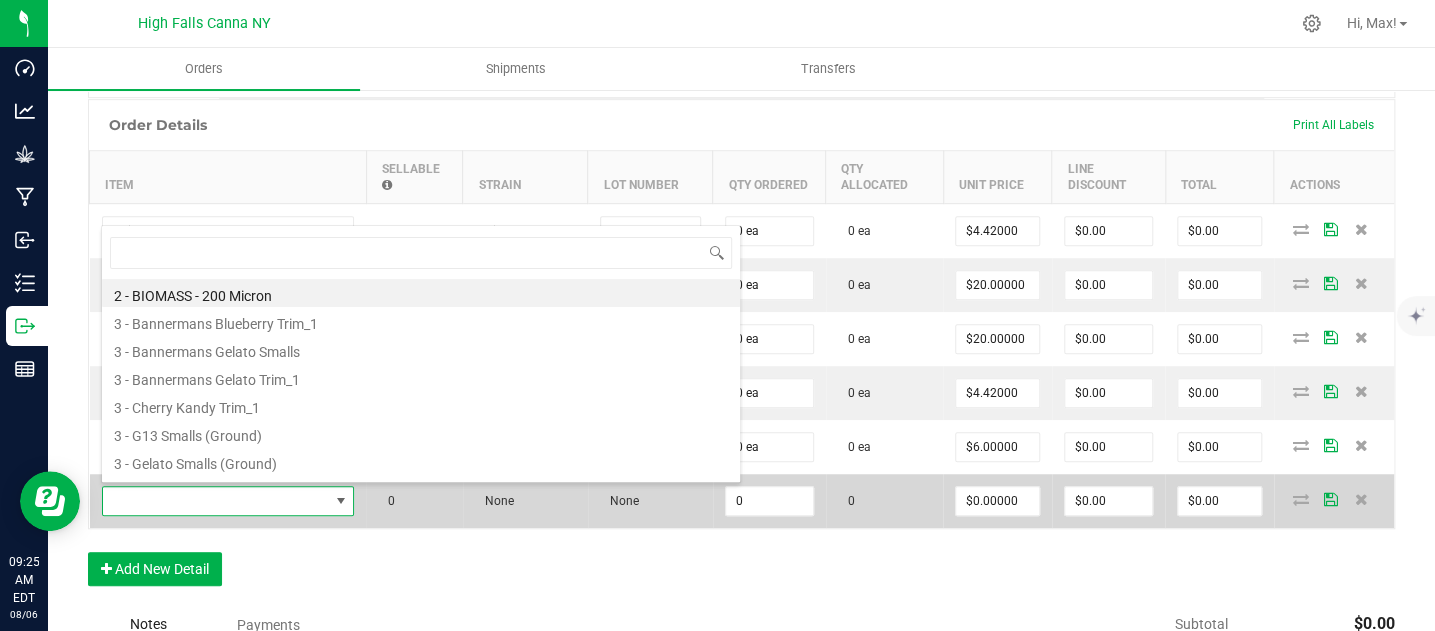 scroll, scrollTop: 99970, scrollLeft: 99748, axis: both 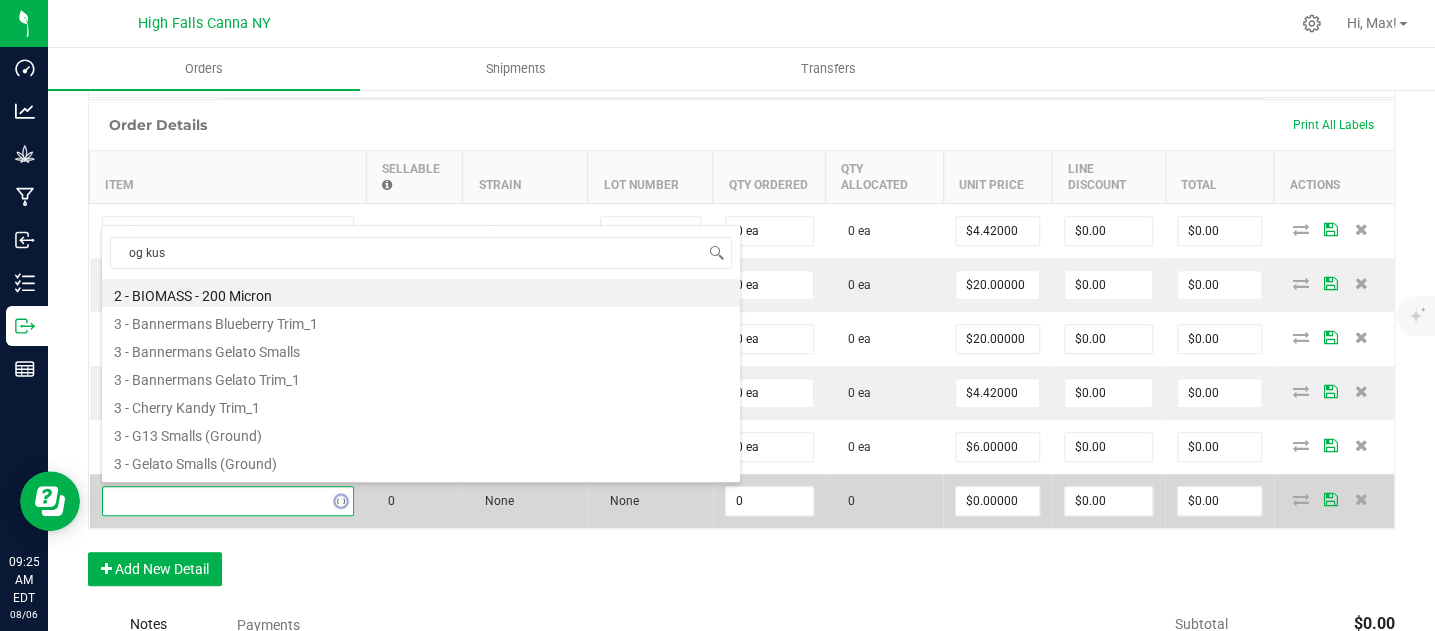 type on "og kush" 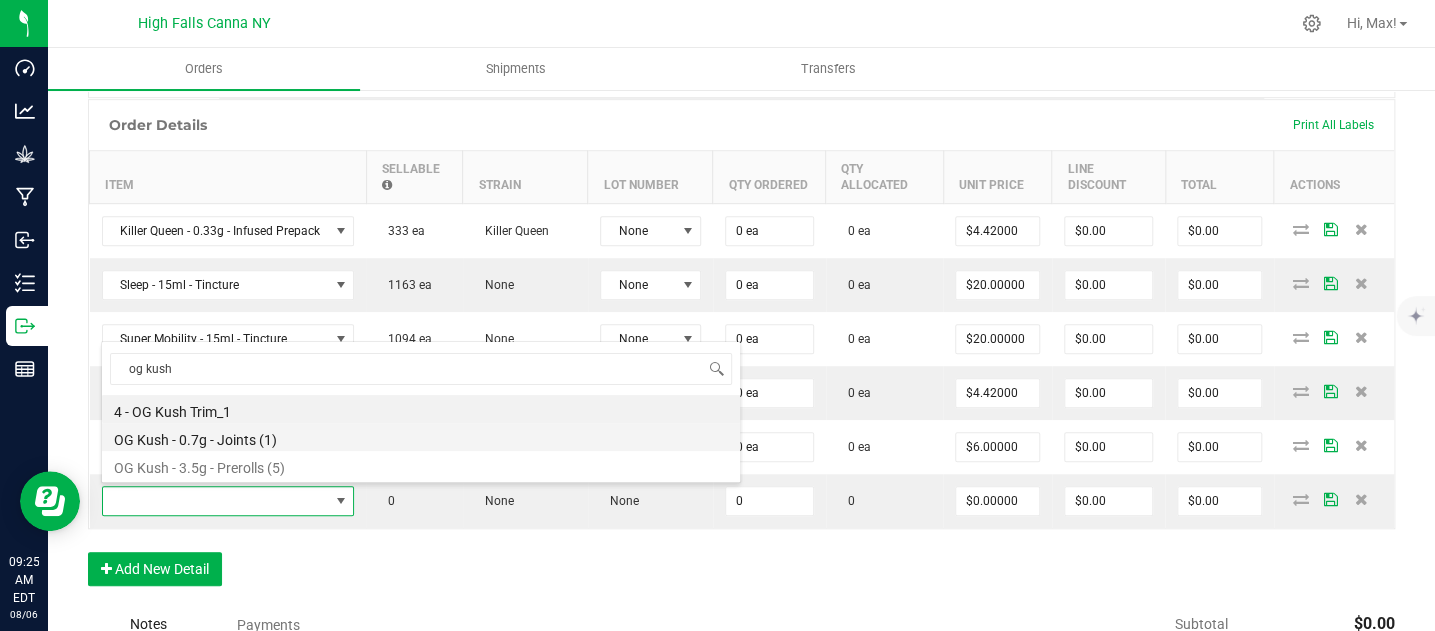 click on "OG Kush - 0.7g - Joints (1)" at bounding box center (421, 437) 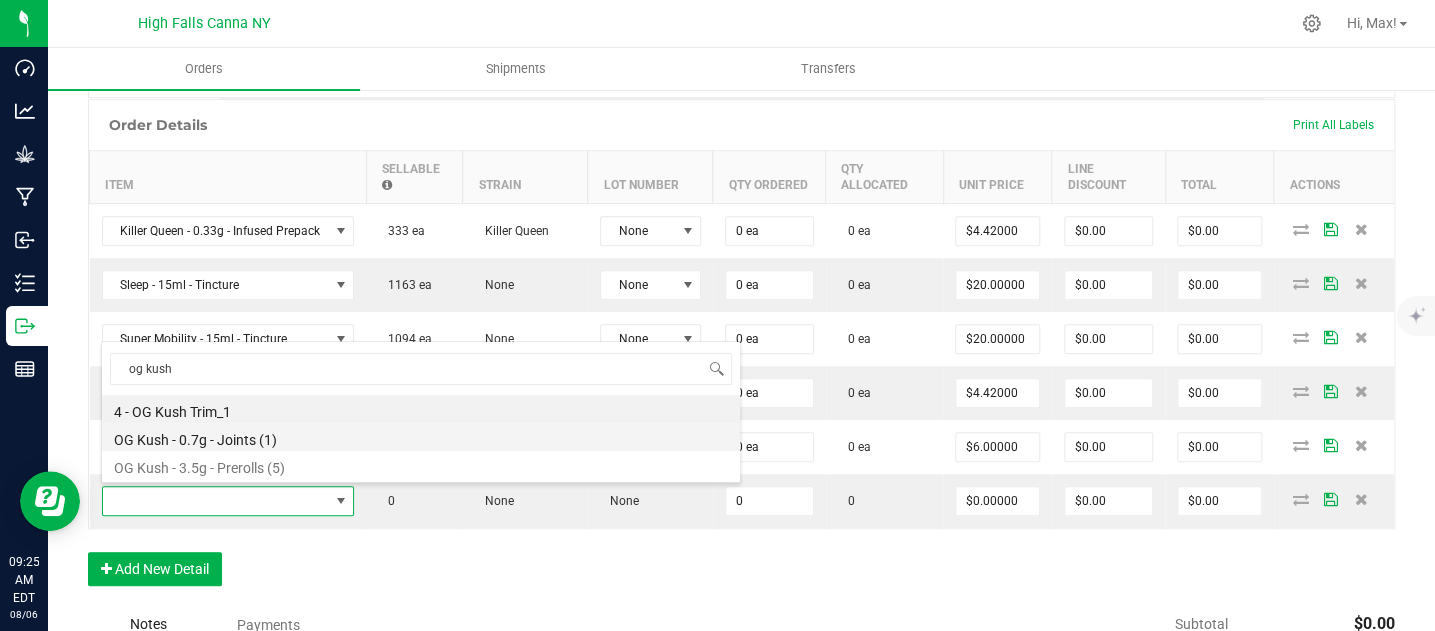 type on "0 ea" 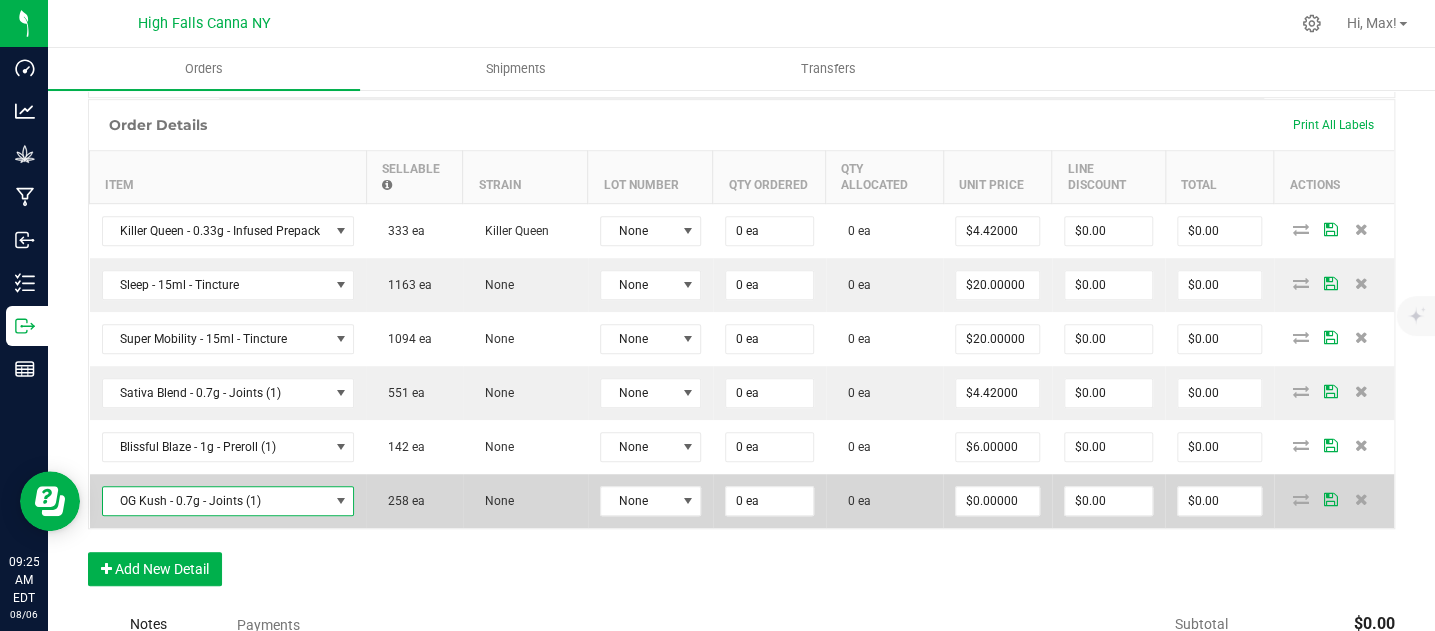 click on "OG Kush - 0.7g - Joints (1)" at bounding box center [216, 501] 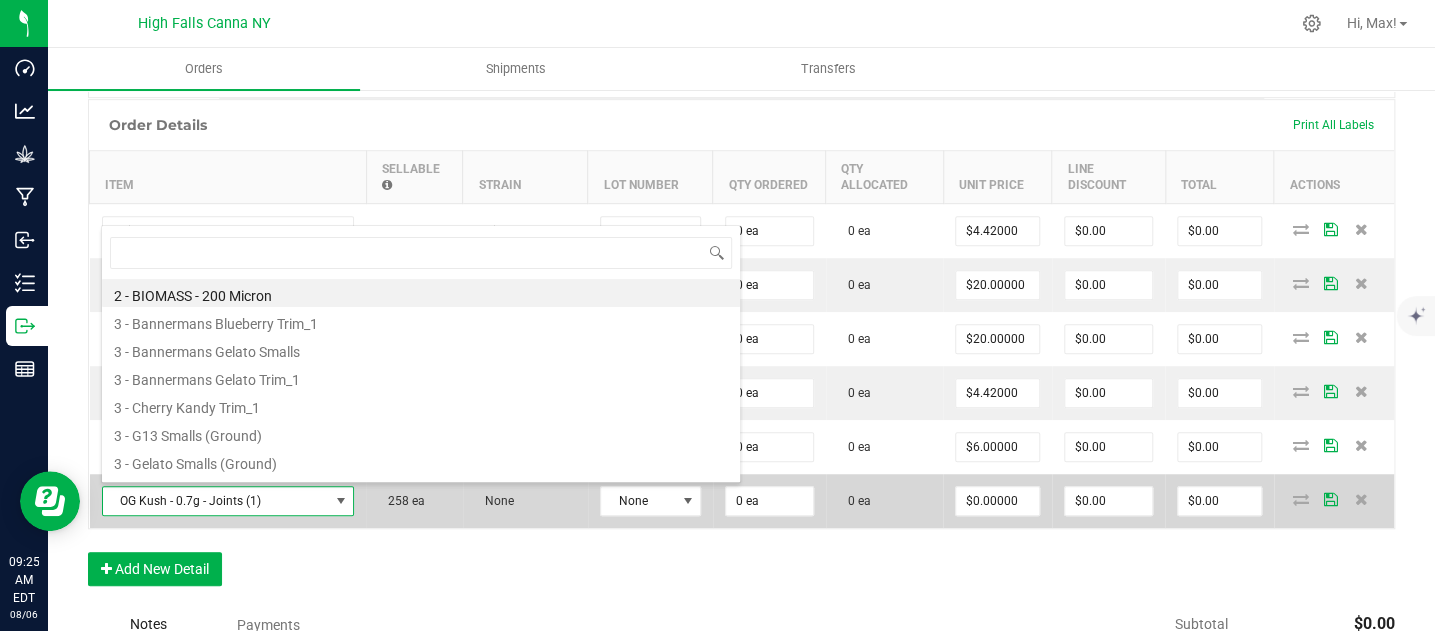 scroll, scrollTop: 99970, scrollLeft: 99748, axis: both 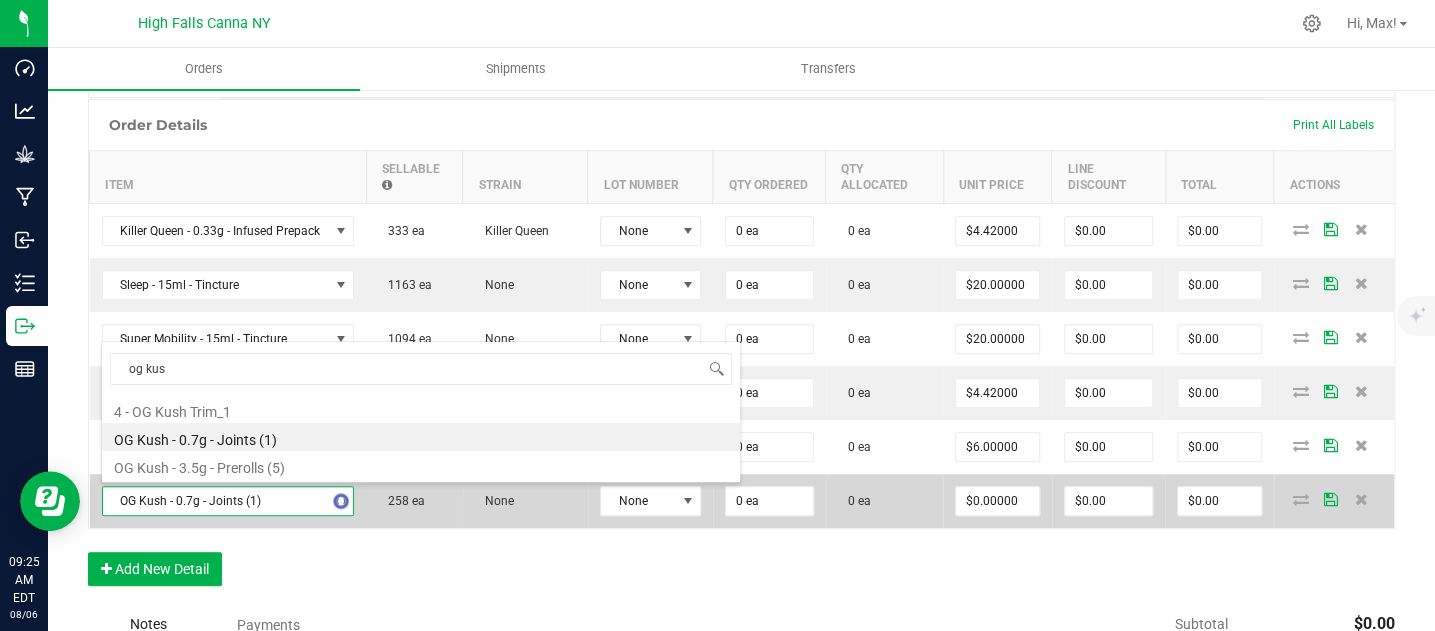 type on "og kush" 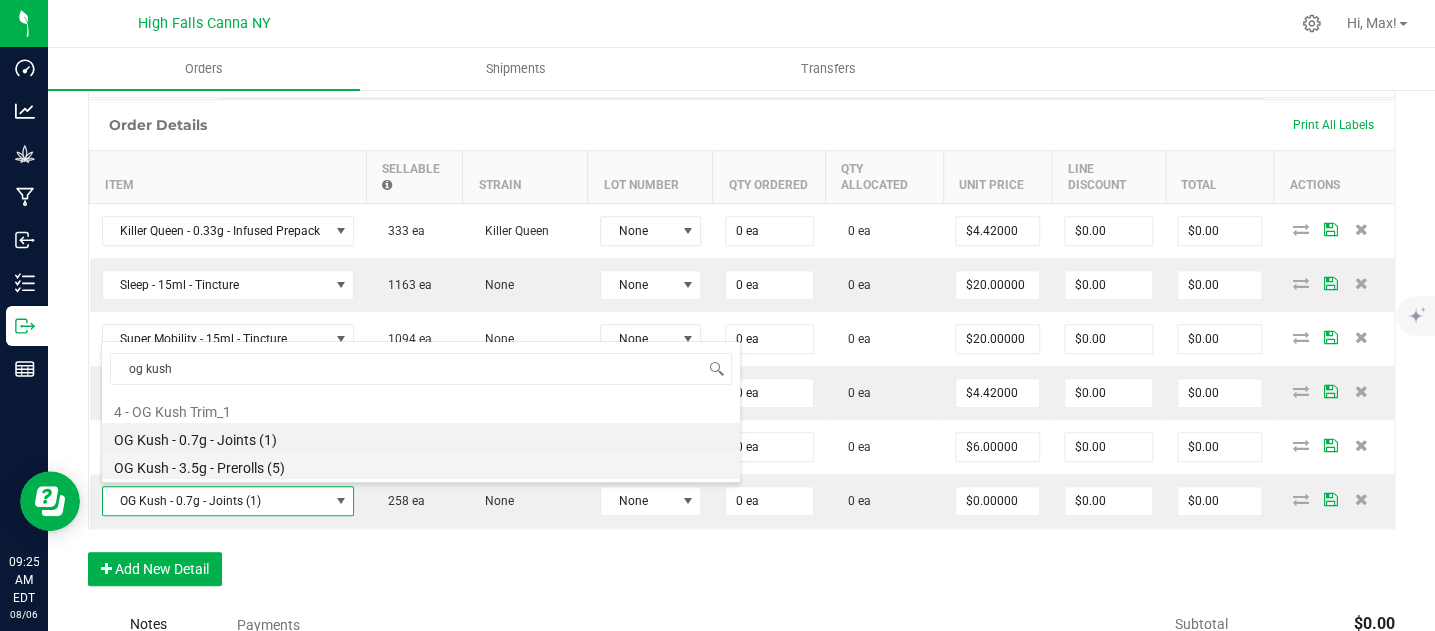 click on "OG Kush - 3.5g - Prerolls (5)" at bounding box center [421, 465] 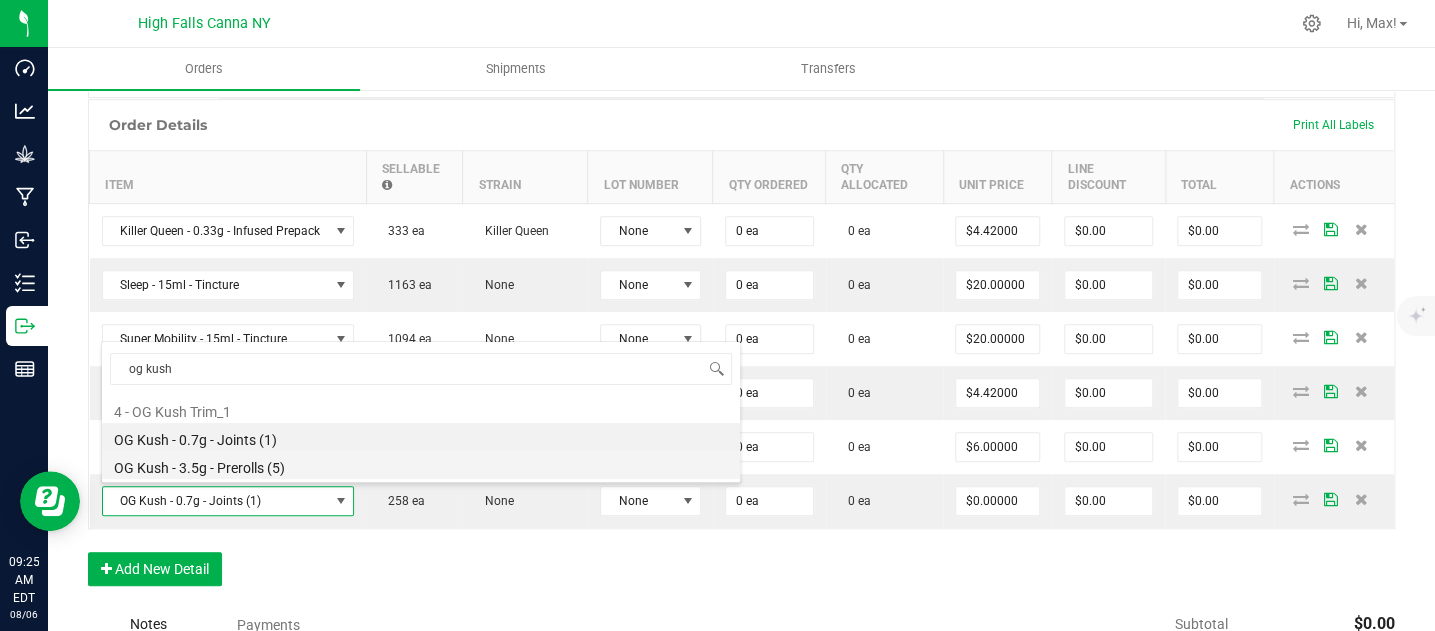 type on "$15.00000" 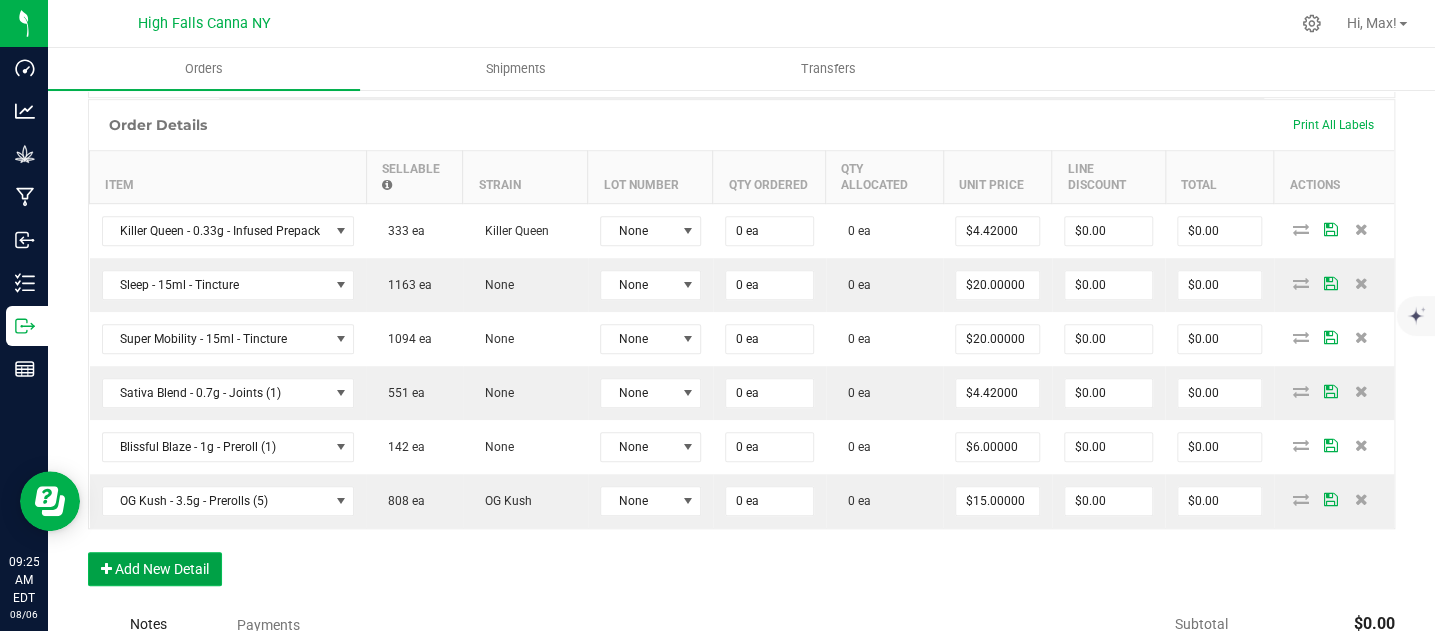 click on "Add New Detail" at bounding box center [155, 569] 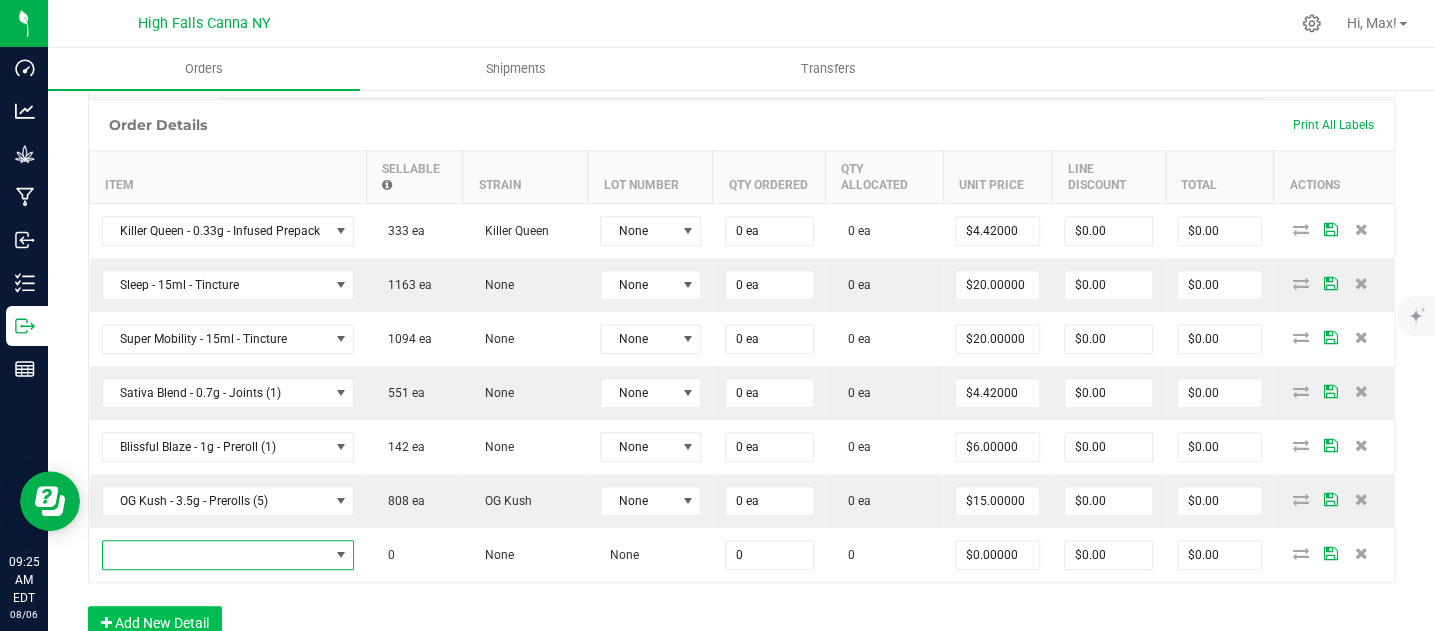 click at bounding box center (216, 555) 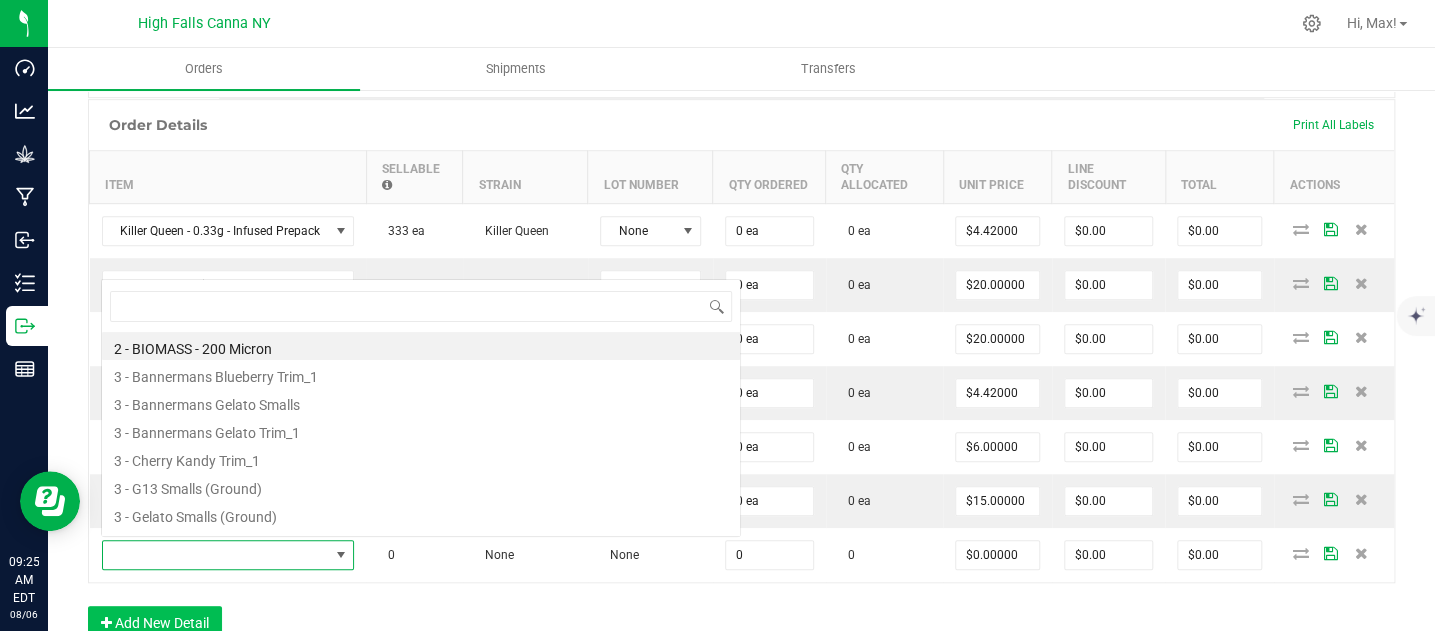 scroll, scrollTop: 0, scrollLeft: 0, axis: both 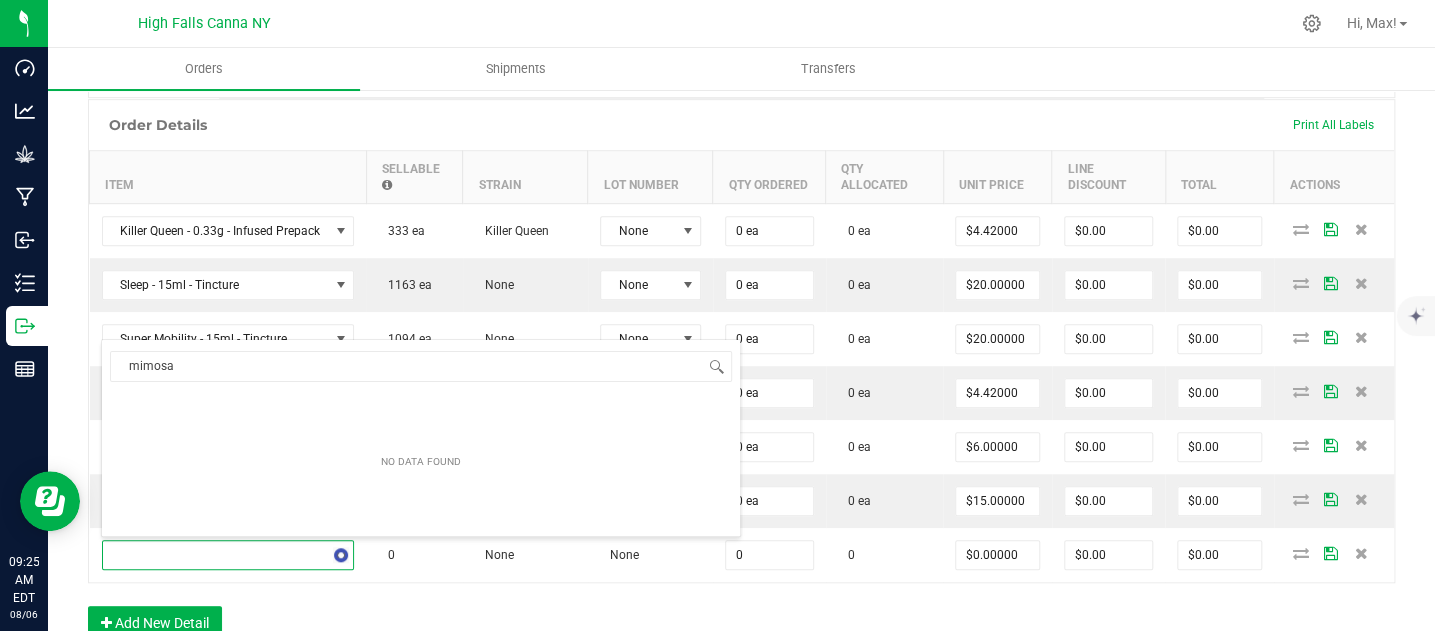 type on "mimosa" 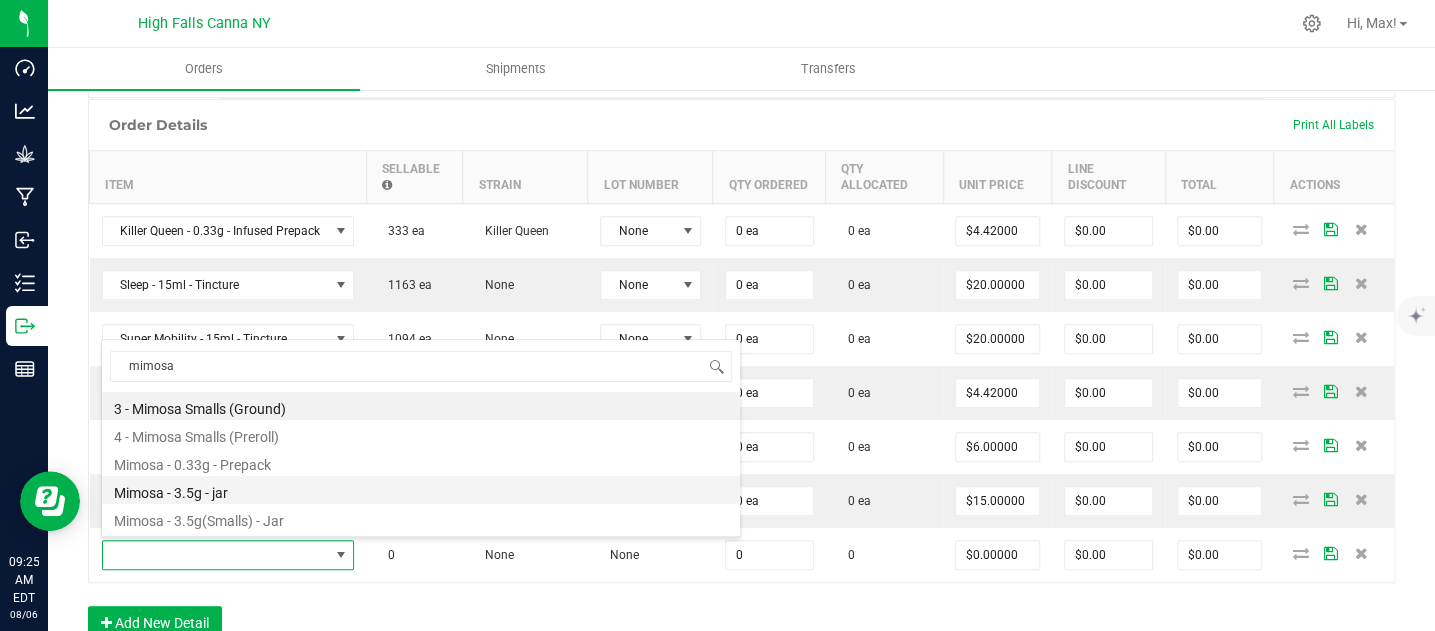 click on "Mimosa - 3.5g - jar" at bounding box center [421, 490] 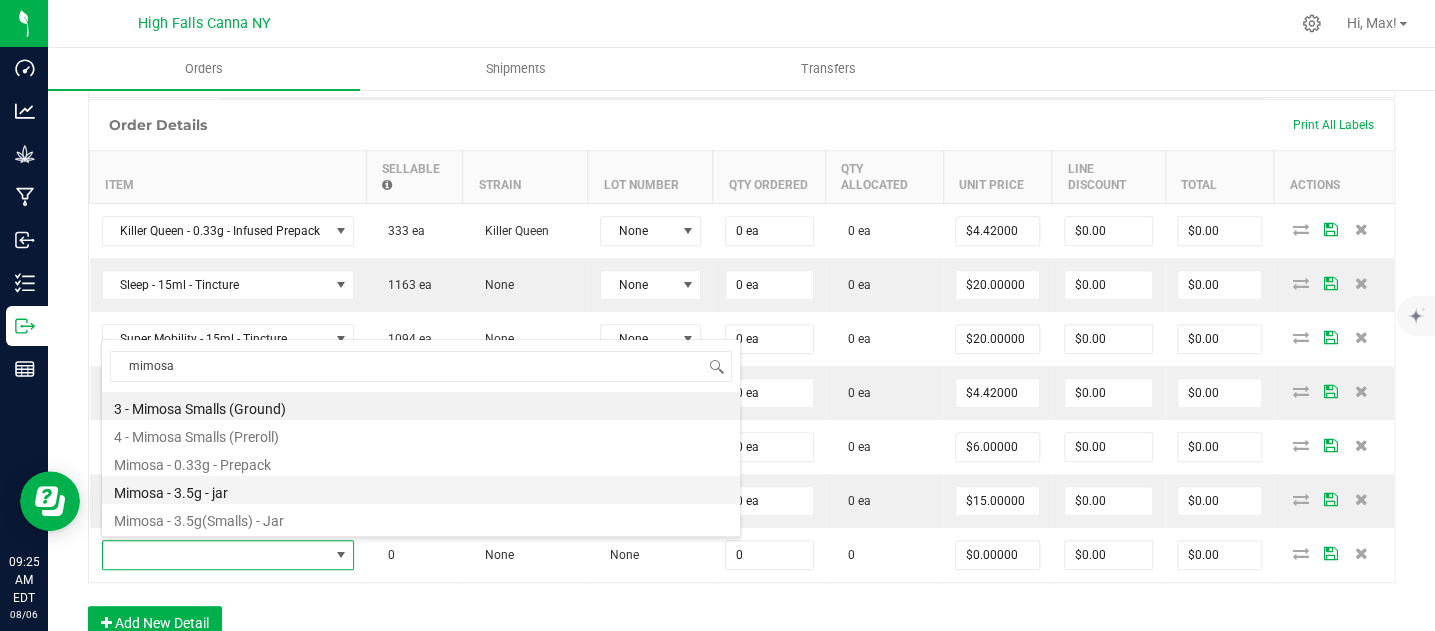 type on "0 ea" 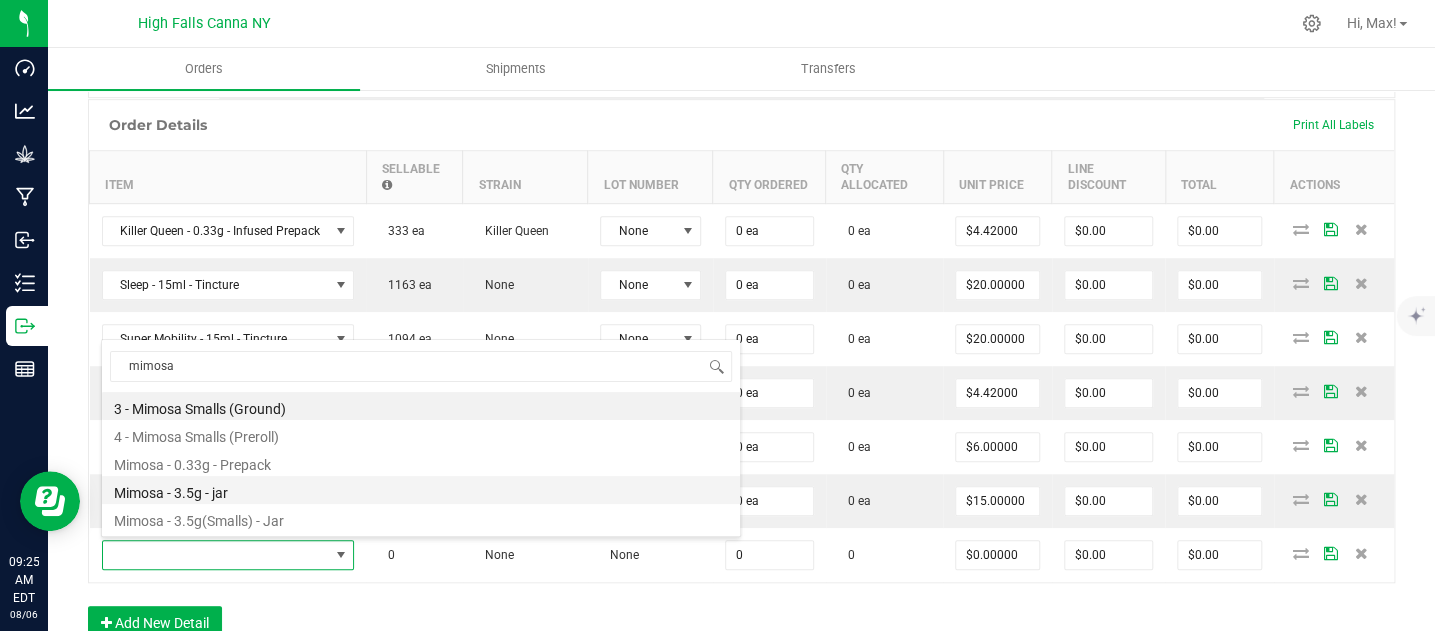 type on "$17.50000" 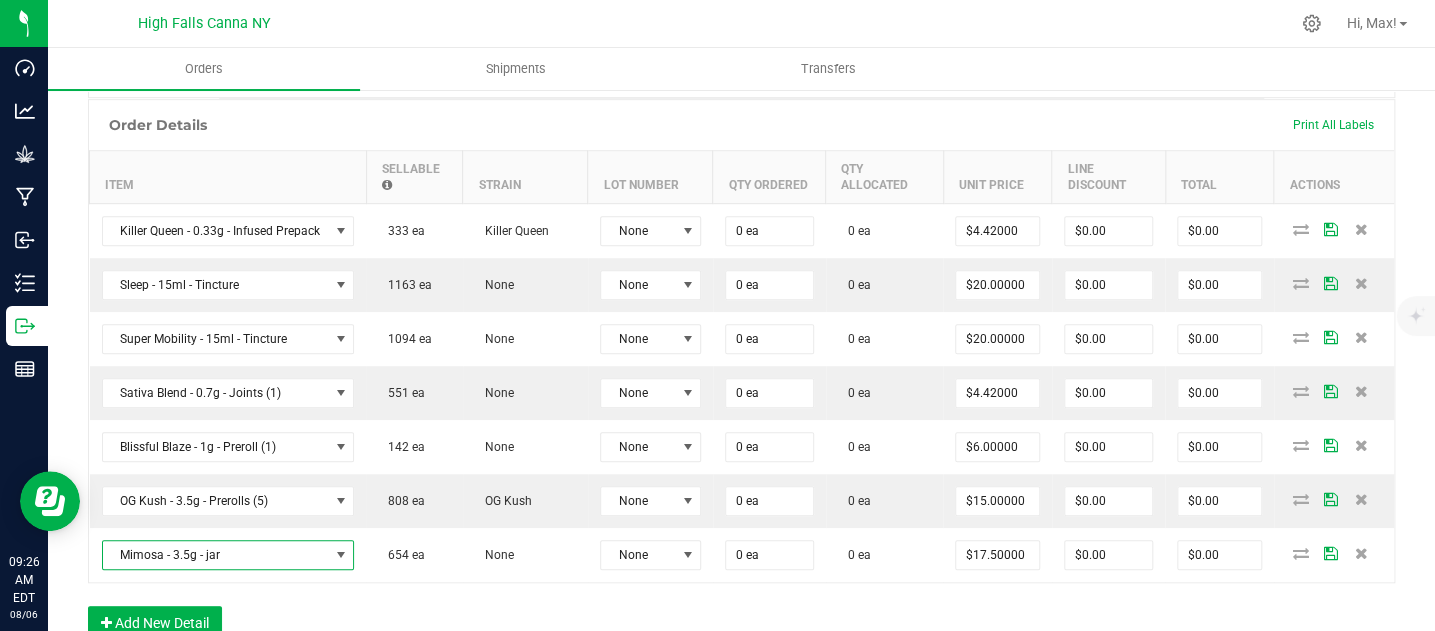 click on "Order Details Print All Labels Item  Sellable  Strain  Lot Number  Qty Ordered Qty Allocated Unit Price Line Discount Total Actions Killer Queen - 0.33g - Infused Prepack  333 ea   Killer Queen  None 0 ea  0 ea  $4.42000 $0.00 $0.00 Sleep - 15ml - Tincture  1163 ea   None  None 0 ea  0 ea  $20.00000 $0.00 $0.00 Super Mobility - 15ml - Tincture  1094 ea   None  None 0 ea  0 ea  $20.00000 $0.00 $0.00 Sativa Blend - 0.7g - Joints (1)  551 ea   None  None 0 ea  0 ea  $4.42000 $0.00 $0.00 Blissful Blaze - 1g - Preroll (1)  142 ea   None  None 0 ea  0 ea  $6.00000 $0.00 $0.00 OG Kush - 3.5g - Prerolls (5)  808 ea   OG Kush  None 0 ea  0 ea  $15.00000 $0.00 $0.00 Mimosa - 3.5g - jar  654 ea   None  None 0 ea  0 ea  $17.50000 $0.00 $0.00
Add New Detail" at bounding box center (741, 379) 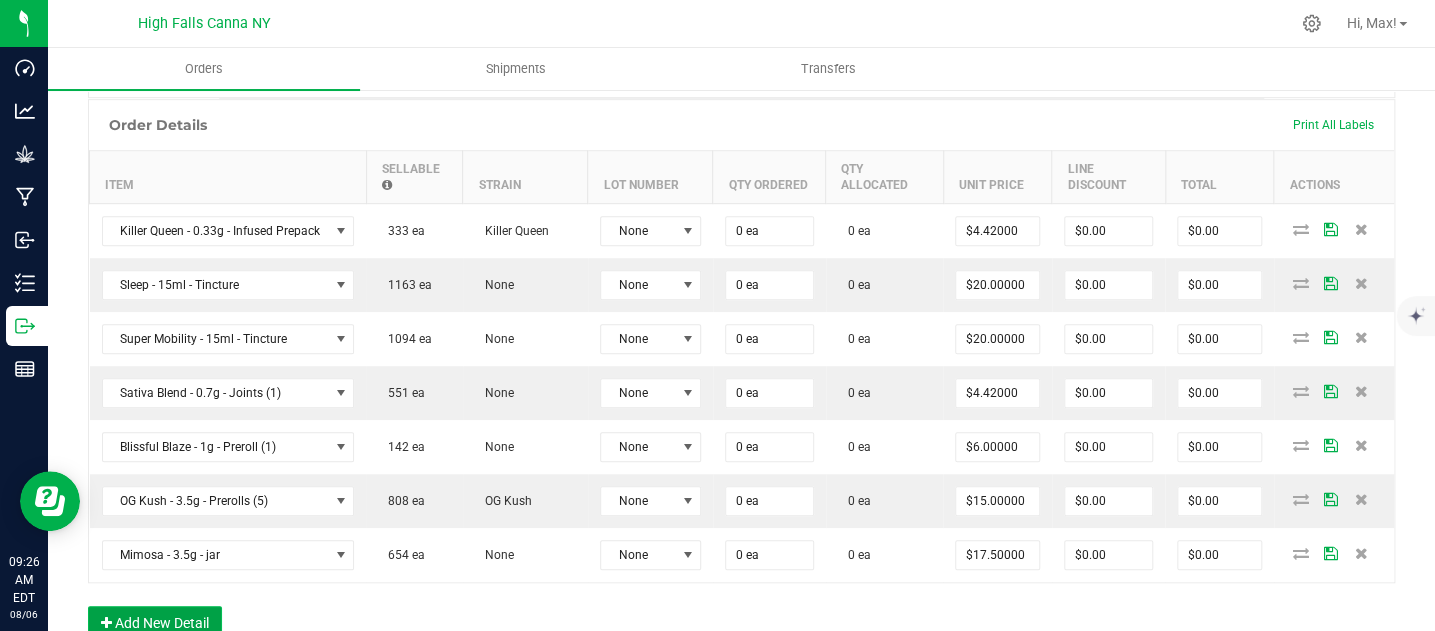click on "Add New Detail" at bounding box center [155, 623] 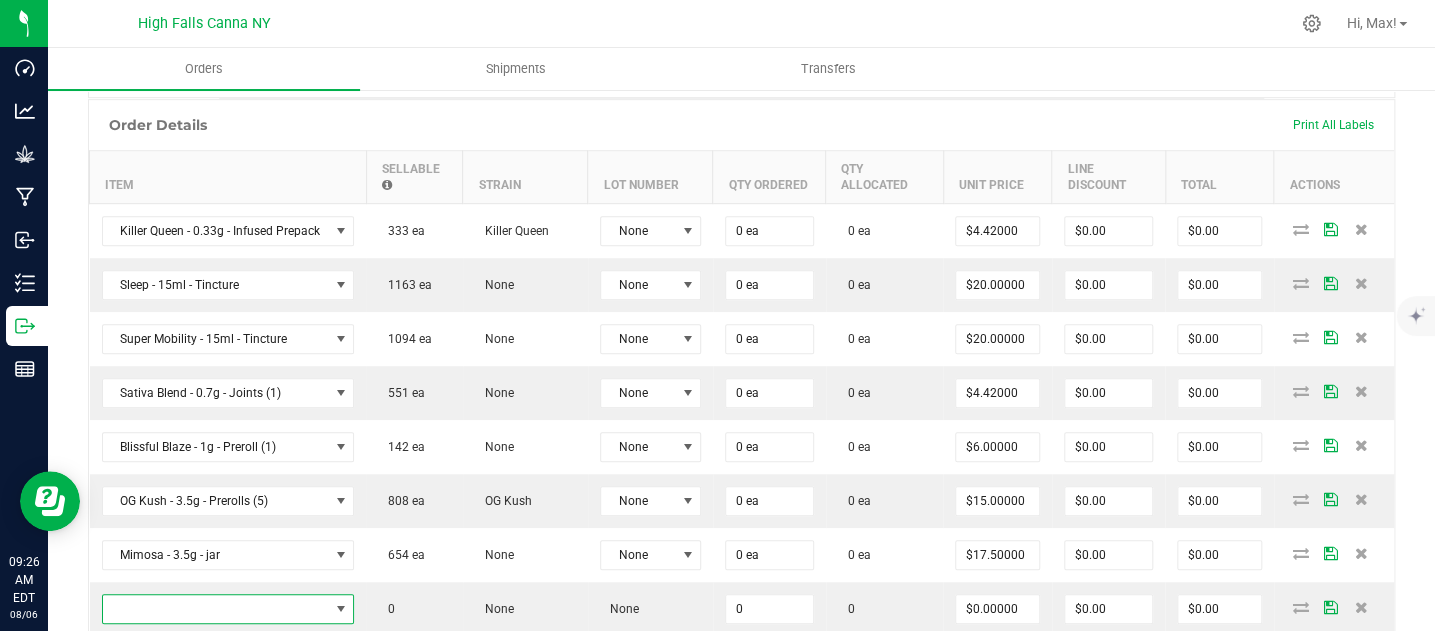 click at bounding box center (216, 609) 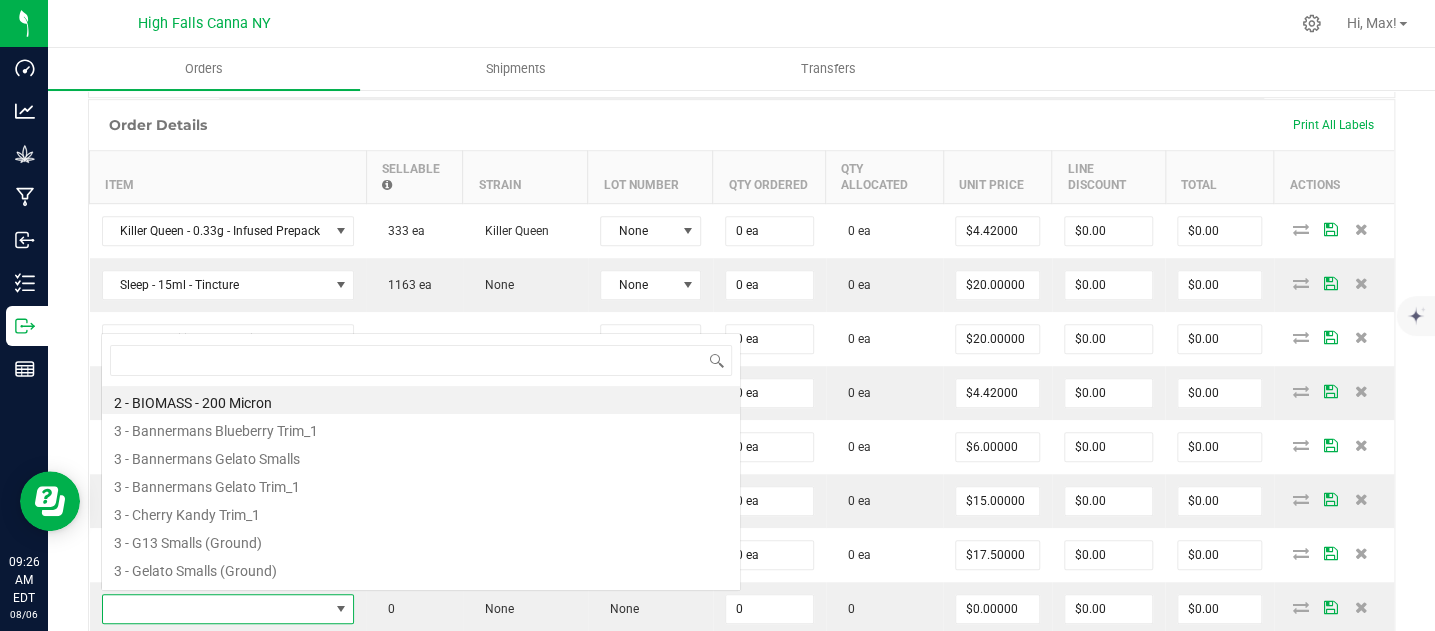 scroll, scrollTop: 0, scrollLeft: 0, axis: both 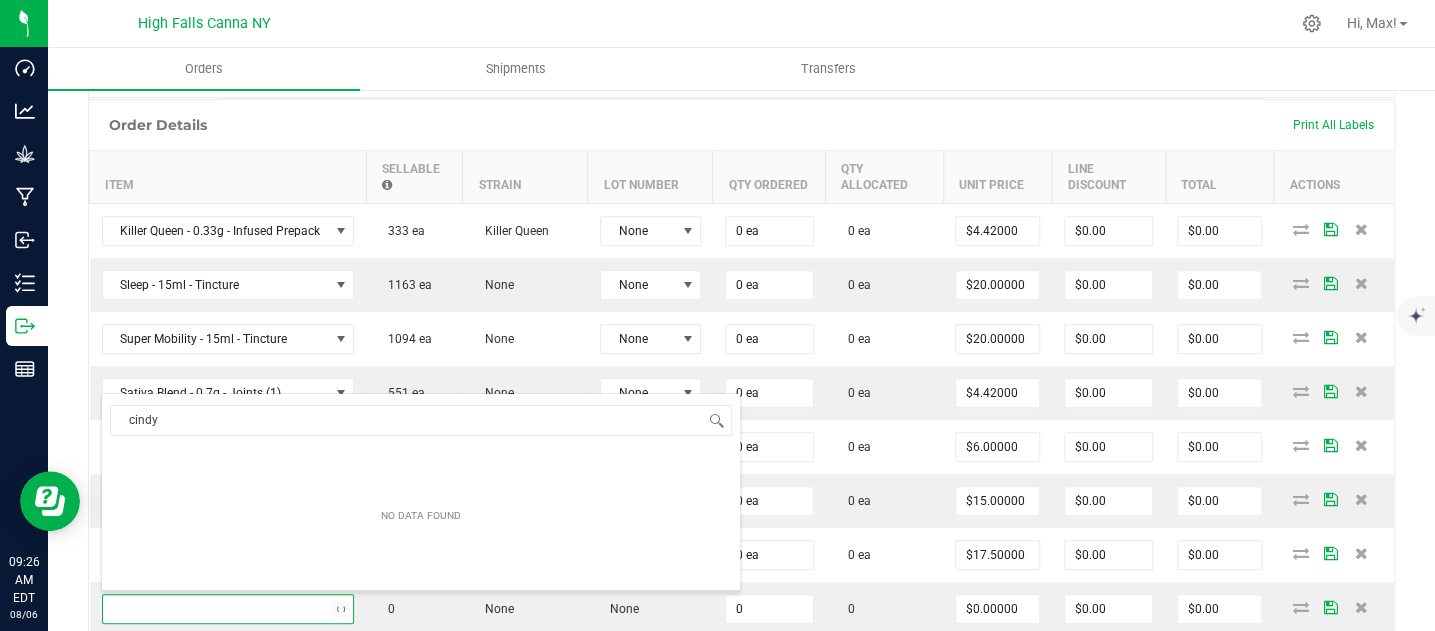 type on "cindy" 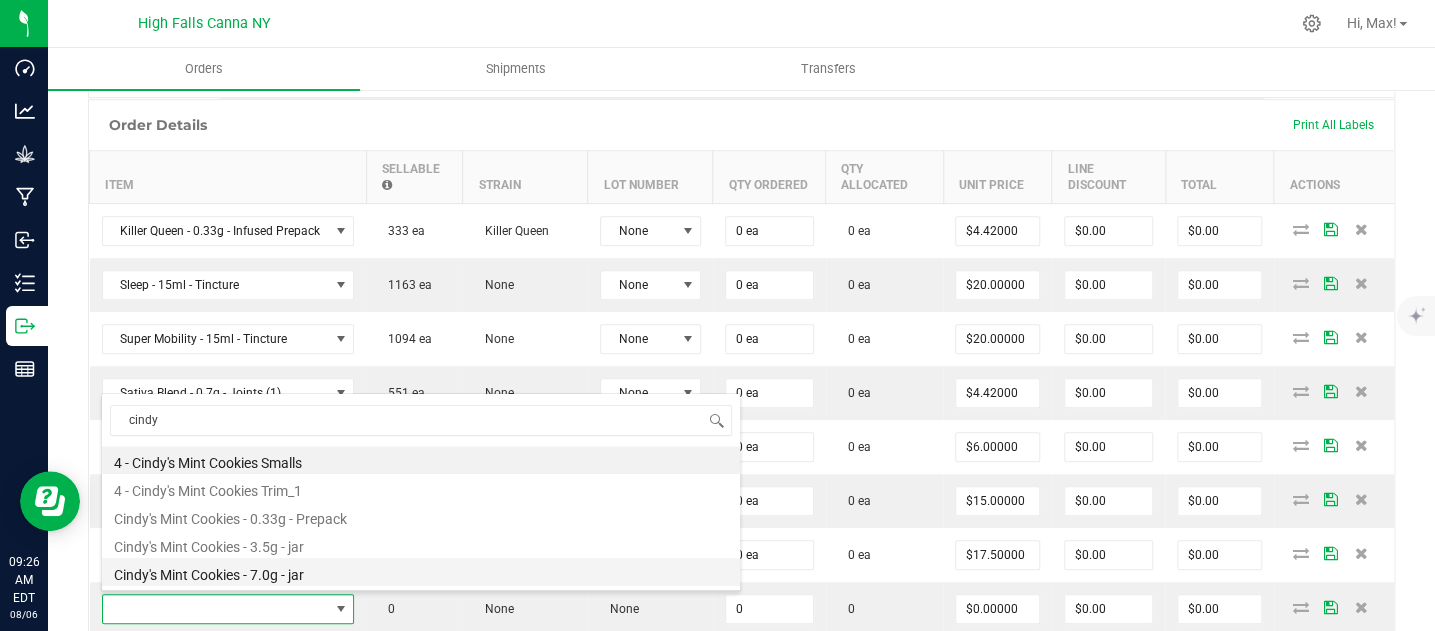 click on "Cindy's Mint Cookies - 7.0g - jar" at bounding box center [421, 572] 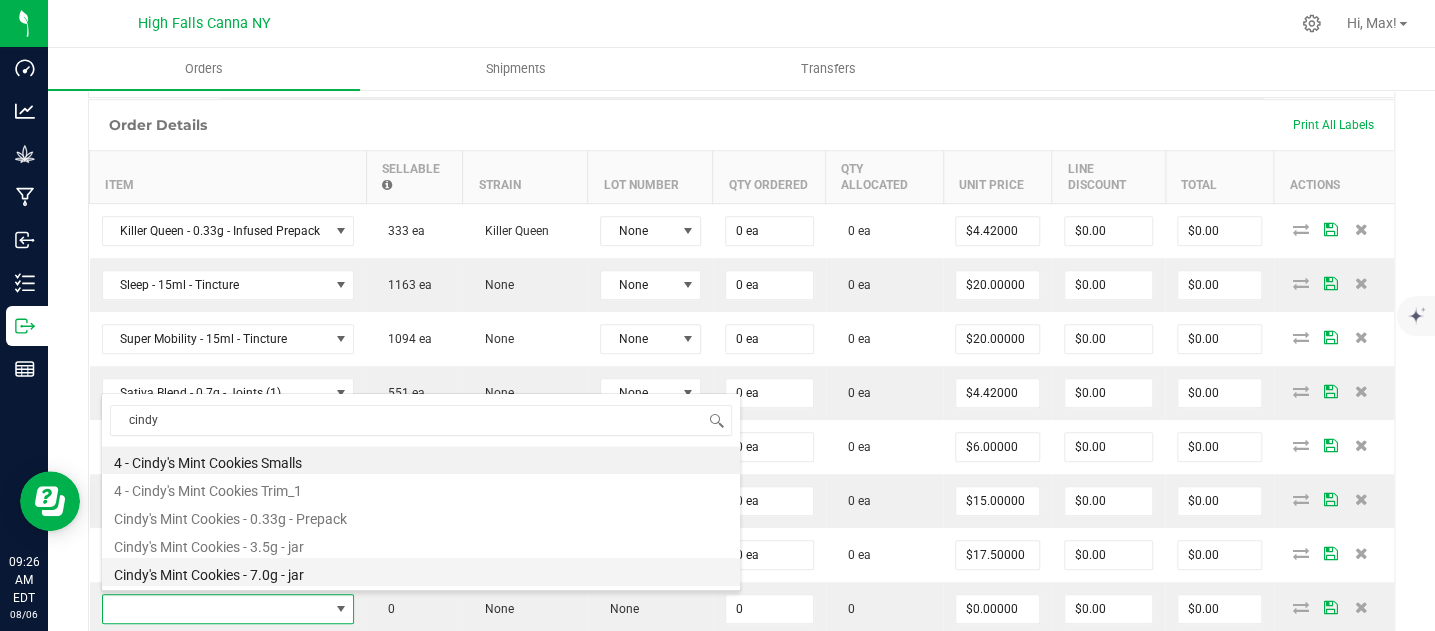 type on "0 ea" 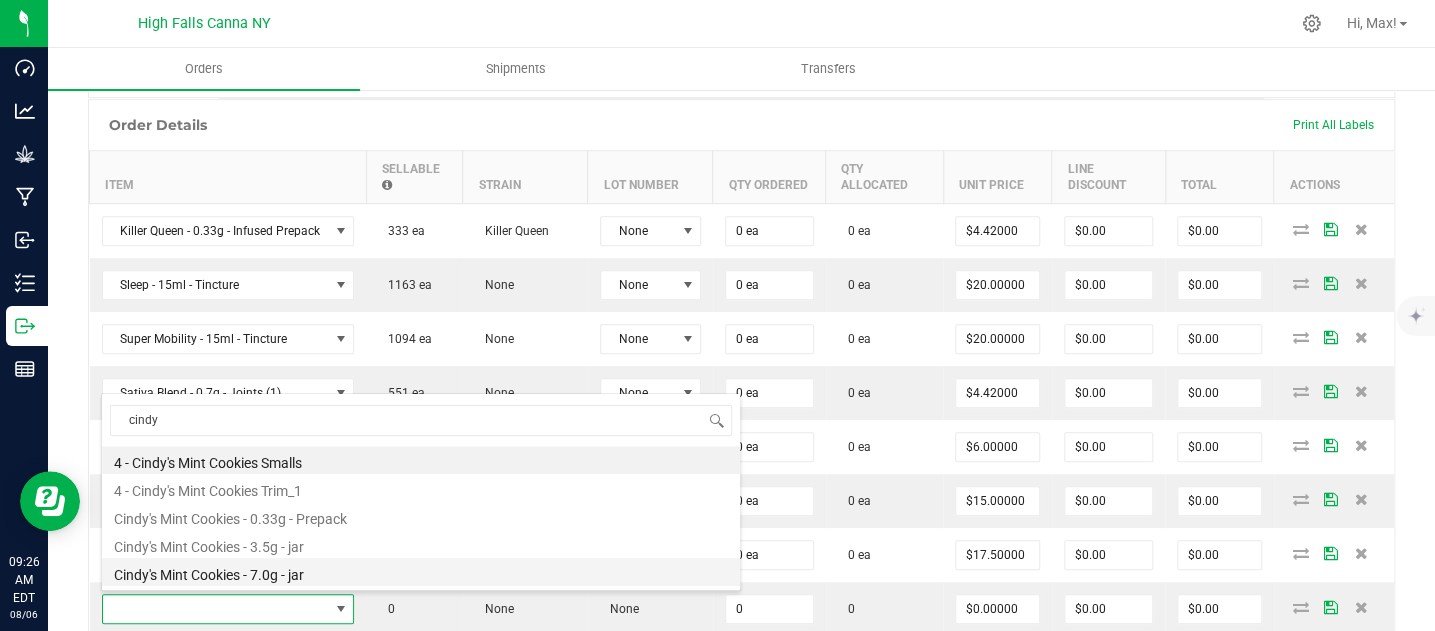 type on "$27.50000" 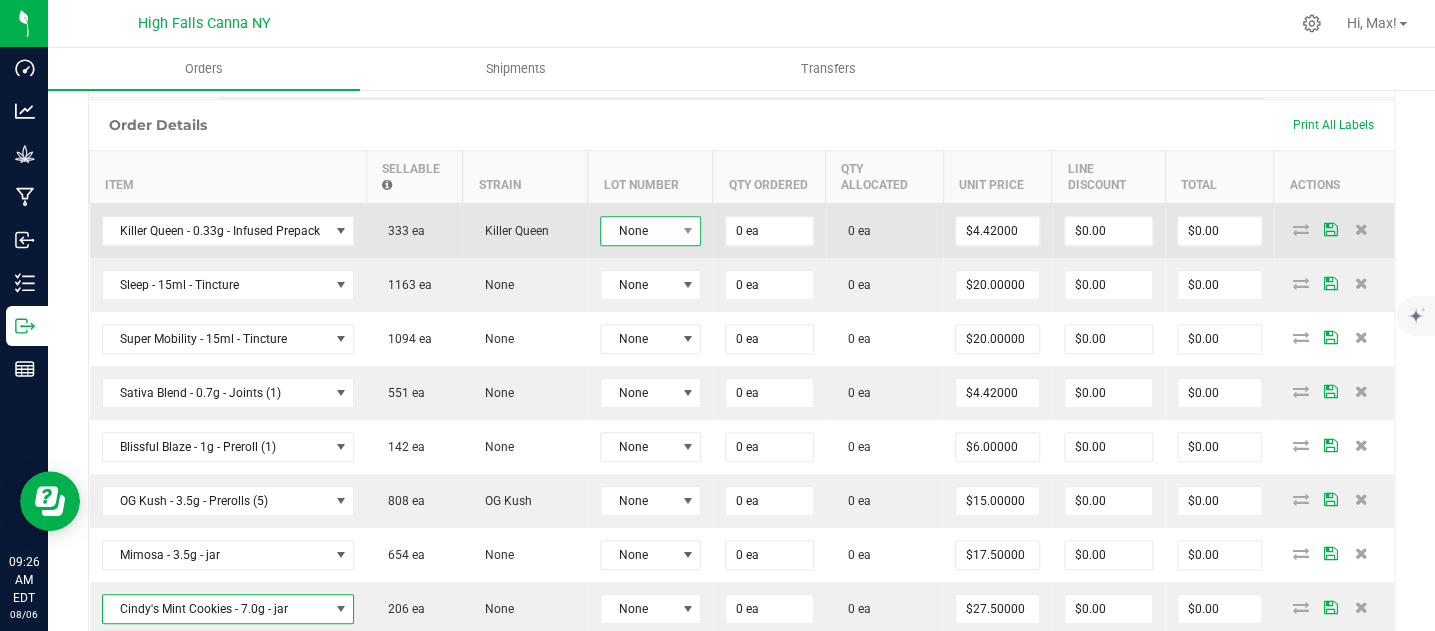click on "None" at bounding box center (638, 231) 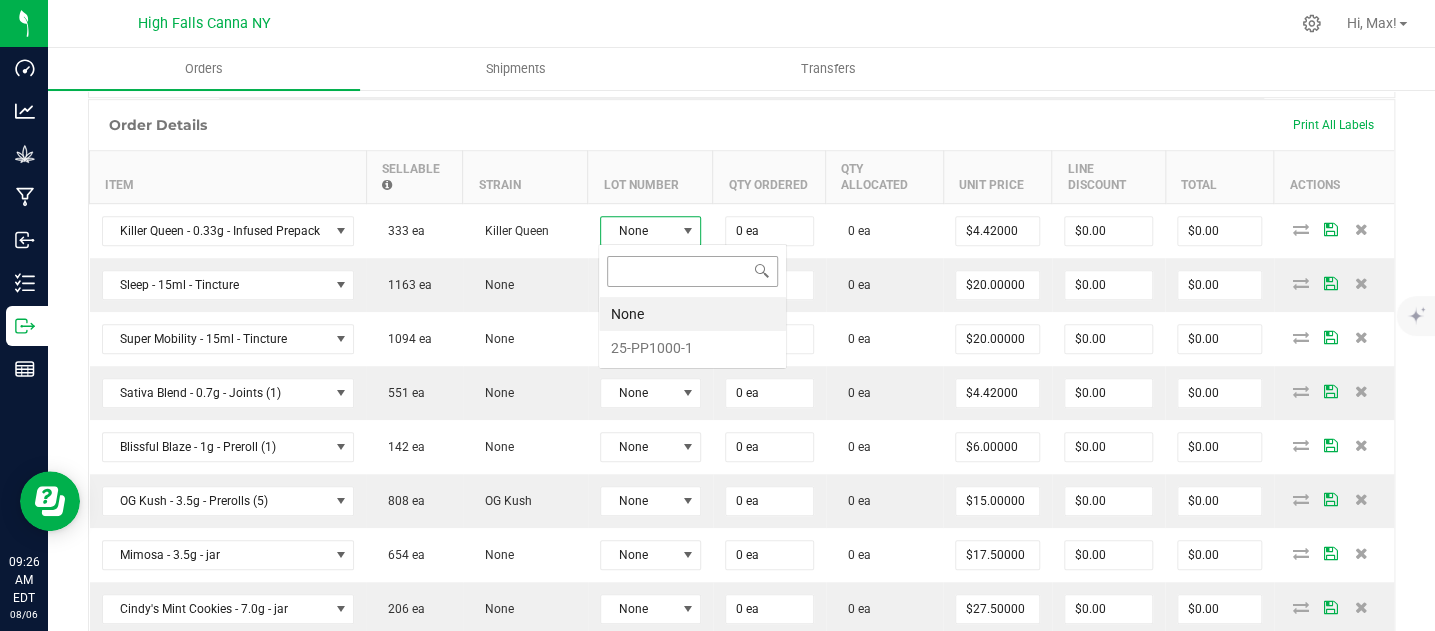 scroll, scrollTop: 99970, scrollLeft: 99898, axis: both 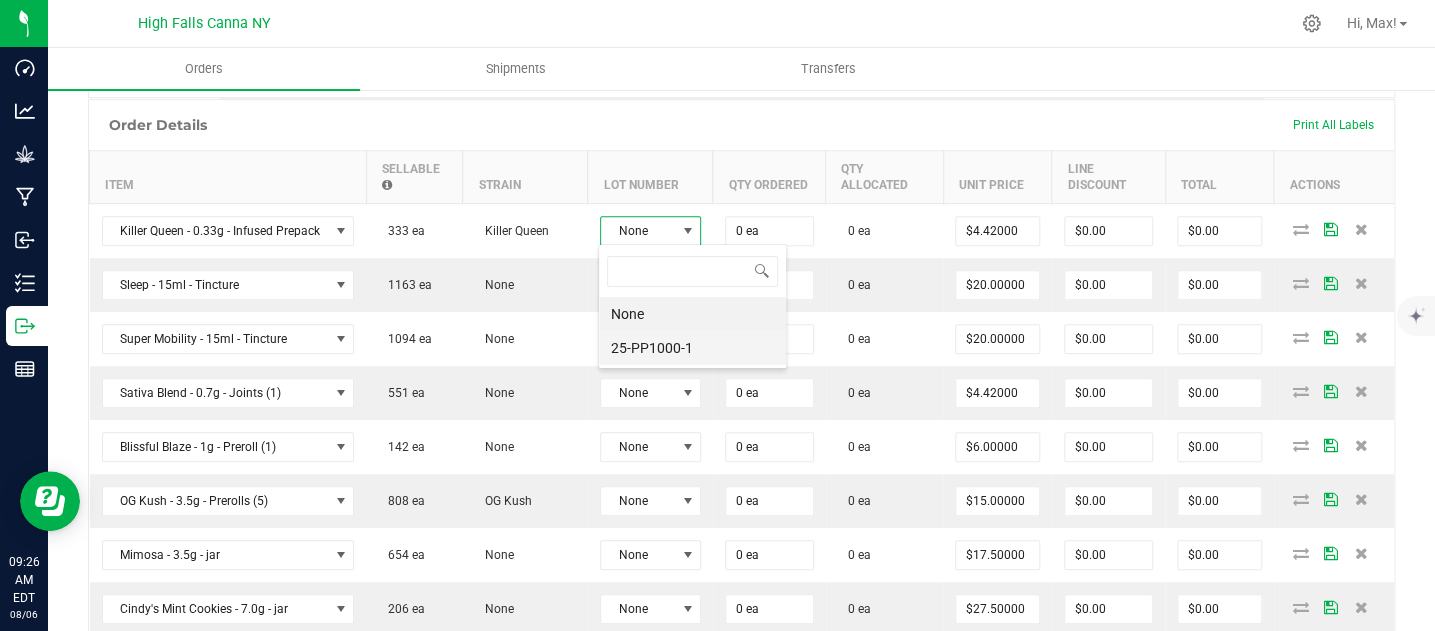 click on "25-PP1000-1" at bounding box center (692, 348) 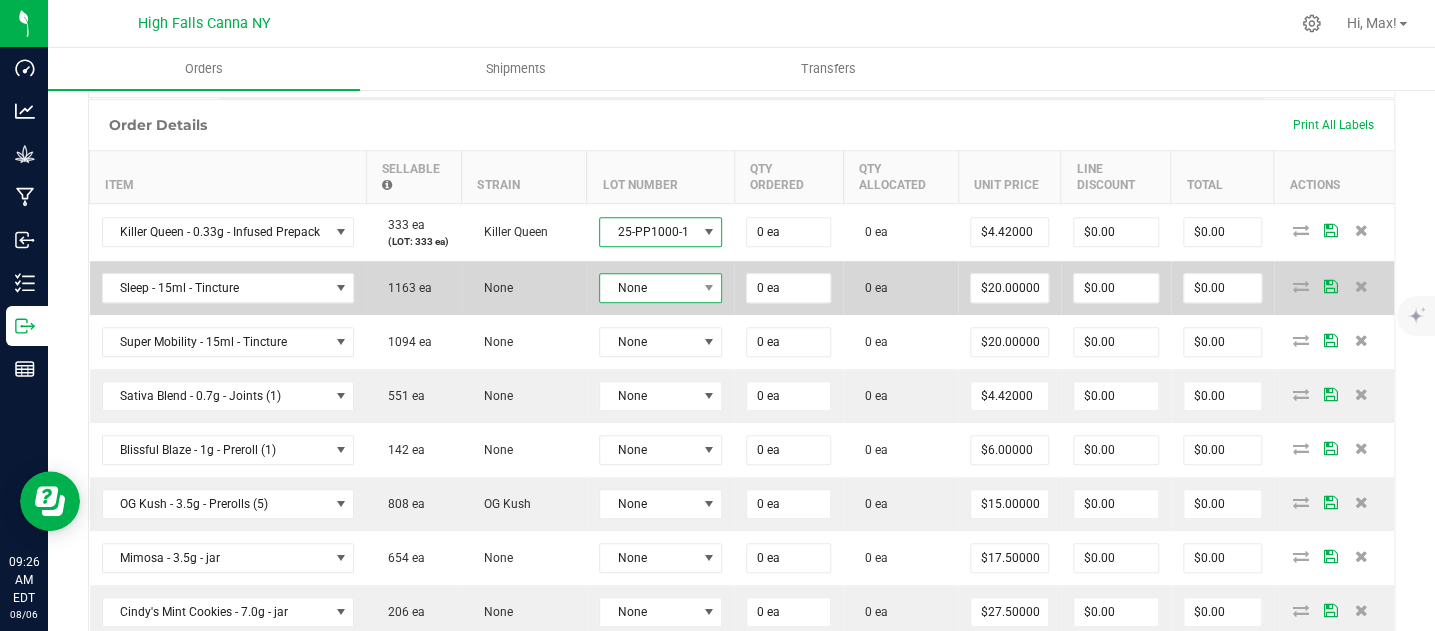 click on "None" at bounding box center (648, 288) 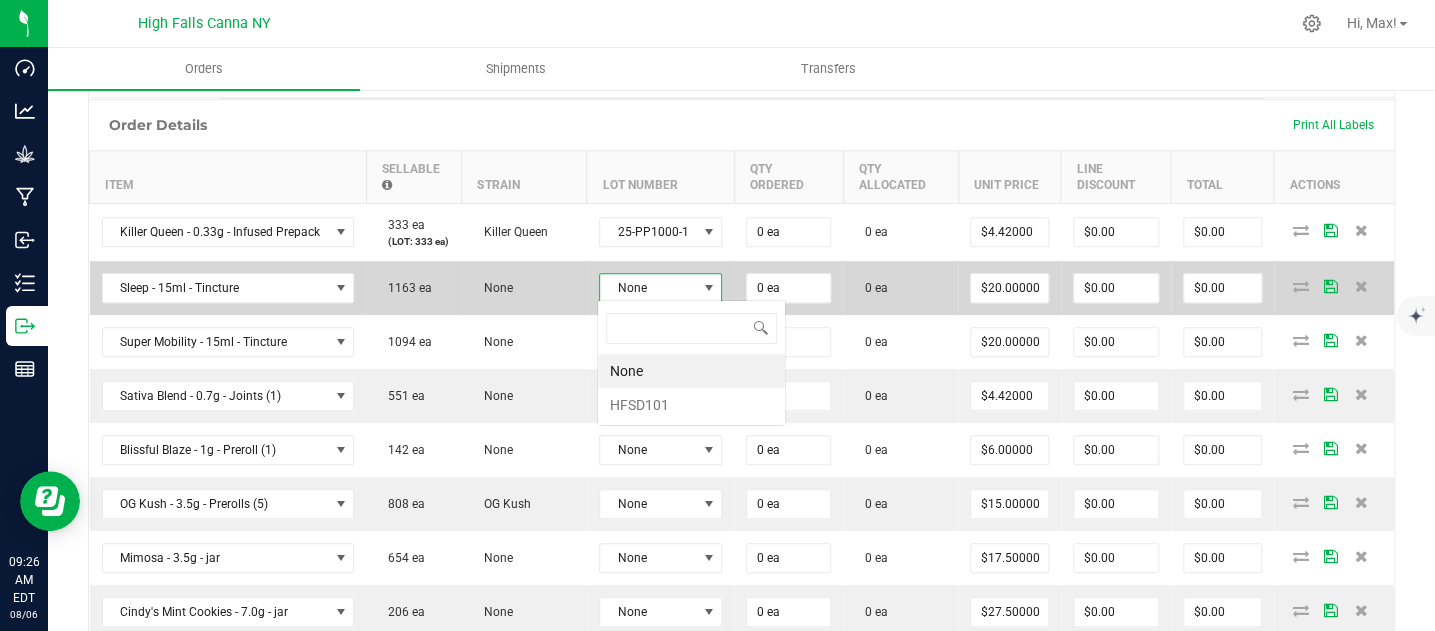 scroll, scrollTop: 99970, scrollLeft: 99879, axis: both 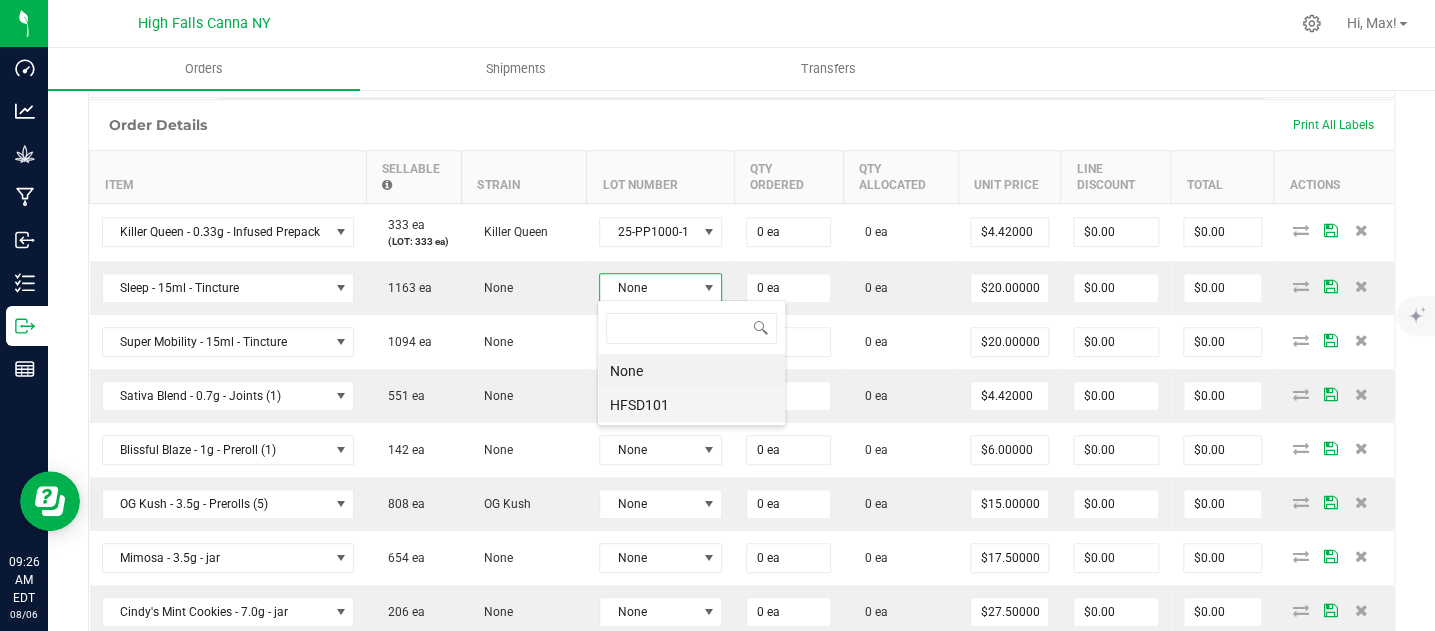 click on "HFSD101" at bounding box center (691, 405) 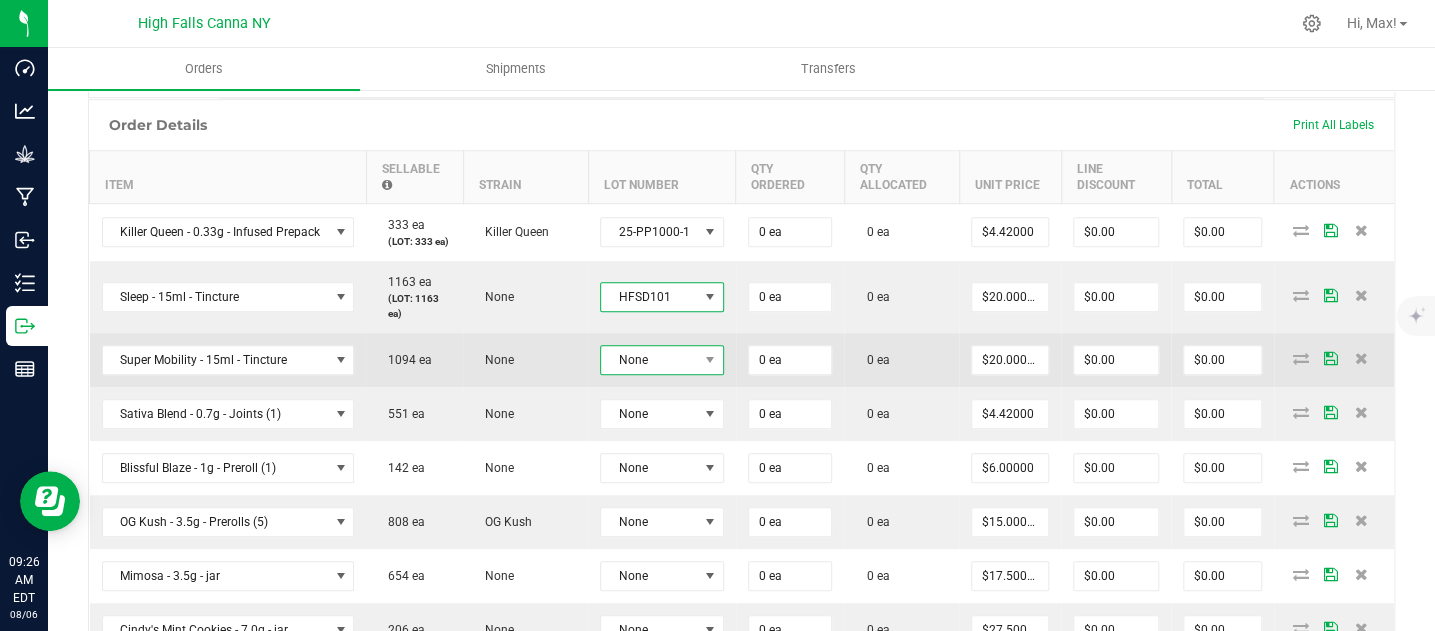click on "None" at bounding box center [649, 360] 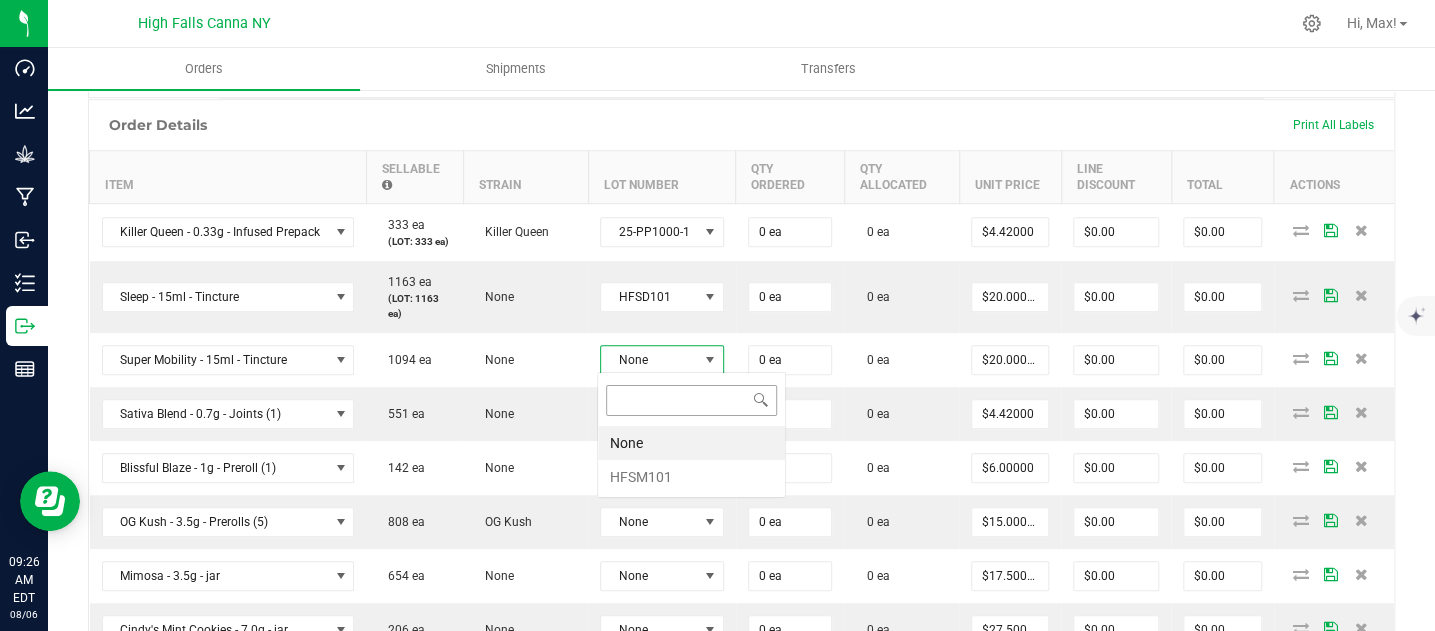 scroll, scrollTop: 99970, scrollLeft: 99879, axis: both 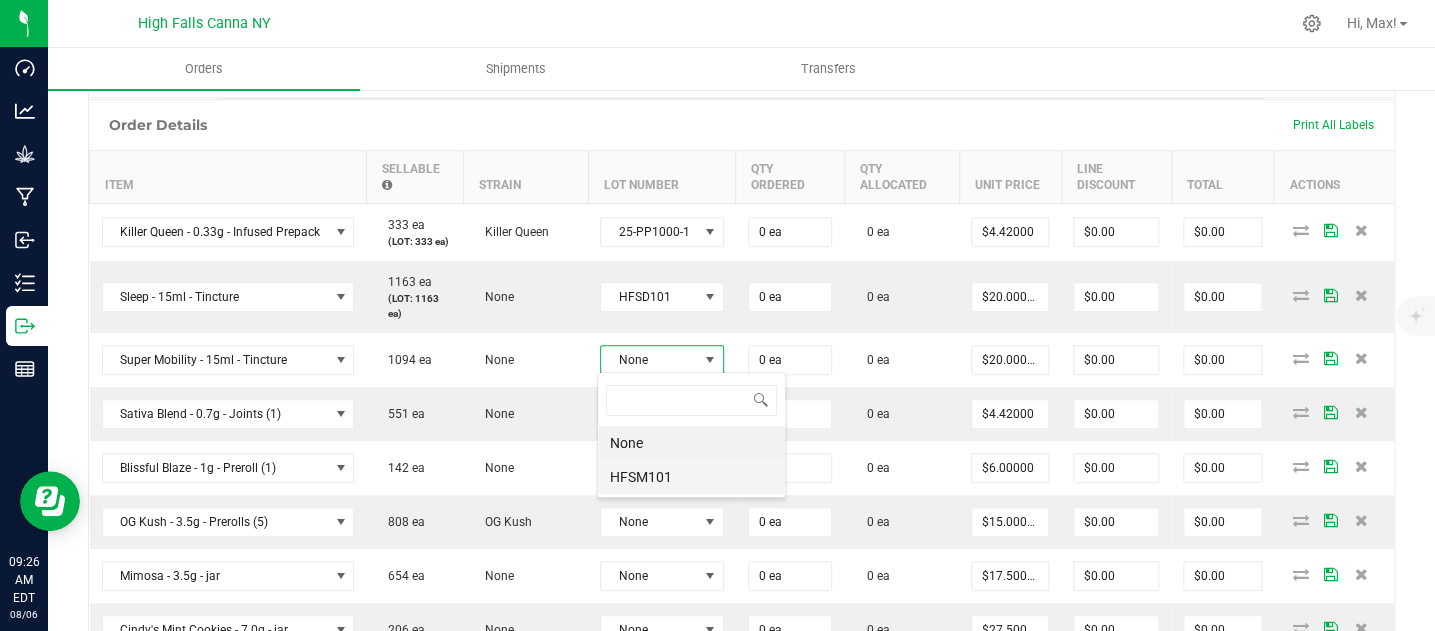 click on "HFSM101" at bounding box center [691, 477] 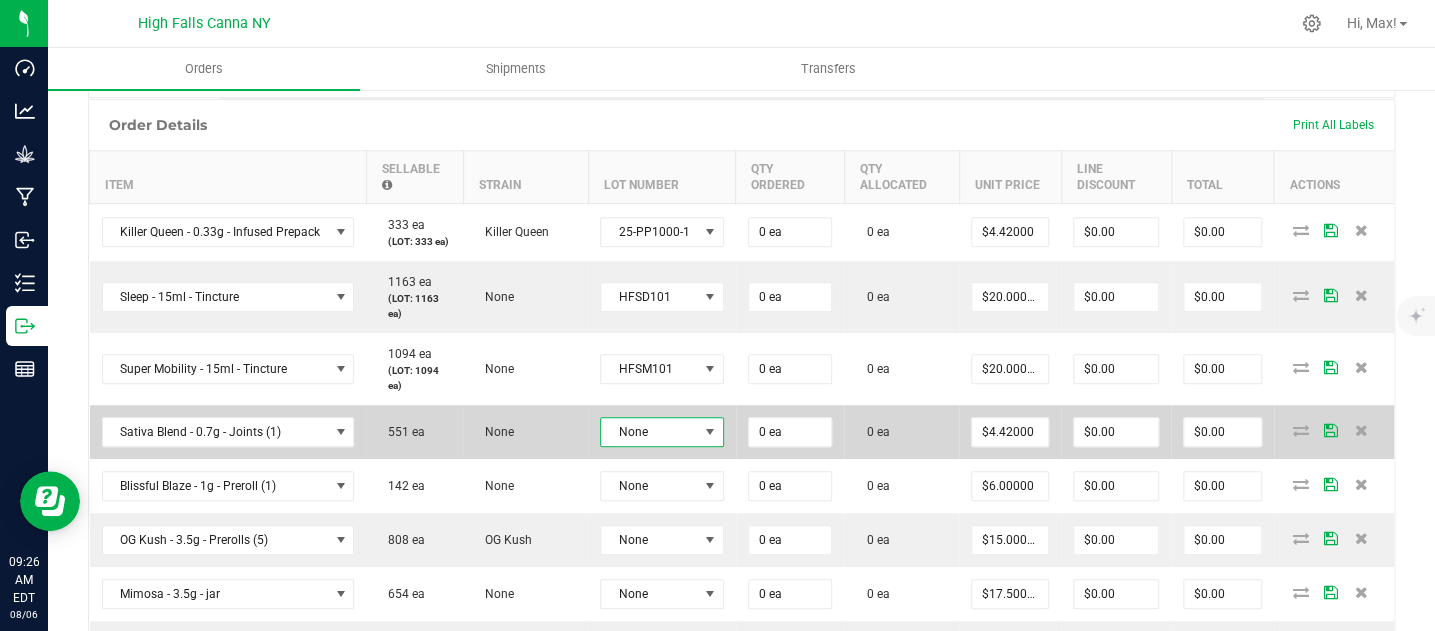click on "None" at bounding box center (649, 432) 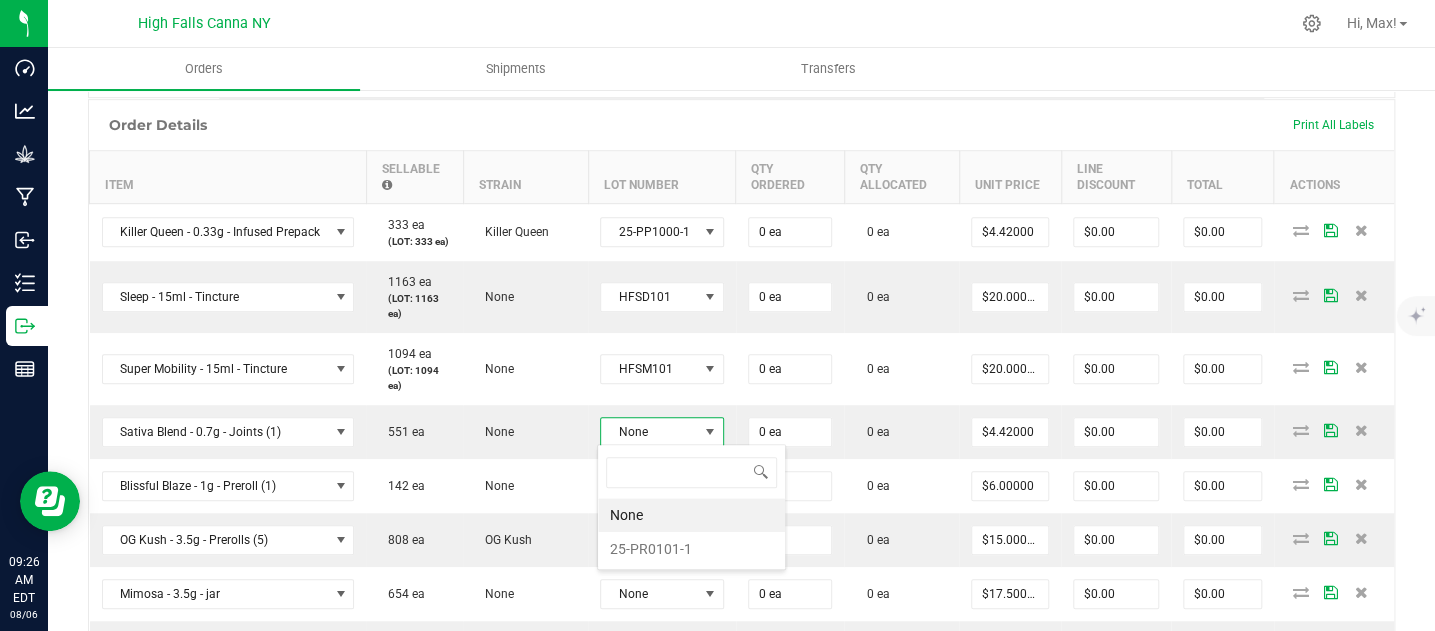 scroll, scrollTop: 99970, scrollLeft: 99879, axis: both 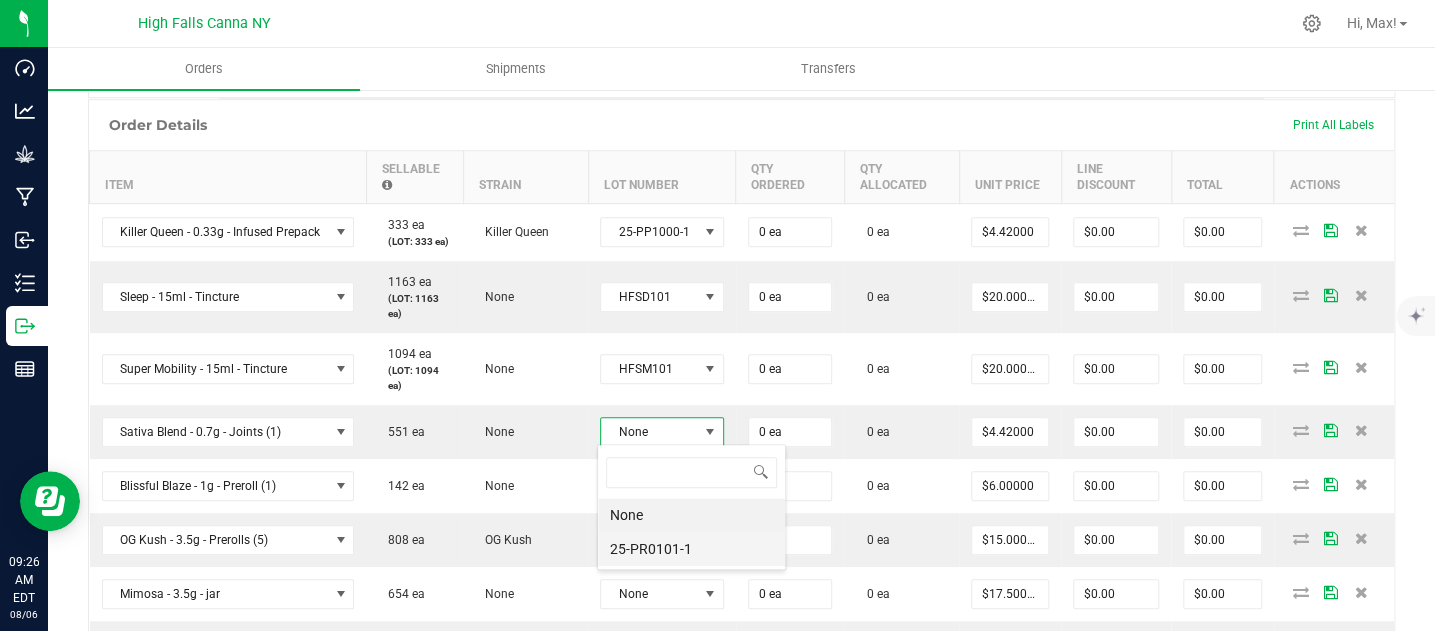 click on "25-PR0101-1" at bounding box center [691, 549] 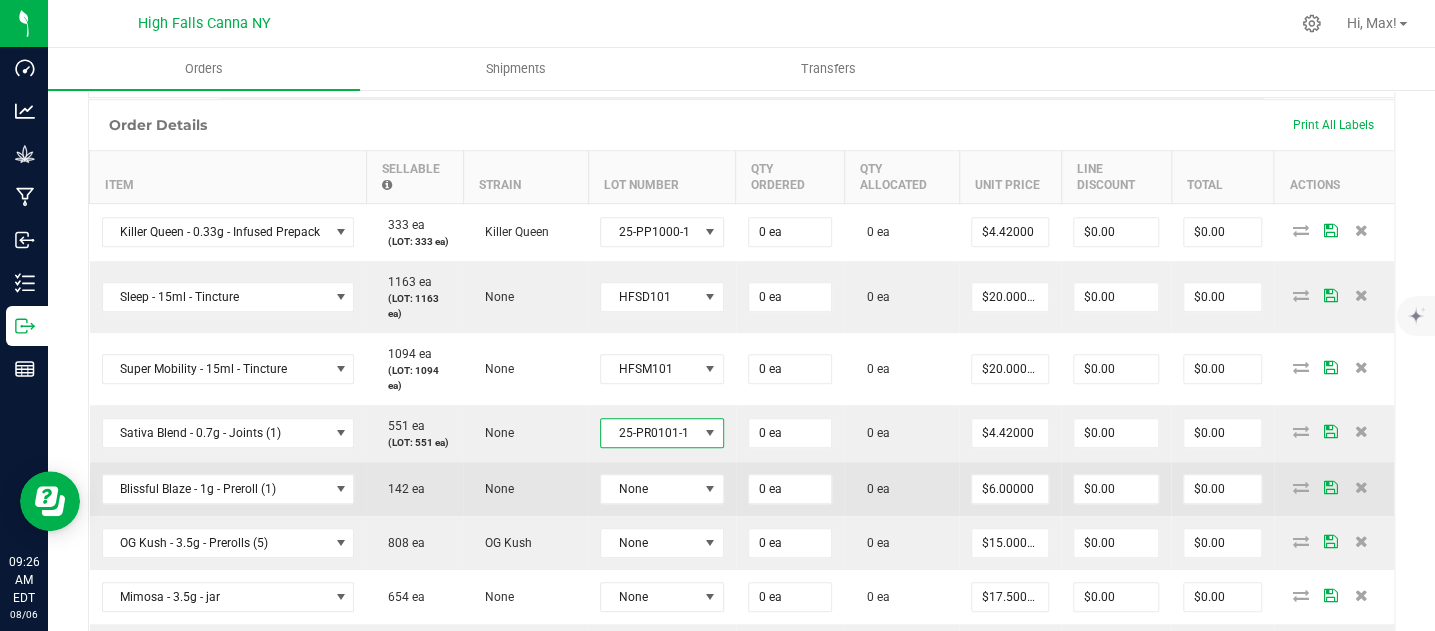 click on "None" at bounding box center (662, 489) 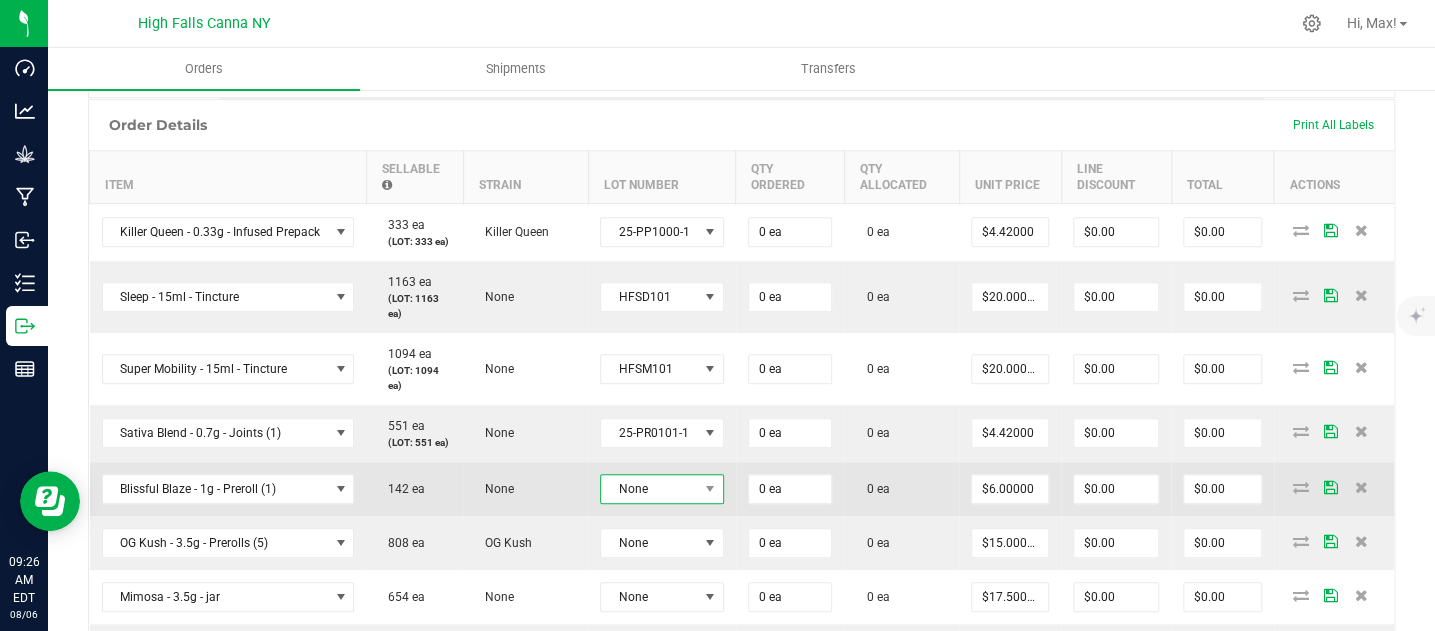 click on "None" at bounding box center (649, 489) 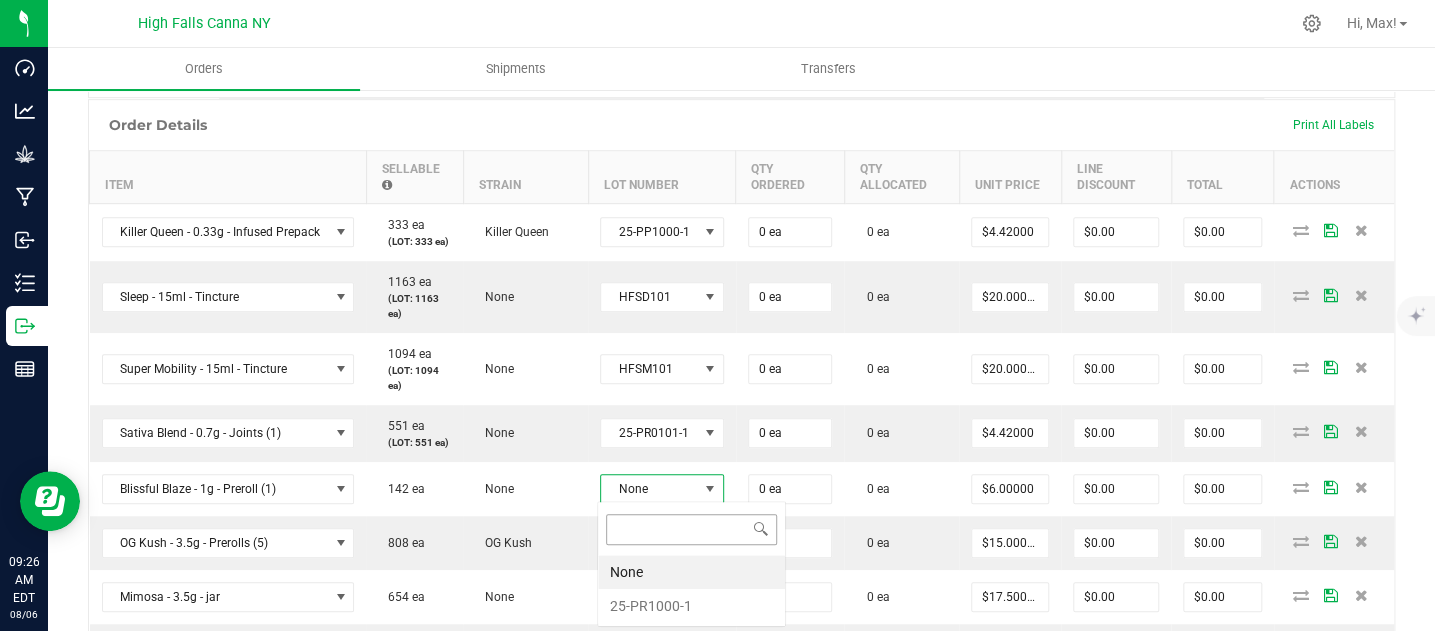 scroll, scrollTop: 99970, scrollLeft: 99879, axis: both 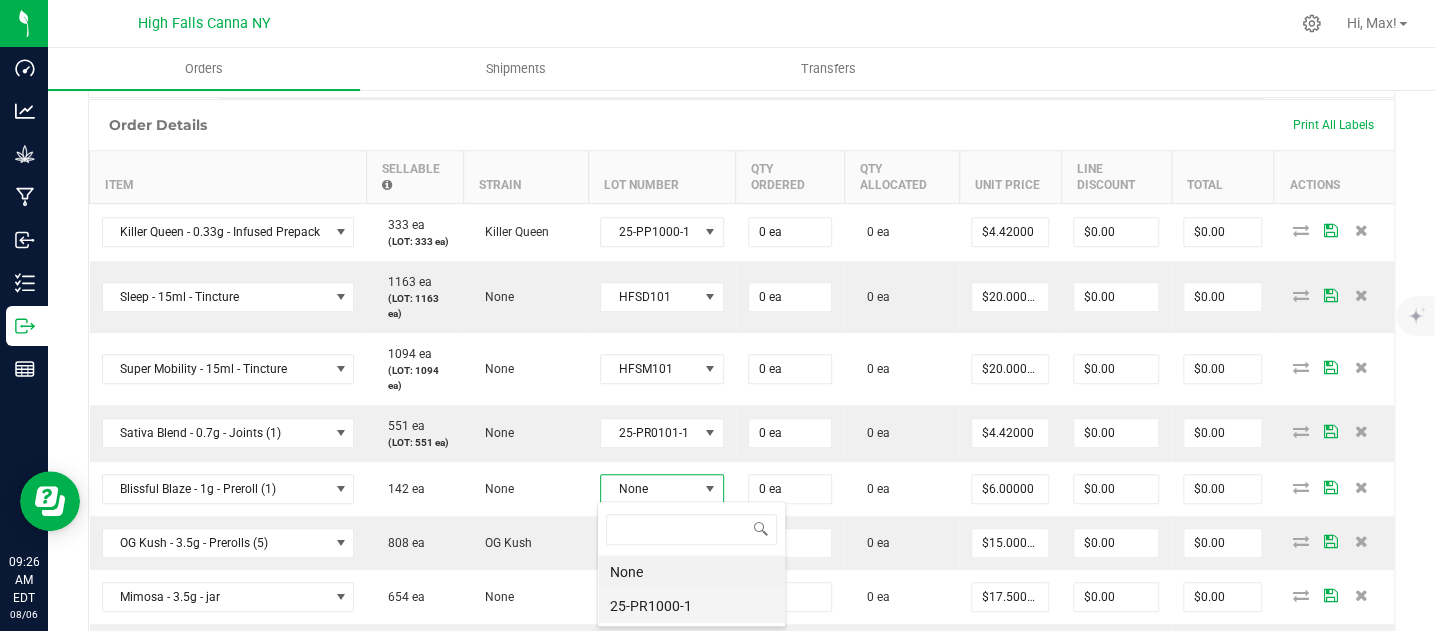 click on "25-PR1000-1" at bounding box center (691, 606) 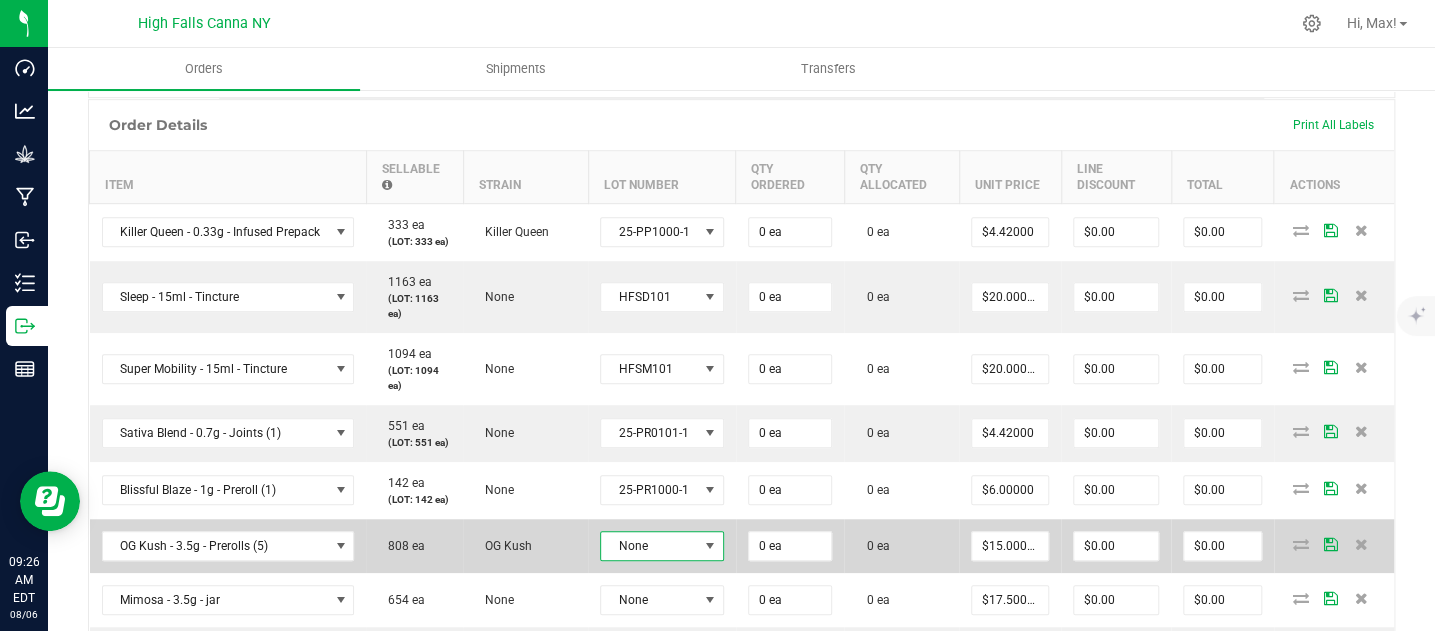 click on "None" at bounding box center (649, 546) 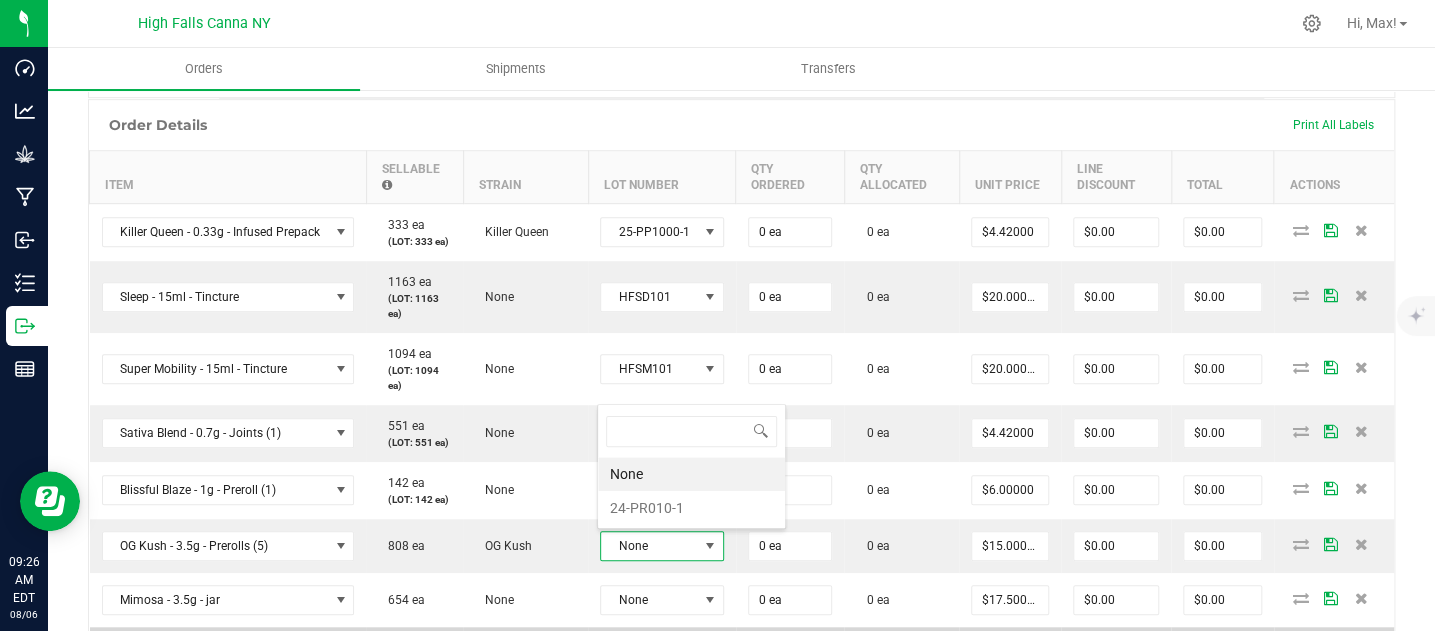 scroll, scrollTop: 99970, scrollLeft: 99879, axis: both 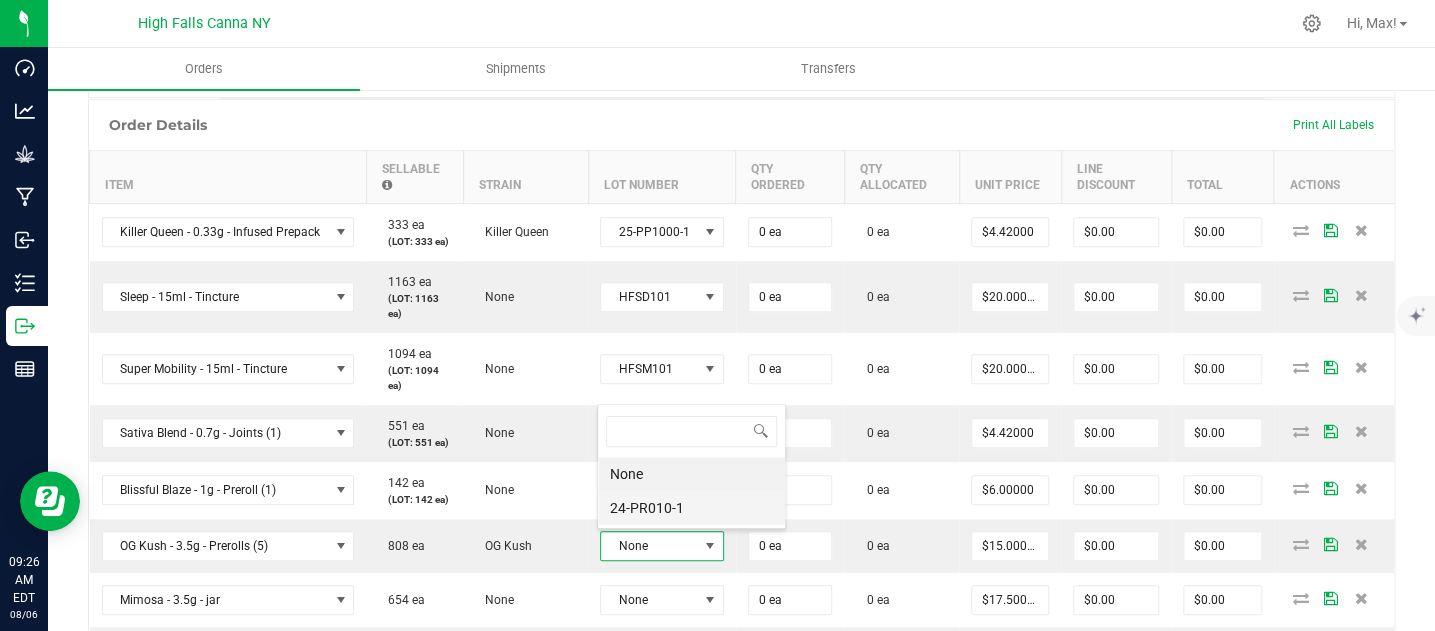 click on "24-PR010-1" at bounding box center (691, 508) 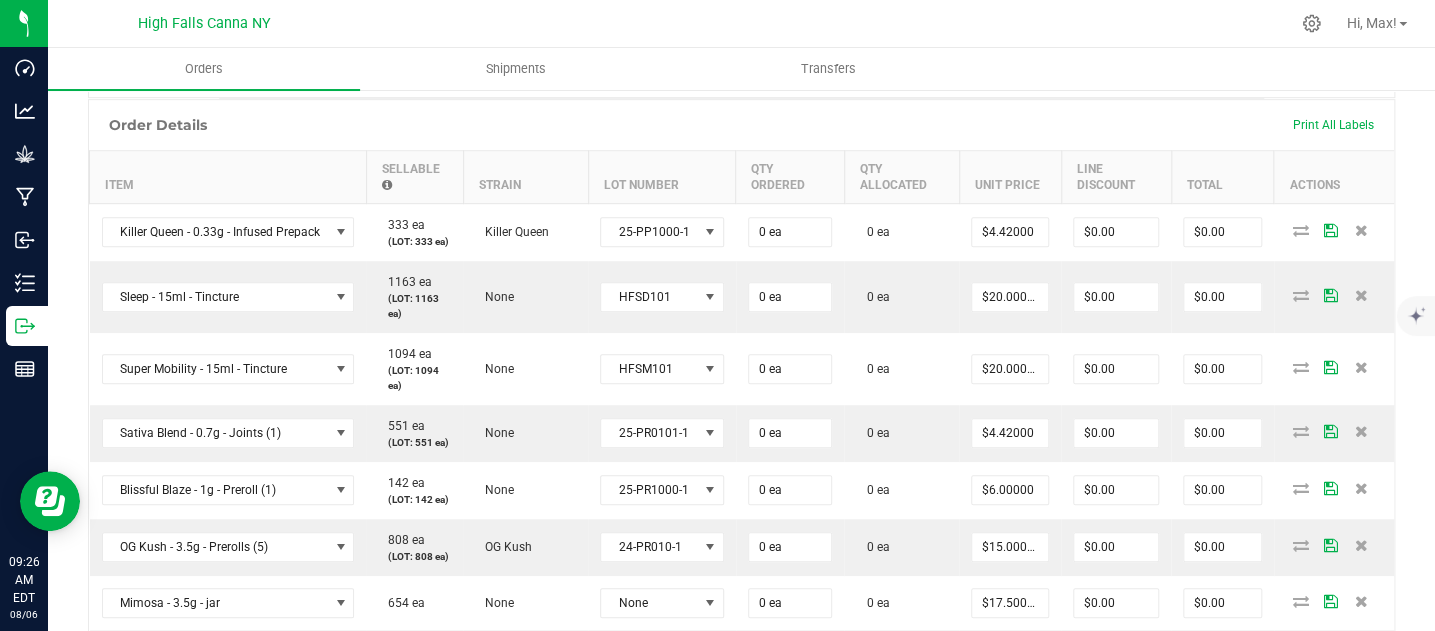 click on "Order Details Print All Labels" at bounding box center [741, 125] 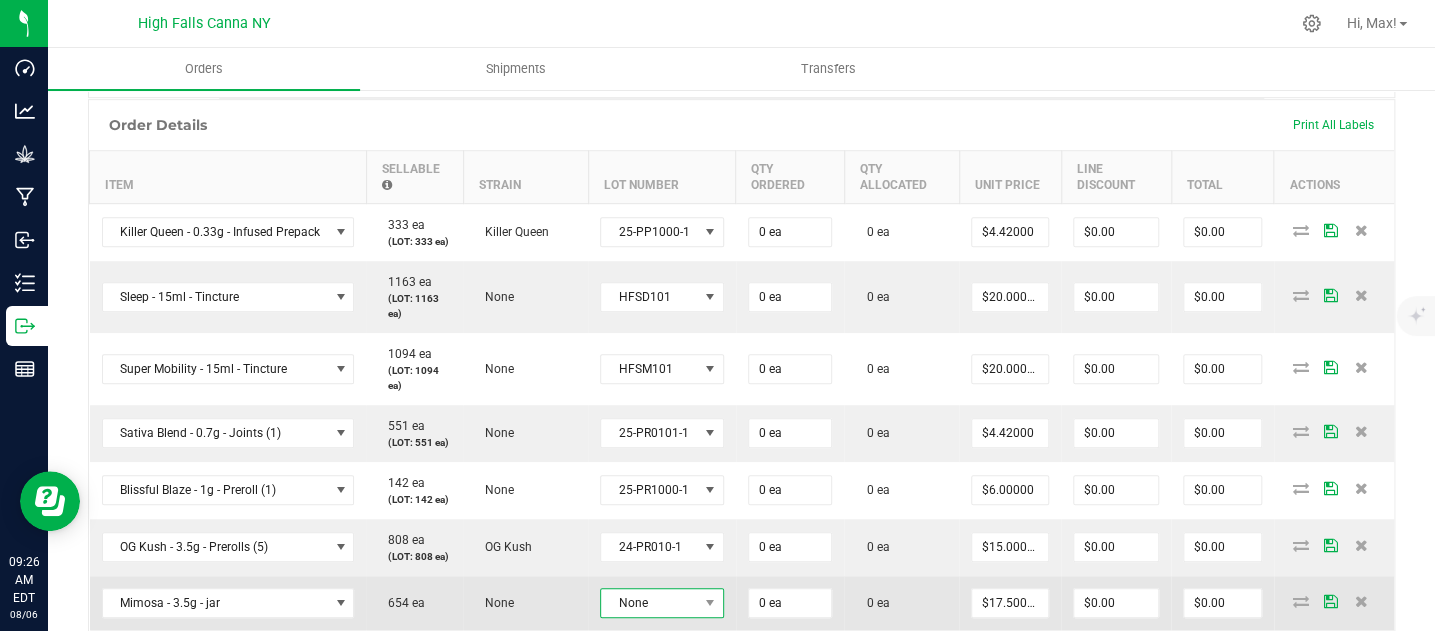 click on "None" at bounding box center (649, 603) 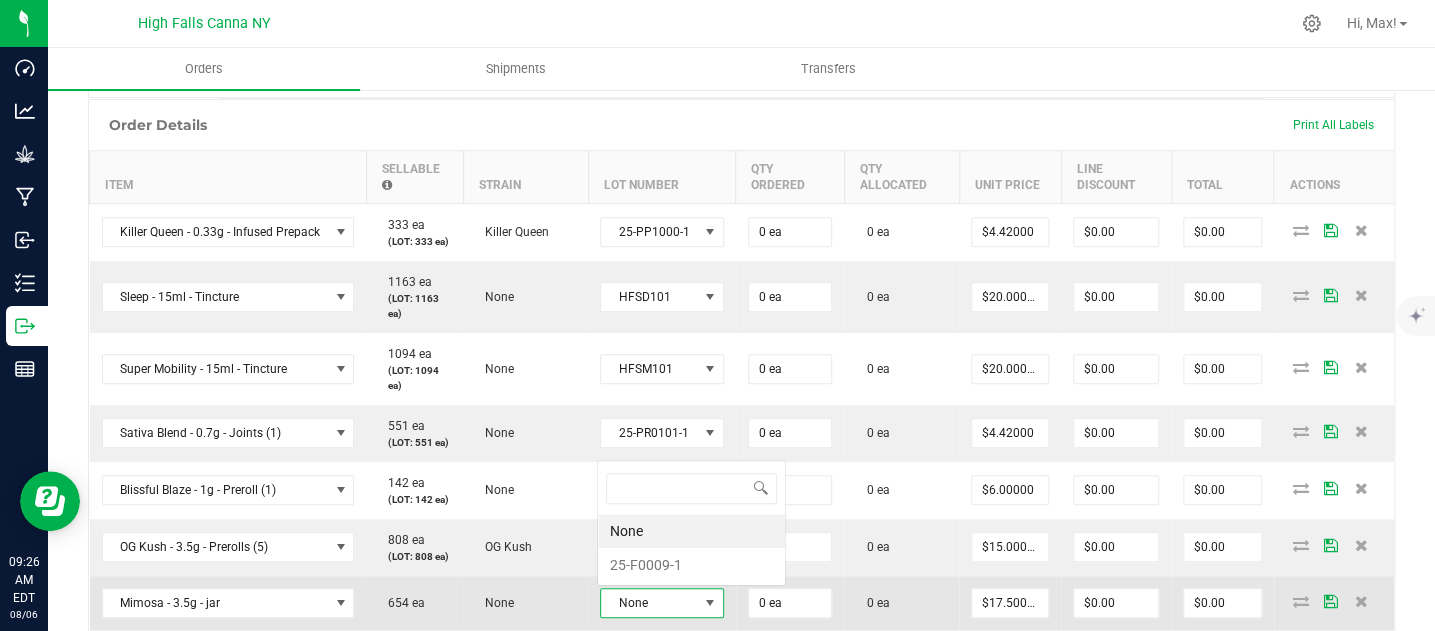 scroll, scrollTop: 0, scrollLeft: 0, axis: both 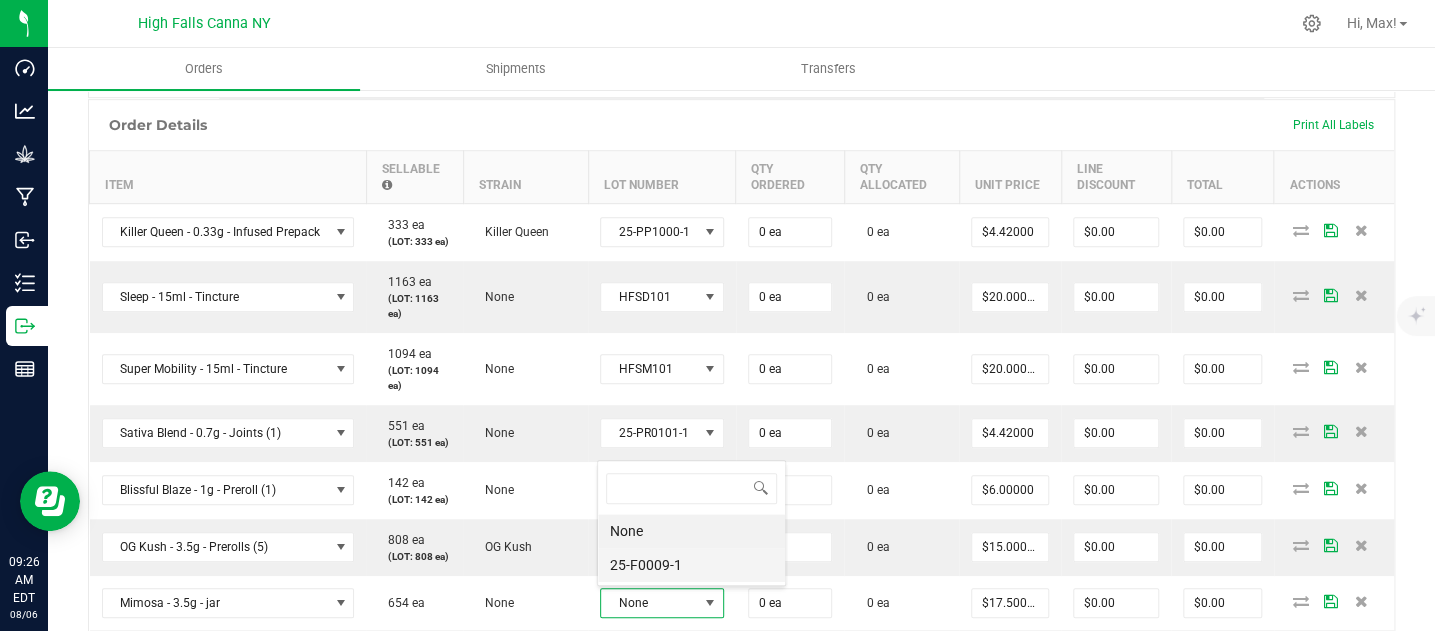 click on "25-F0009-1" at bounding box center (691, 565) 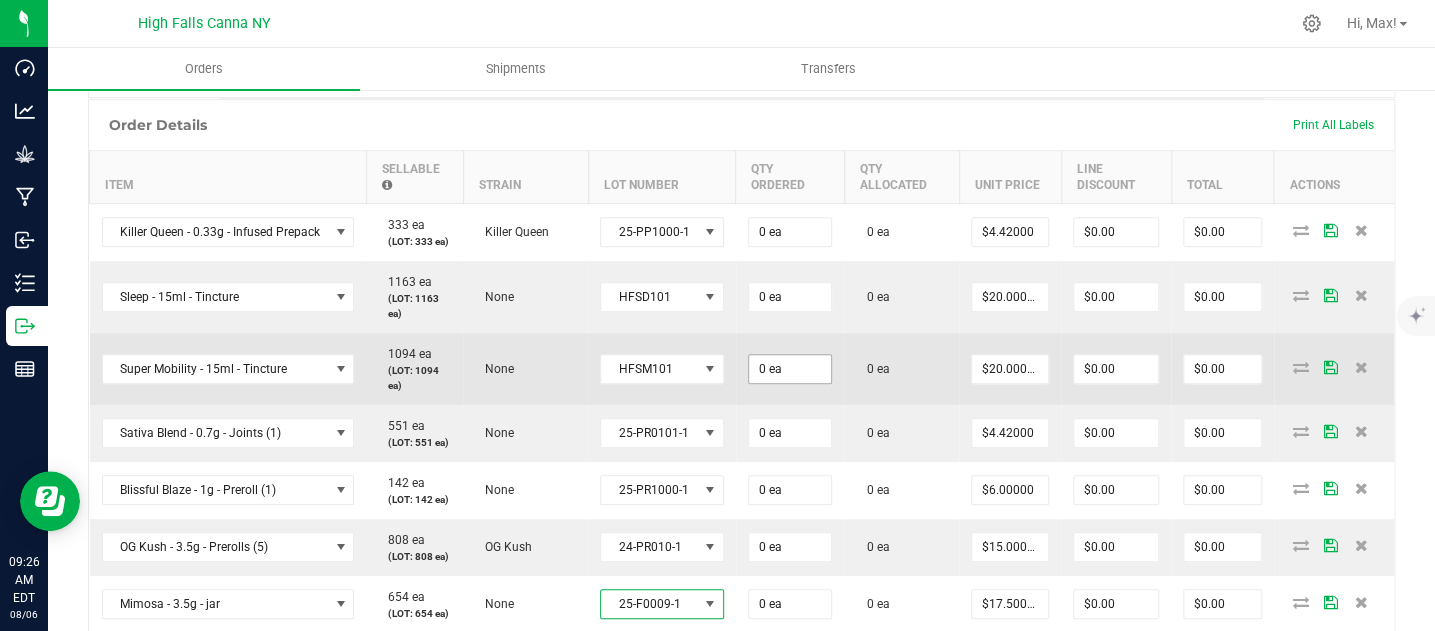 scroll, scrollTop: 606, scrollLeft: 0, axis: vertical 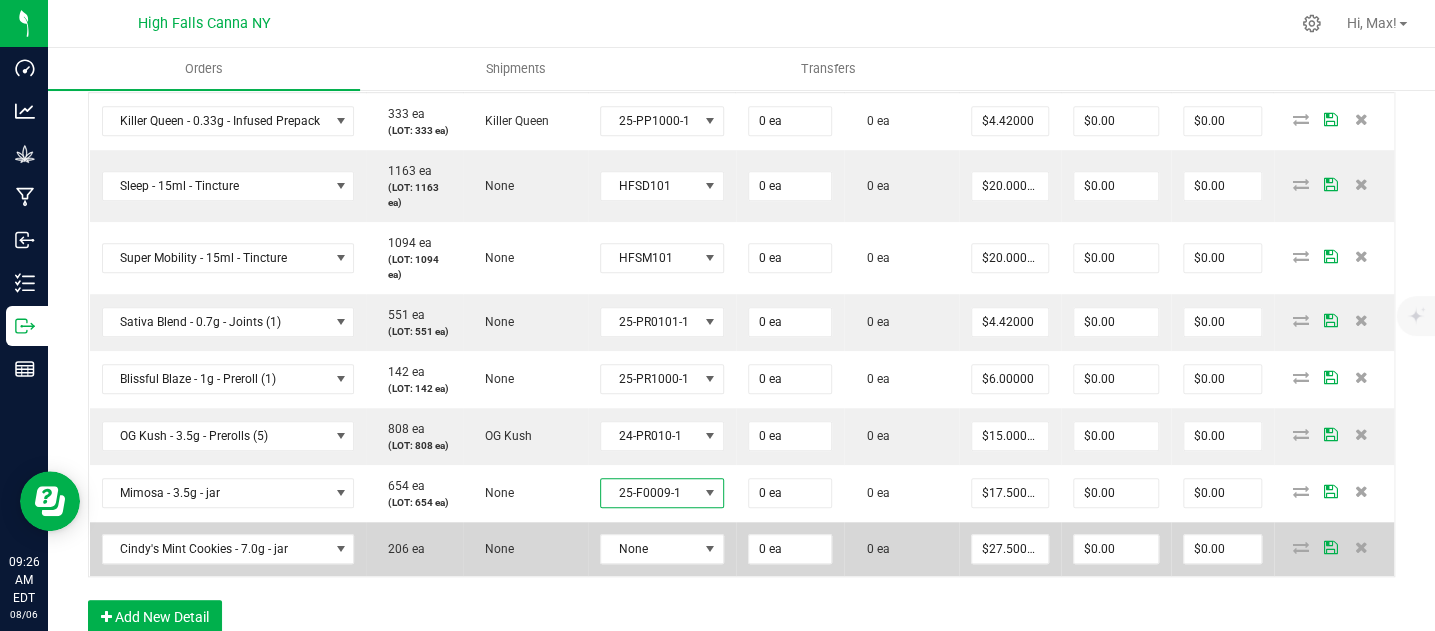 click on "None" at bounding box center [662, 549] 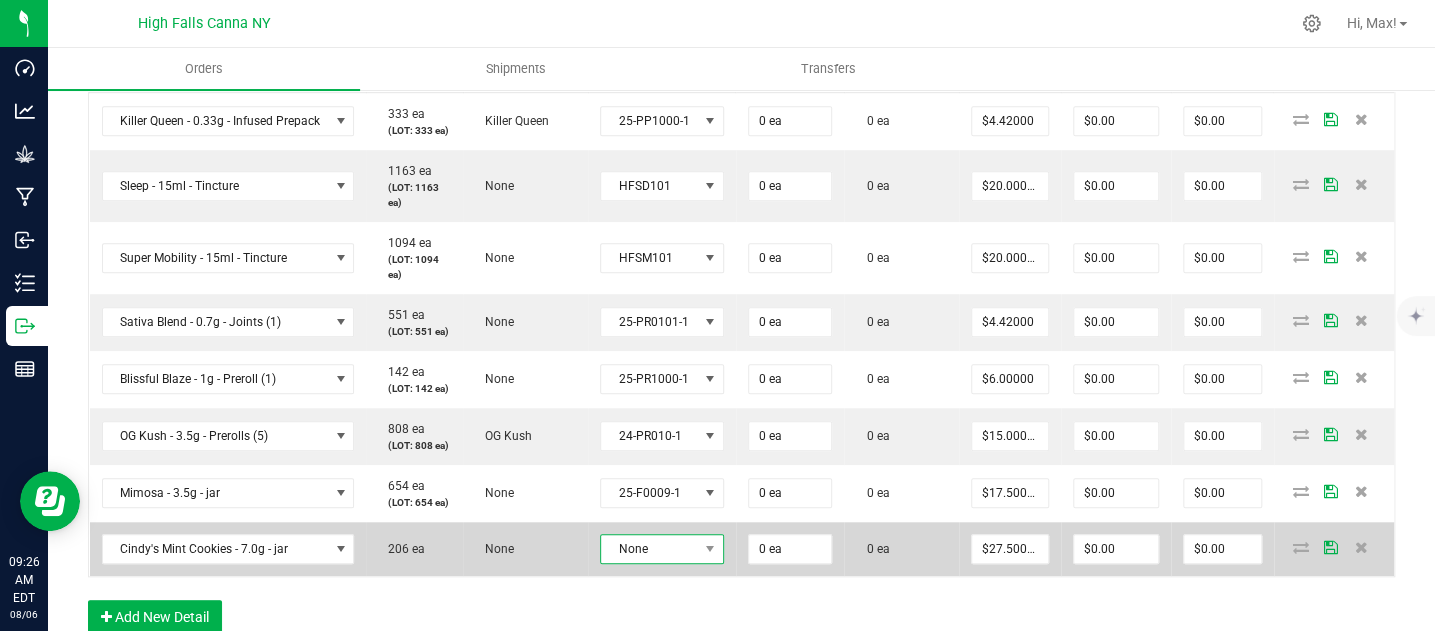 click at bounding box center [710, 549] 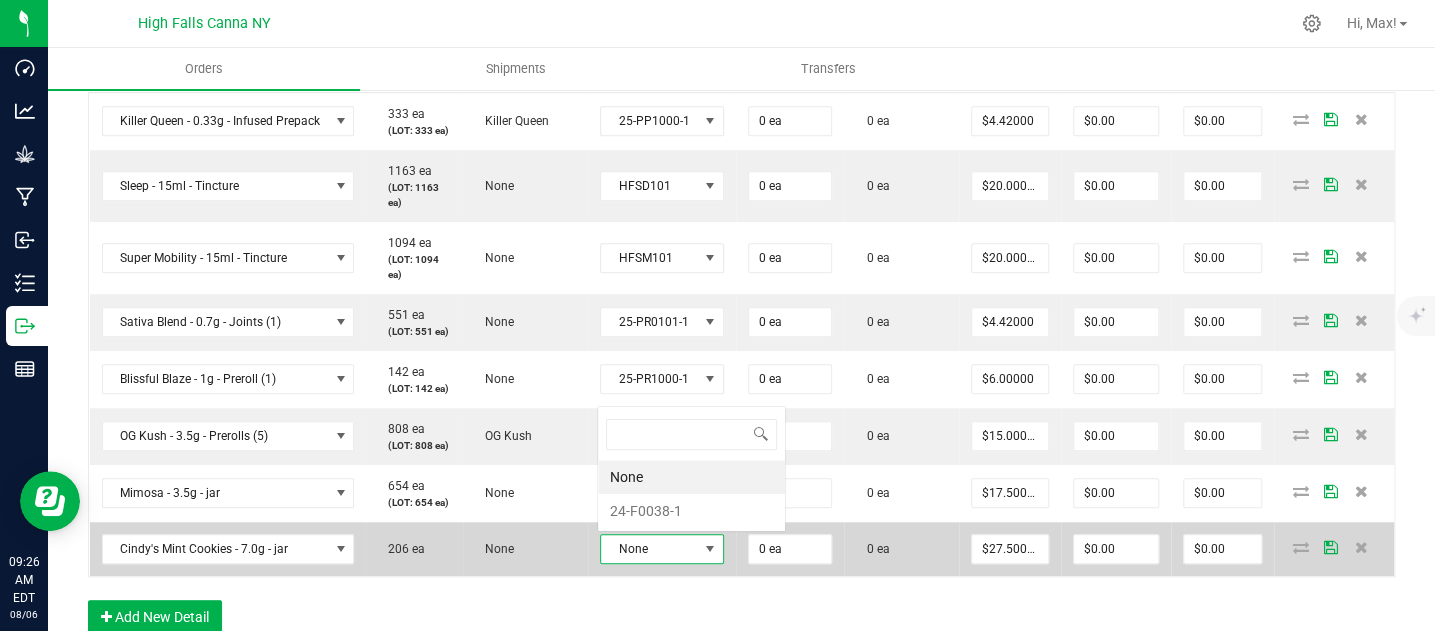 scroll, scrollTop: 0, scrollLeft: 0, axis: both 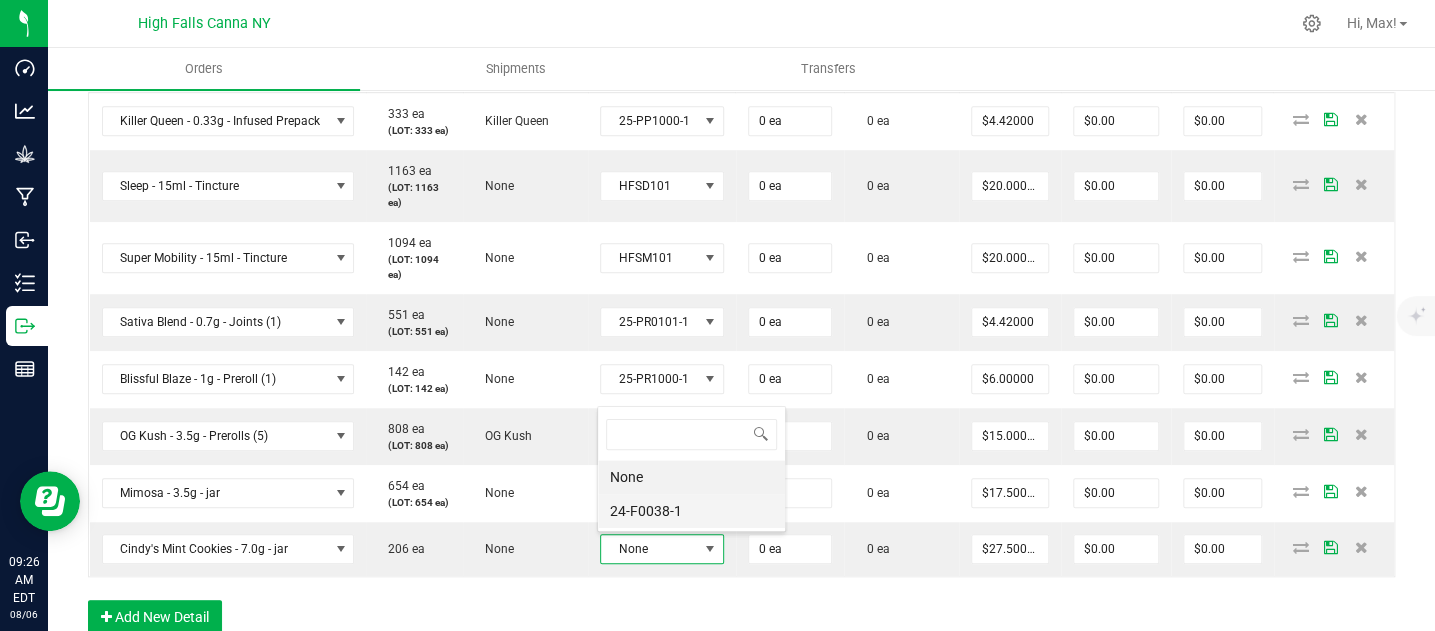click on "24-F0038-1" at bounding box center (691, 511) 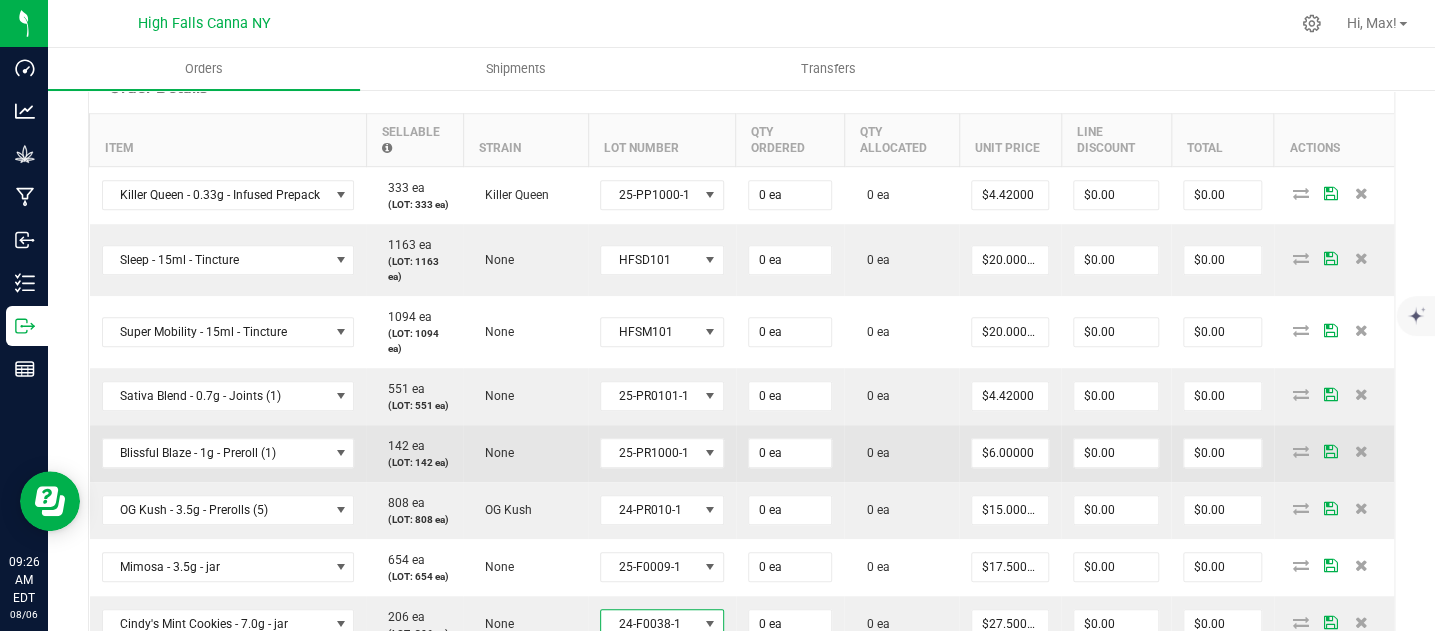 scroll, scrollTop: 495, scrollLeft: 0, axis: vertical 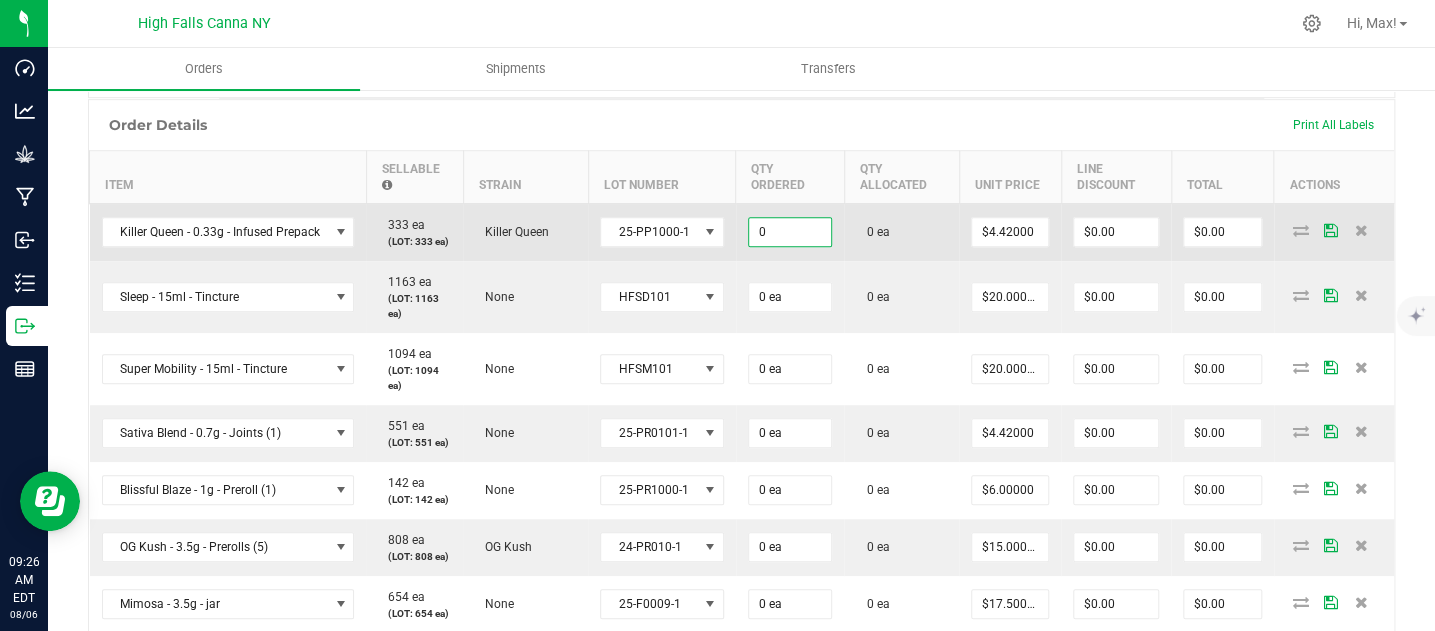 click on "0" at bounding box center [790, 232] 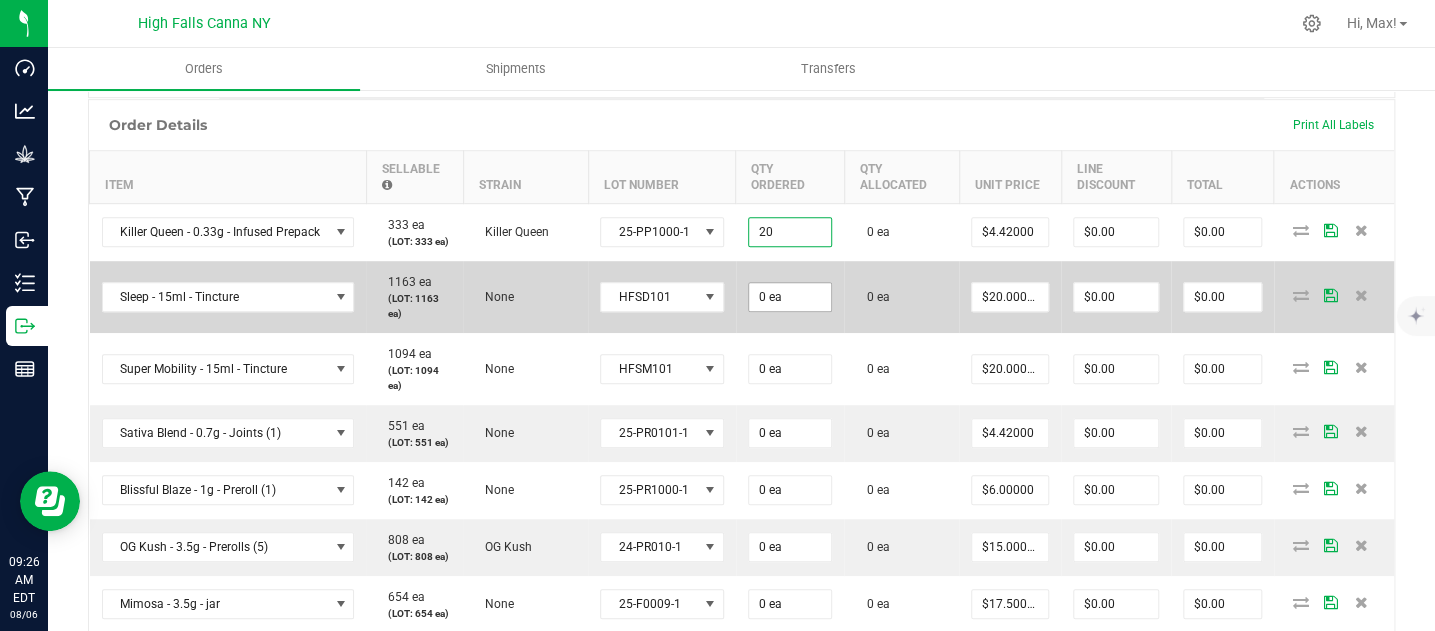 type on "20 ea" 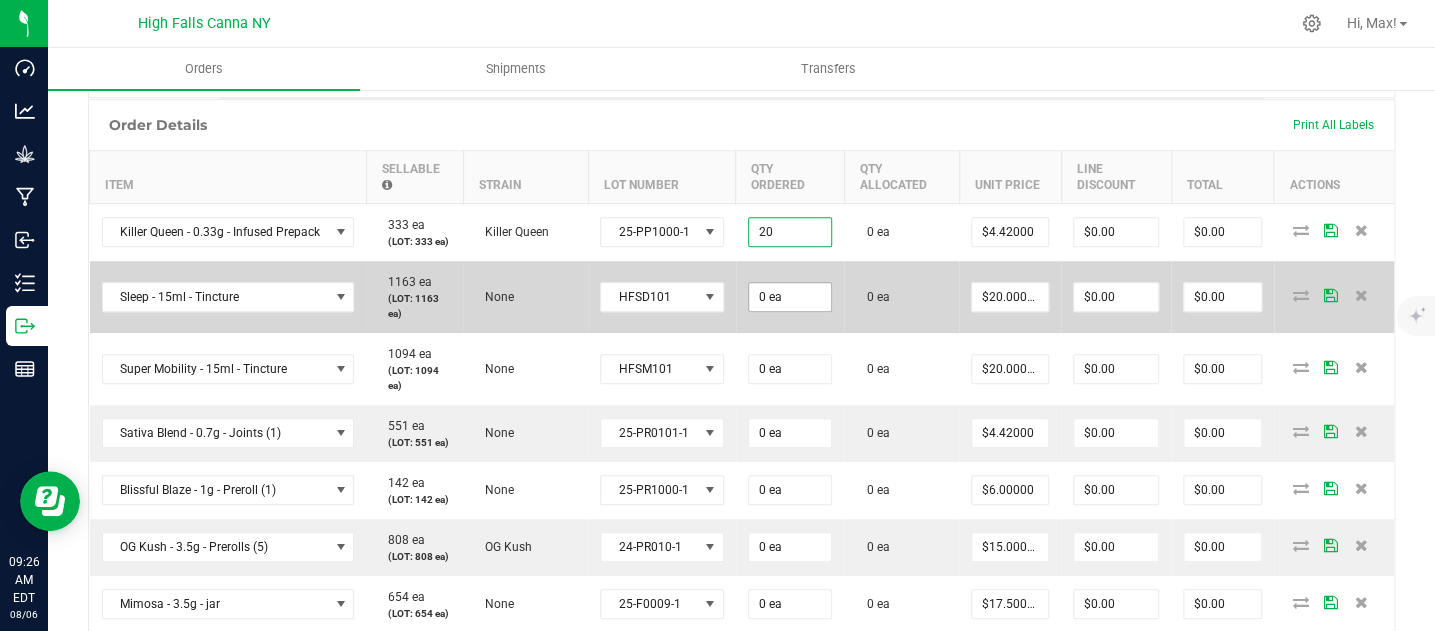 type on "$88.40" 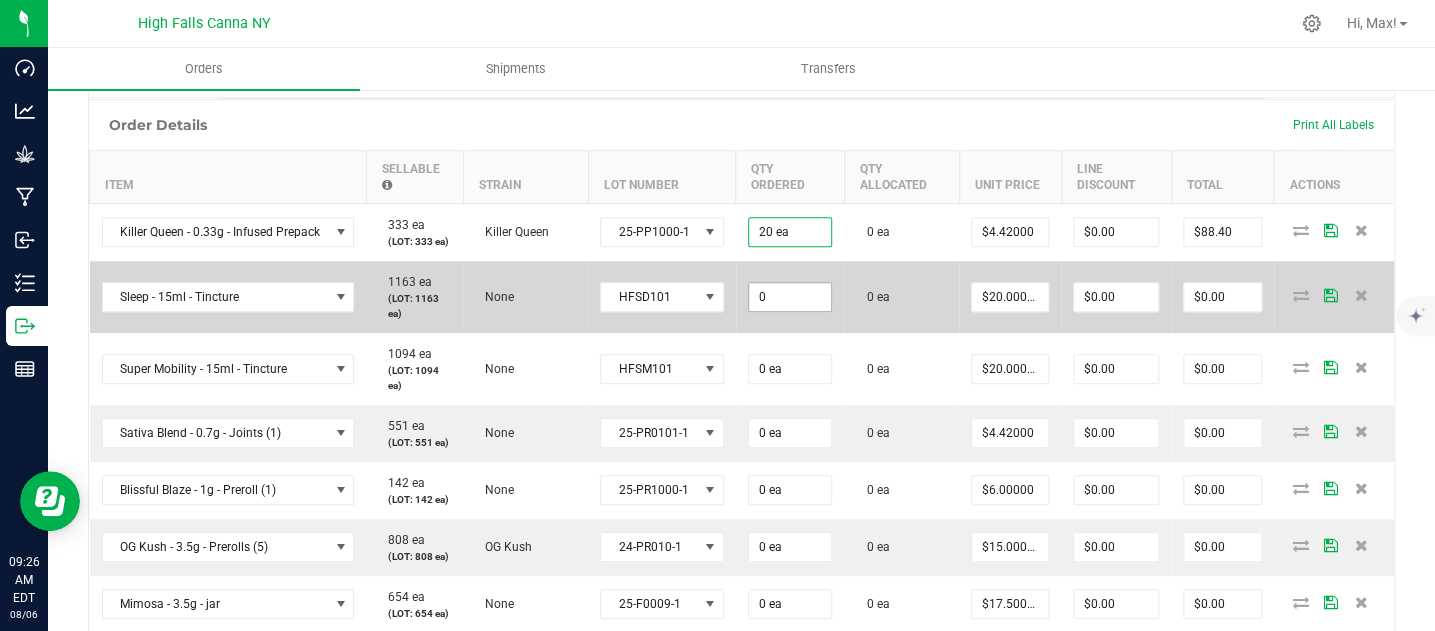 click on "0" at bounding box center [790, 297] 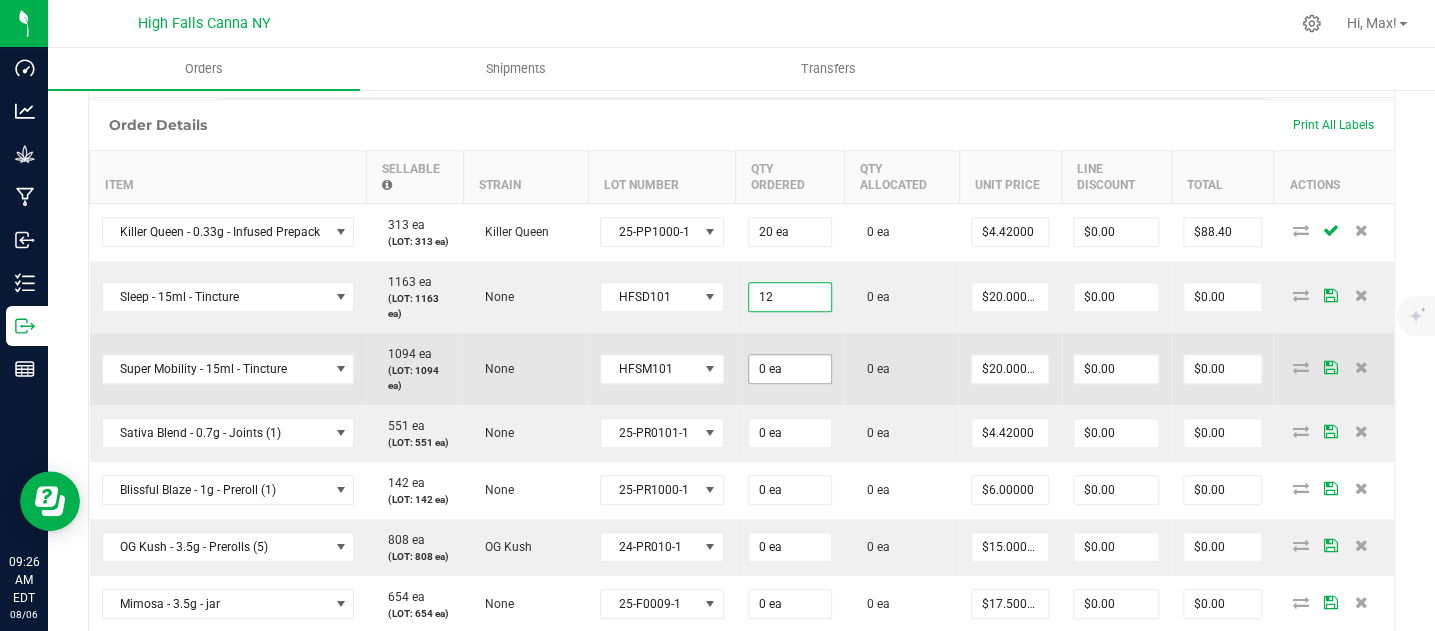 type on "12 ea" 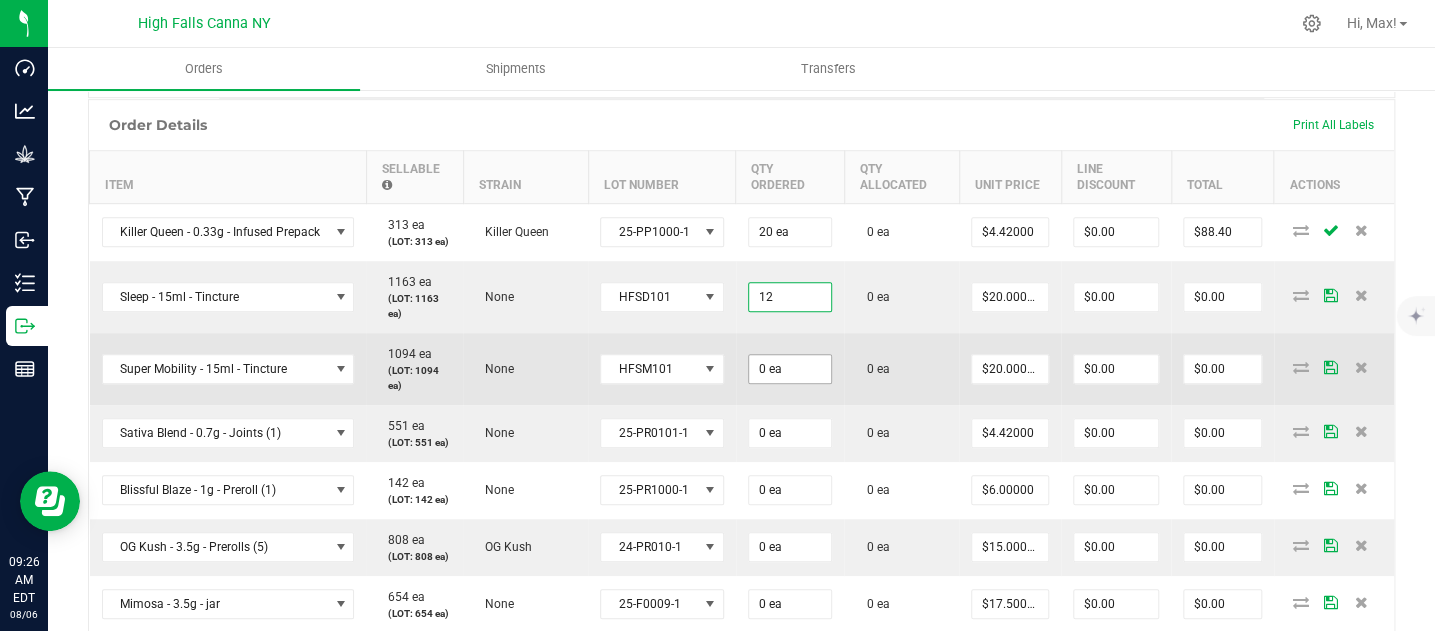 type on "$240.00" 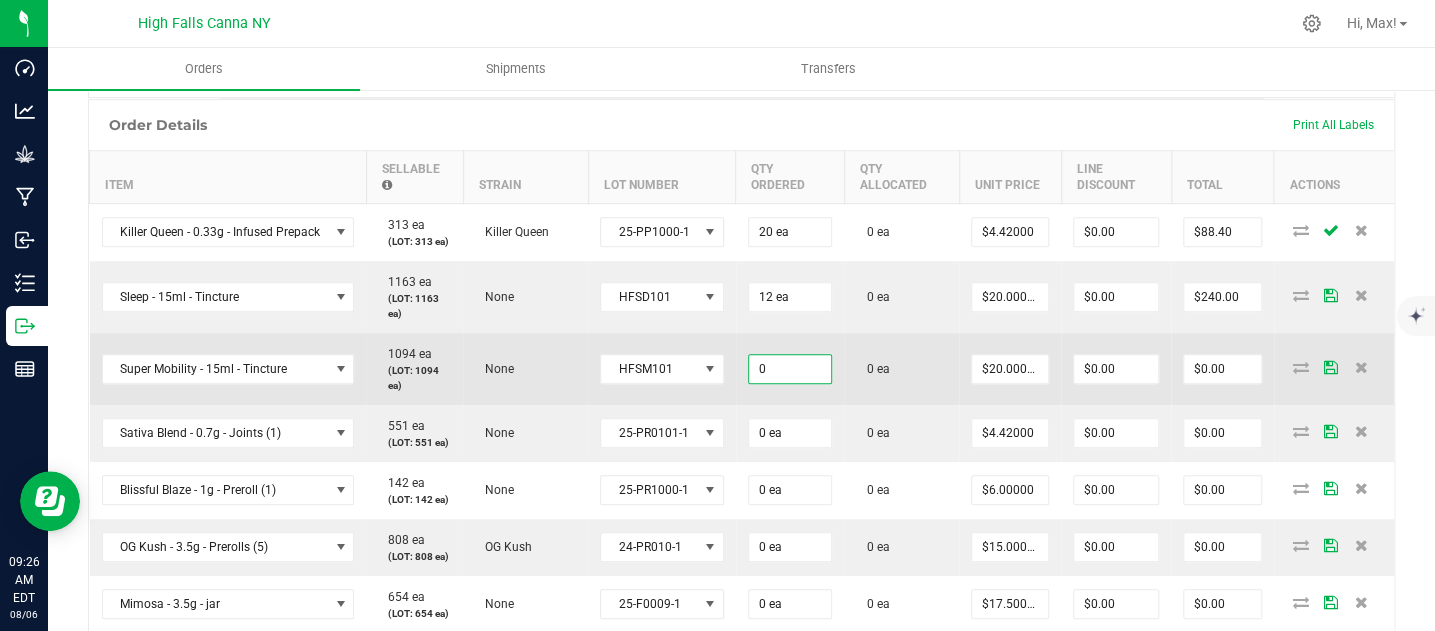 click on "0" at bounding box center [790, 369] 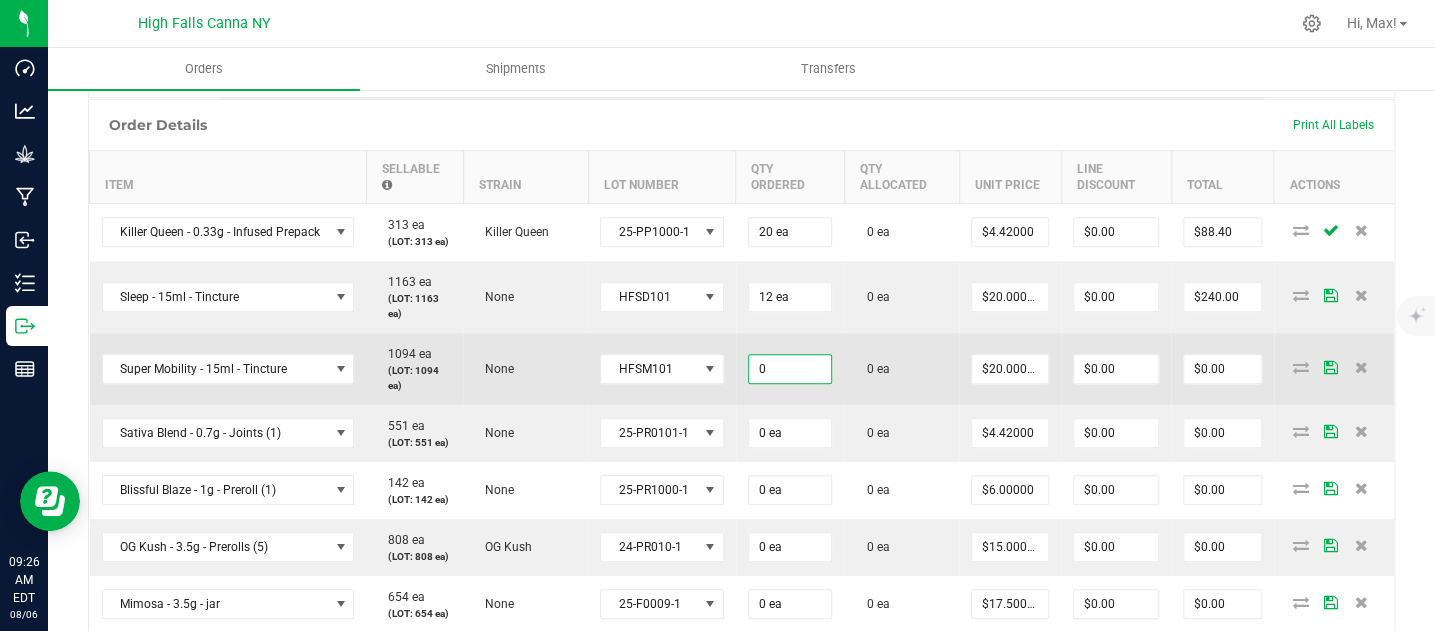 paste on "12" 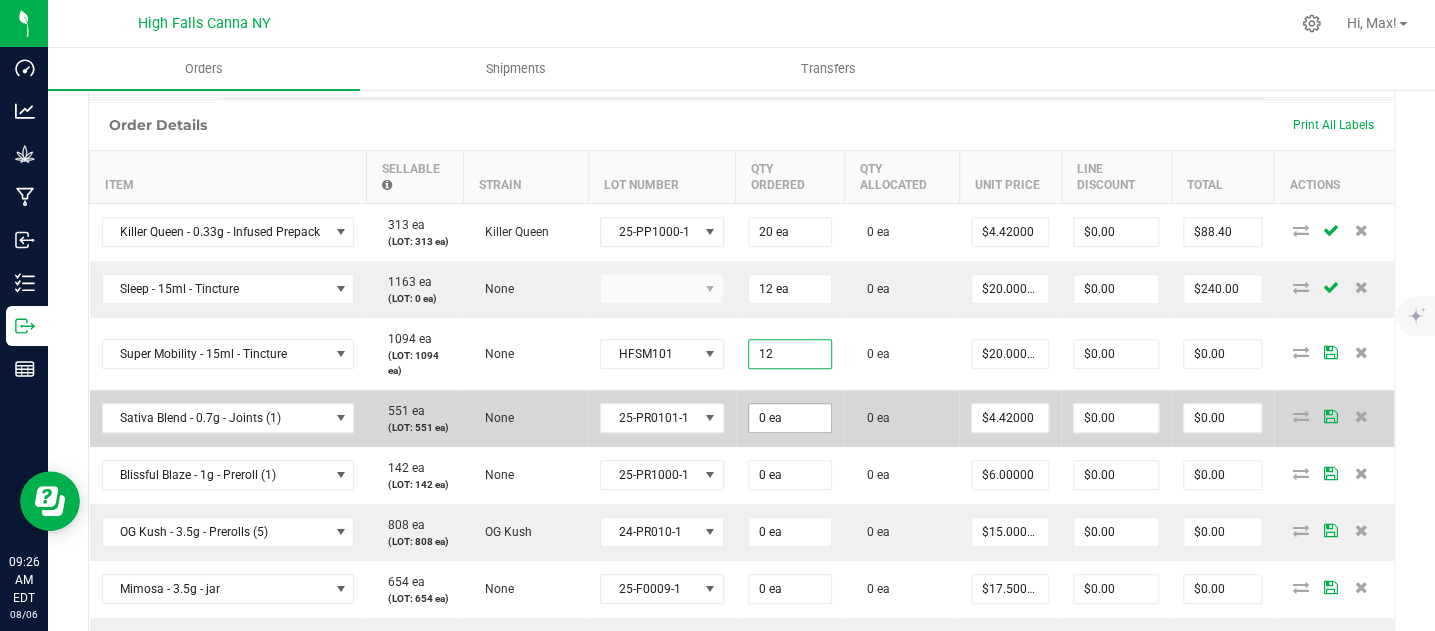 type on "12 ea" 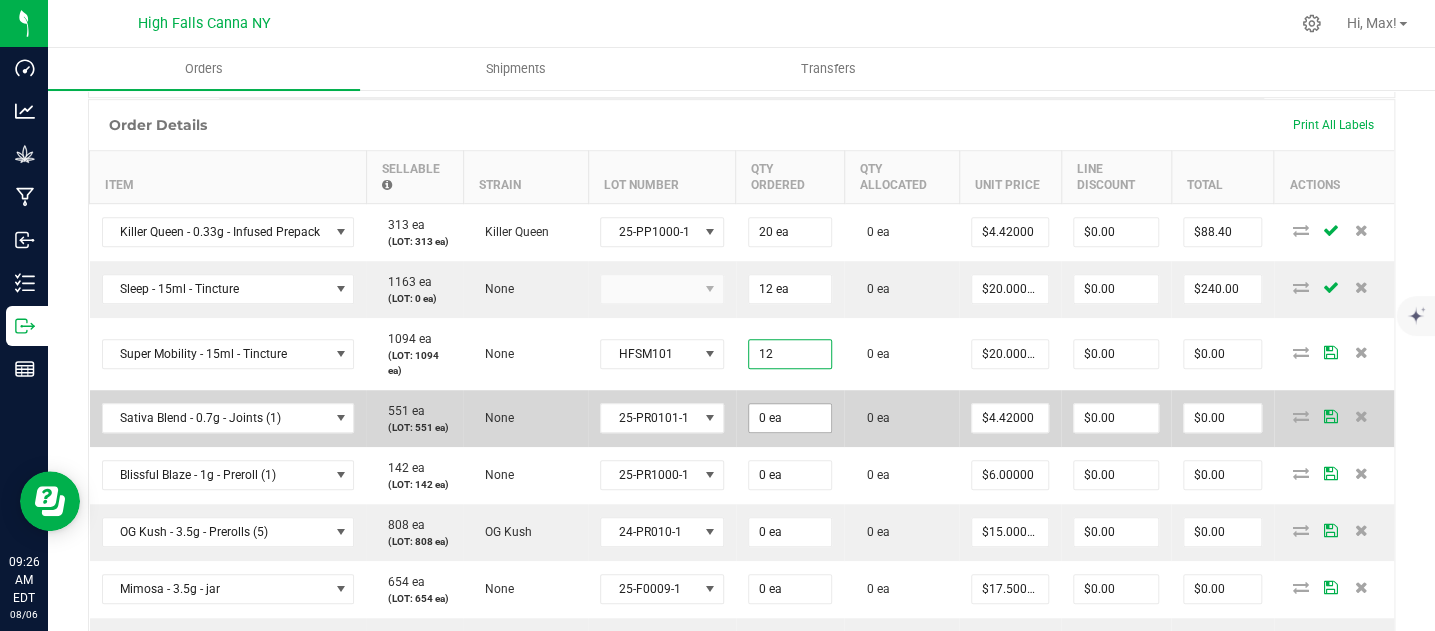 type on "$240.00" 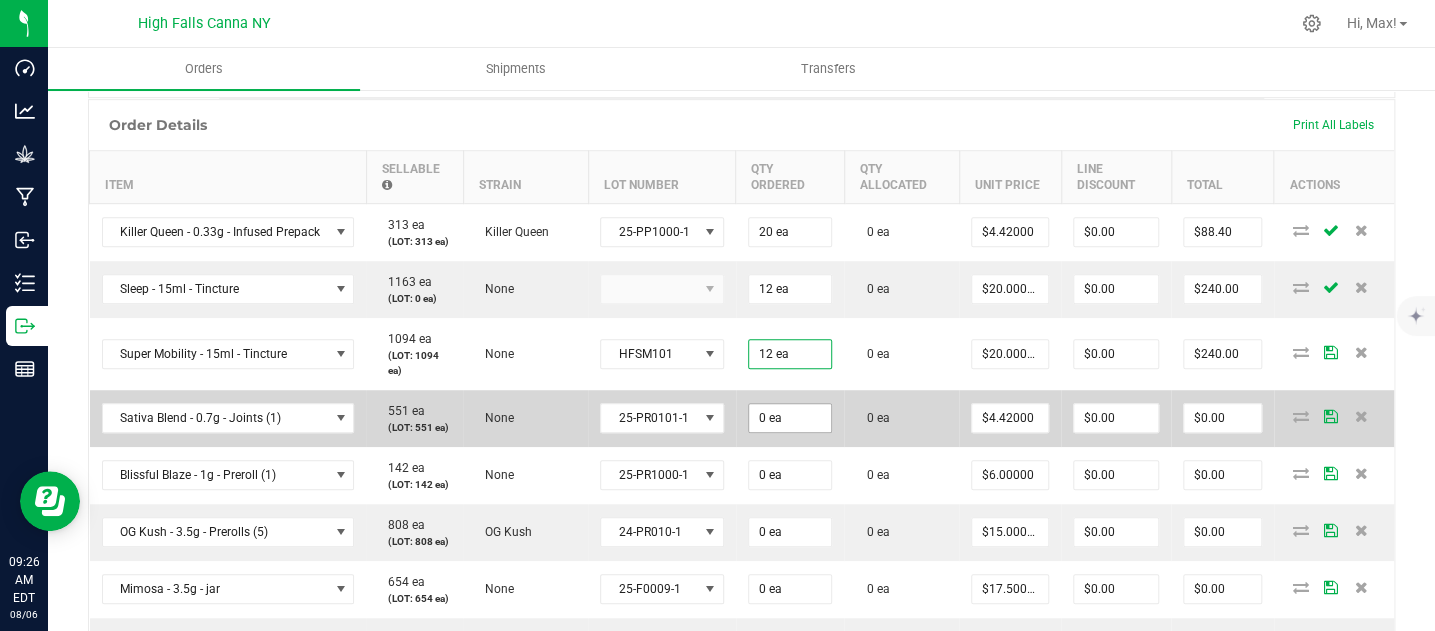 click on "0 ea" at bounding box center (790, 418) 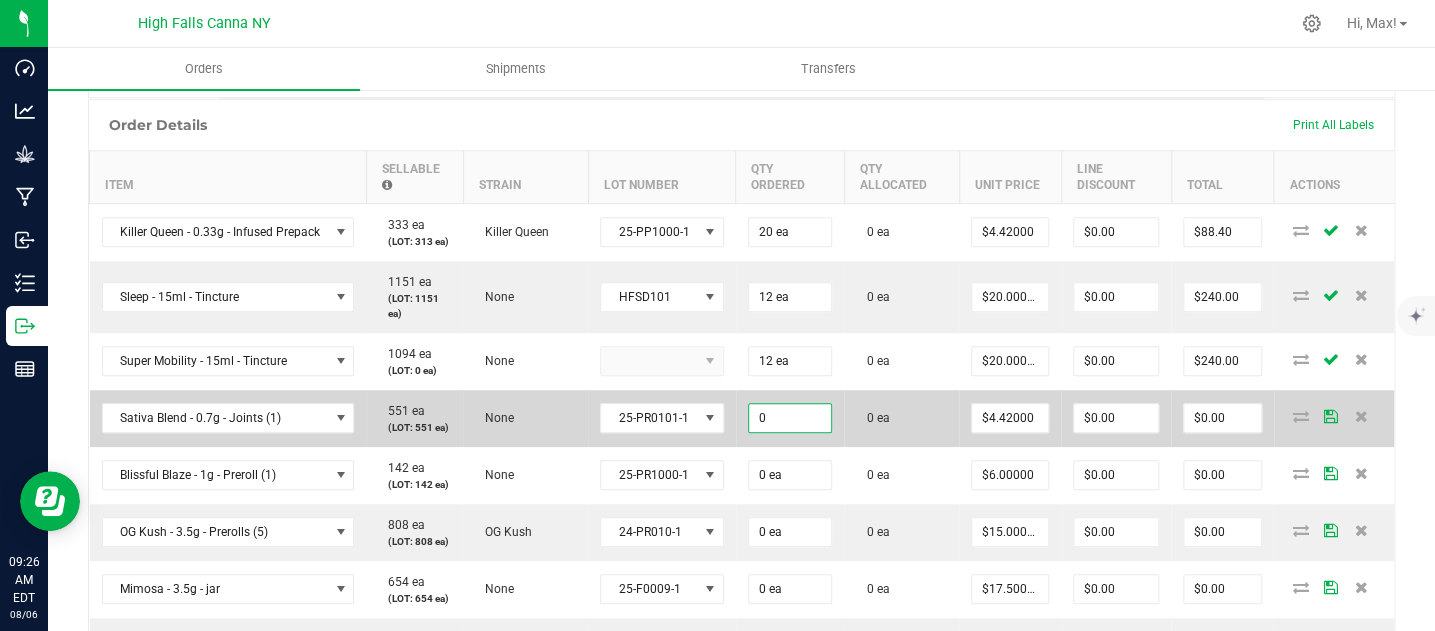 click on "0" at bounding box center (790, 418) 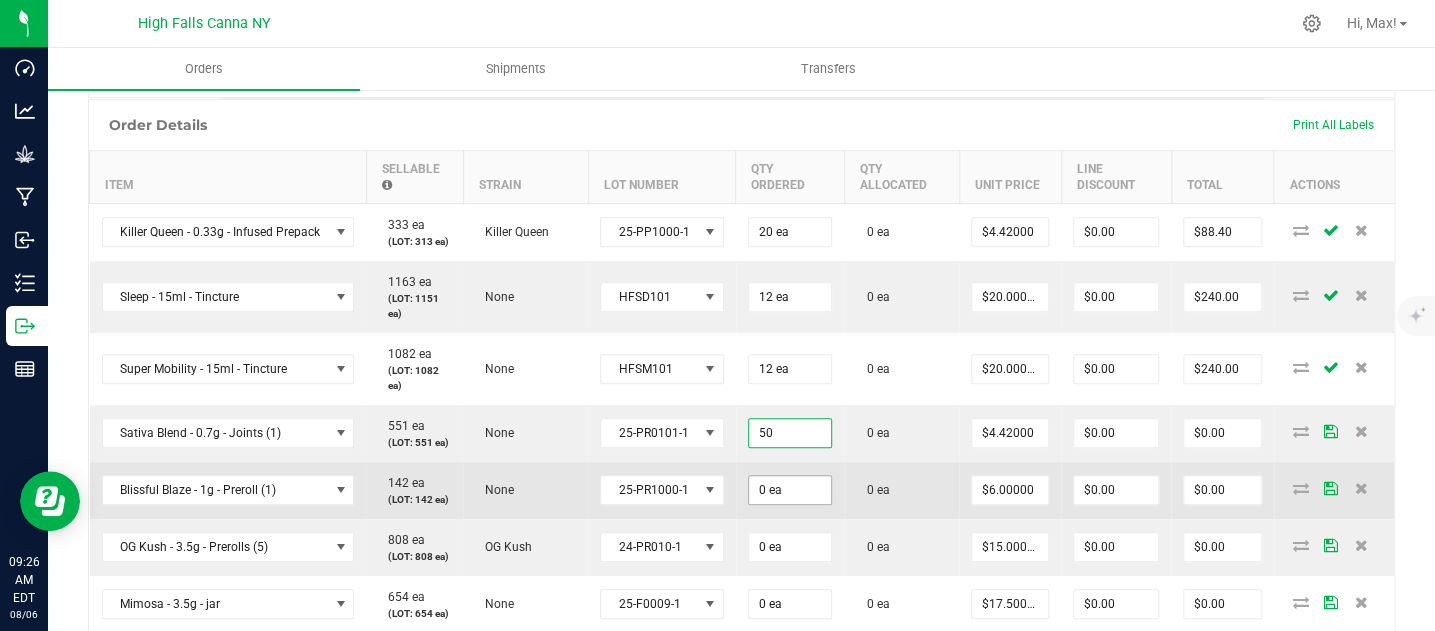 type on "50 ea" 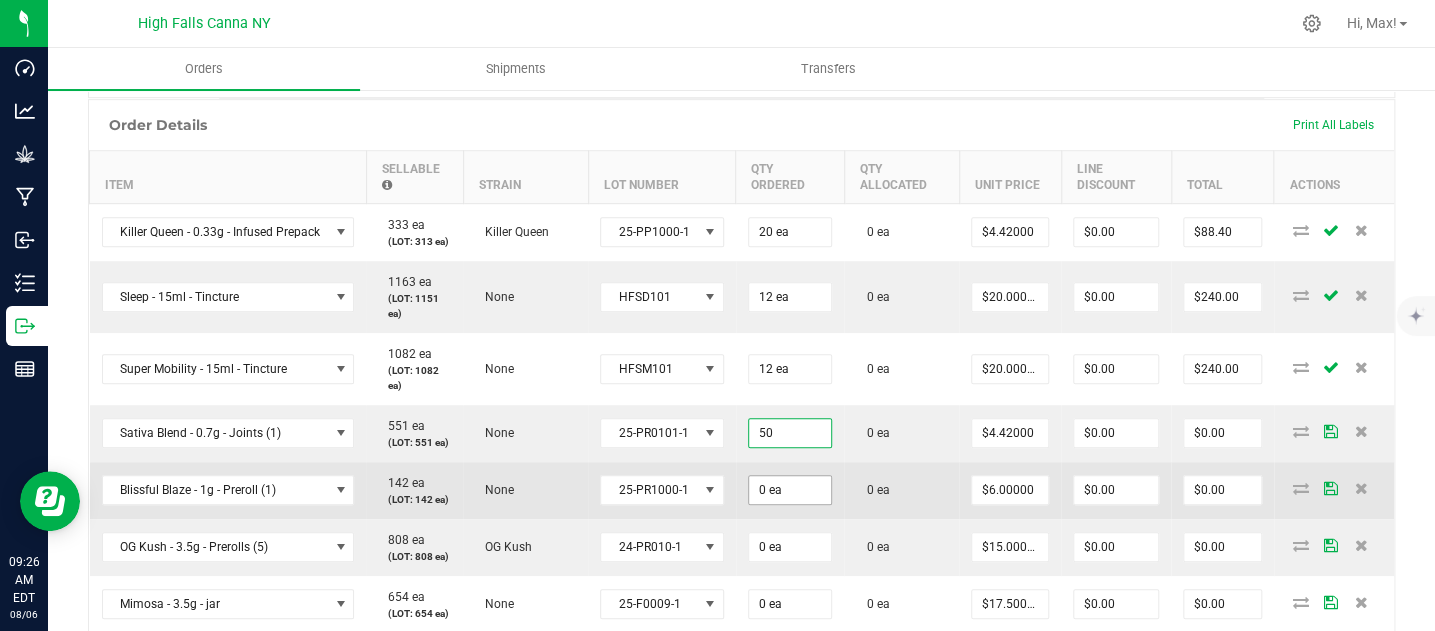 type on "$221.00" 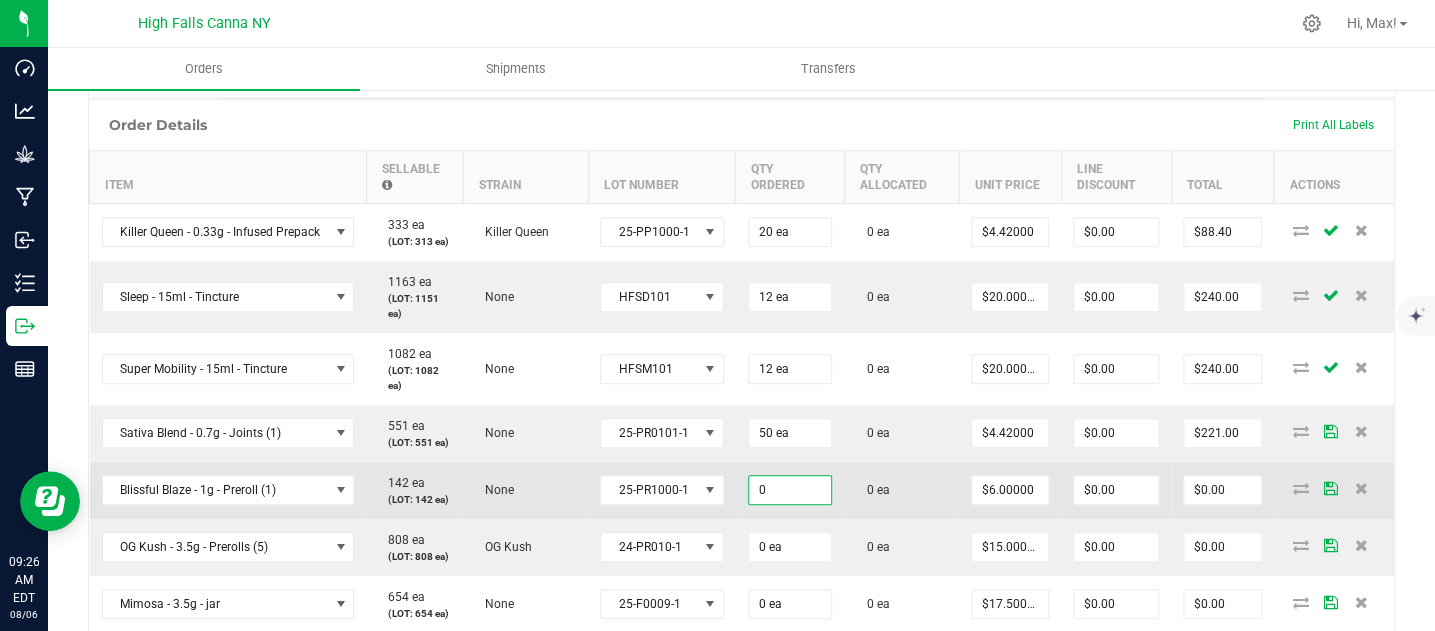 click on "0" at bounding box center [790, 490] 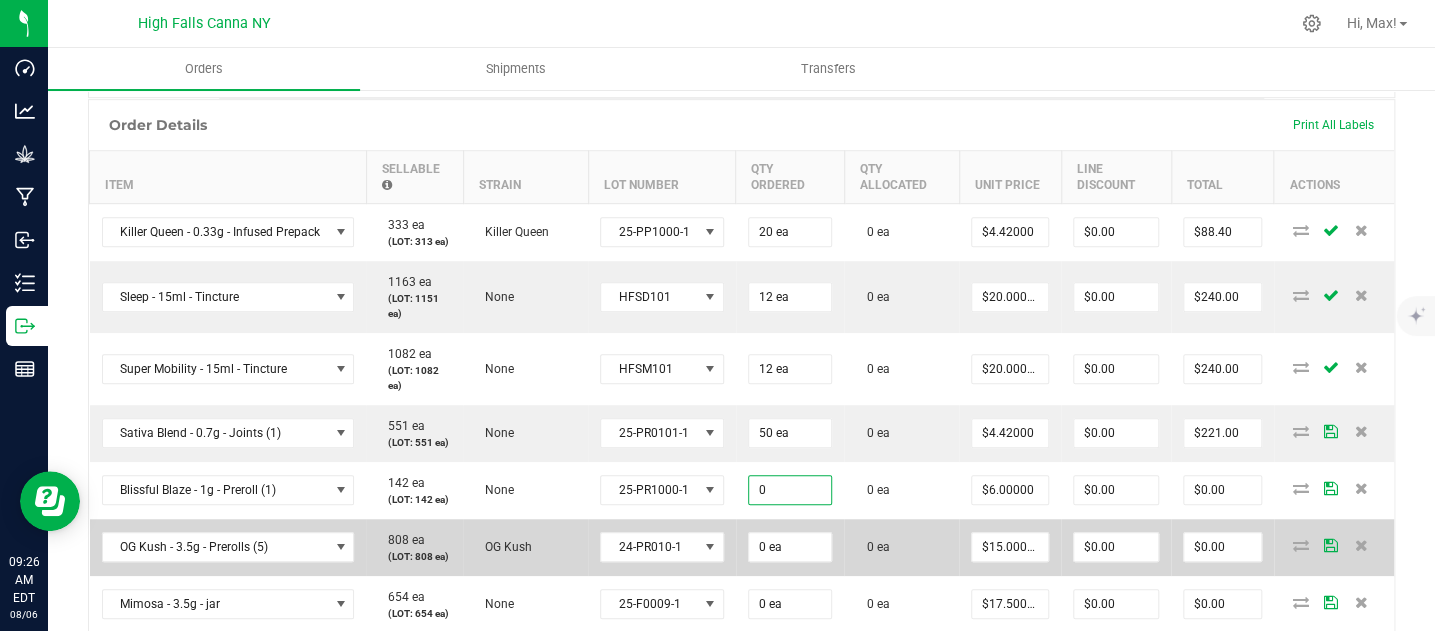 paste on "5" 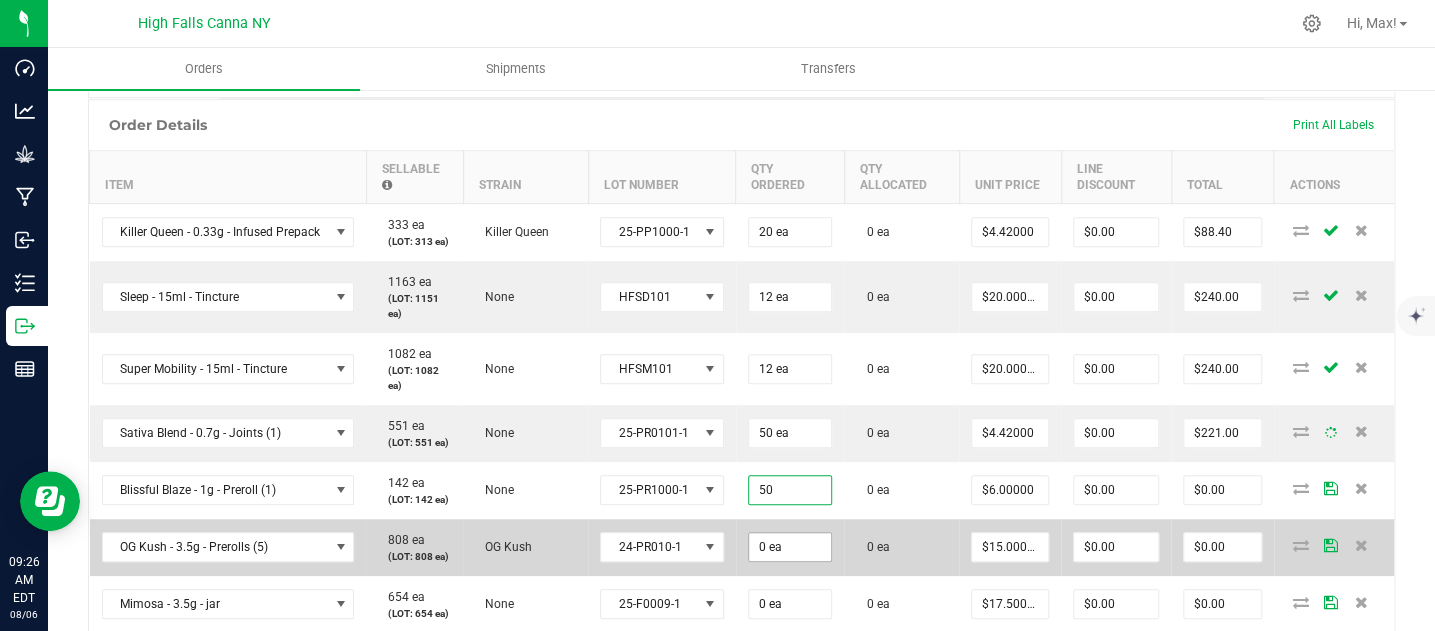 type on "50 ea" 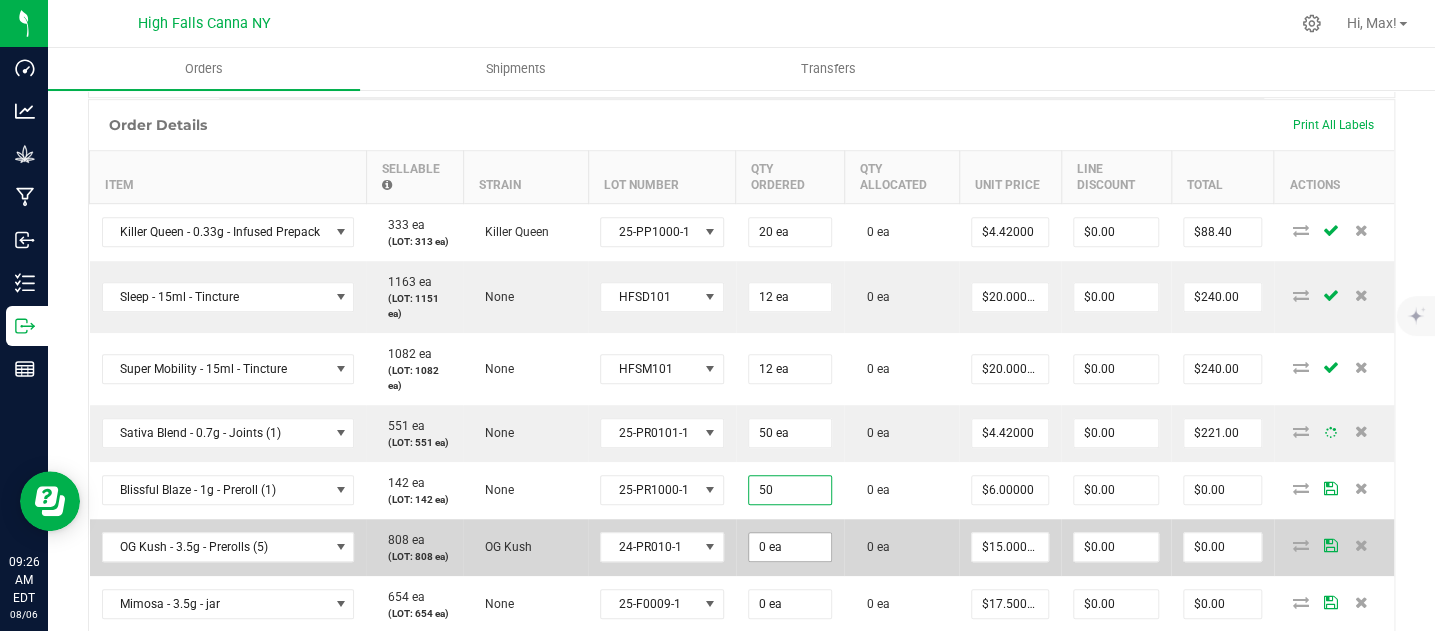 type on "$300.00" 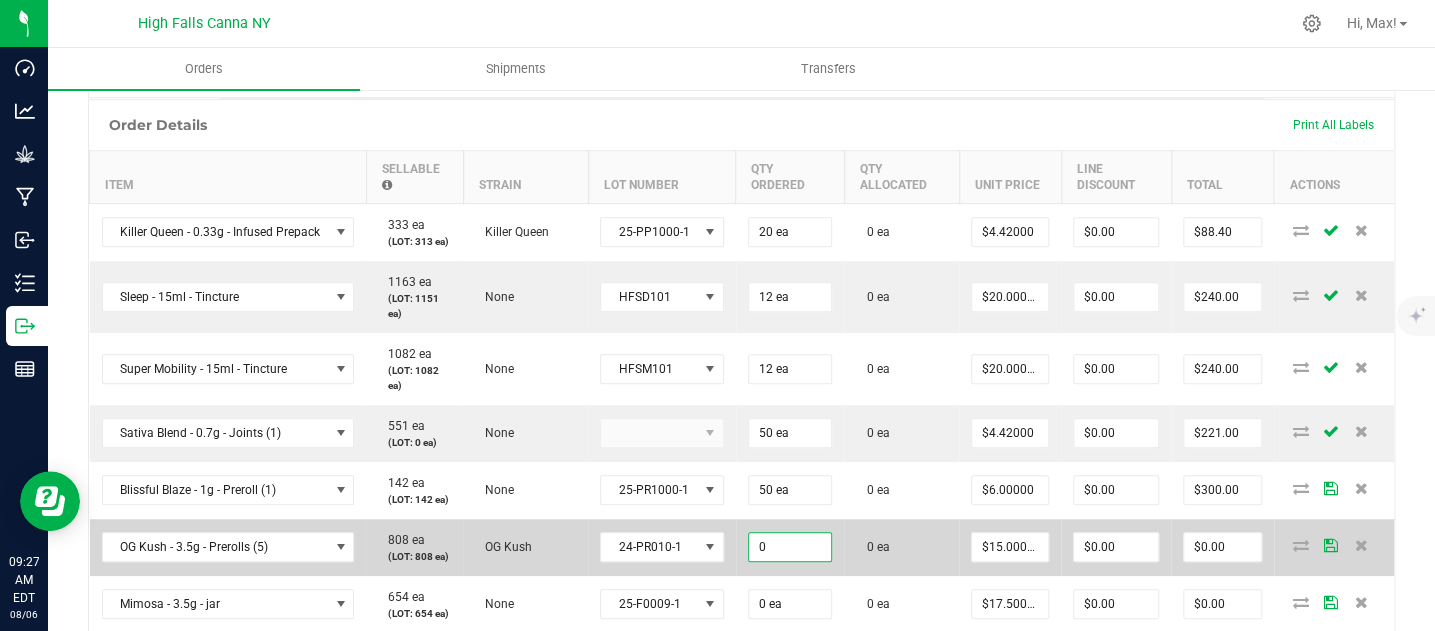 click on "0" at bounding box center (790, 547) 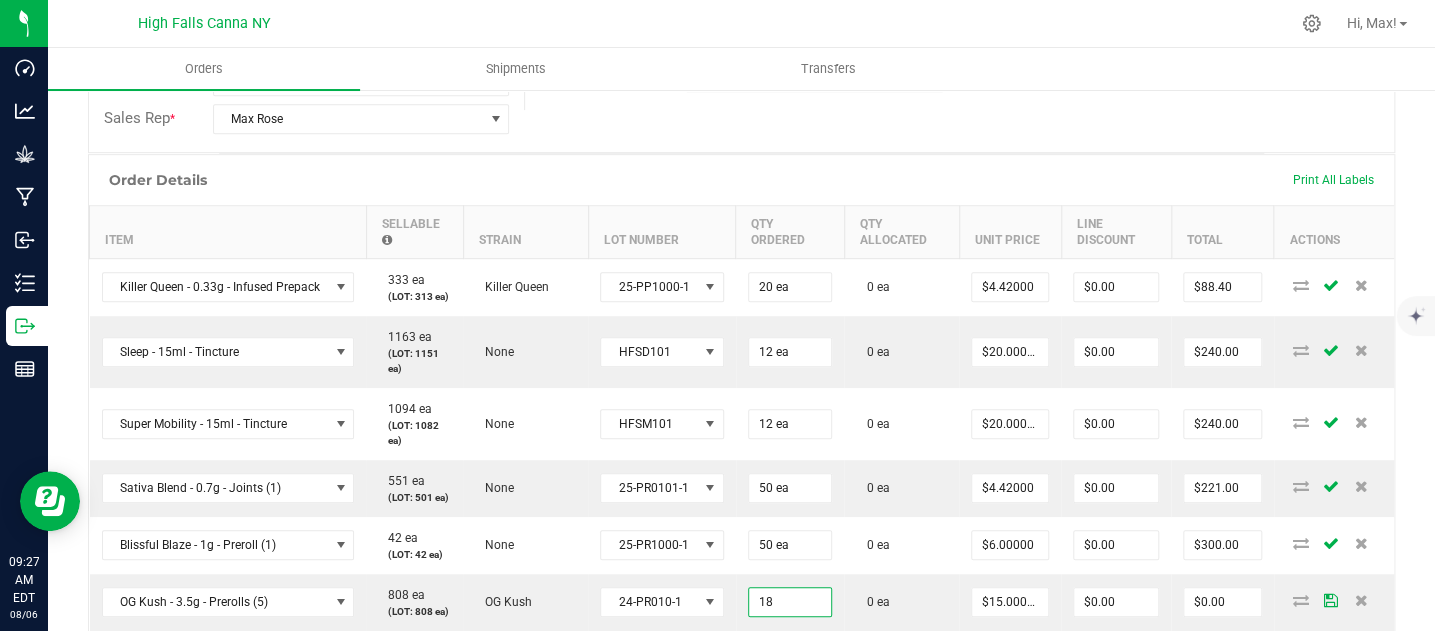 scroll, scrollTop: 495, scrollLeft: 0, axis: vertical 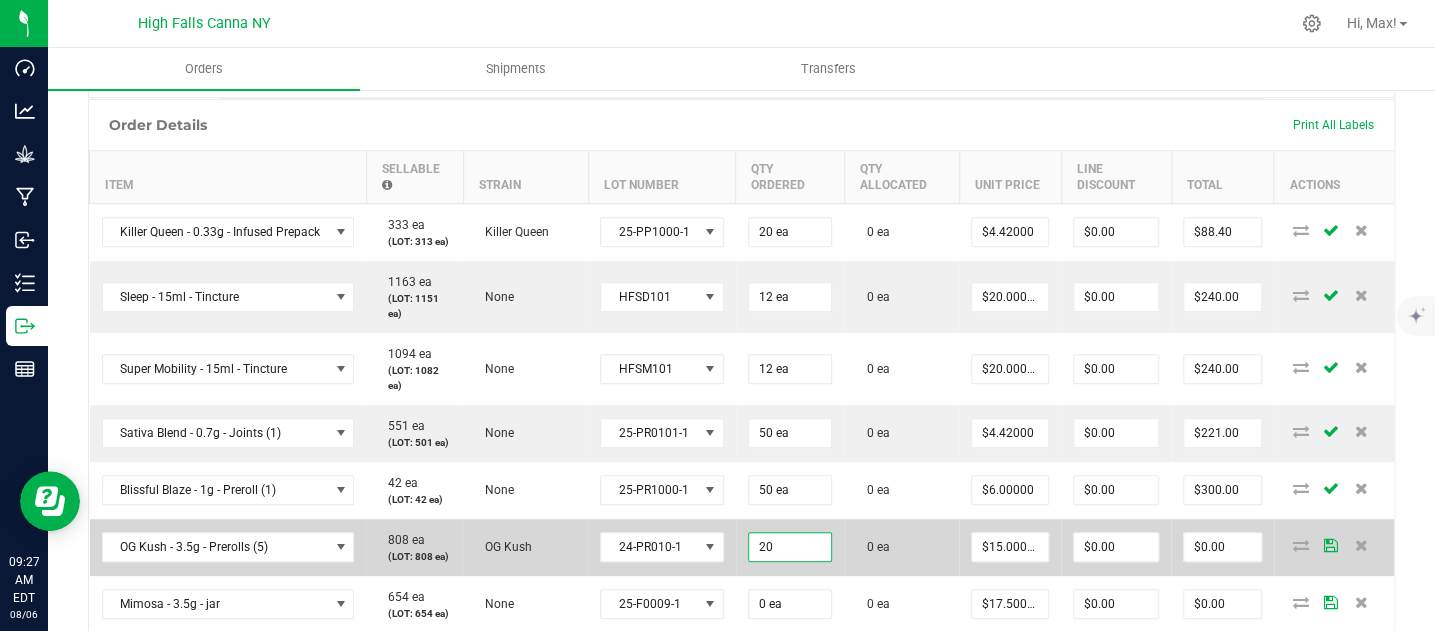 type on "20 ea" 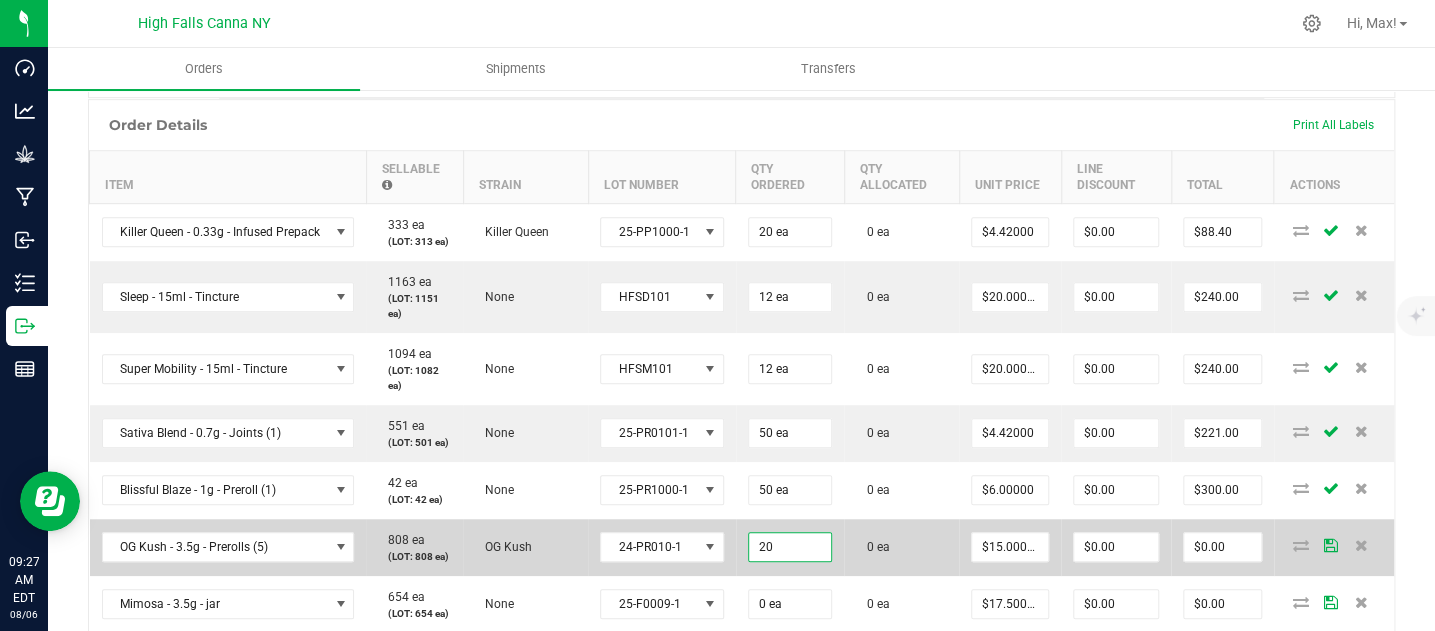 type on "$300.00" 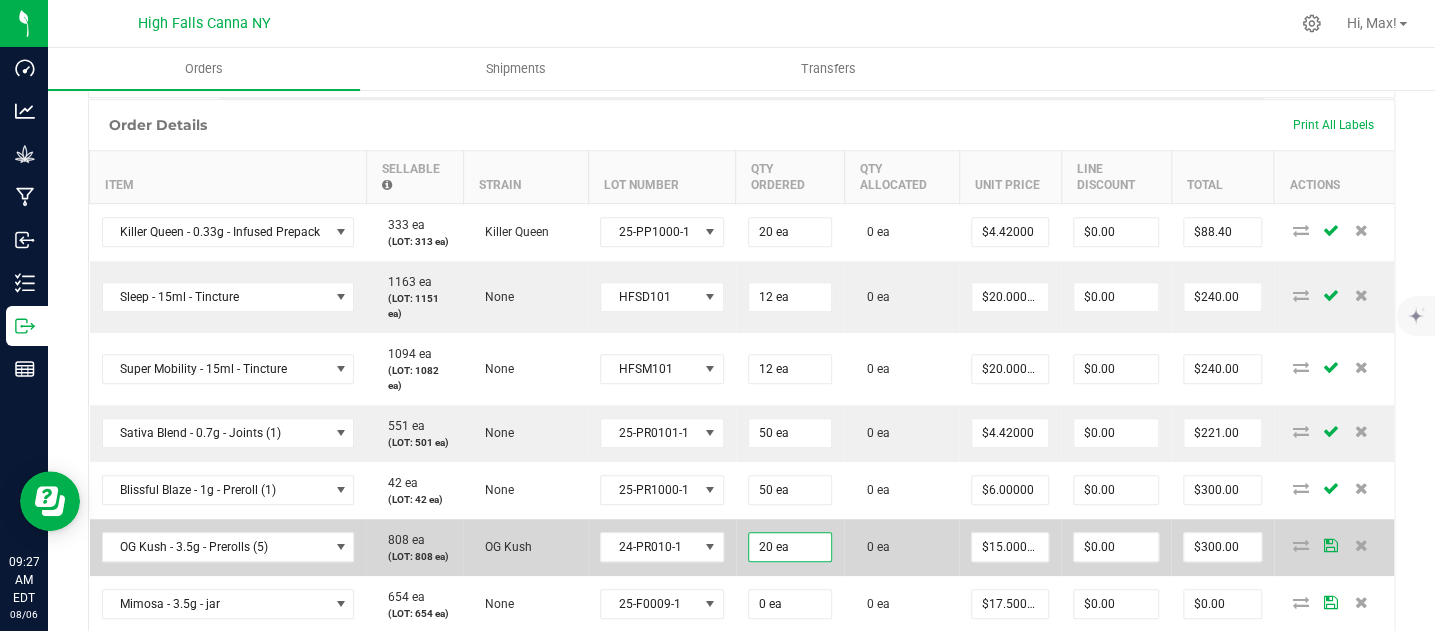click on "0 ea" at bounding box center [901, 547] 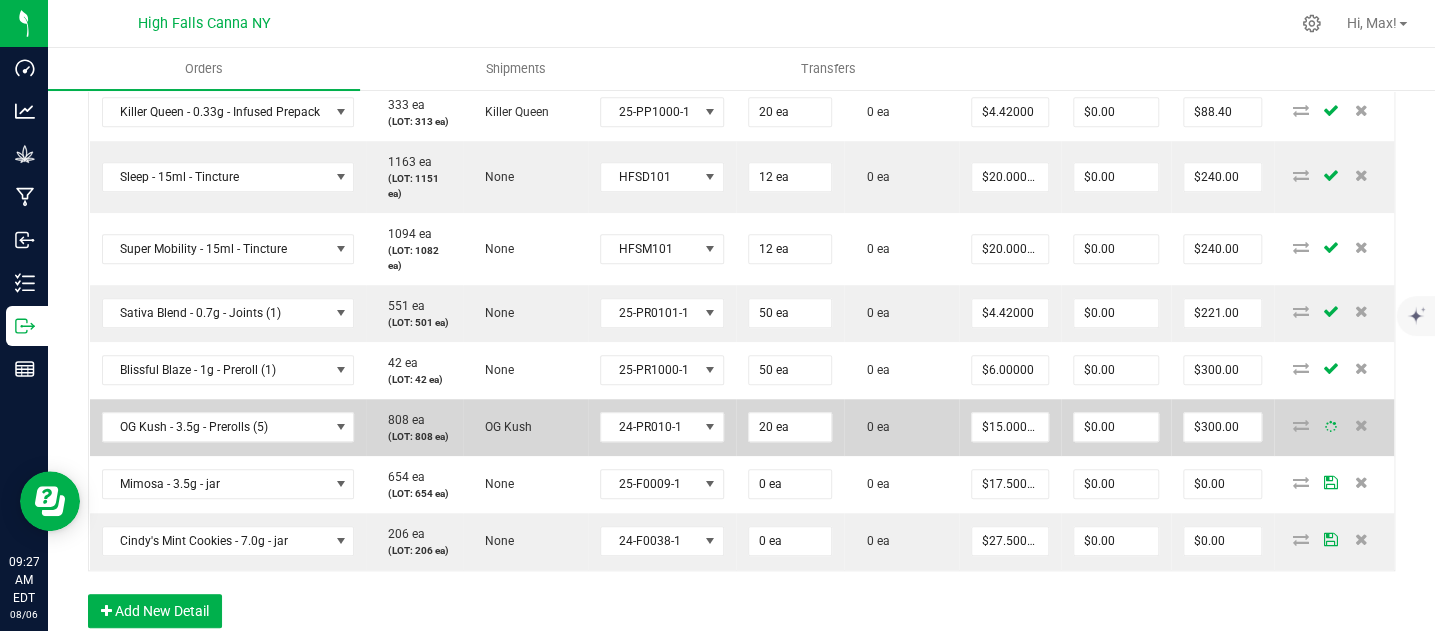 scroll, scrollTop: 717, scrollLeft: 0, axis: vertical 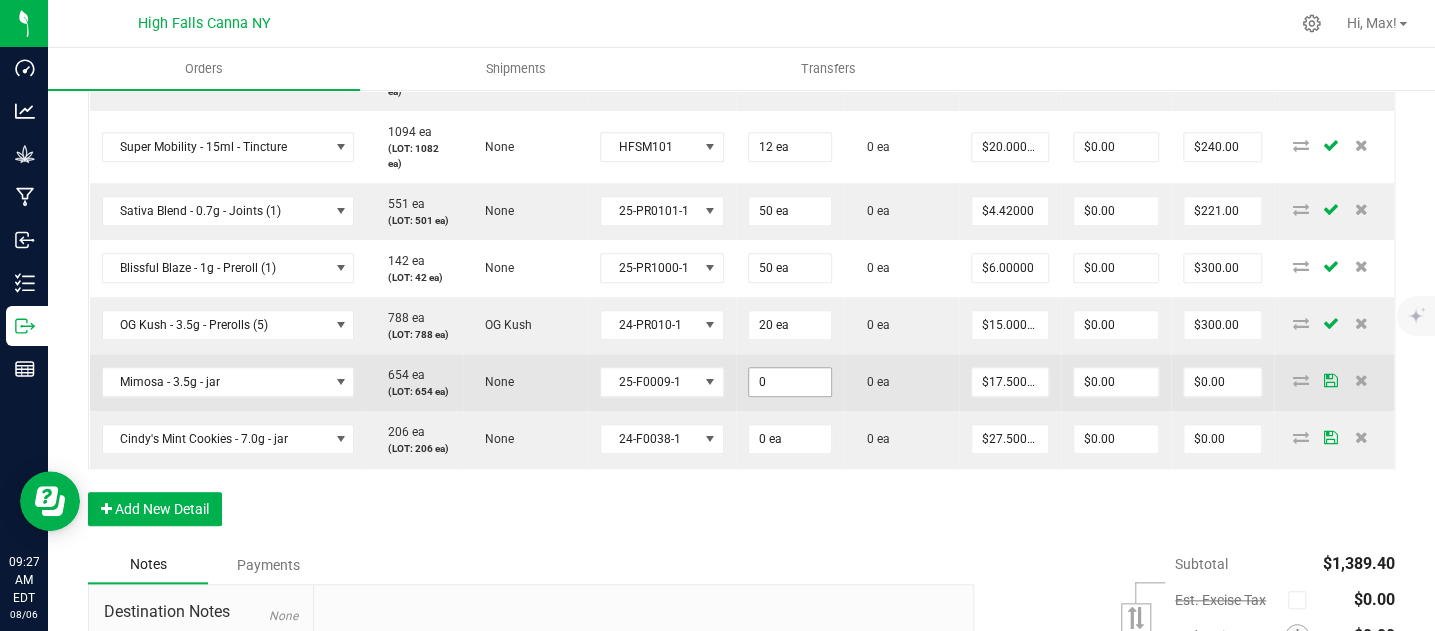 click on "0" at bounding box center [790, 382] 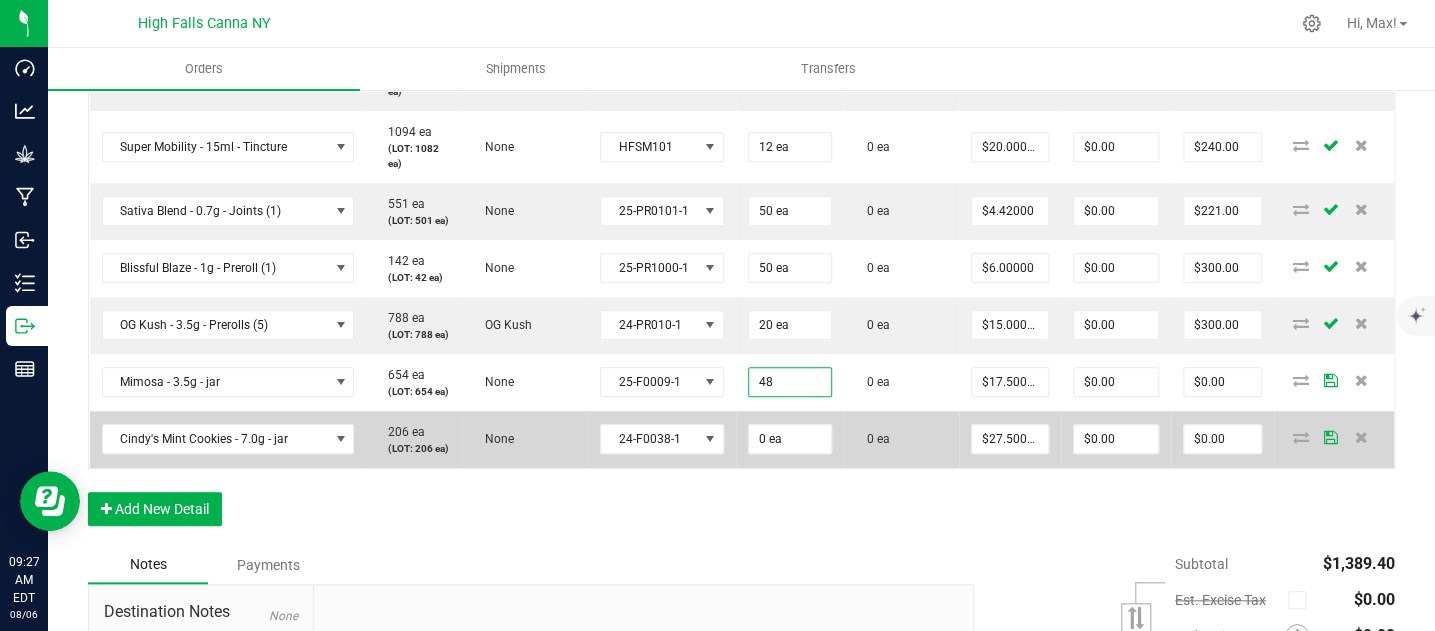 type on "48 ea" 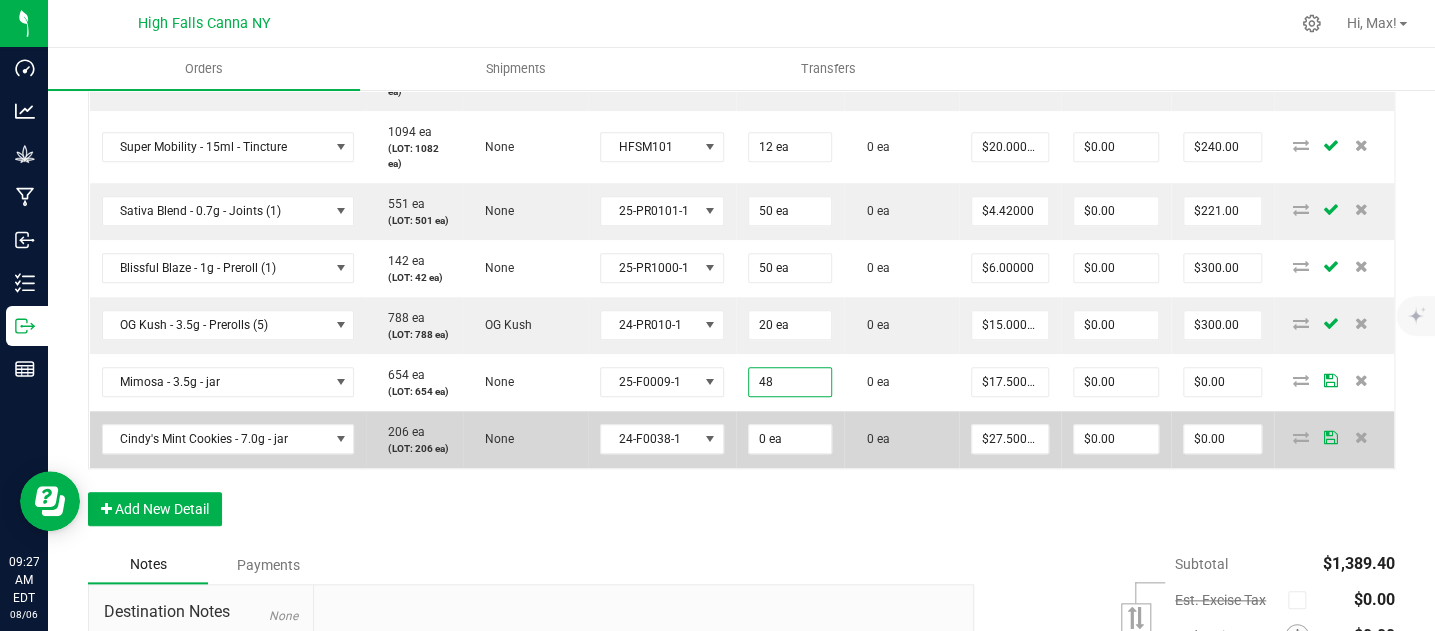 type on "$840.00" 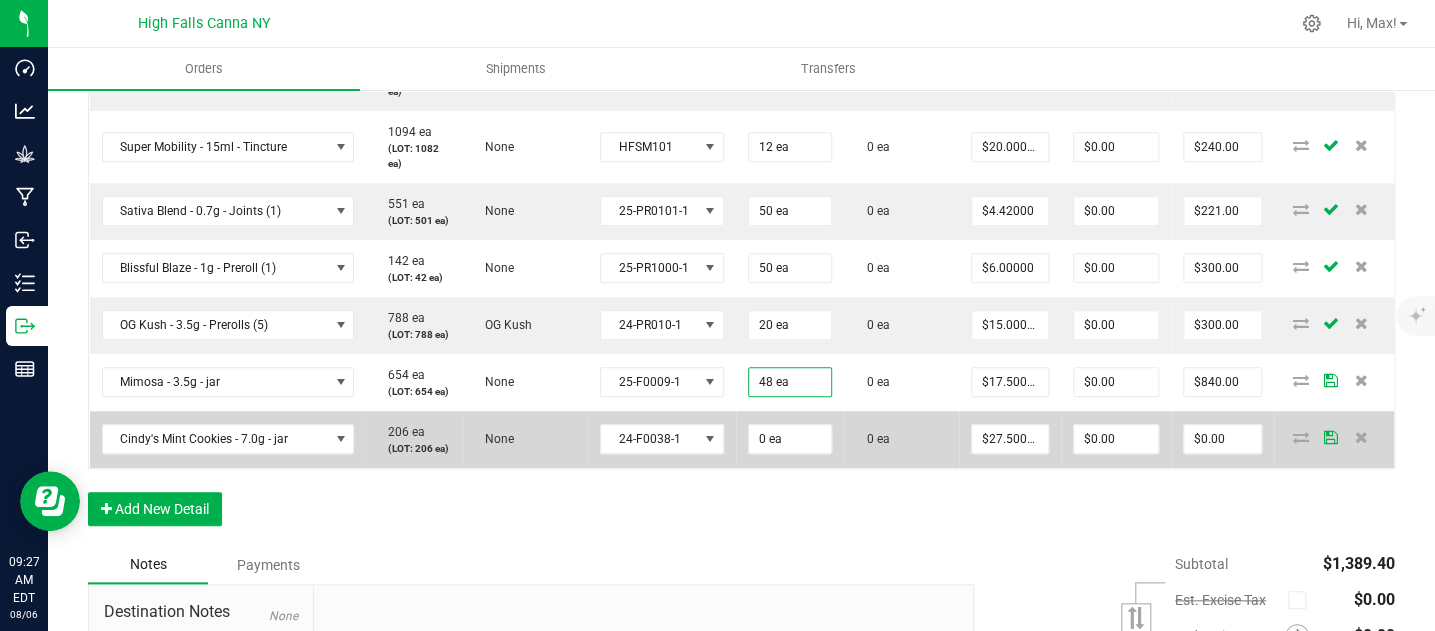 click on "0 ea" at bounding box center (790, 439) 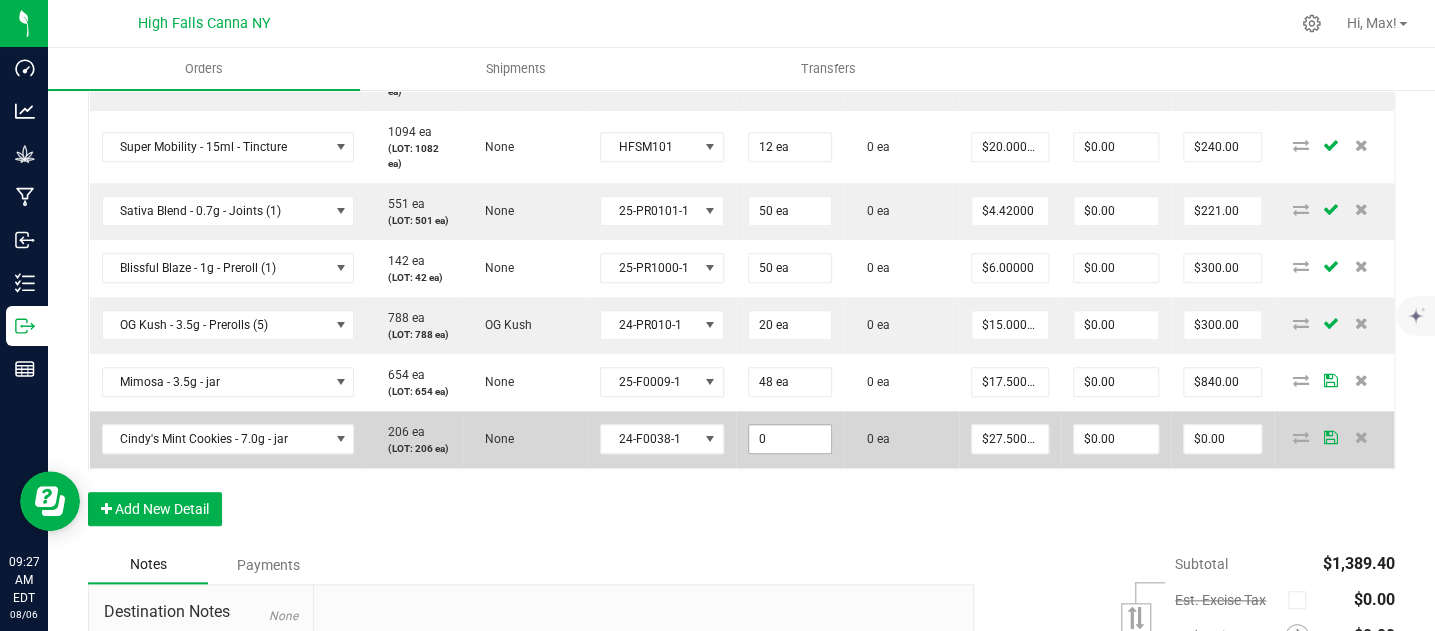 click on "0" at bounding box center [790, 439] 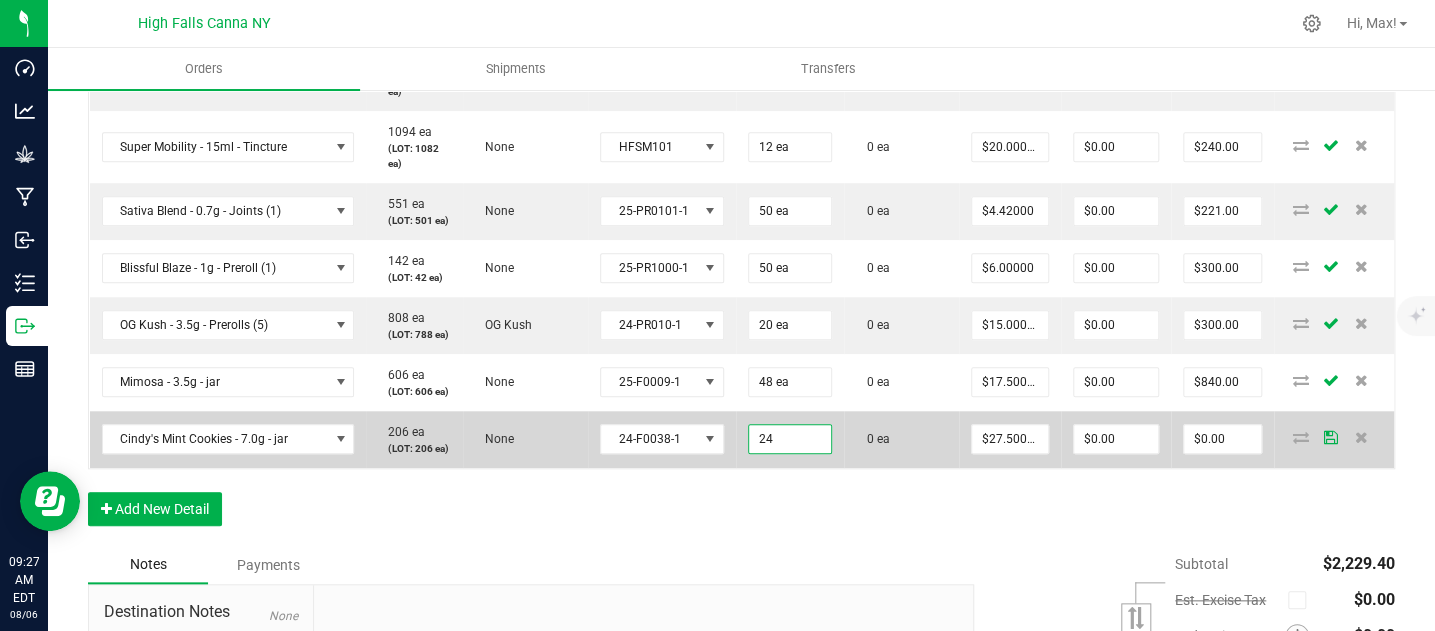 type on "24 ea" 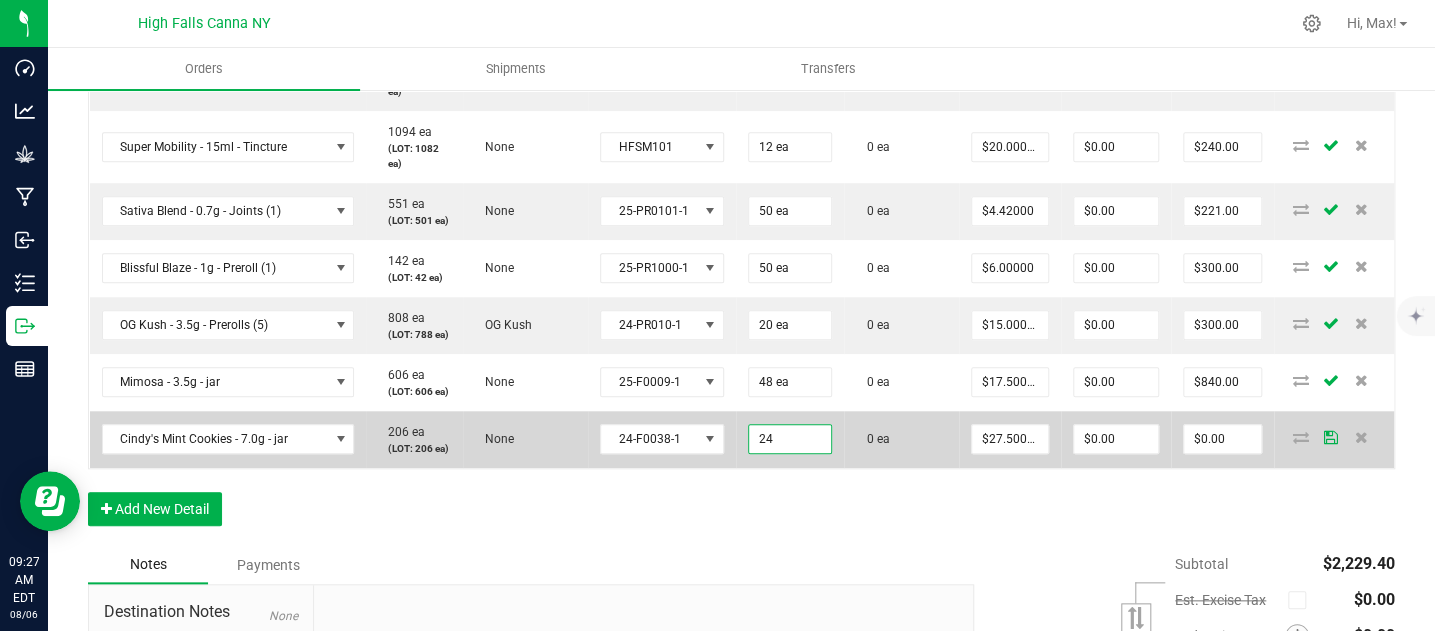 type on "$660.00" 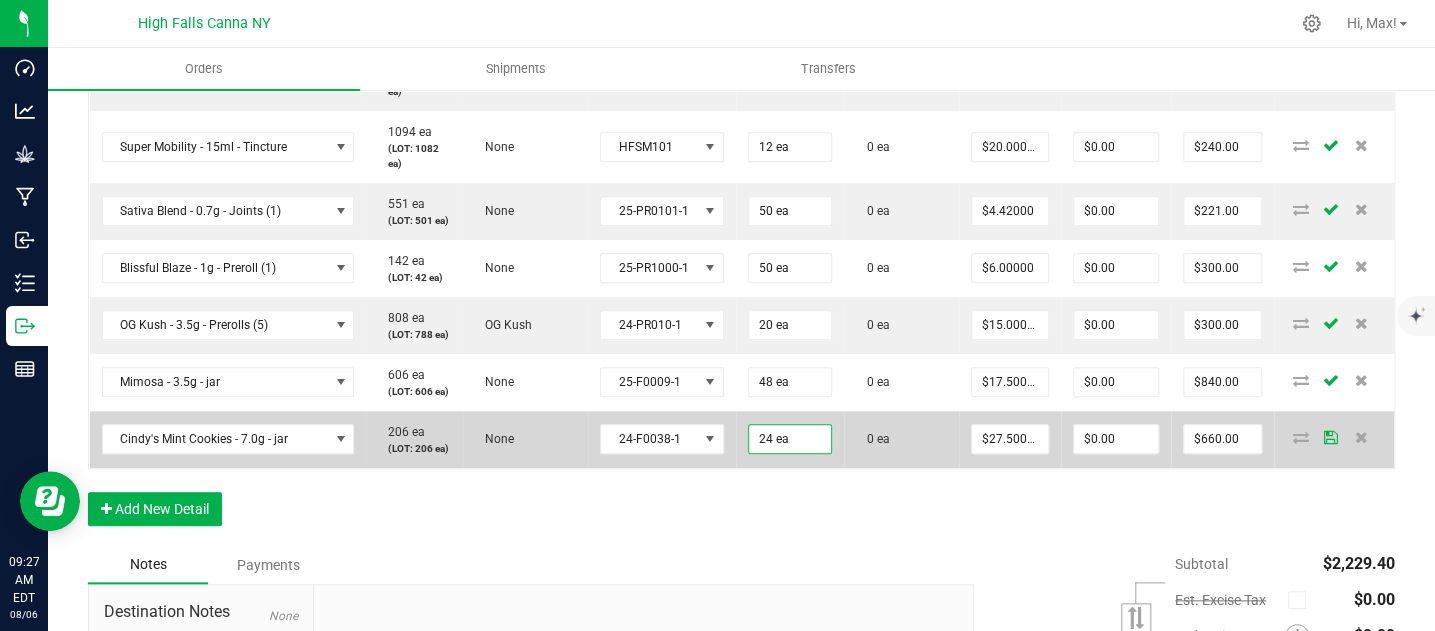 click on "0 ea" at bounding box center [872, 439] 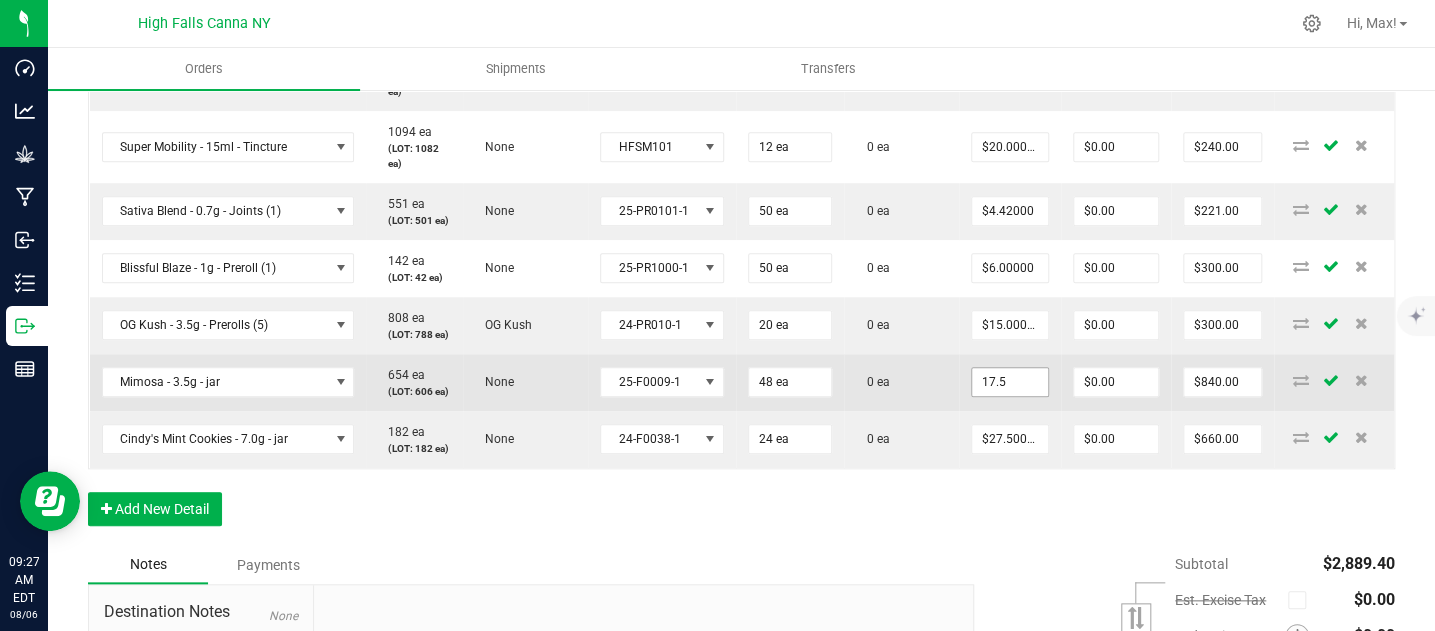 click on "17.5" at bounding box center (1010, 382) 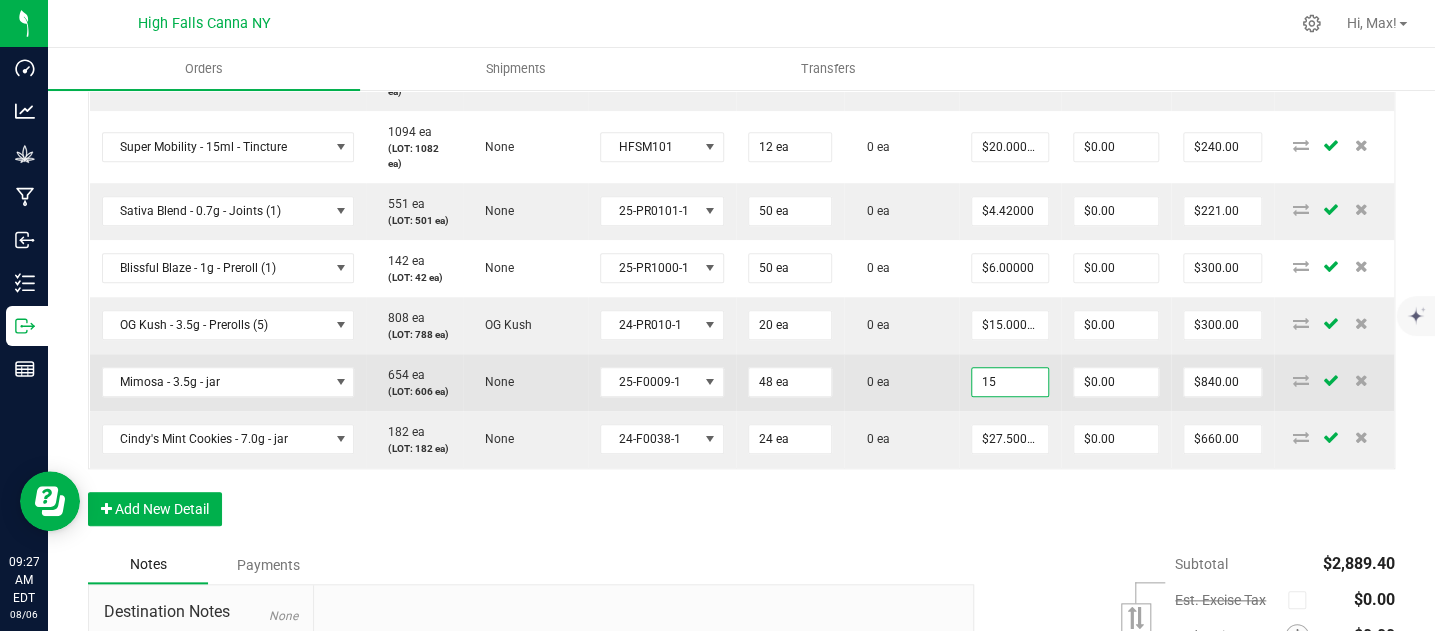 type on "$15.00000" 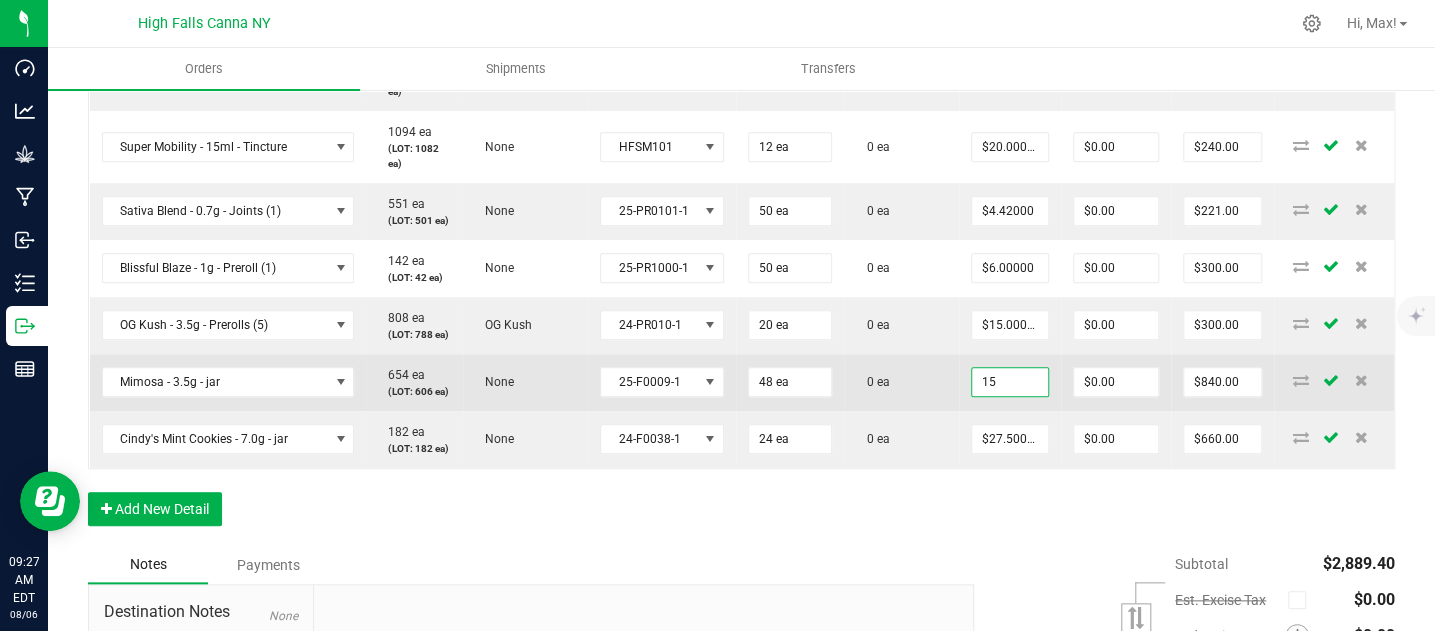type on "$720.00" 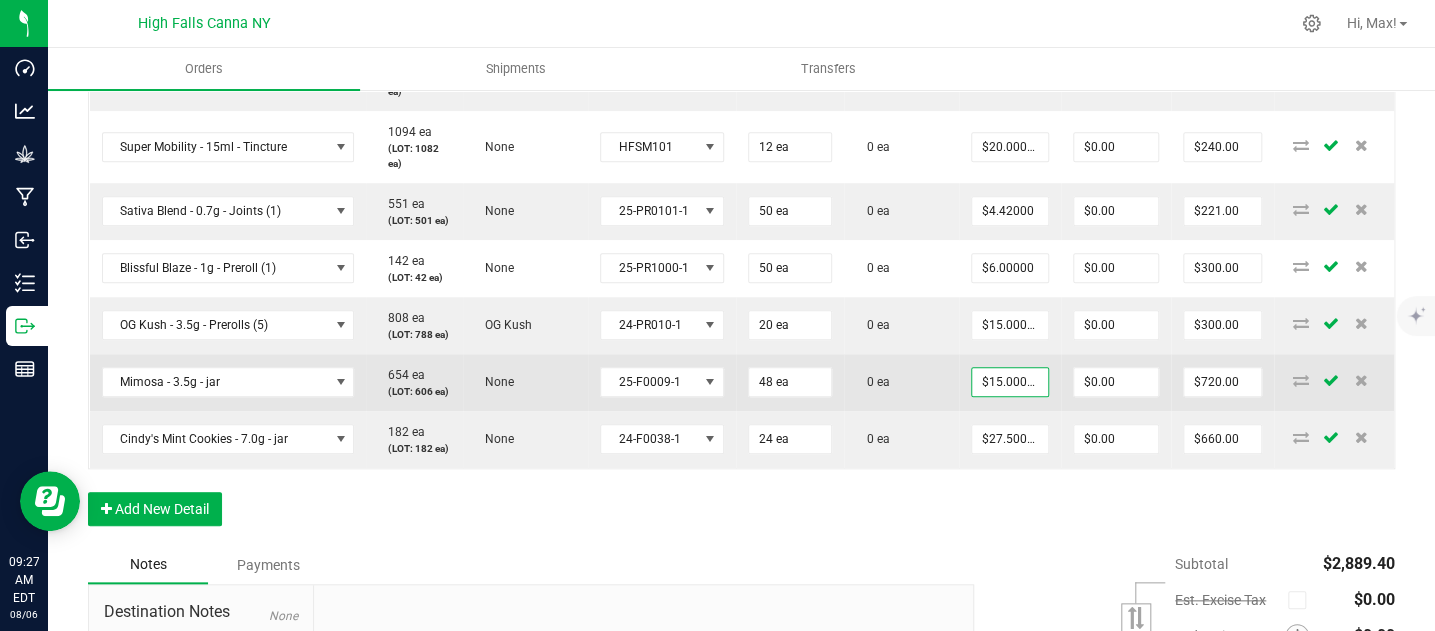 click on "0 ea" at bounding box center [901, 382] 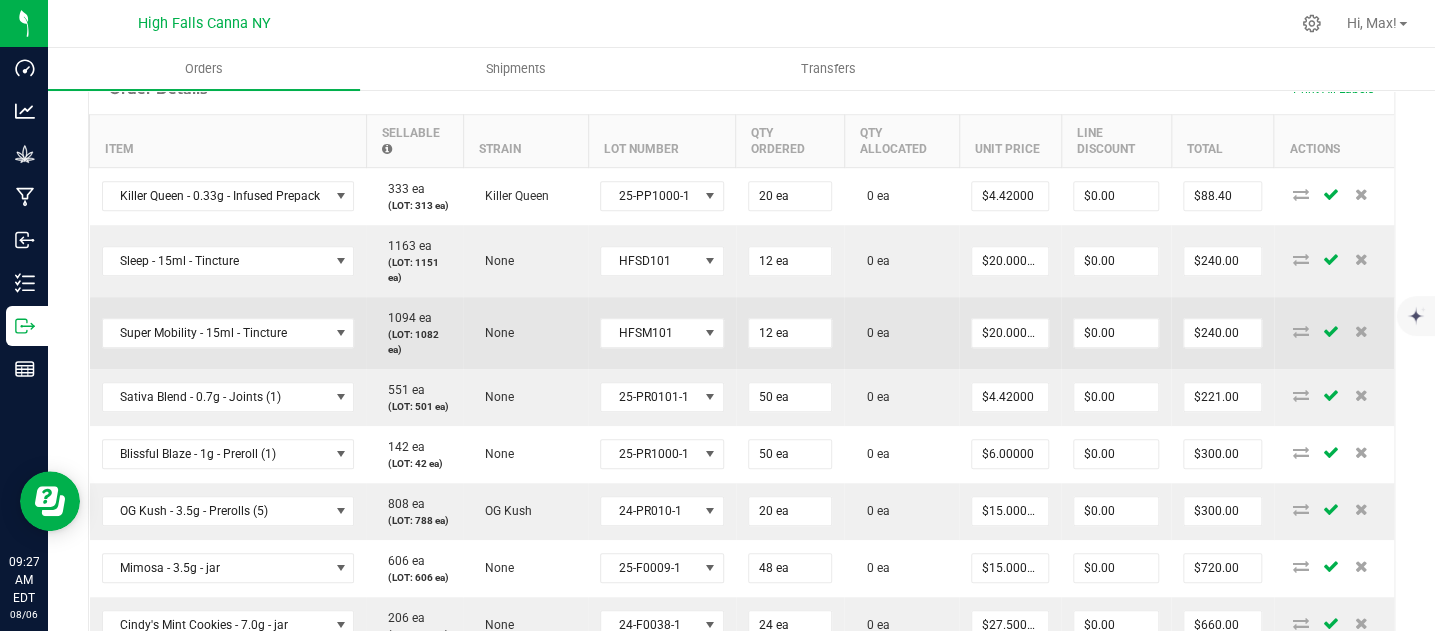 scroll, scrollTop: 495, scrollLeft: 0, axis: vertical 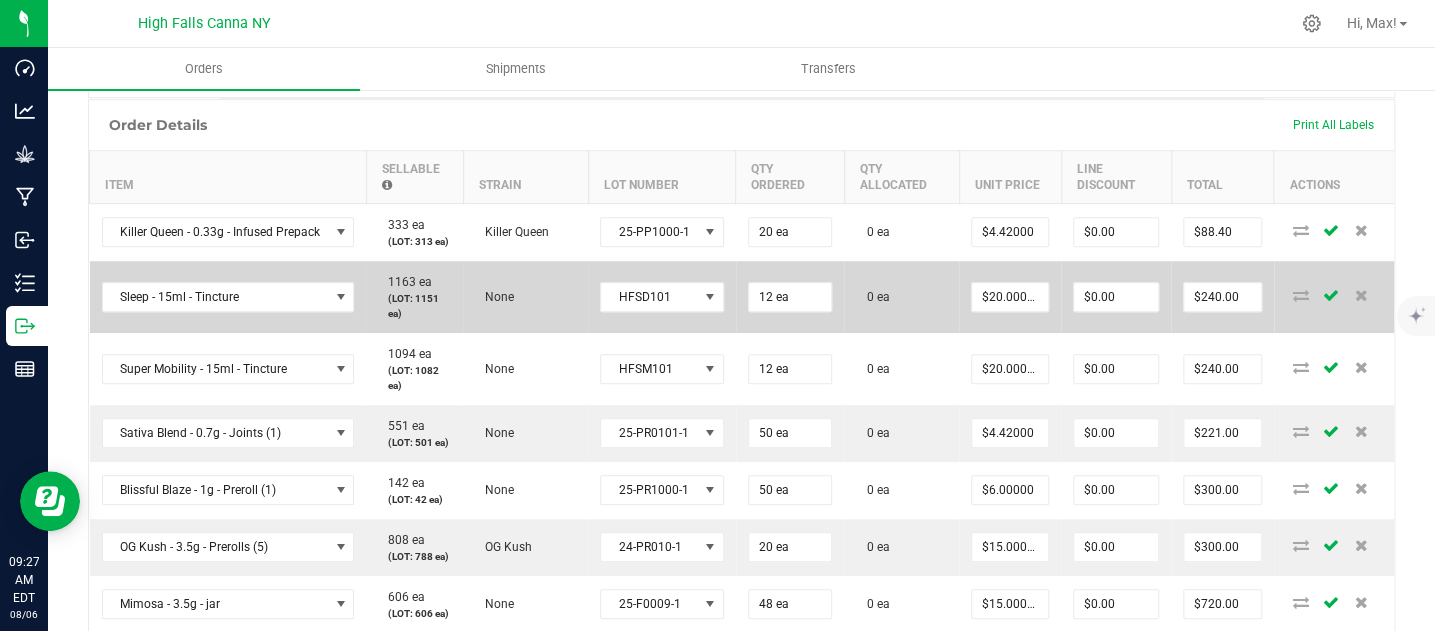 click on "0 ea" at bounding box center [901, 297] 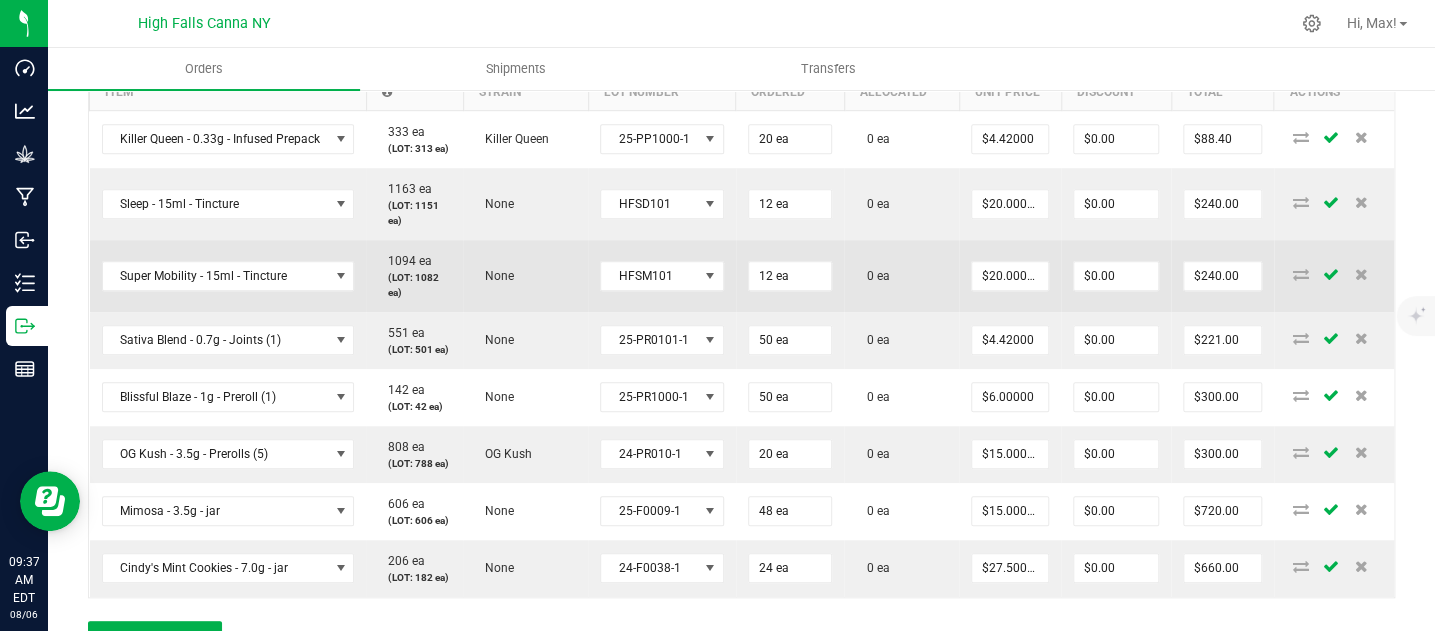 scroll, scrollTop: 624, scrollLeft: 0, axis: vertical 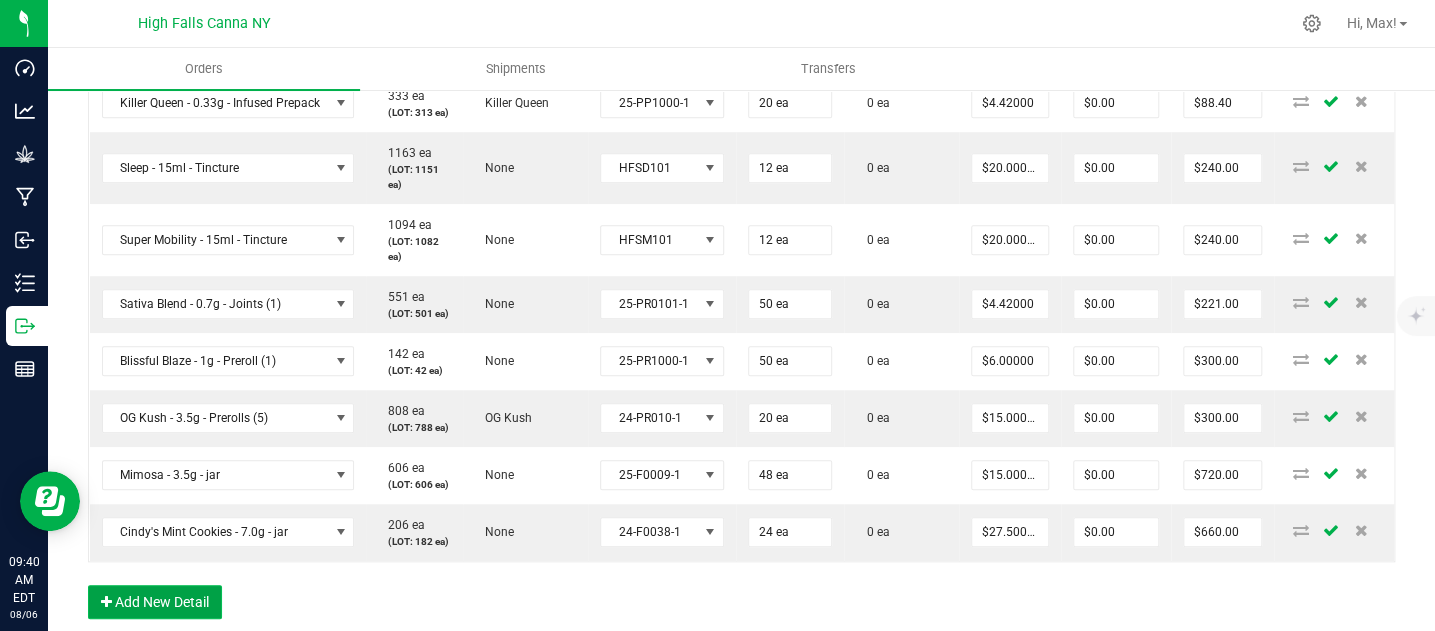 click on "Add New Detail" at bounding box center (155, 602) 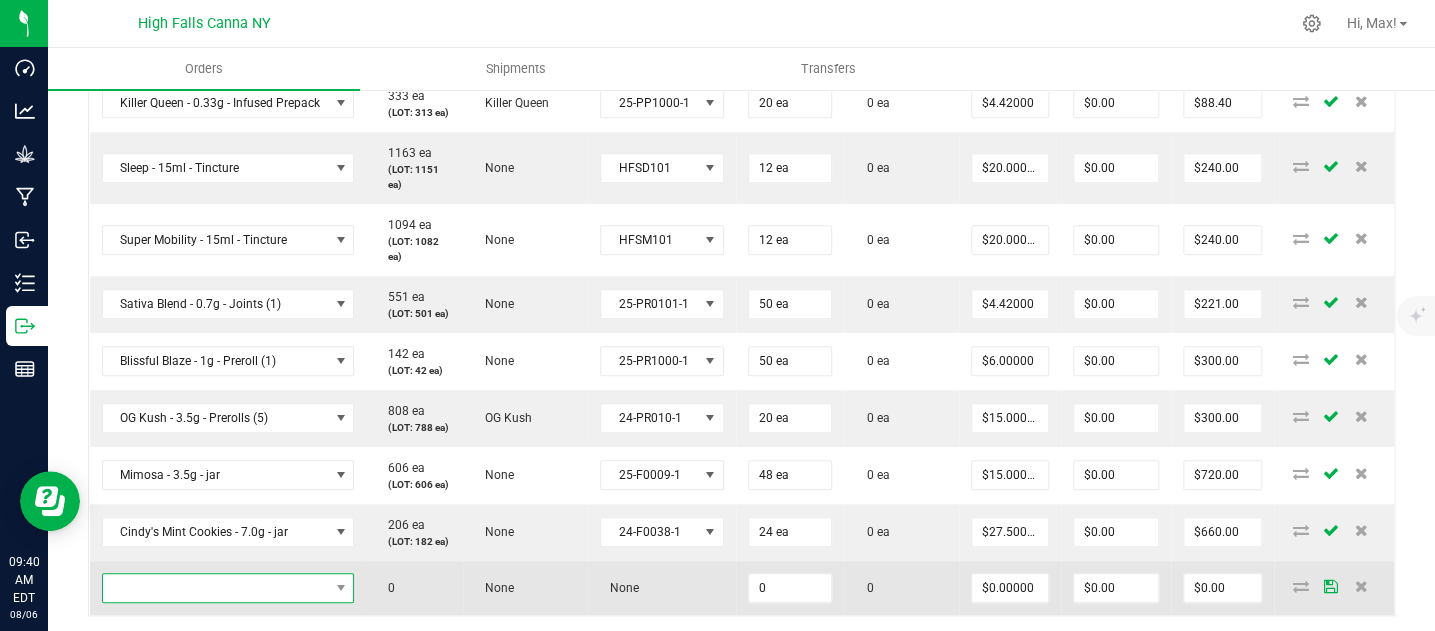 click at bounding box center [216, 588] 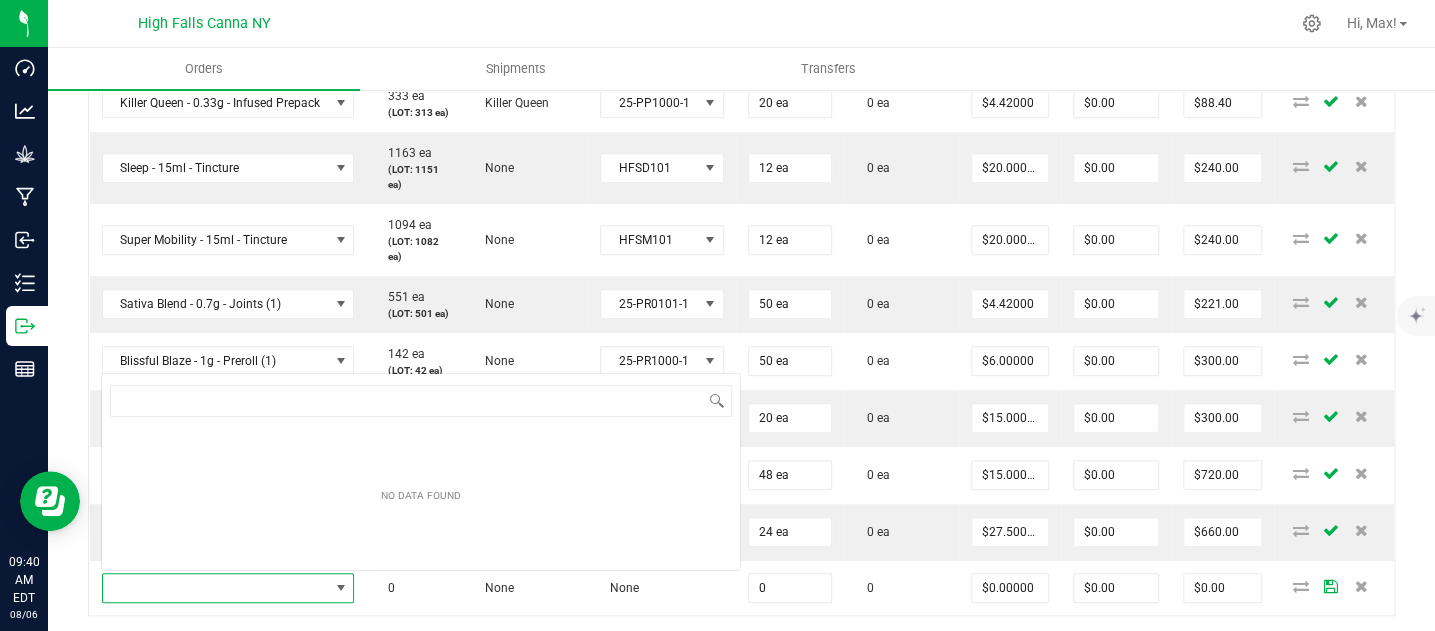 scroll, scrollTop: 0, scrollLeft: 0, axis: both 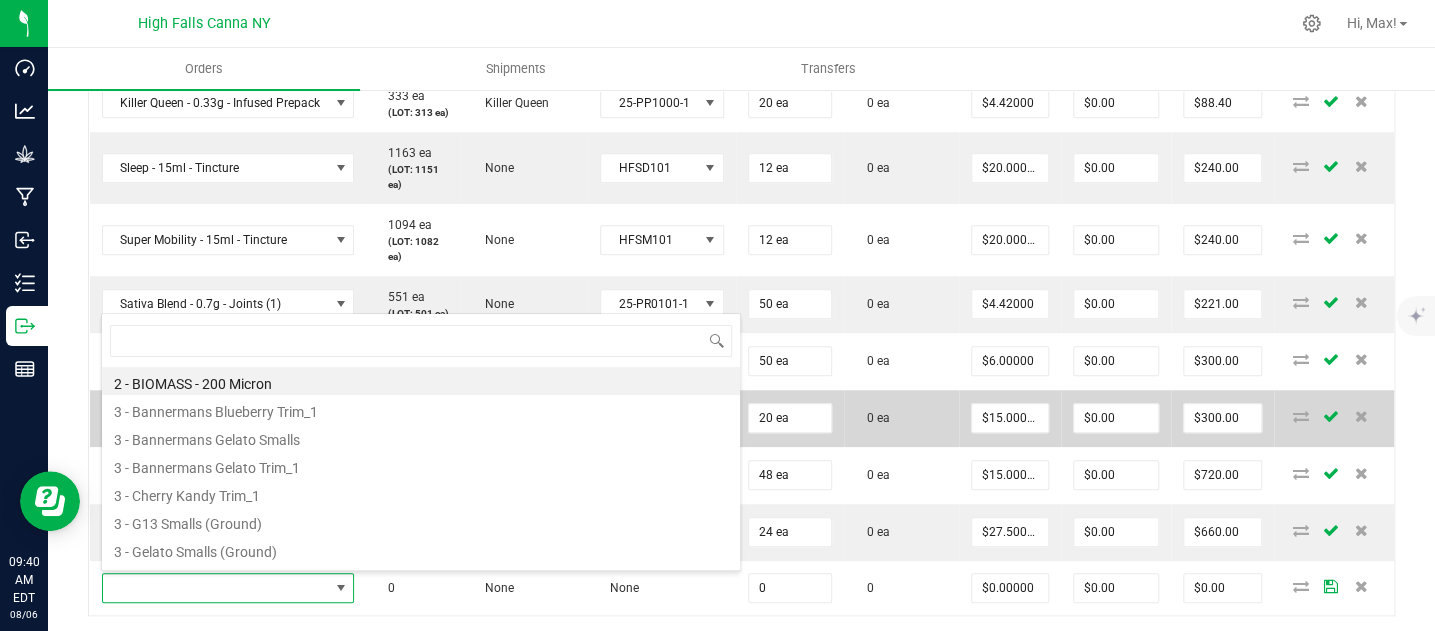 click on "0 ea" at bounding box center (901, 361) 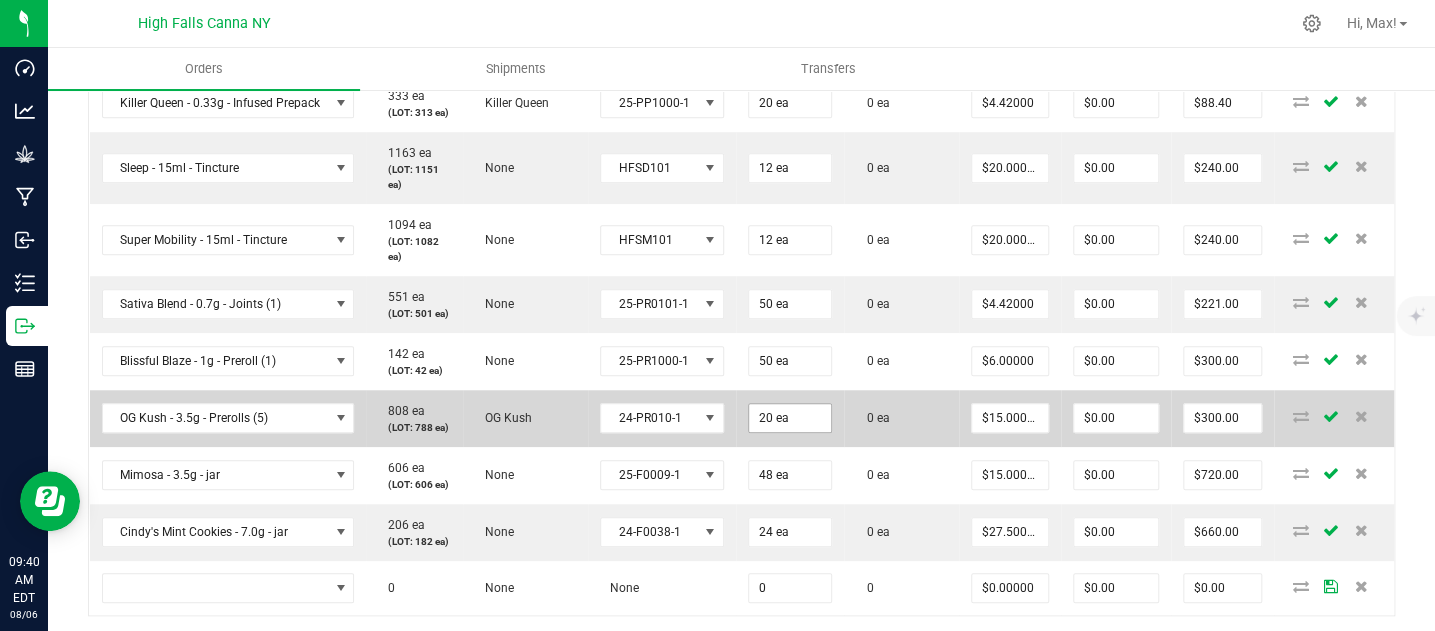 scroll, scrollTop: 846, scrollLeft: 0, axis: vertical 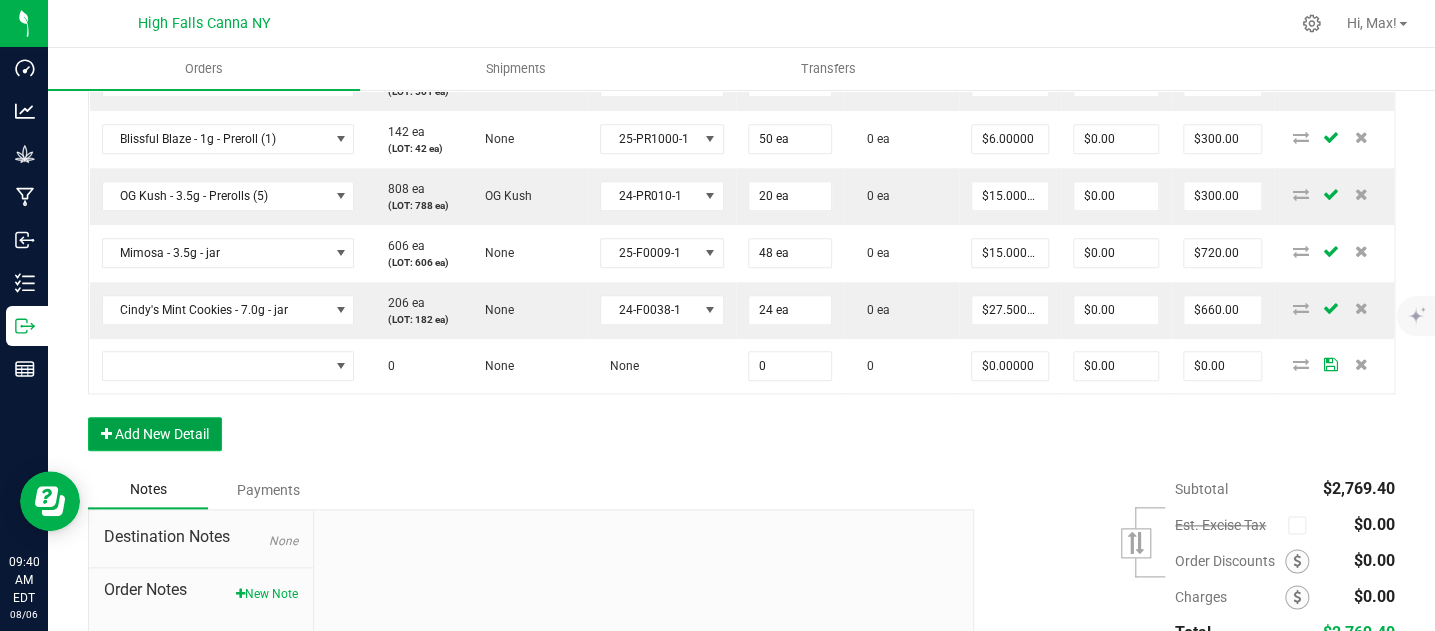click on "Add New Detail" at bounding box center (155, 434) 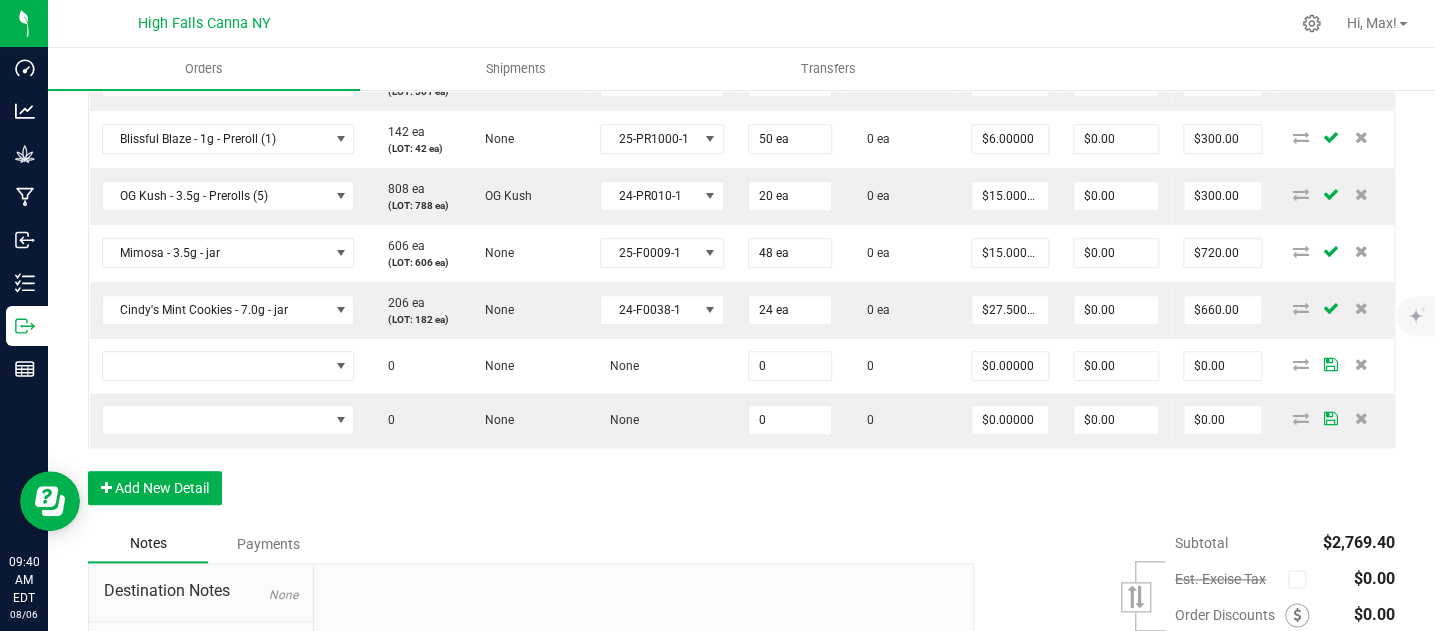 click on "Order Details Print All Labels Item  Sellable  Strain  Lot Number  Qty Ordered Qty Allocated Unit Price Line Discount Total Actions Killer Queen - 0.33g - Infused Prepack  333 ea   (LOT: 313 ea)   Killer Queen  25-PP1000-1 20 ea  0 ea  $4.42000 $0.00 $88.40 Sleep - 15ml - Tincture  1163 ea   (LOT: 1151 ea)   None  HFSD101 12 ea  0 ea  $20.00000 $0.00 $240.00 Super Mobility - 15ml - Tincture  1094 ea   (LOT: 1082 ea)   None  HFSM101 12 ea  0 ea  $20.00000 $0.00 $240.00 Sativa Blend - 0.7g - Joints (1)  551 ea   (LOT: 501 ea)   None  25-PR0101-1 50 ea  0 ea  $4.42000 $0.00 $221.00 Blissful Blaze - 1g - Preroll (1)  142 ea   (LOT: 42 ea)   None  25-PR1000-1 50 ea  0 ea  $6.00000 $0.00 $300.00 OG Kush - 3.5g - Prerolls (5)  808 ea   (LOT: 788 ea)   OG Kush  24-PR010-1 20 ea  0 ea  $15.00000 $0.00 $300.00 Mimosa - 3.5g - jar  606 ea   (LOT: 606 ea)   None  25-F0009-1 48 ea  0 ea  $15.00000 $0.00 $720.00 Cindy's Mint Cookies - 7.0g - jar  206 ea   (LOT: 182 ea)   None  24-F0038-1 0" at bounding box center [741, 136] 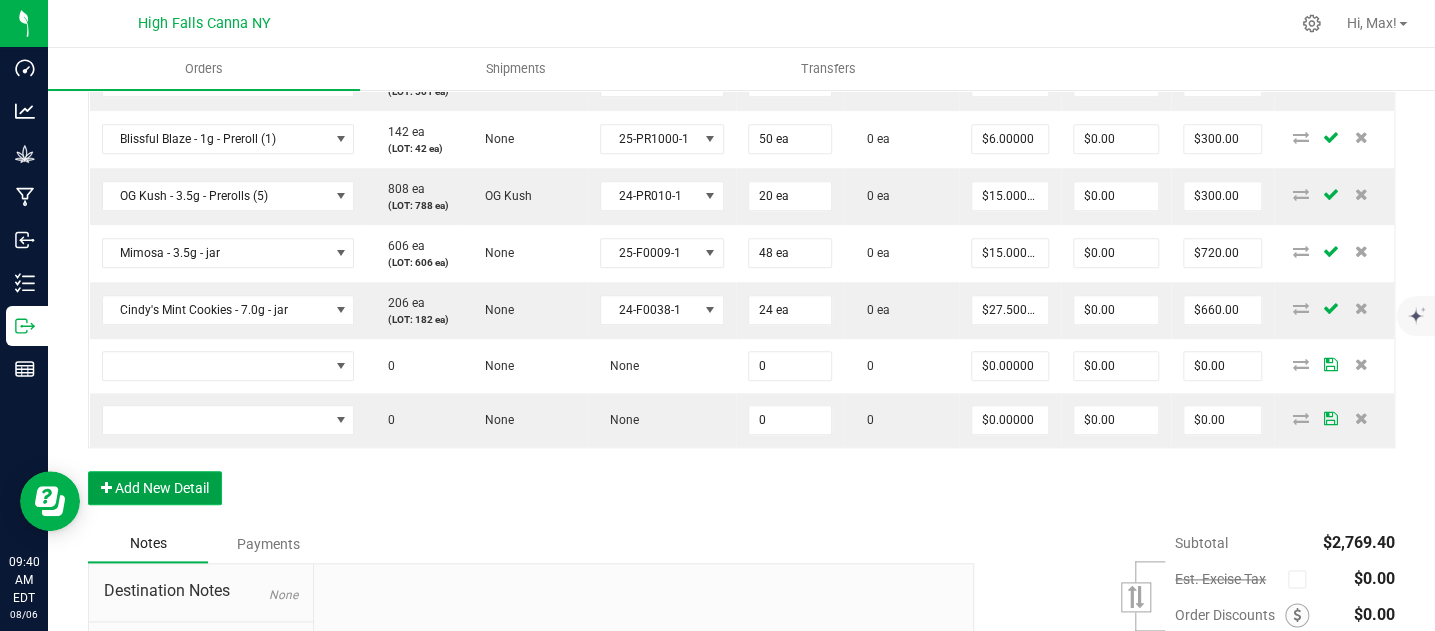 click on "Add New Detail" at bounding box center [155, 488] 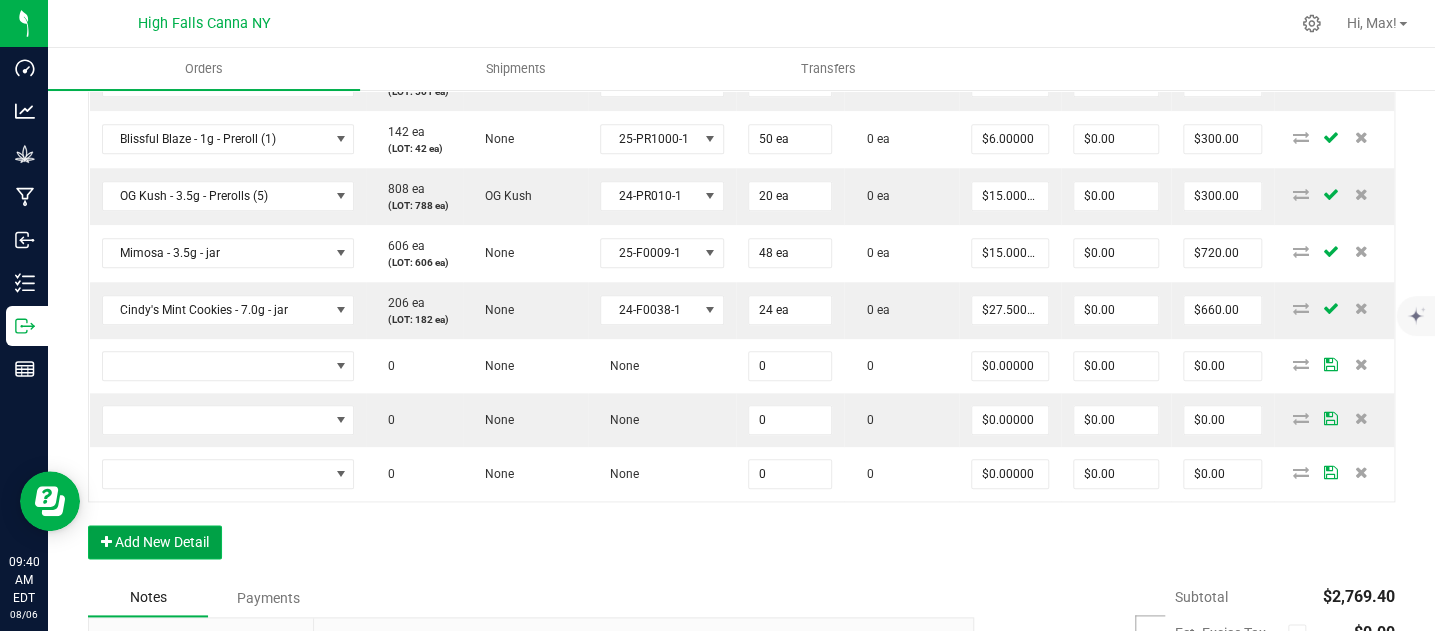 click on "Add New Detail" at bounding box center [155, 542] 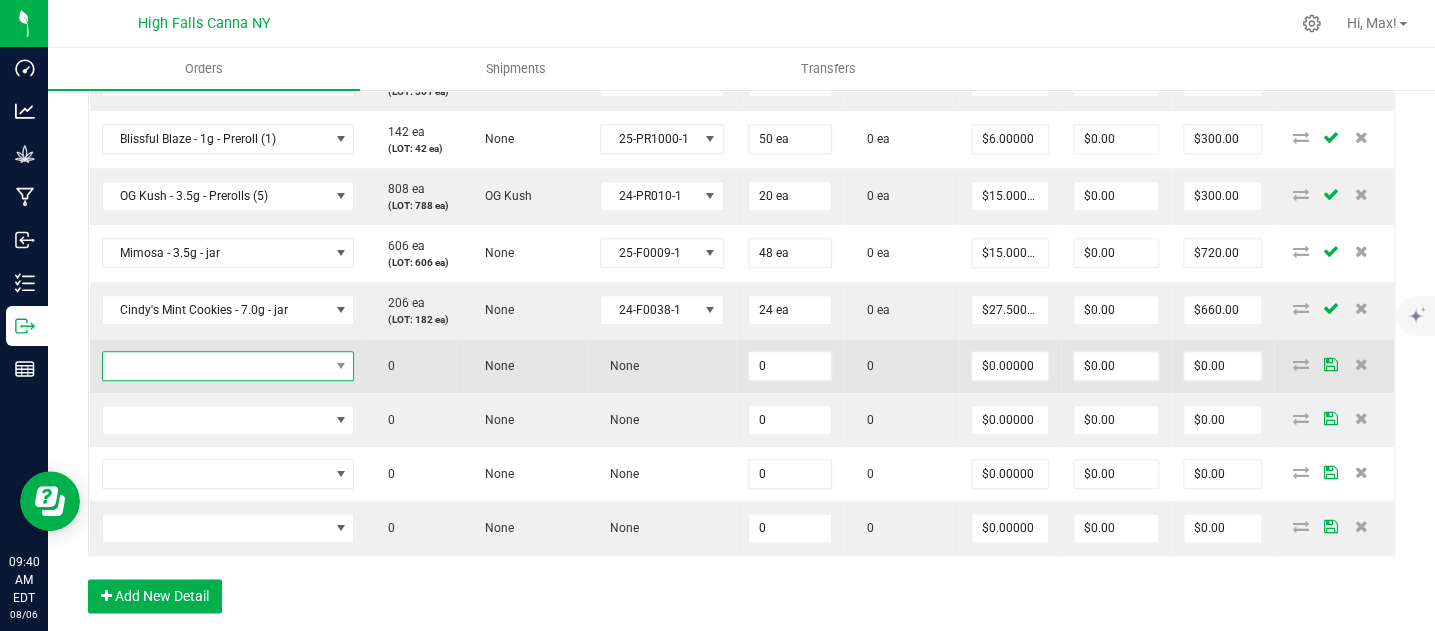 click at bounding box center [216, 366] 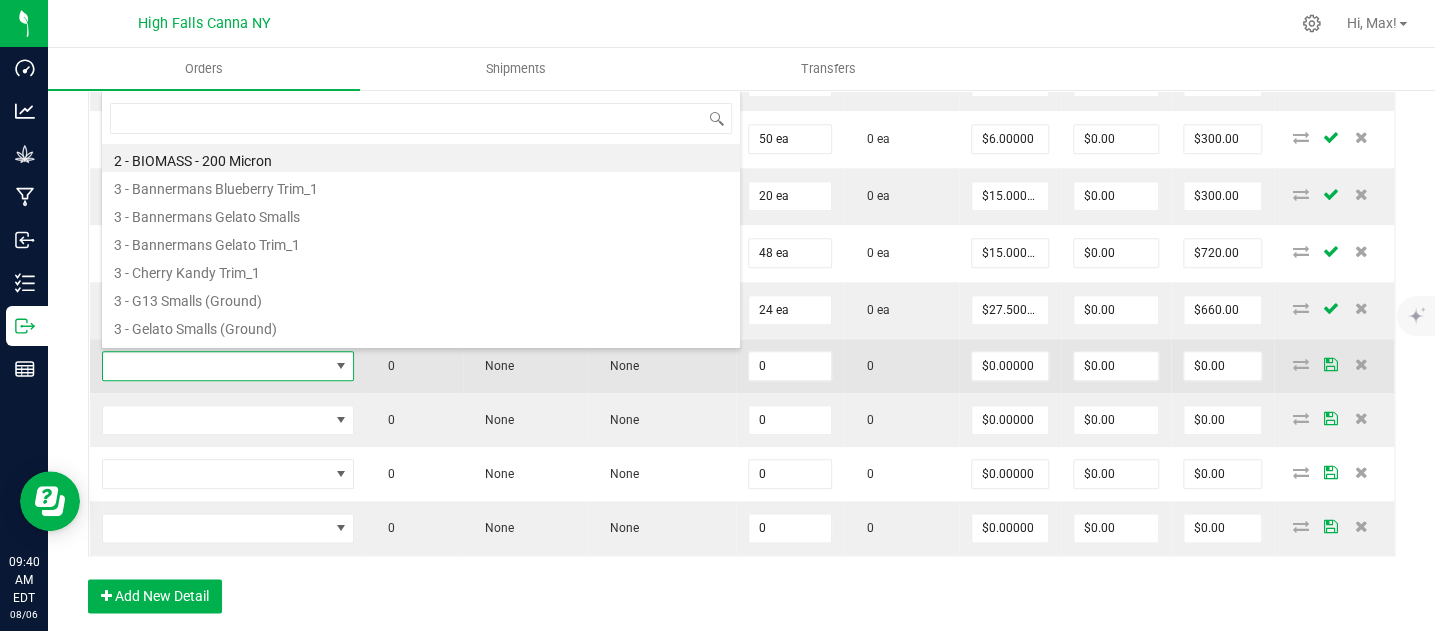 scroll, scrollTop: 99970, scrollLeft: 99748, axis: both 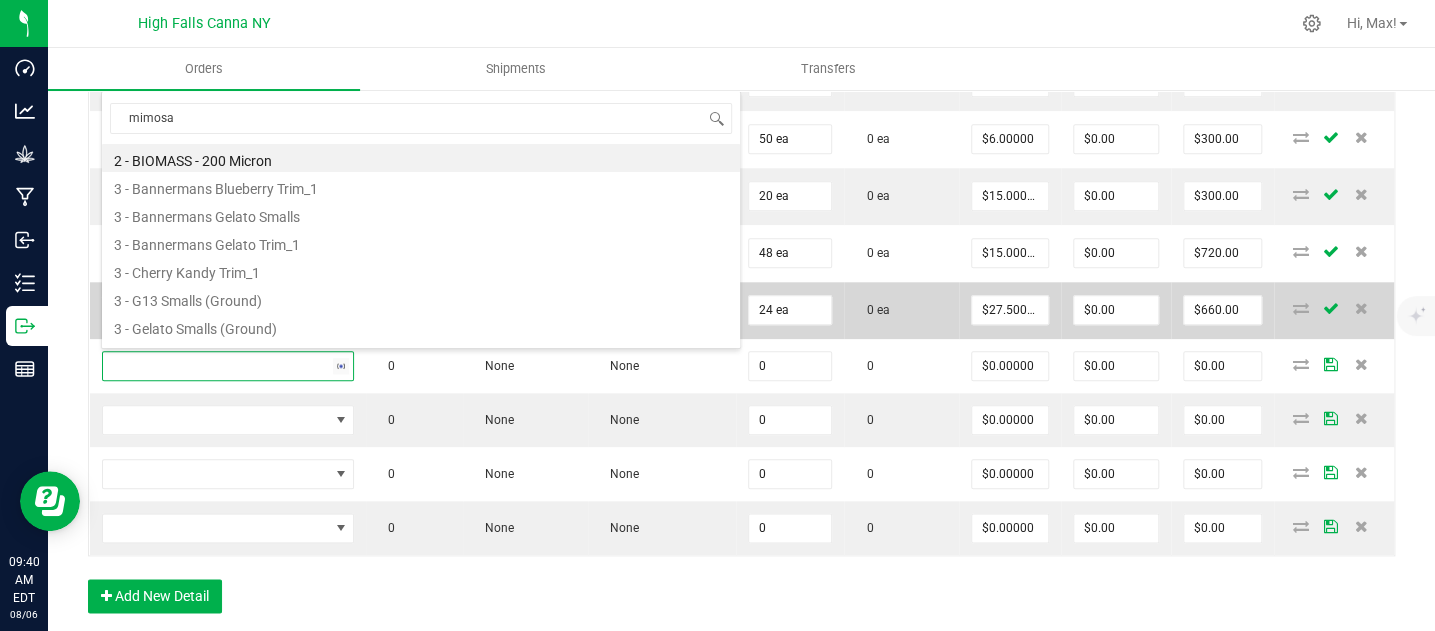 type on "mimosa" 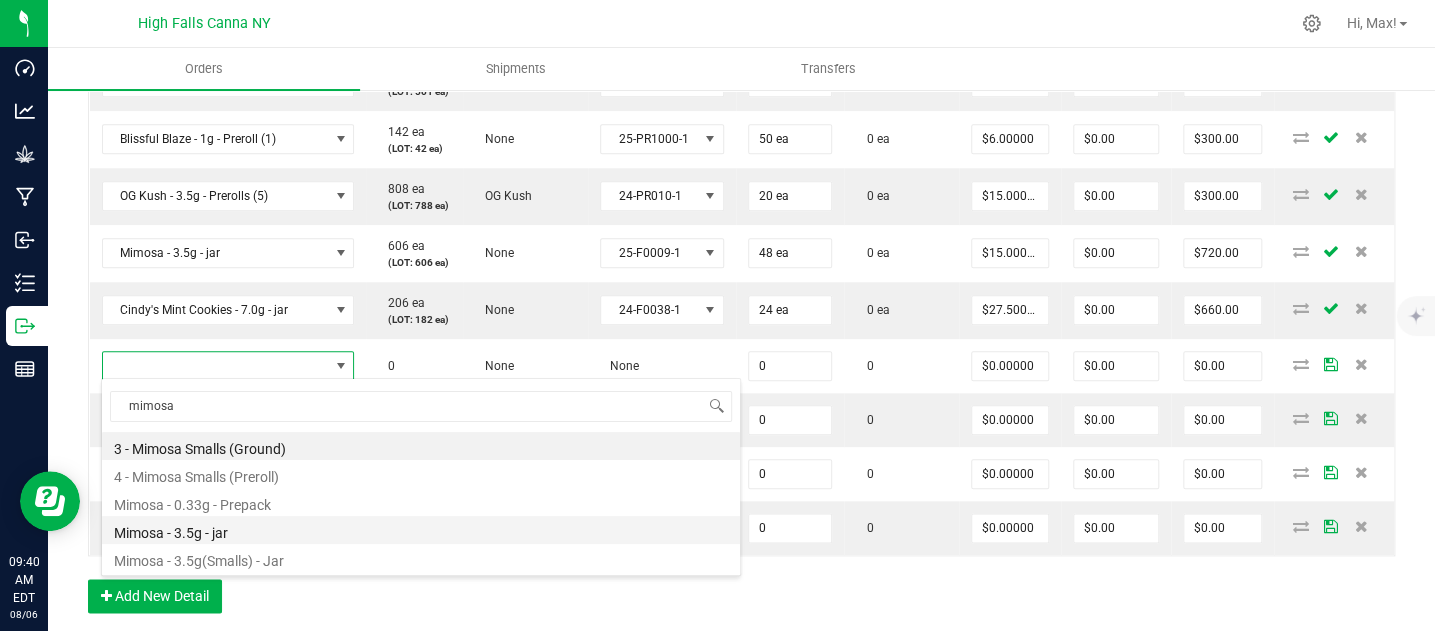 click on "Mimosa - 3.5g - jar" at bounding box center (421, 530) 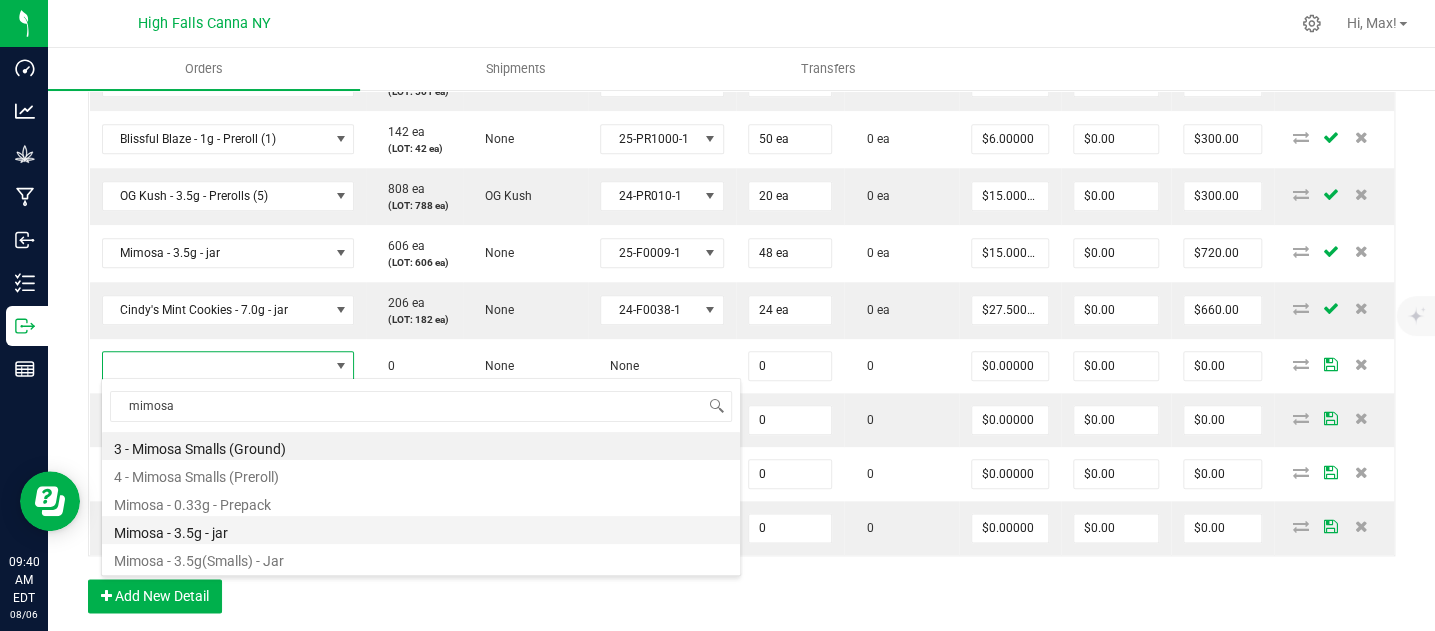 type on "0 ea" 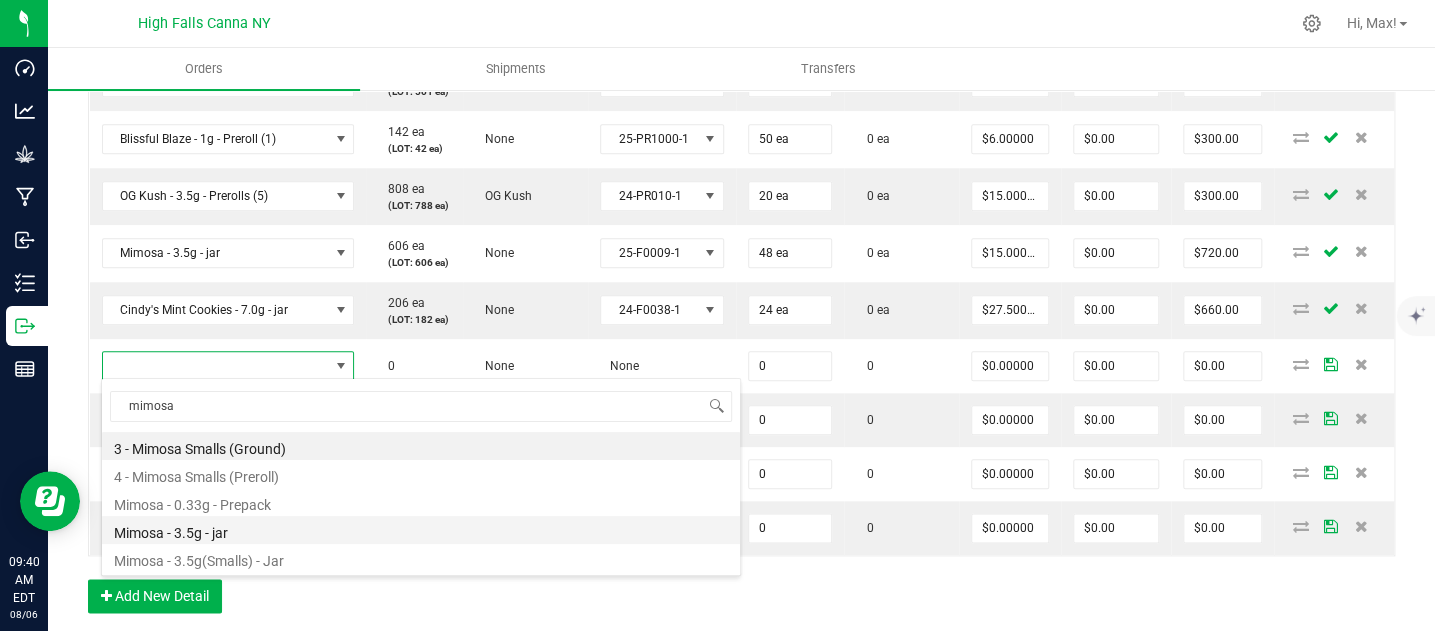type on "$17.50000" 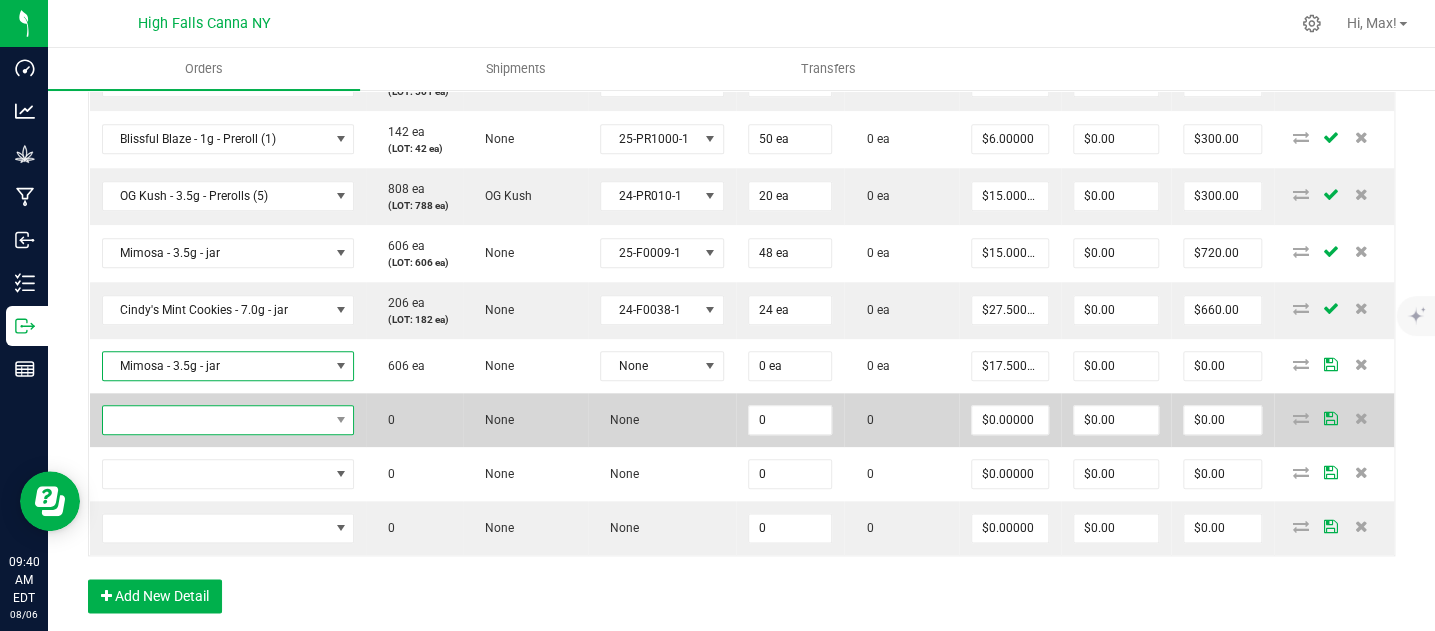 click at bounding box center (216, 420) 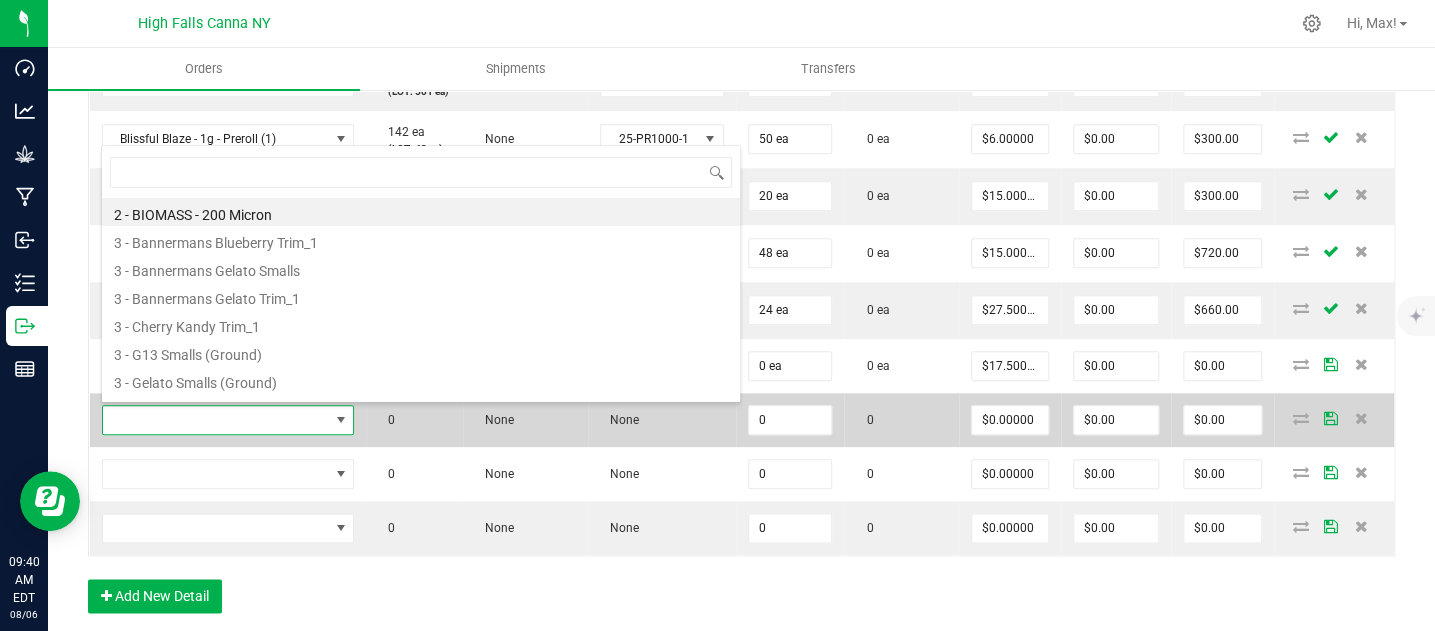 scroll, scrollTop: 99970, scrollLeft: 99748, axis: both 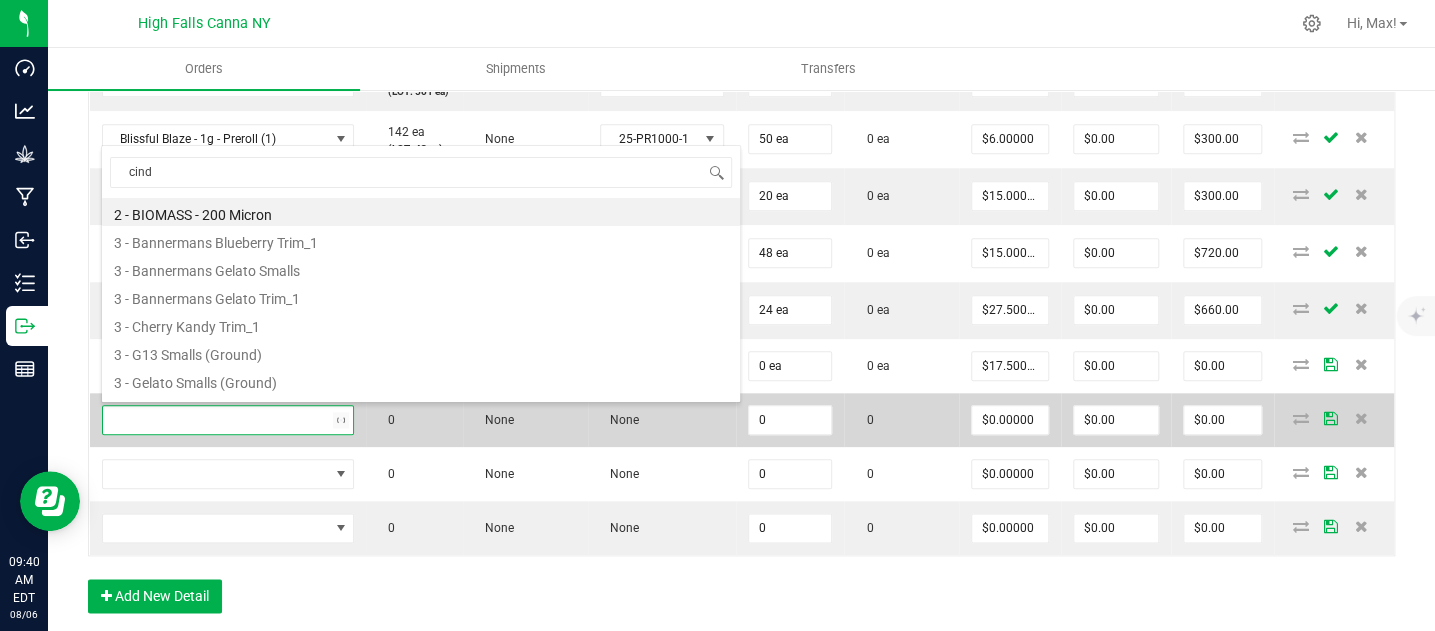 type on "cindy" 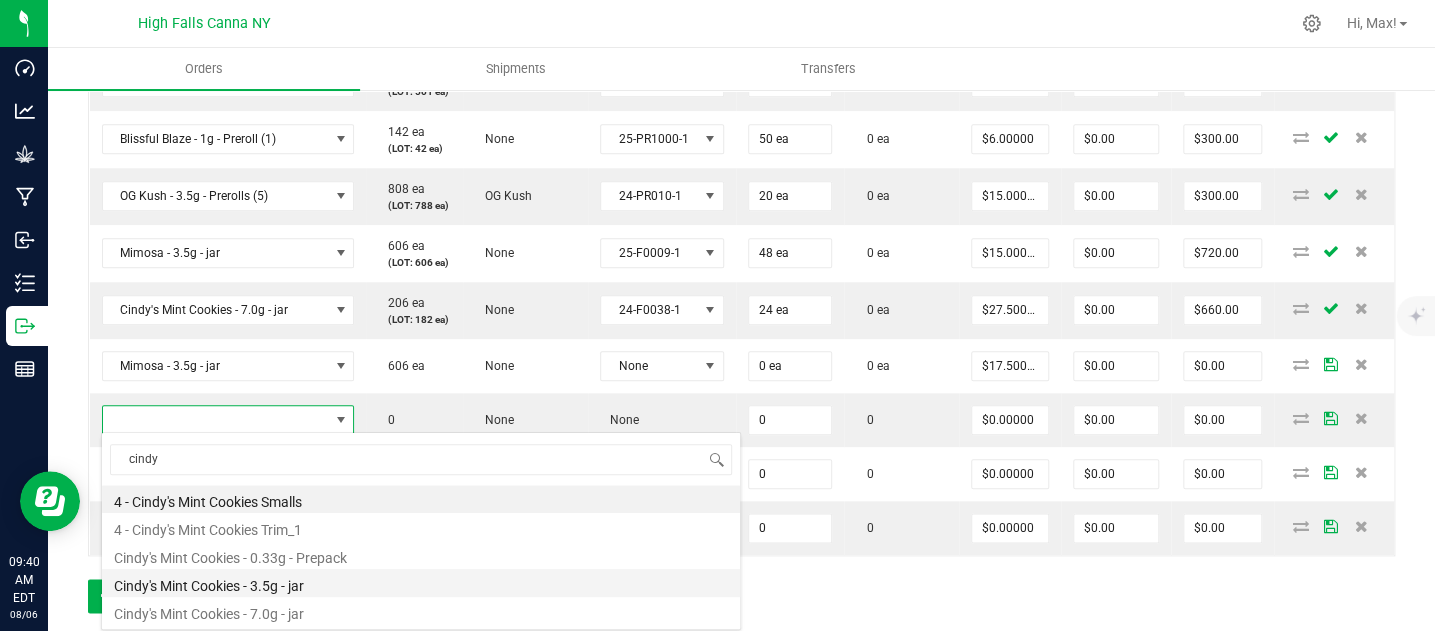 click on "Cindy's Mint Cookies - 3.5g - jar" at bounding box center [421, 583] 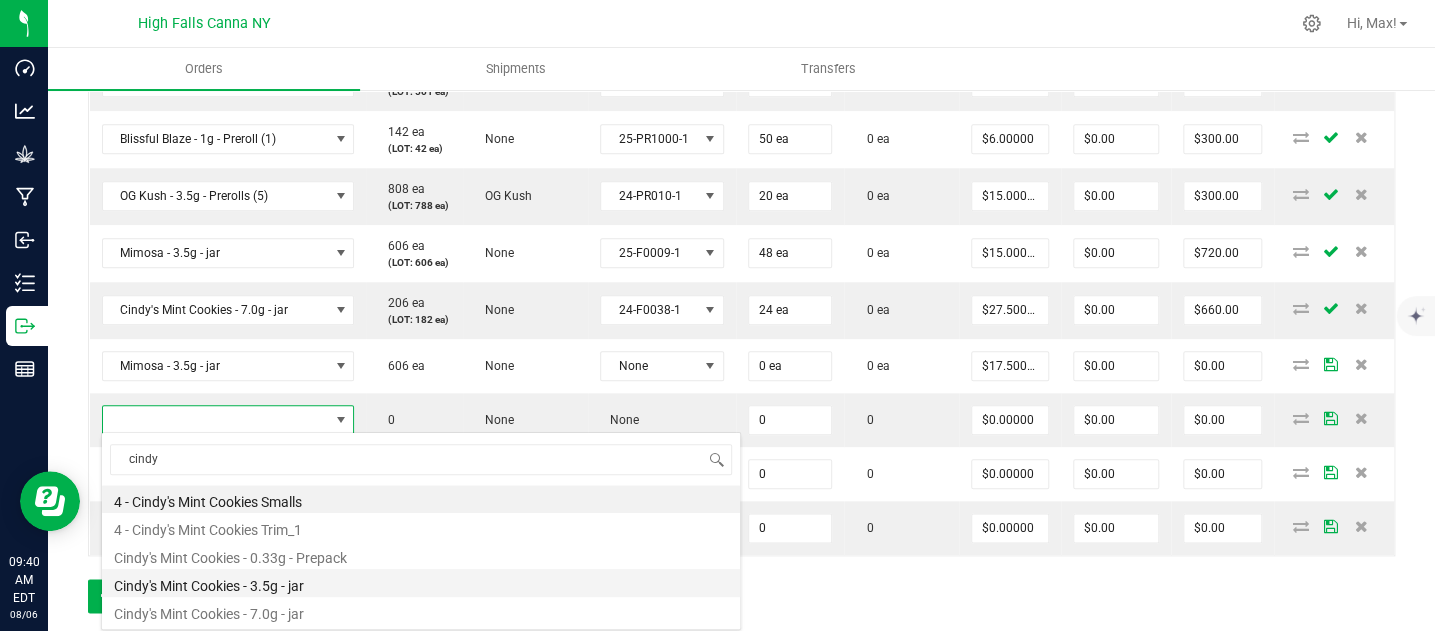 type on "0 ea" 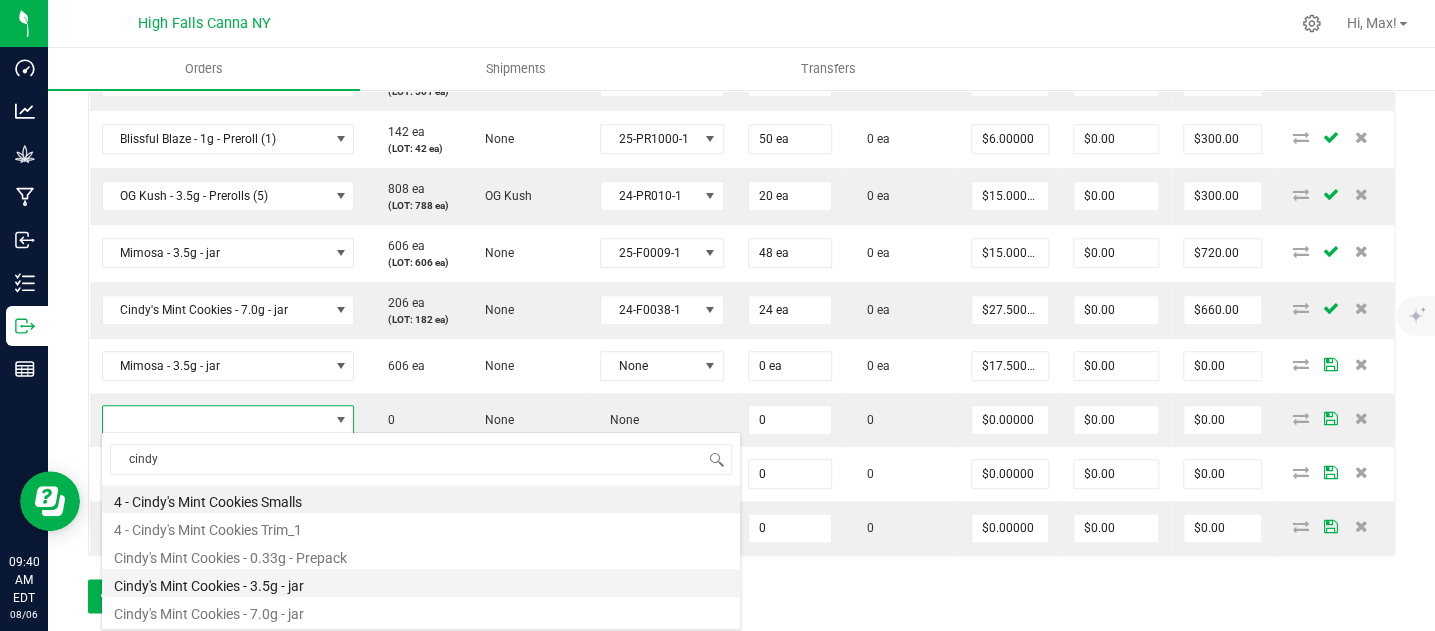 type on "$15.00000" 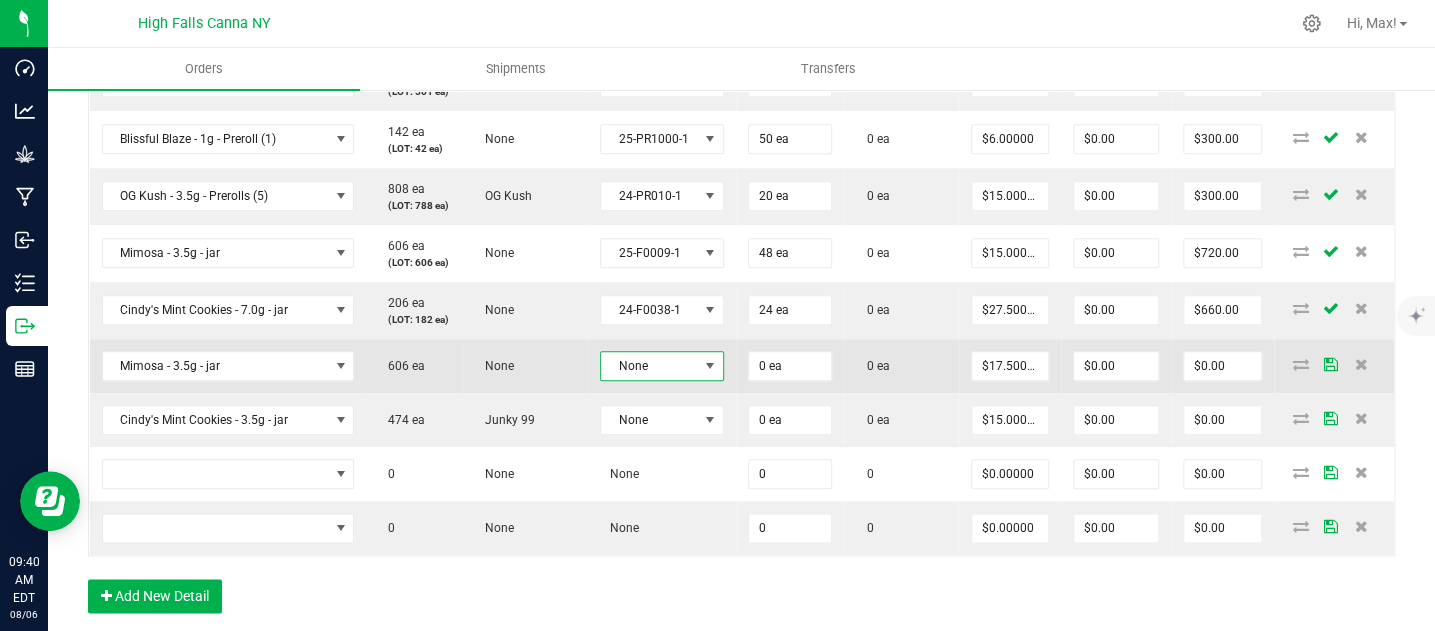 click at bounding box center (710, 366) 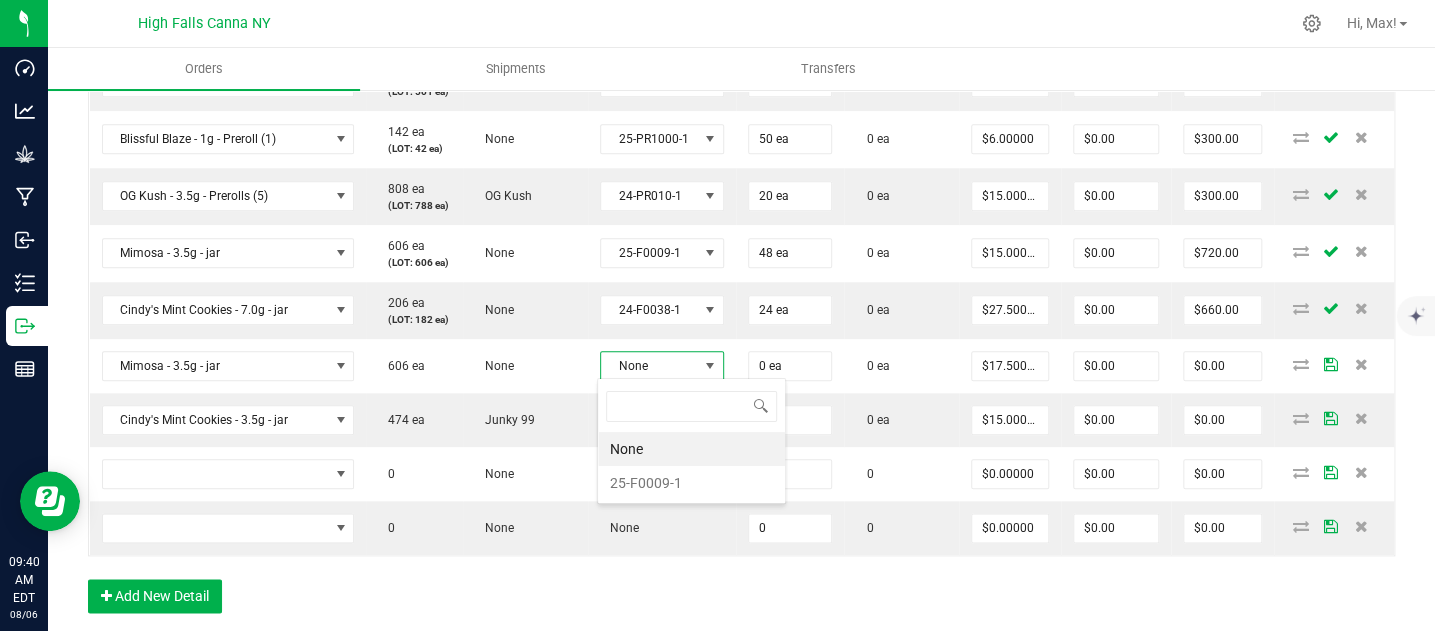scroll, scrollTop: 99970, scrollLeft: 99879, axis: both 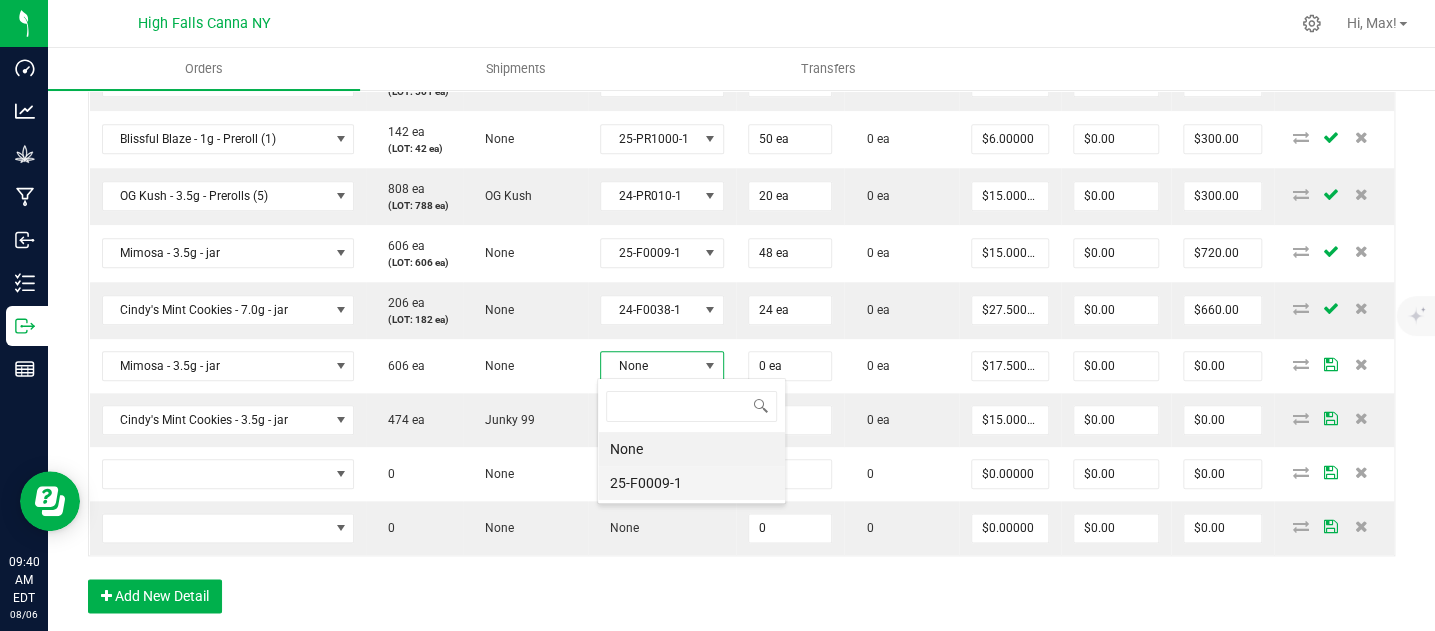 click on "25-F0009-1" at bounding box center (691, 483) 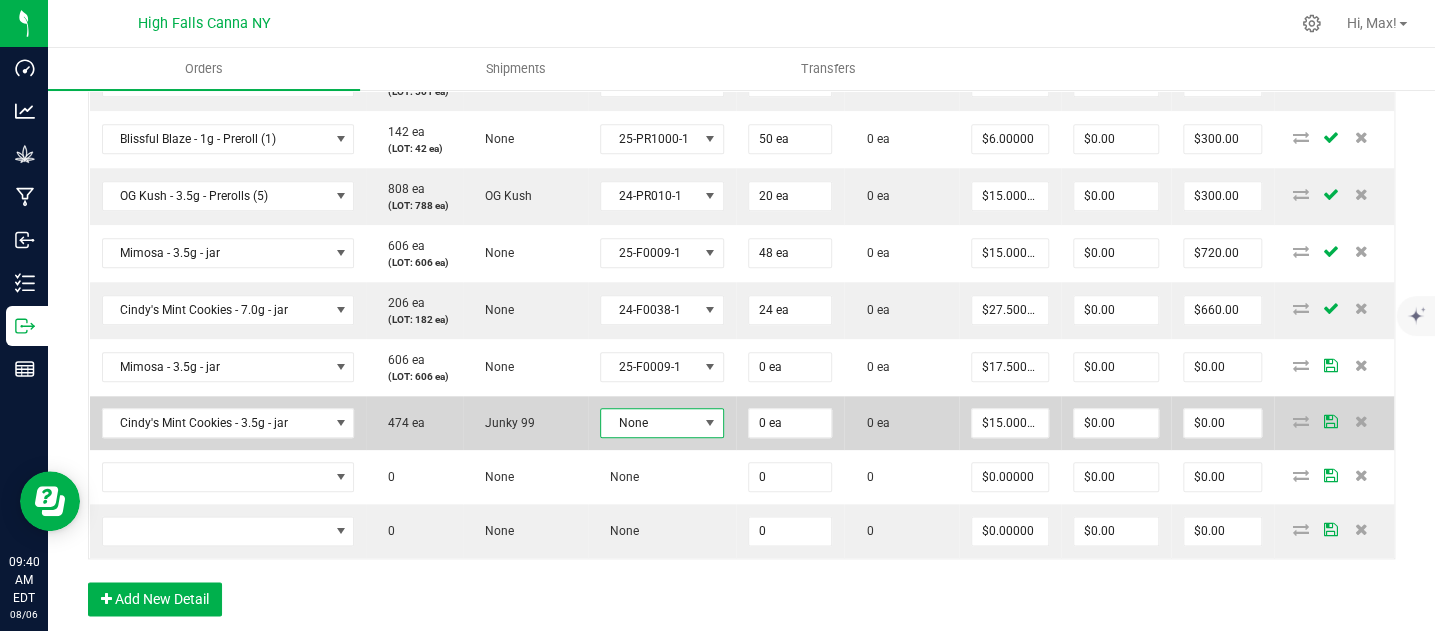 drag, startPoint x: 687, startPoint y: 414, endPoint x: 680, endPoint y: 425, distance: 13.038404 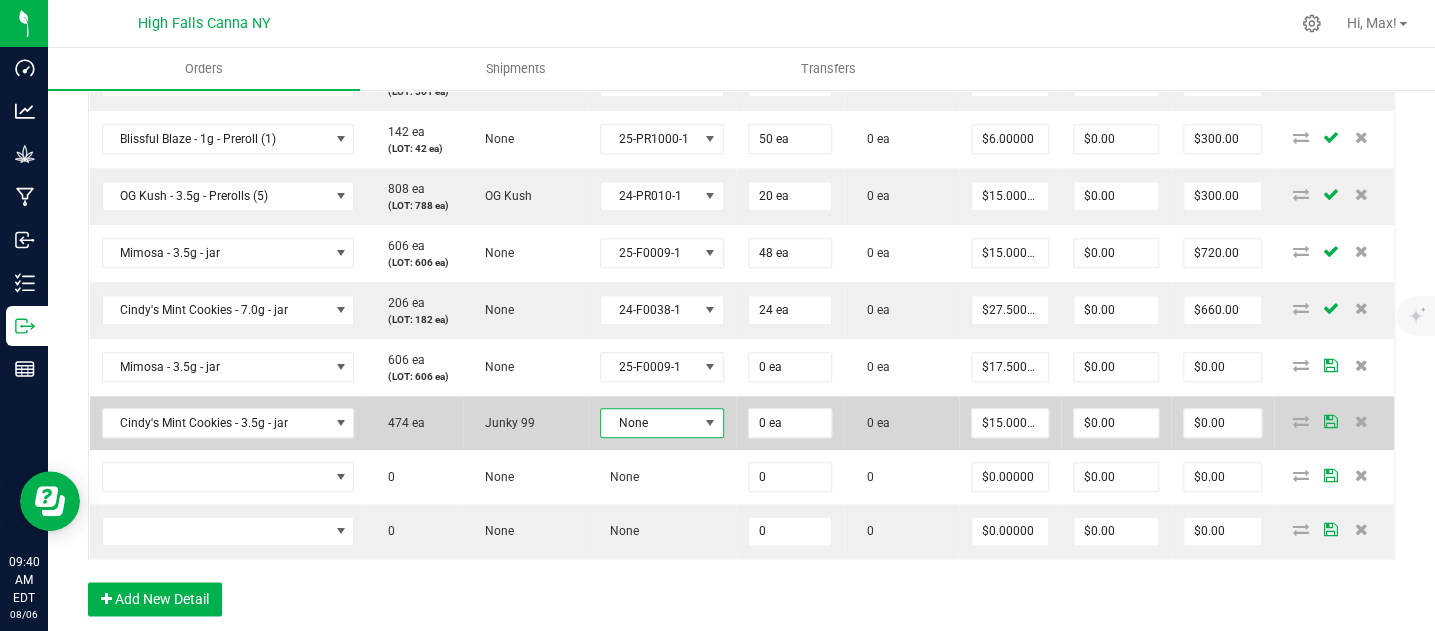 click on "None" at bounding box center [649, 423] 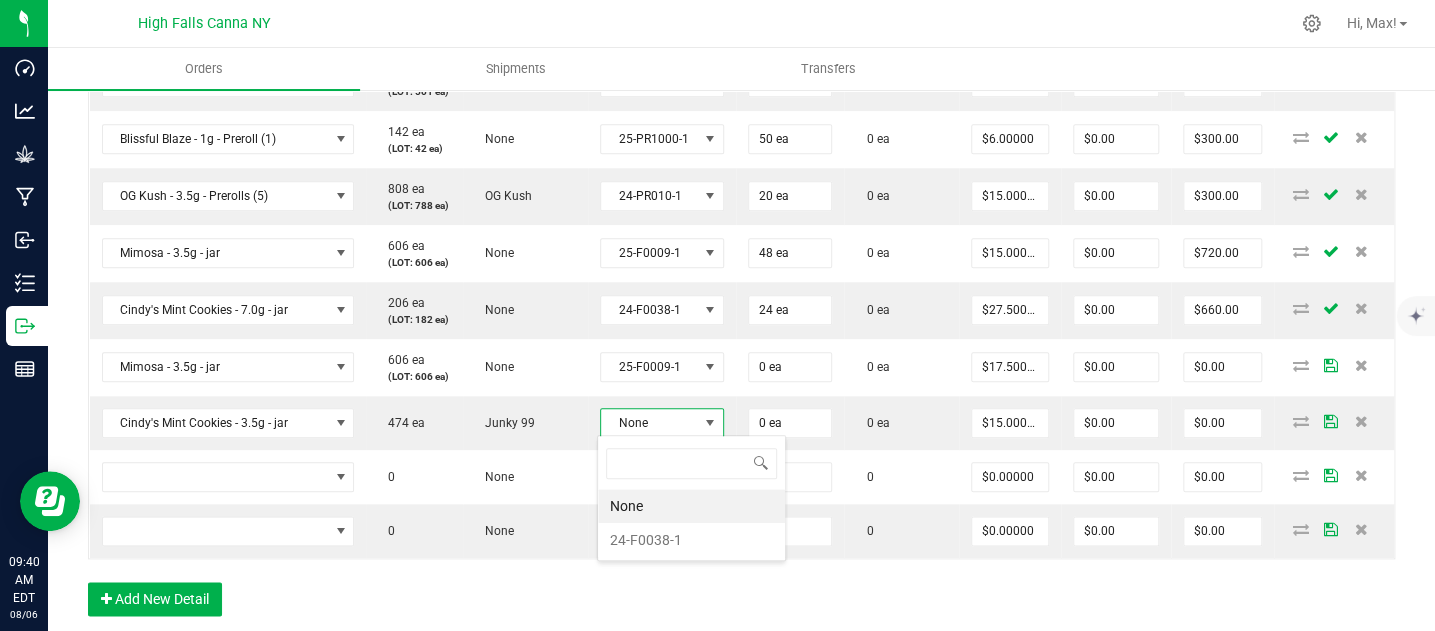 scroll, scrollTop: 99970, scrollLeft: 99879, axis: both 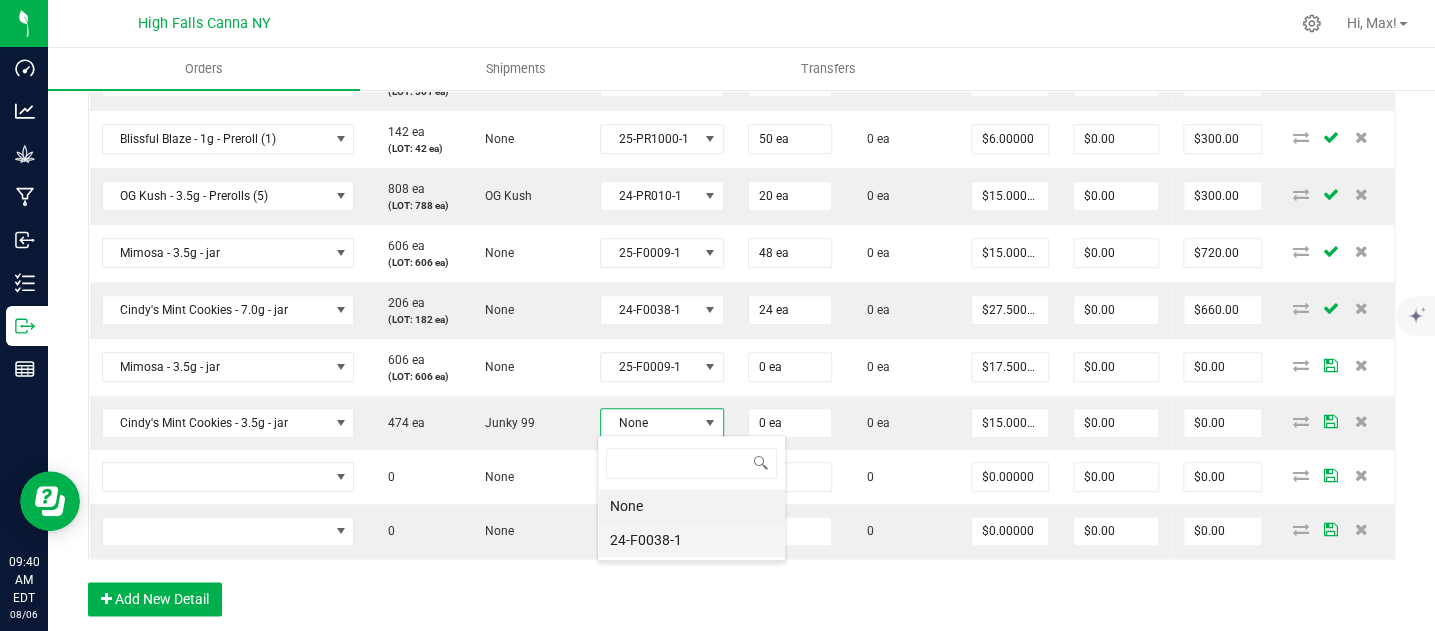 click on "24-F0038-1" at bounding box center [691, 540] 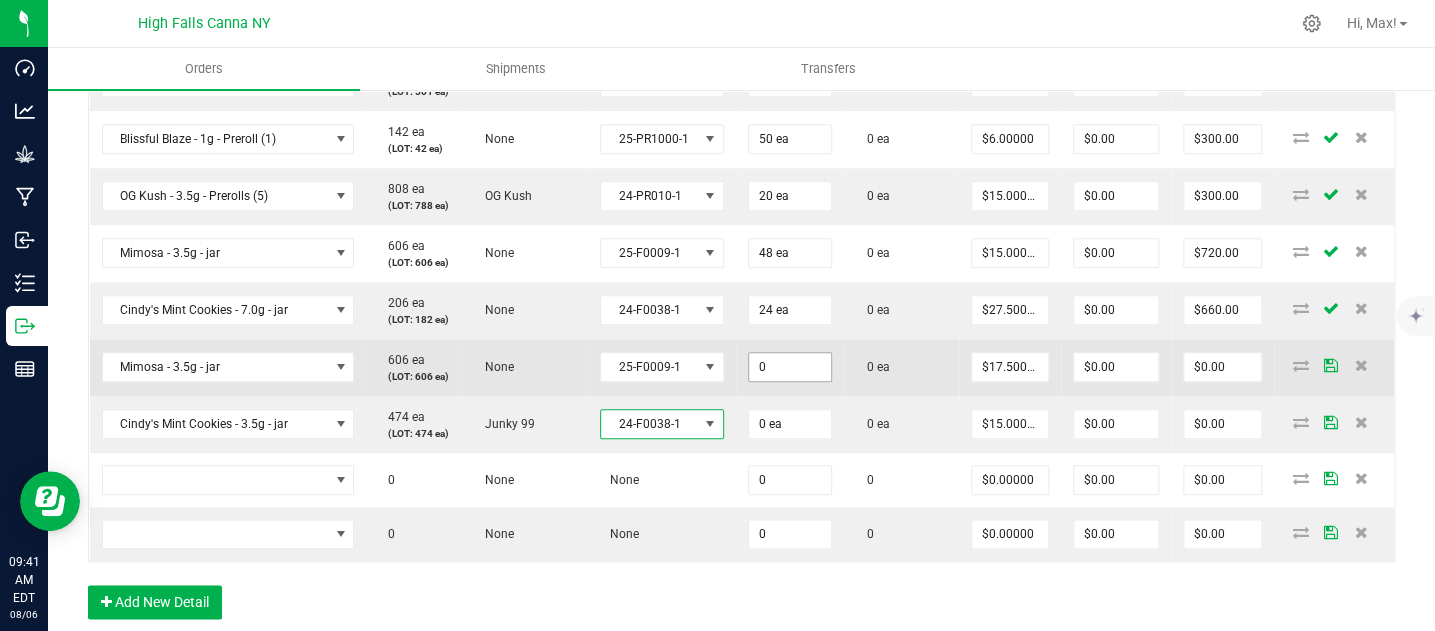 click on "0" at bounding box center (790, 367) 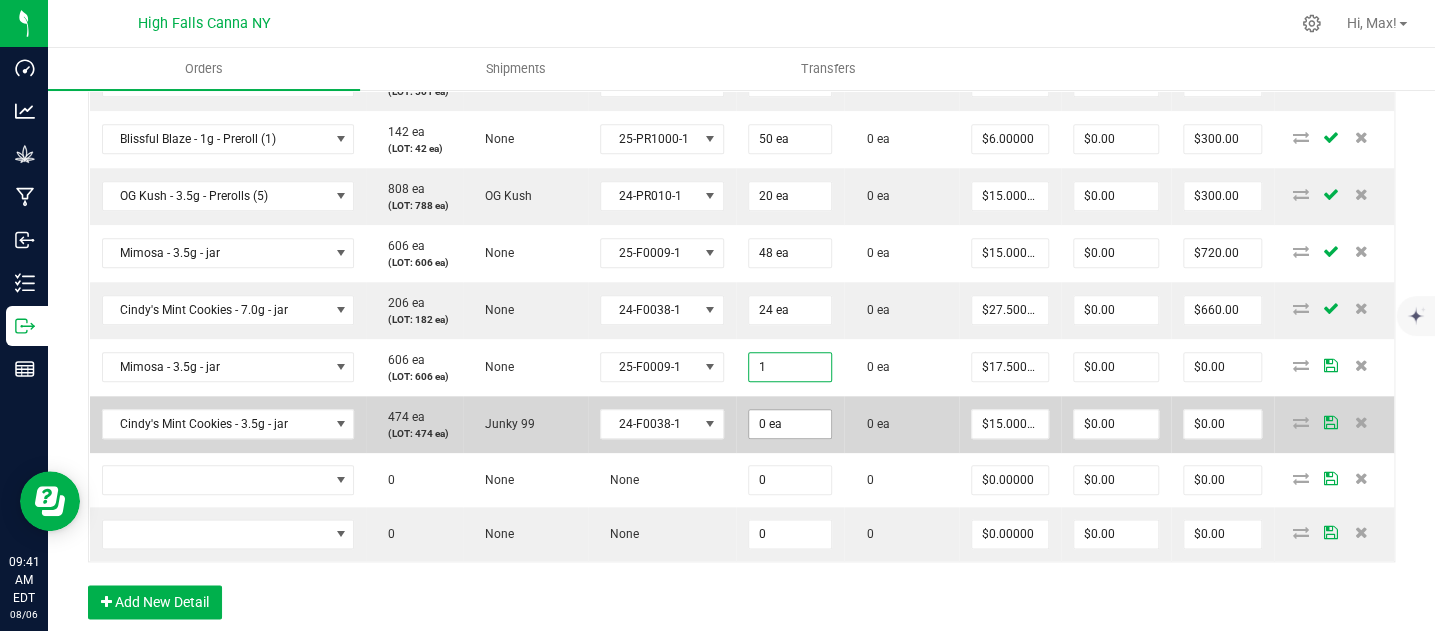 type on "1 ea" 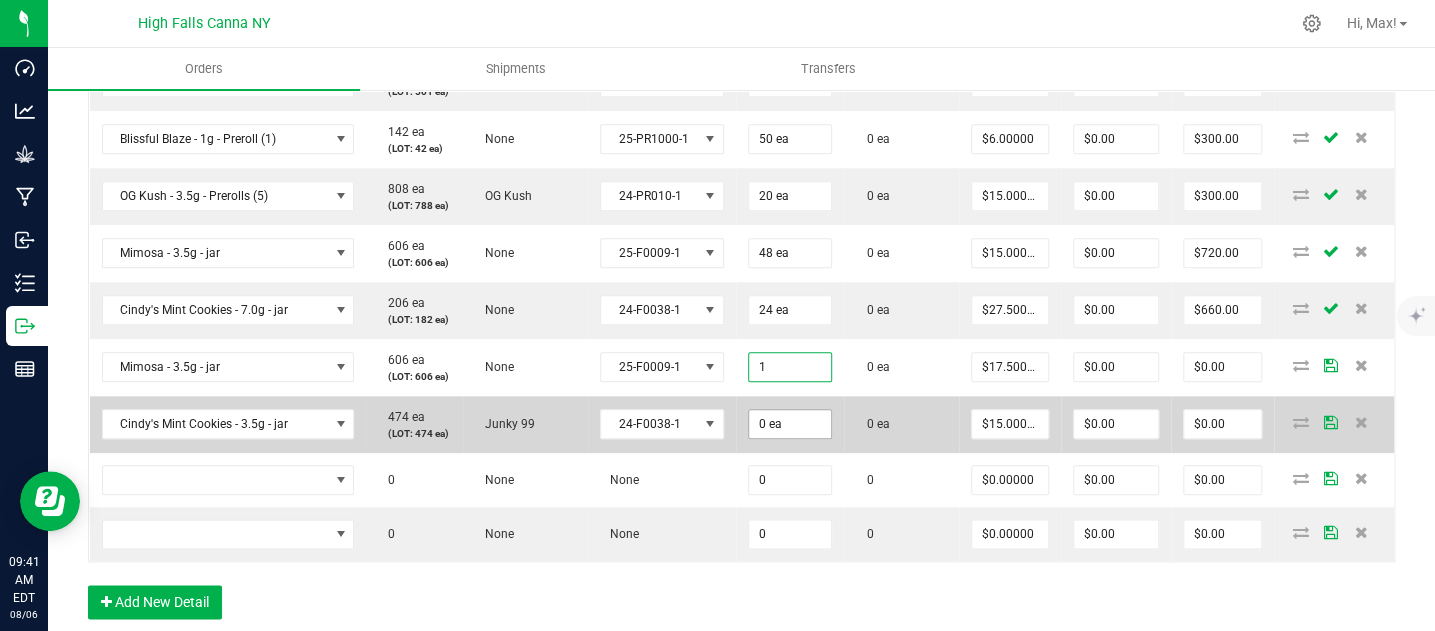 type on "$17.50" 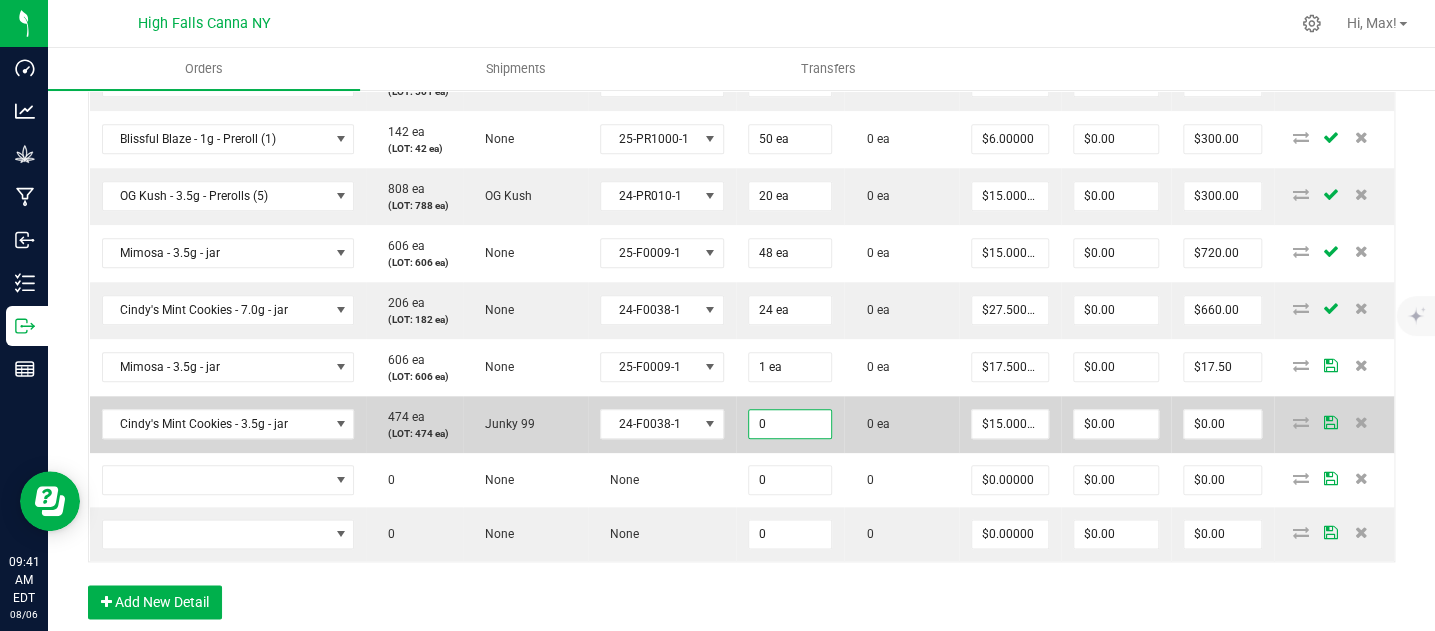 click on "0" at bounding box center [790, 424] 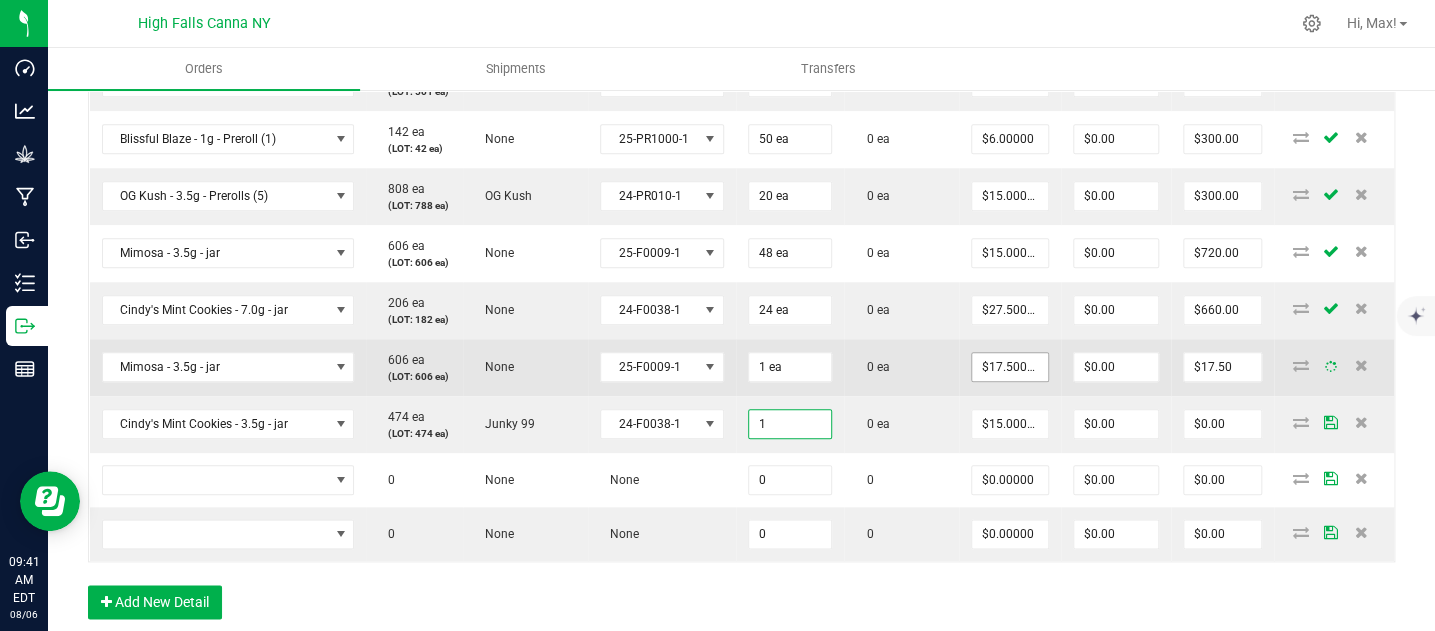 type on "1" 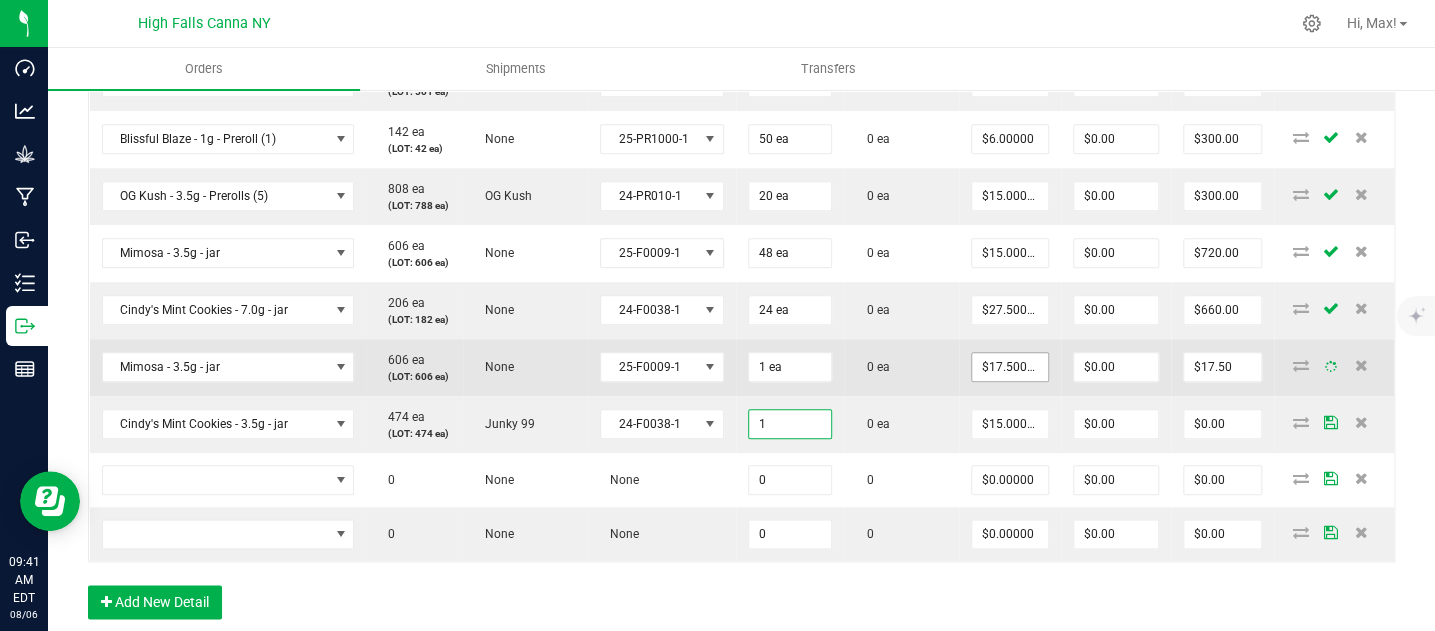 type on "17.5" 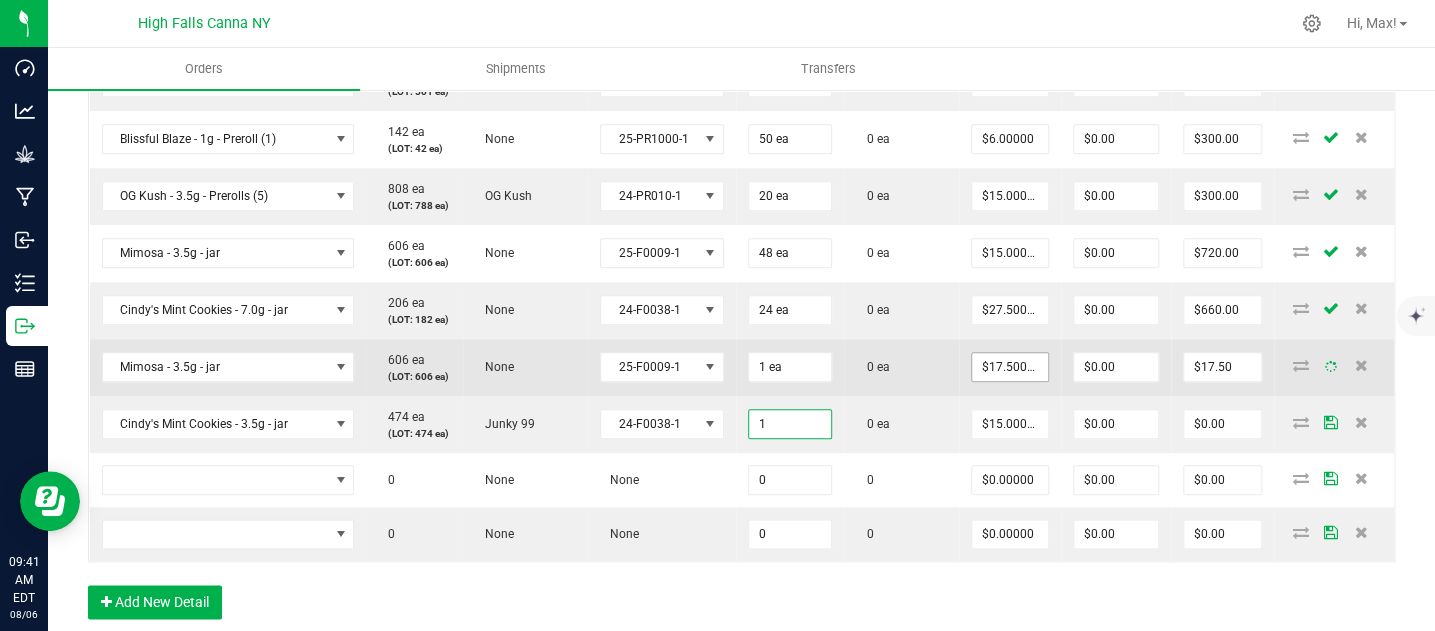 type on "1 ea" 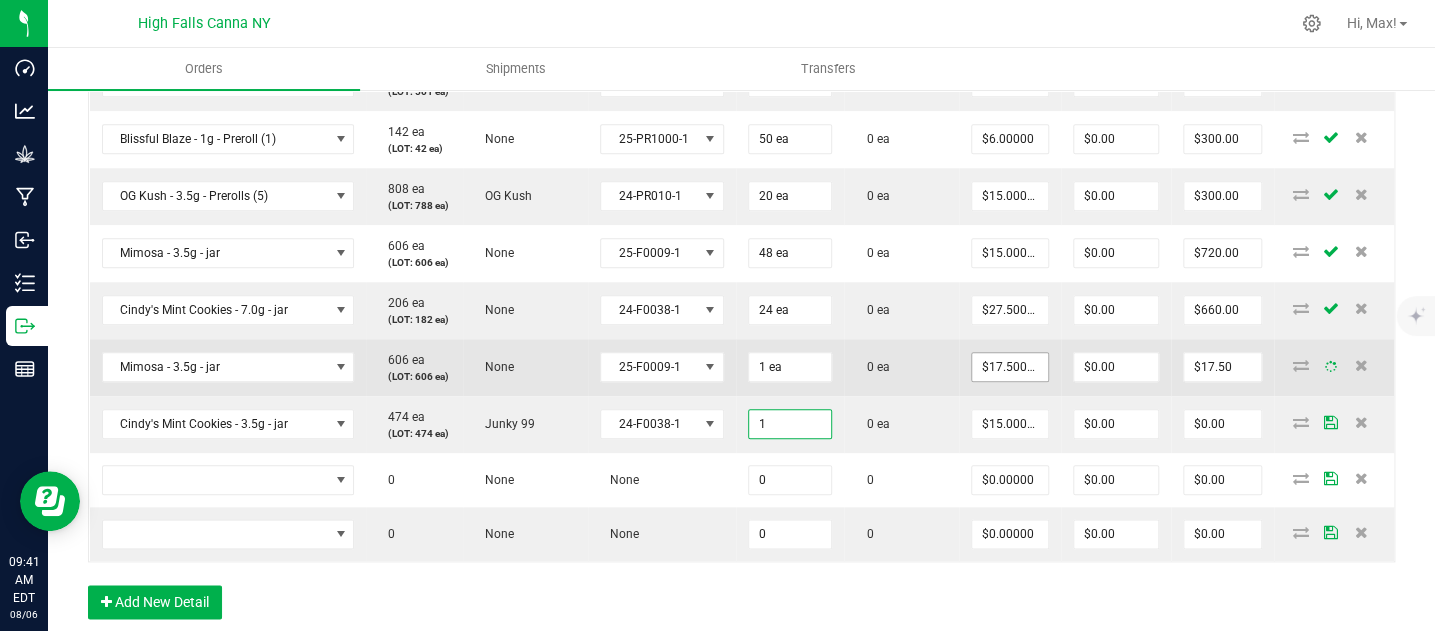 type on "$15.00" 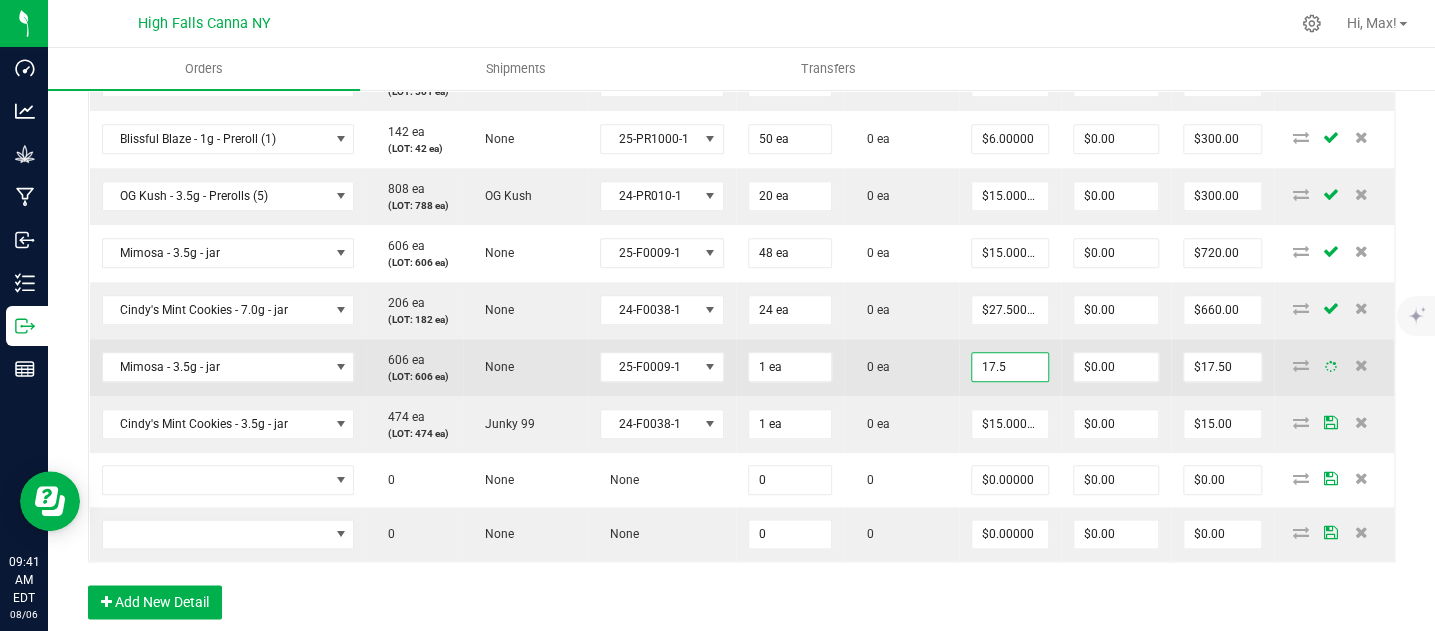 click on "17.5" at bounding box center (1010, 367) 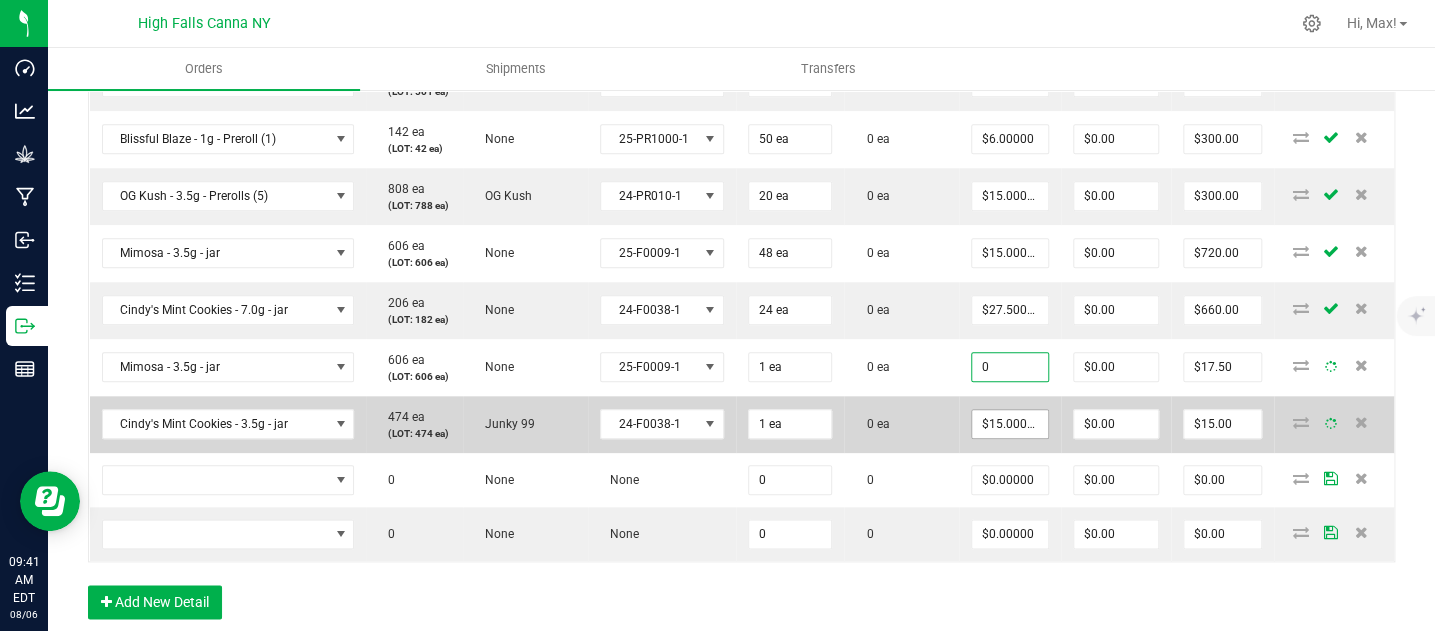 type on "$0.00000" 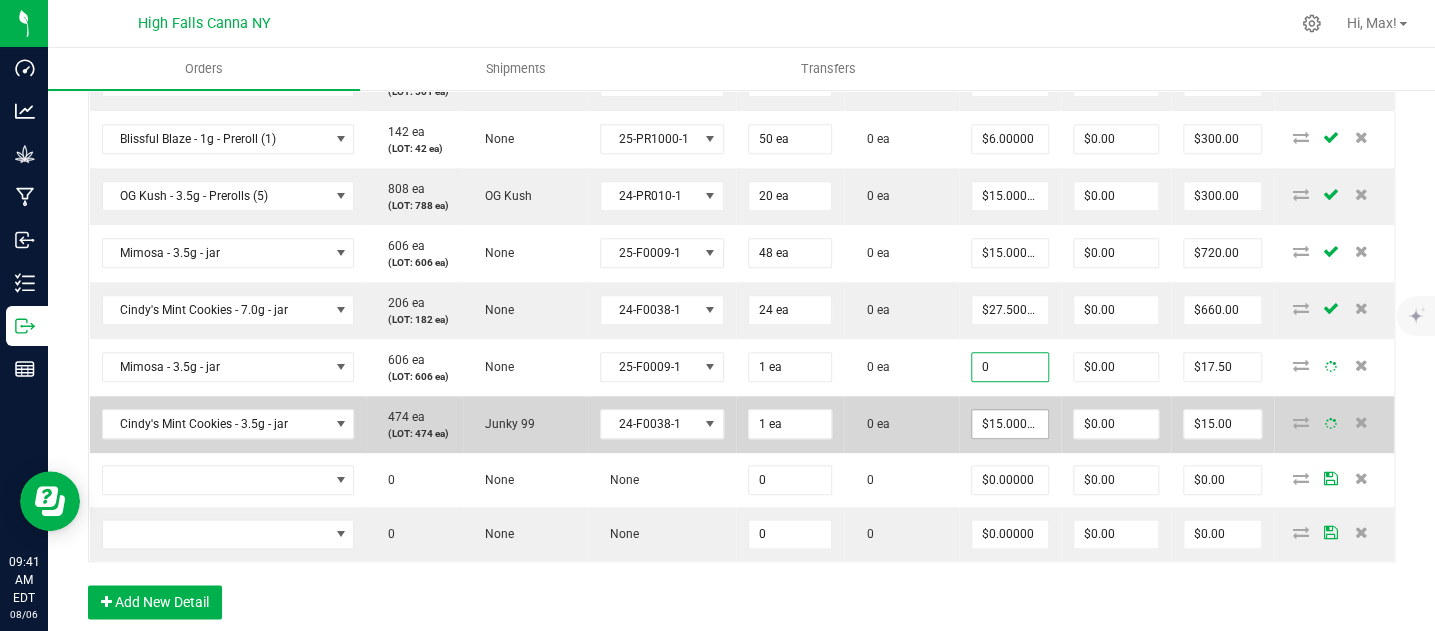 type on "$0.00" 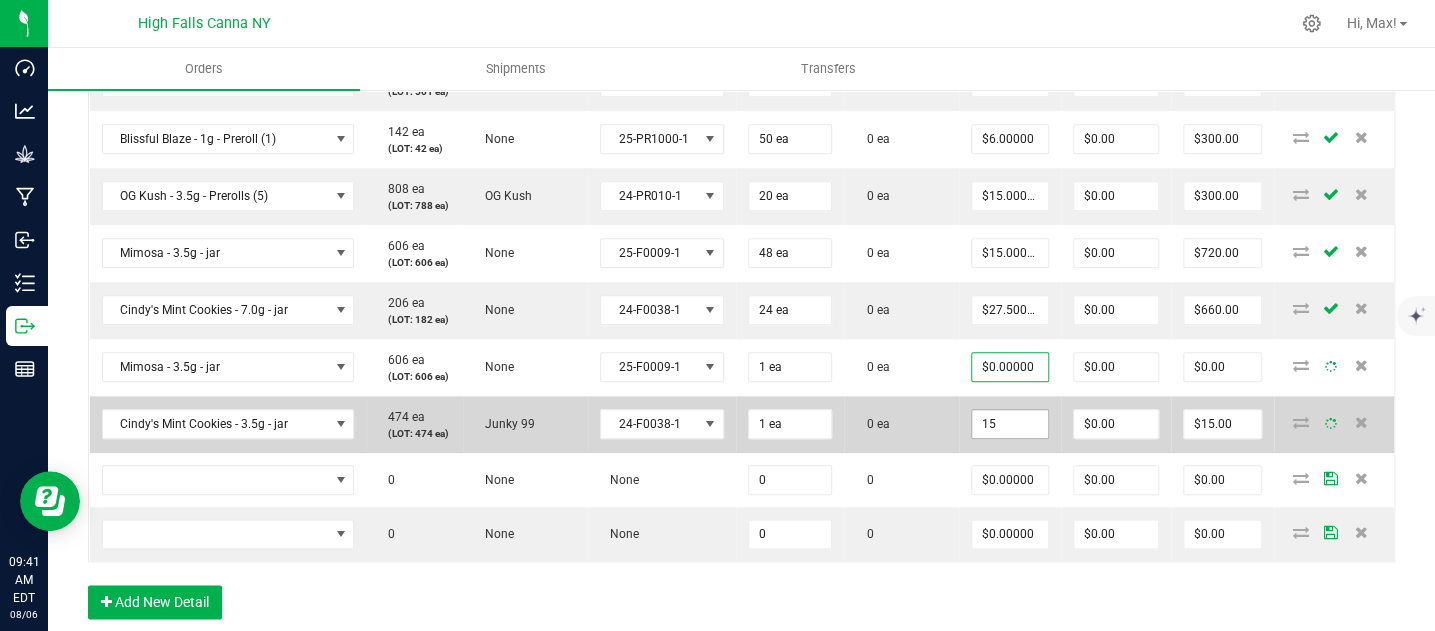 click on "15" at bounding box center (1010, 424) 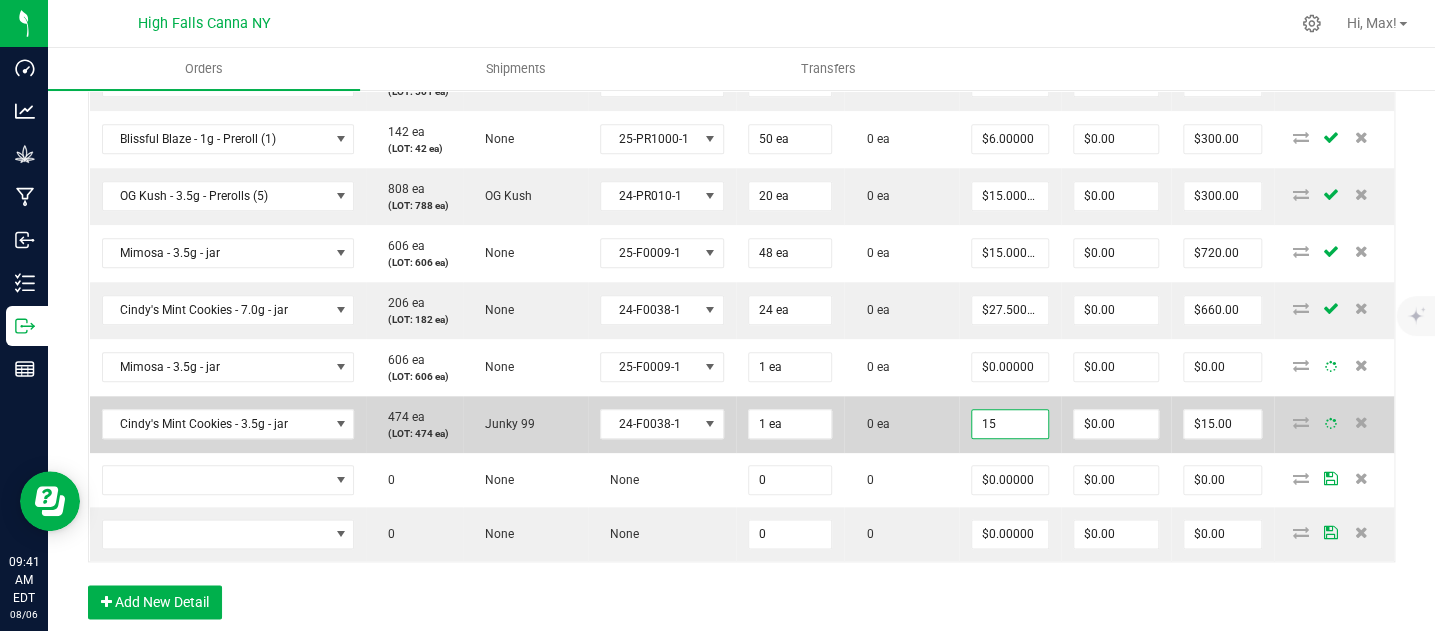 type on "0" 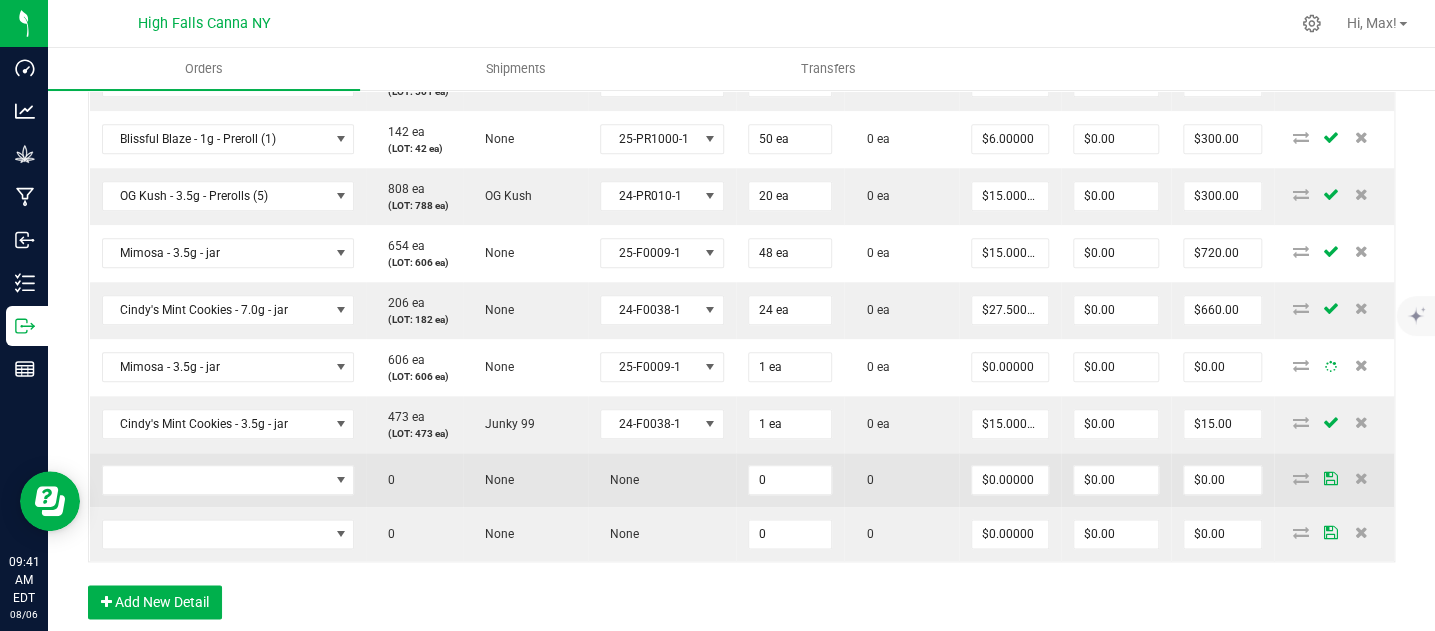 click on "0" at bounding box center [901, 480] 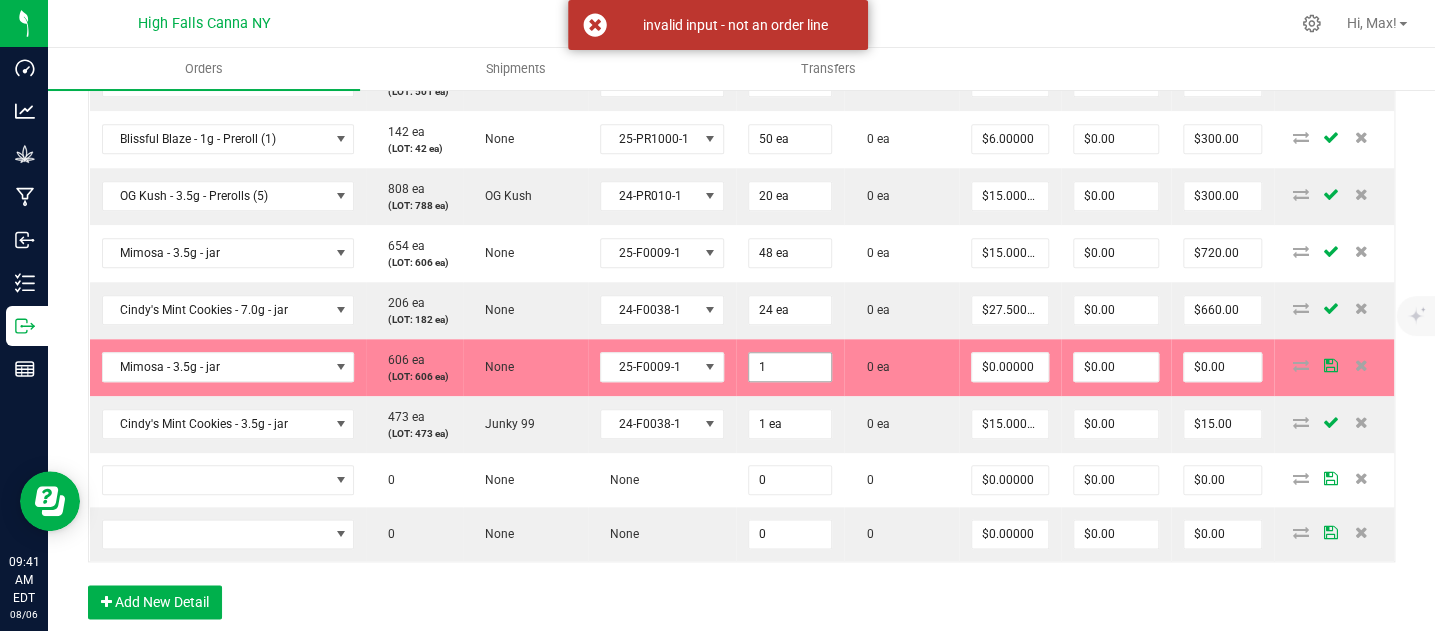 click on "1" at bounding box center (790, 367) 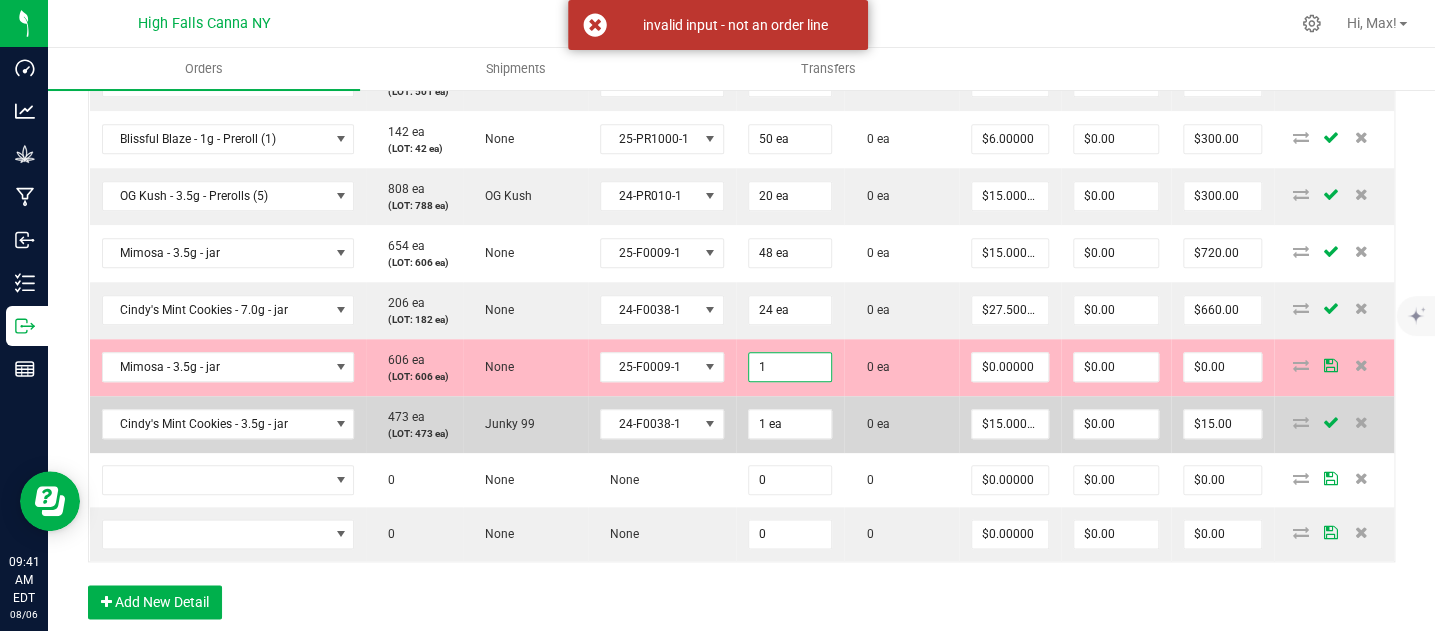 type on "1 ea" 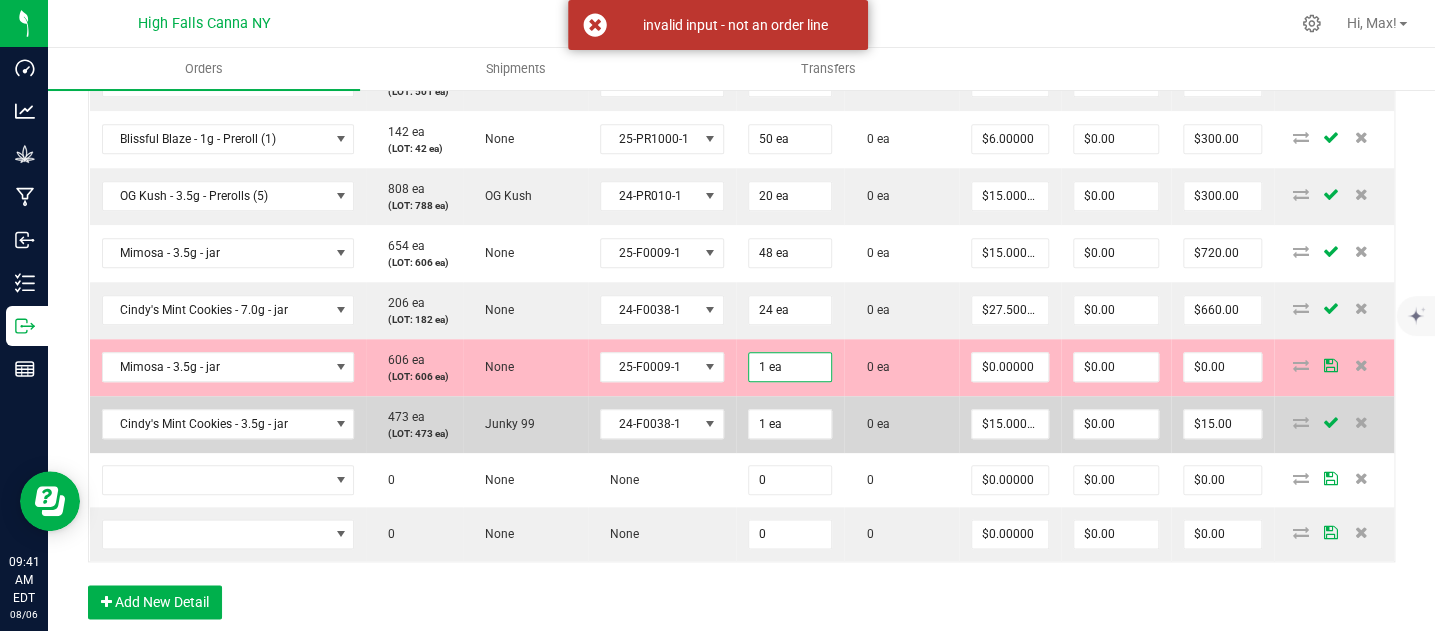 click on "$15.00000" at bounding box center [1010, 424] 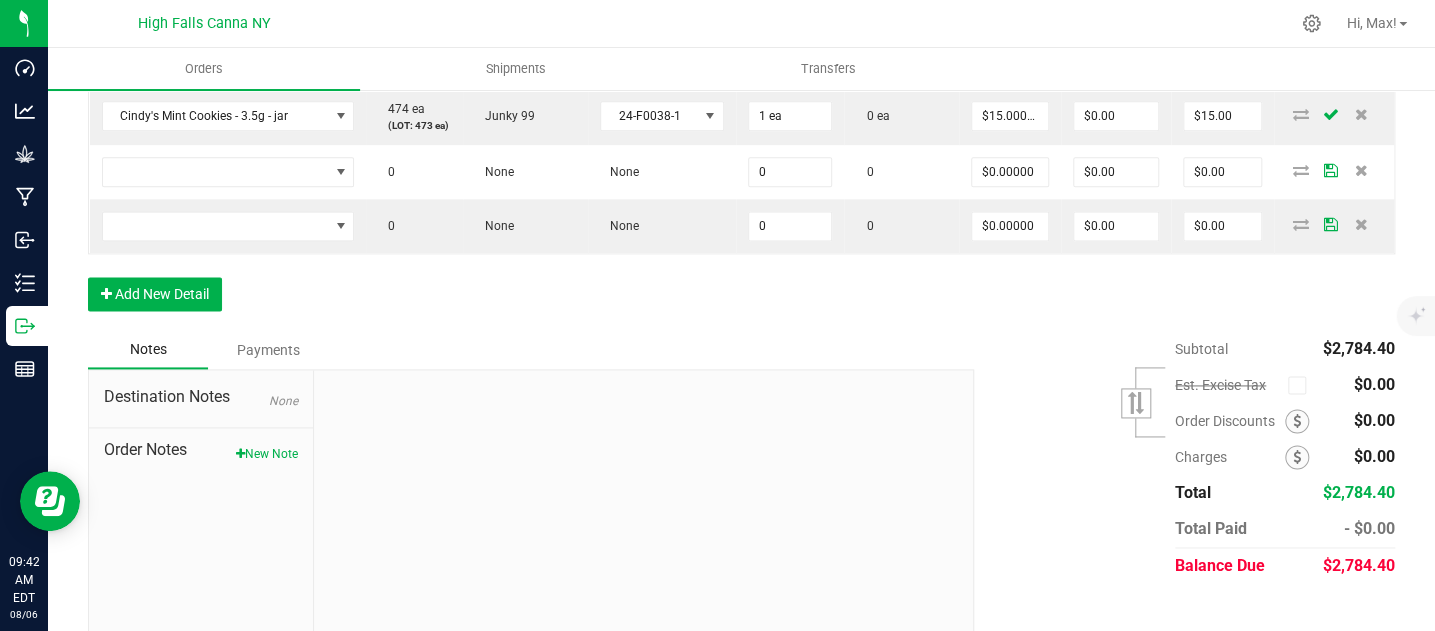 scroll, scrollTop: 1179, scrollLeft: 0, axis: vertical 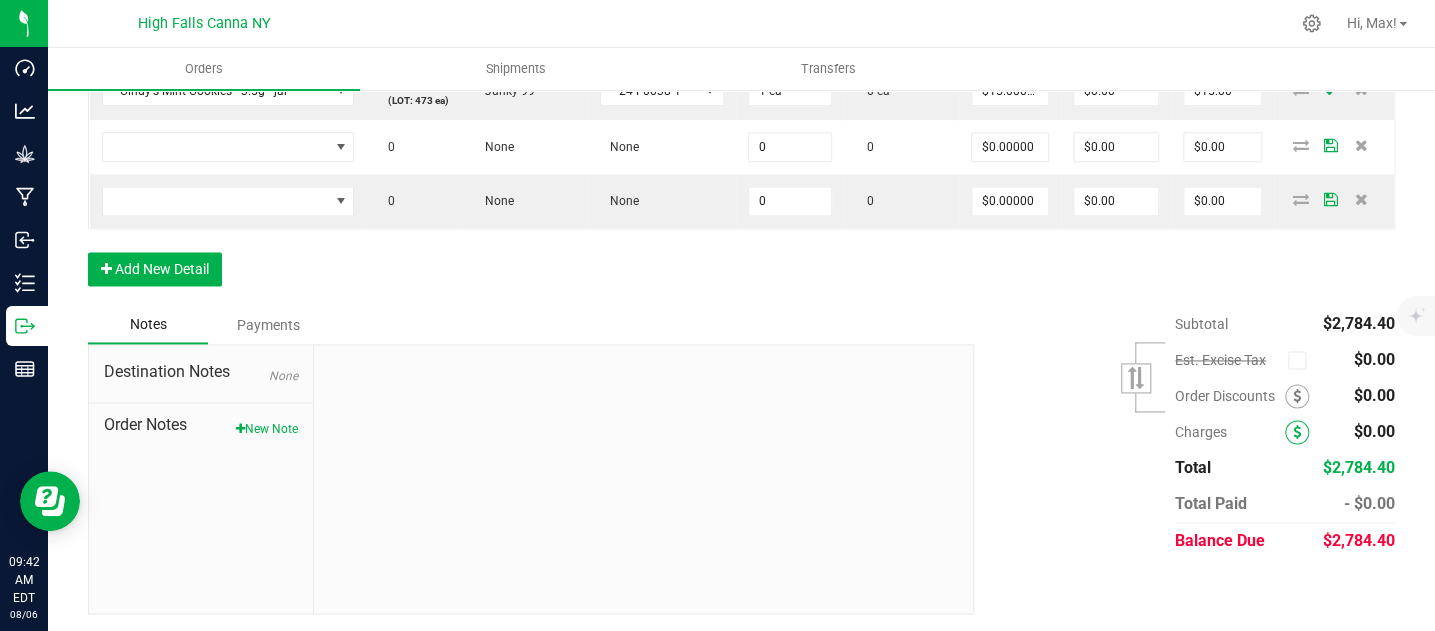 click at bounding box center [1297, 432] 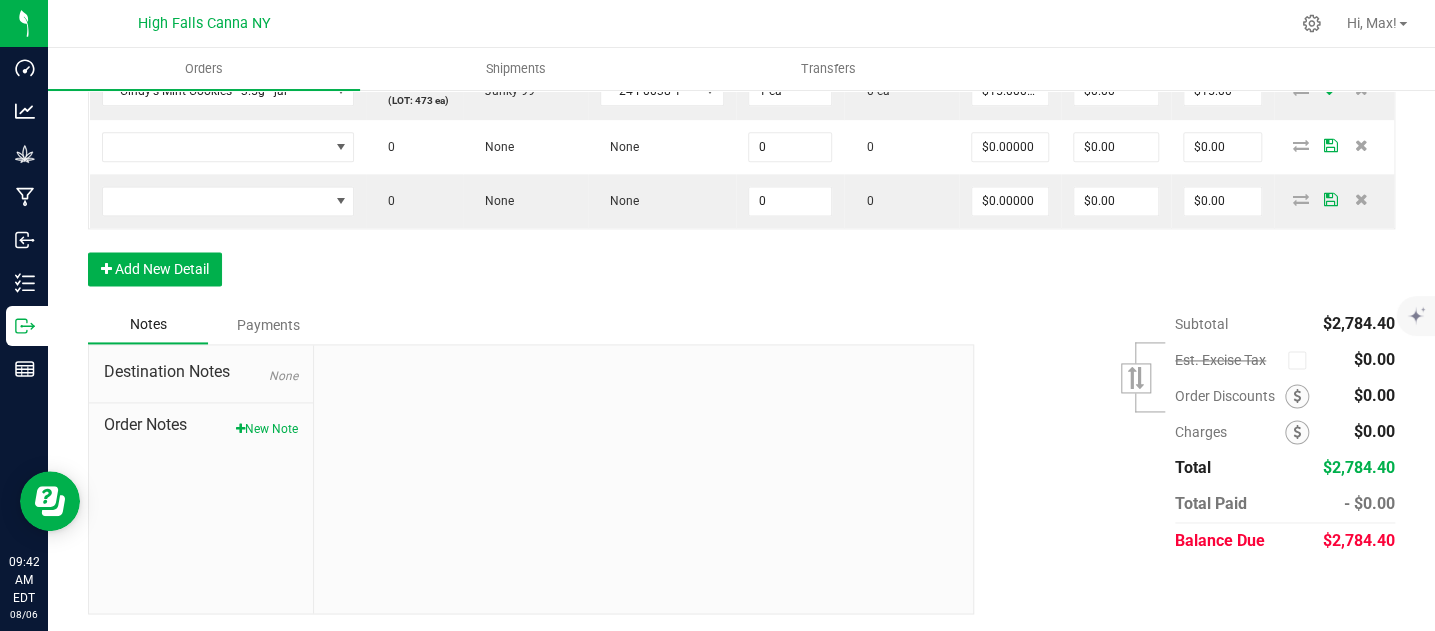 scroll, scrollTop: 512, scrollLeft: 0, axis: vertical 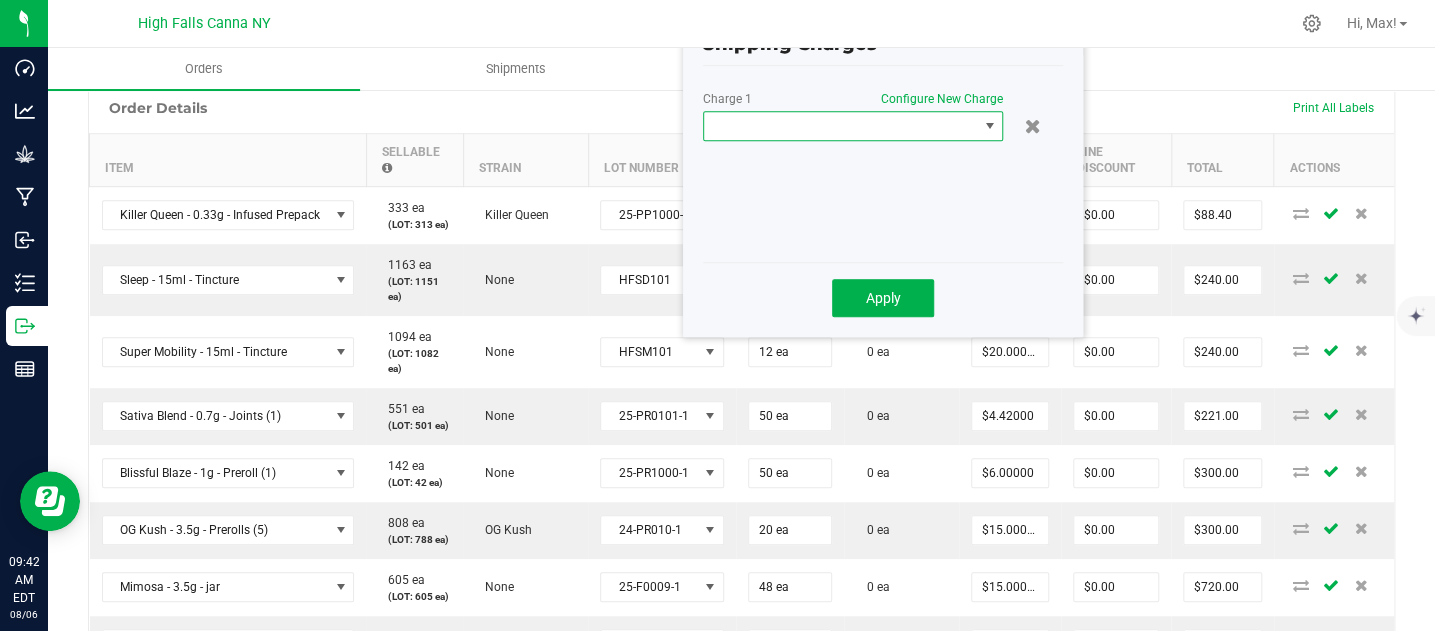 click at bounding box center (840, 126) 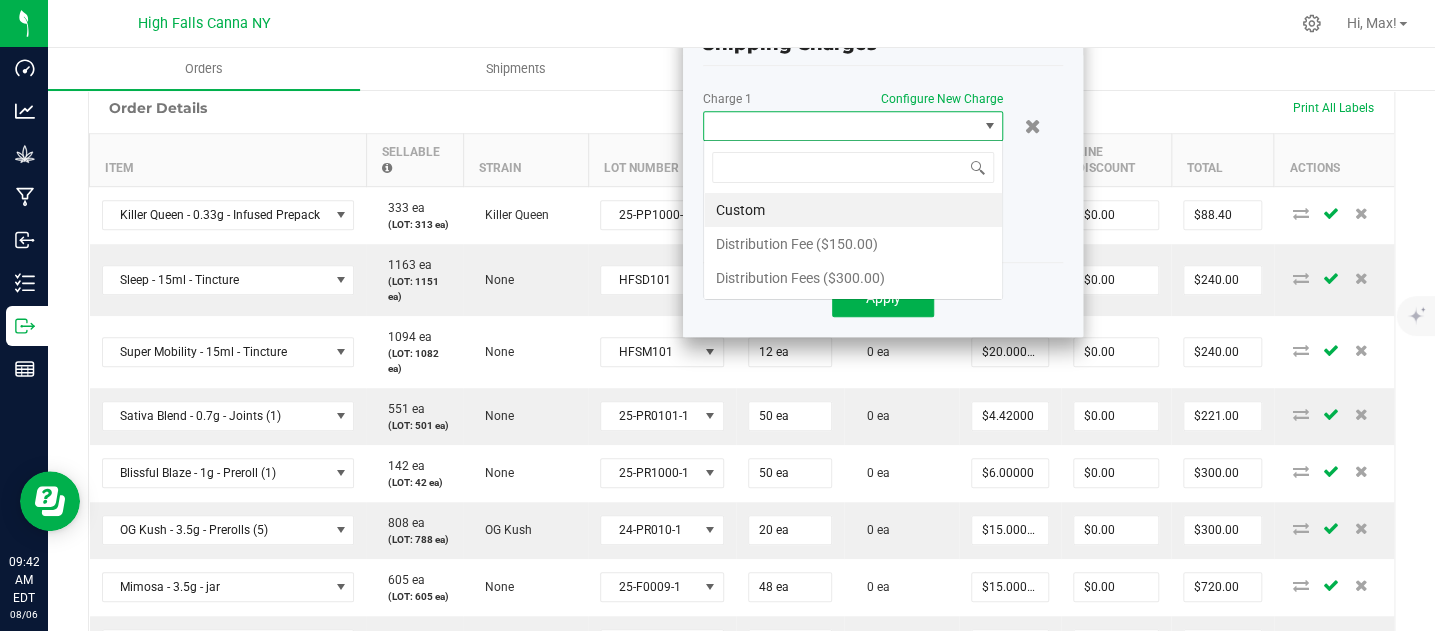 scroll, scrollTop: 99970, scrollLeft: 99699, axis: both 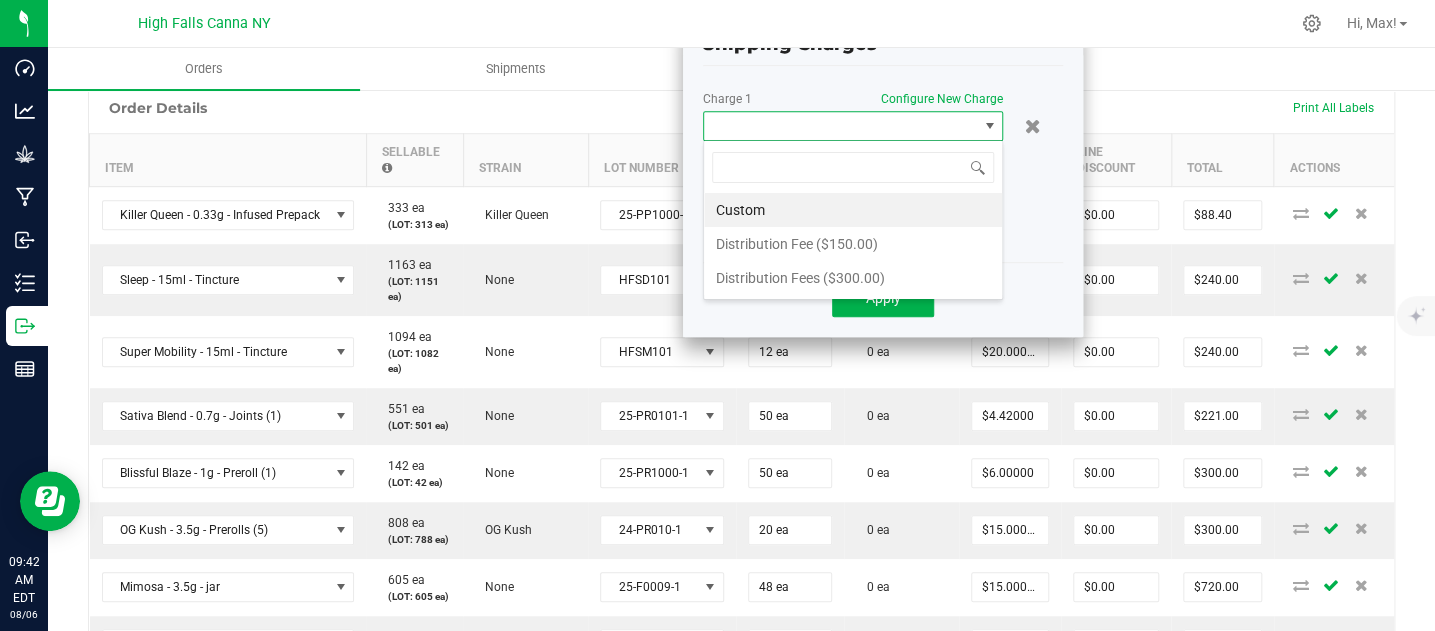 click on "Distribution Fees ($300.00)" at bounding box center [853, 278] 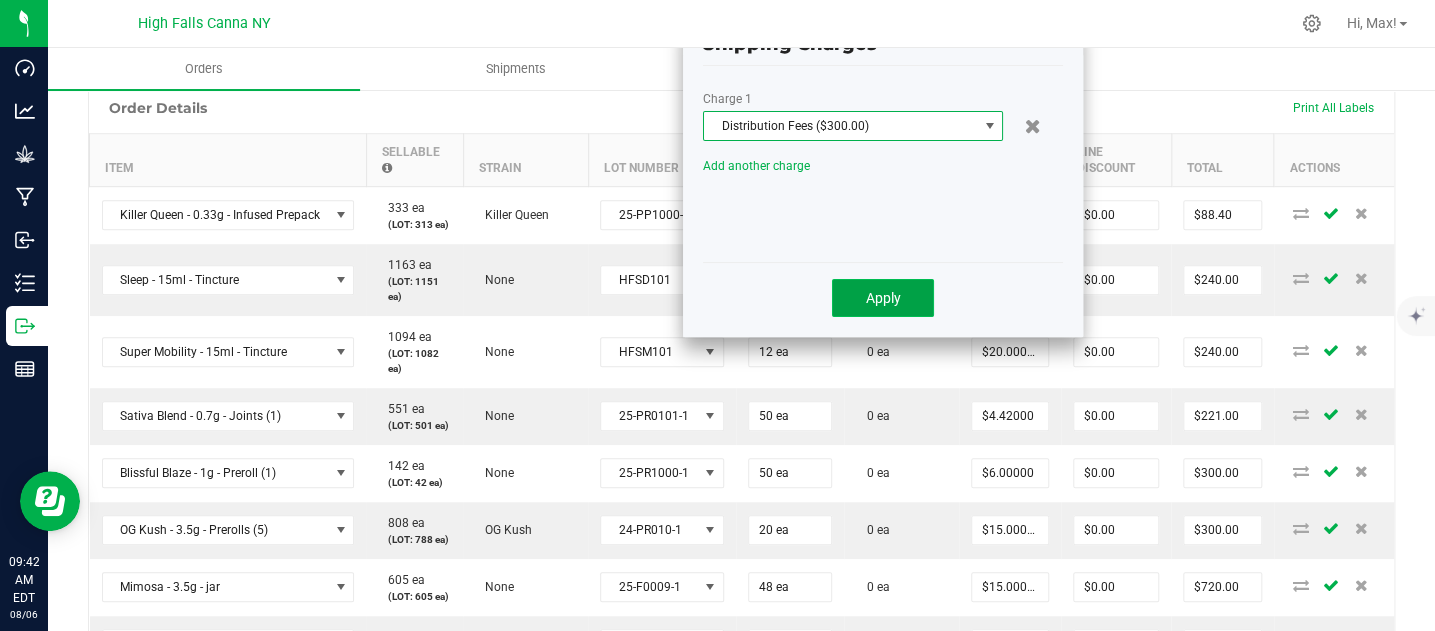 click on "Apply" at bounding box center (883, 298) 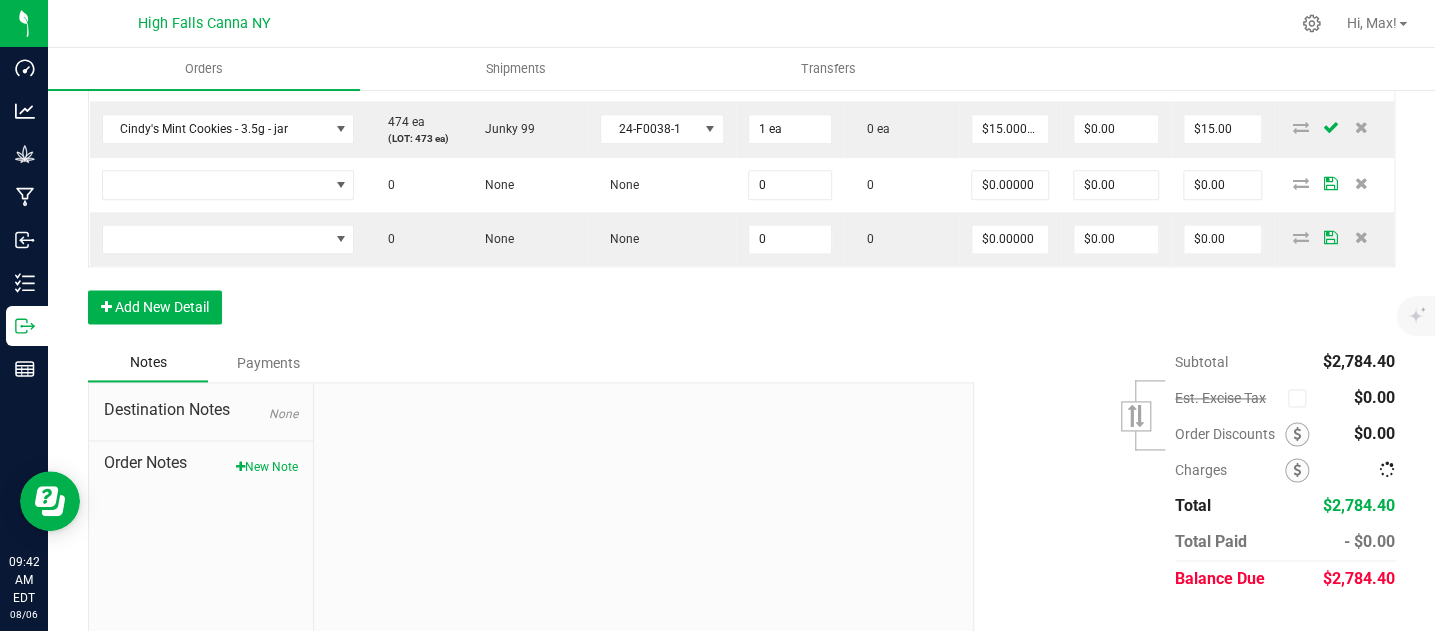 scroll, scrollTop: 1068, scrollLeft: 0, axis: vertical 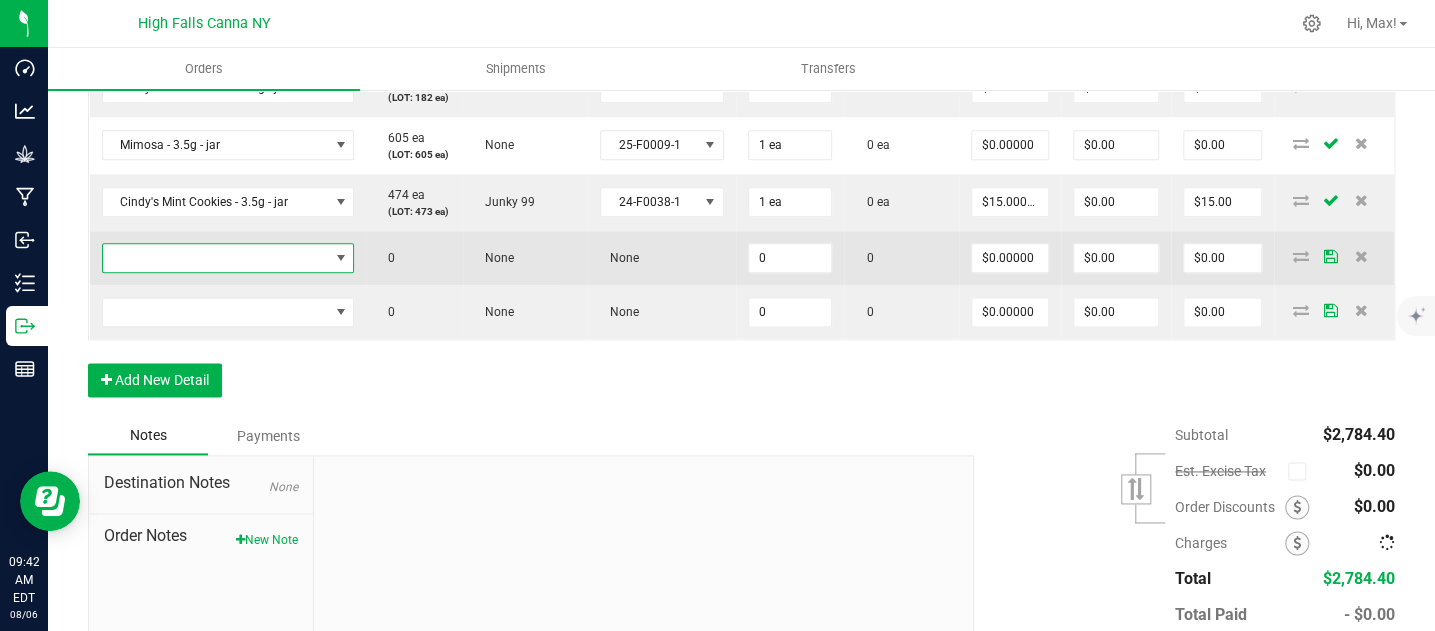 click at bounding box center (216, 258) 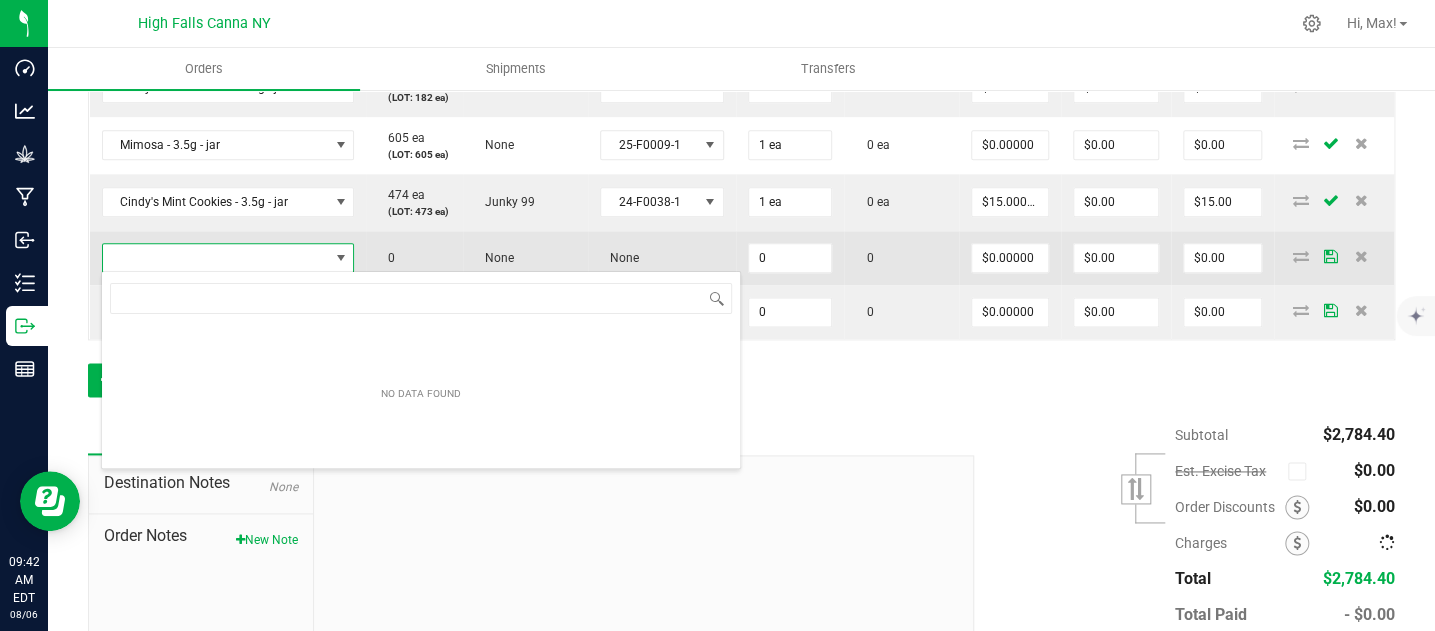 scroll, scrollTop: 99970, scrollLeft: 99748, axis: both 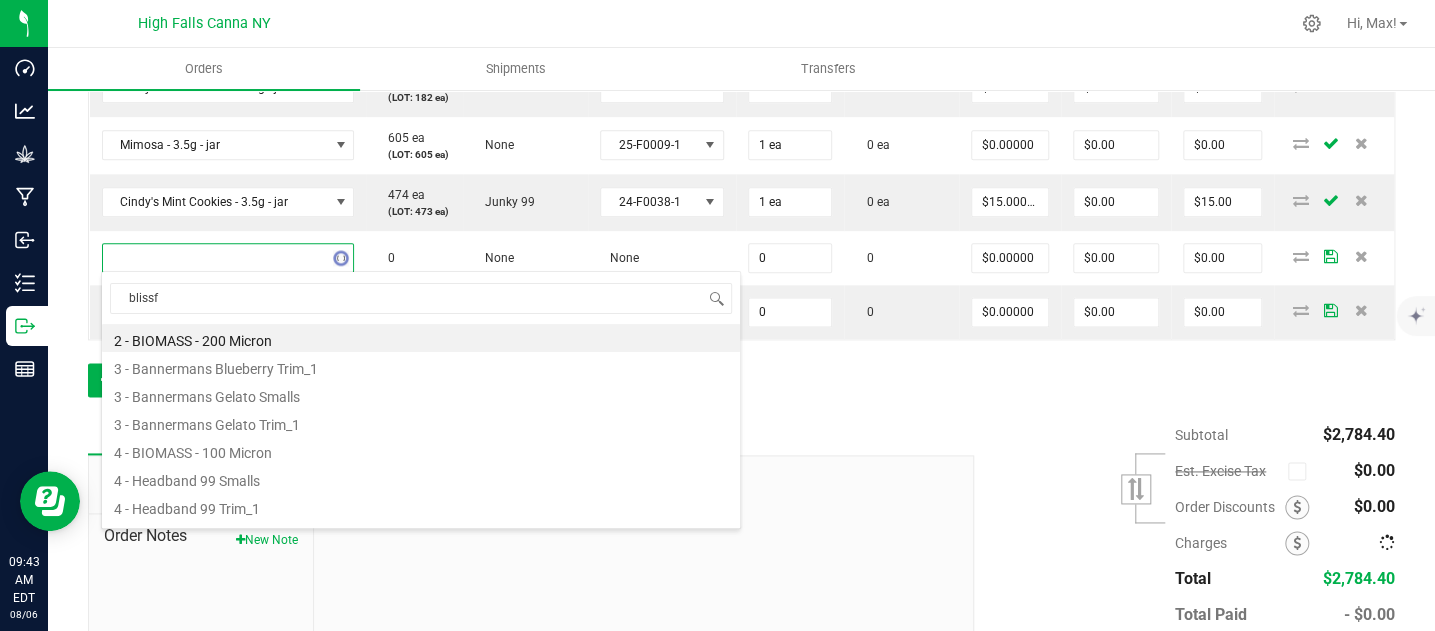 type on "blissfu" 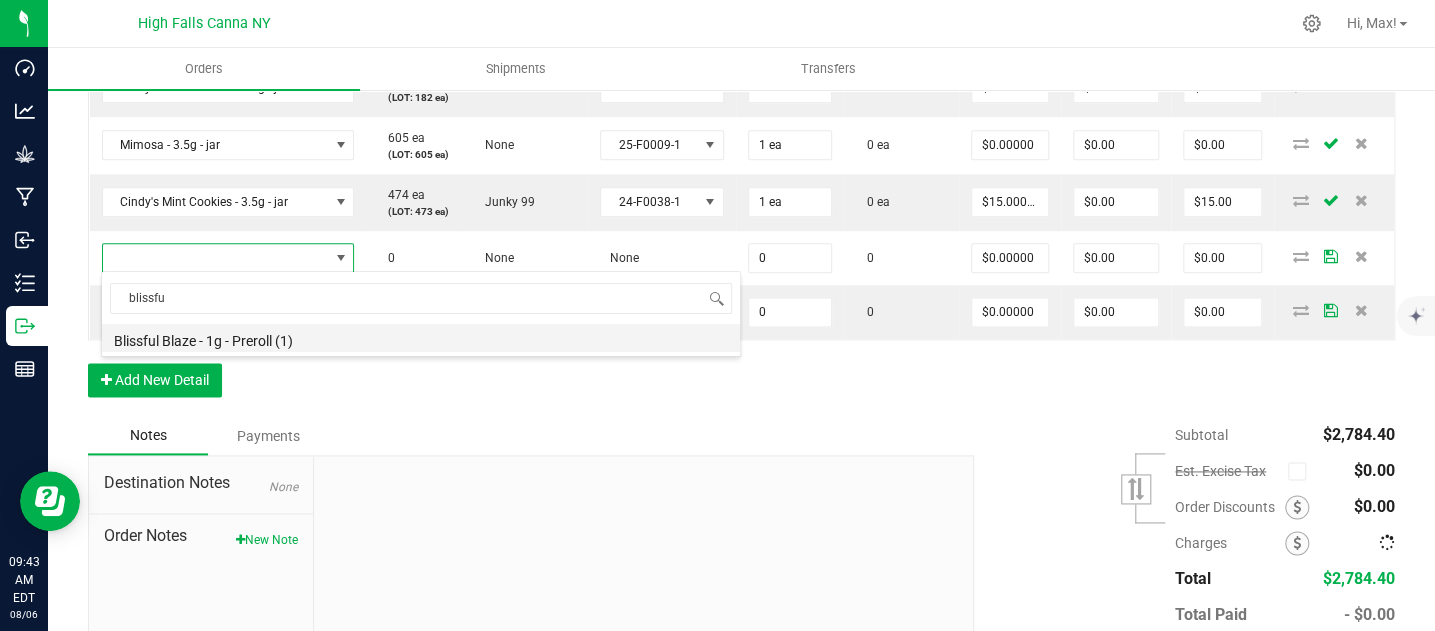 click on "Blissful Blaze - 1g - Preroll (1)" at bounding box center (421, 338) 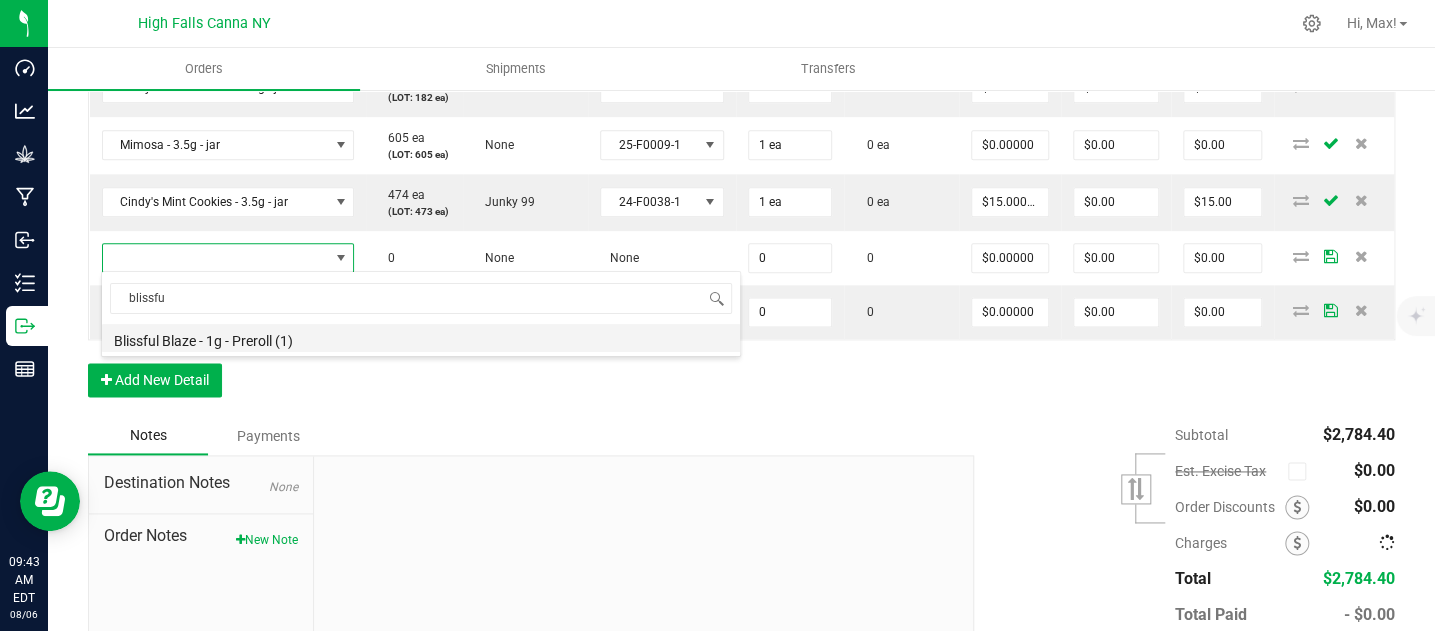 type on "0 ea" 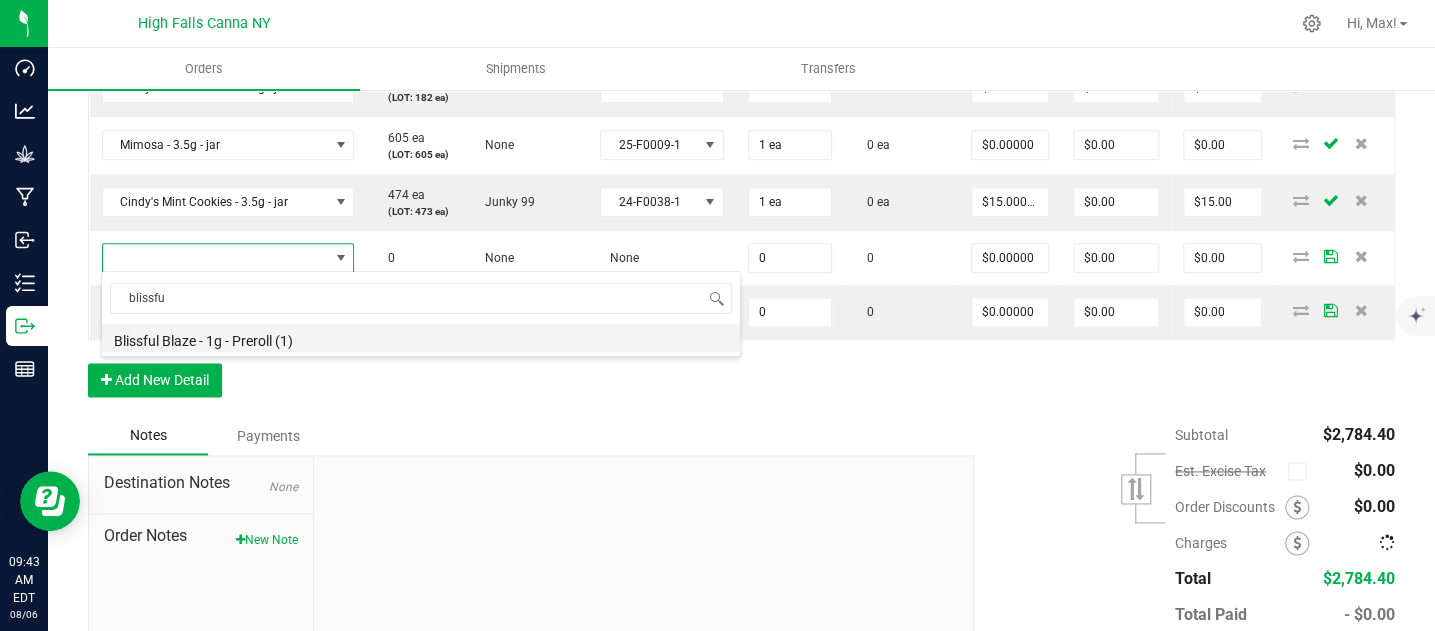 type on "$6.00000" 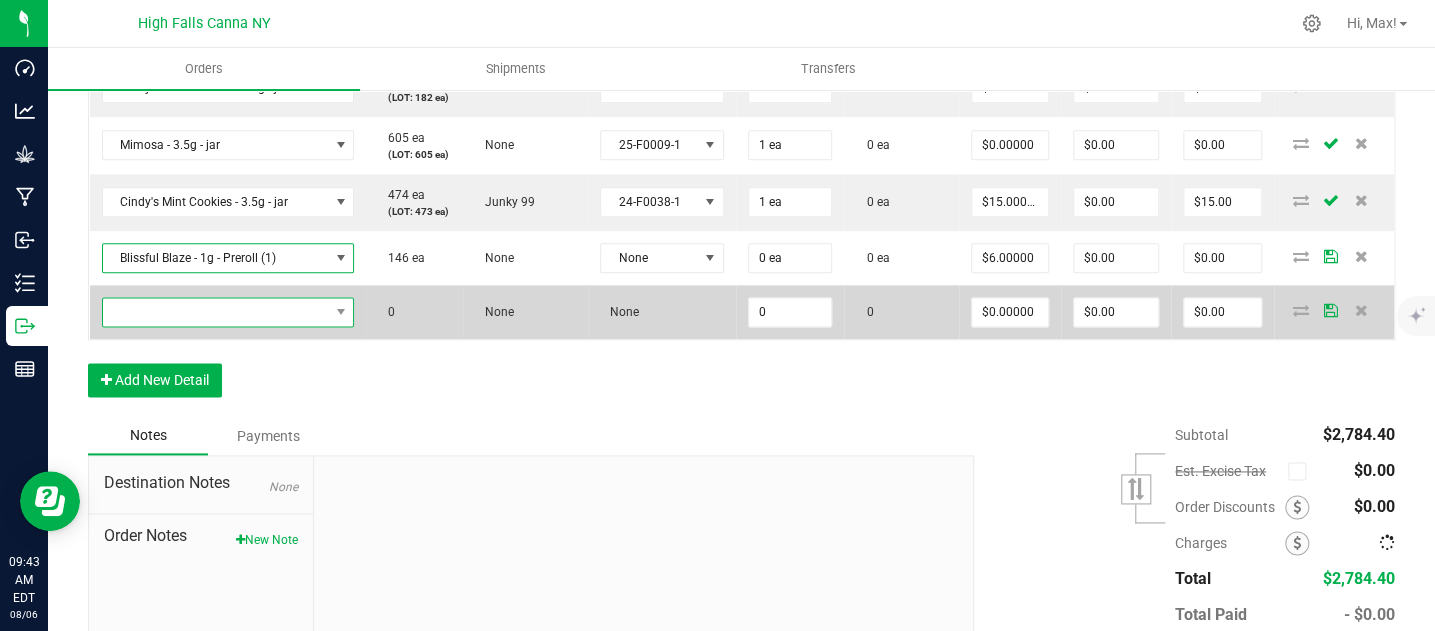 click at bounding box center (216, 312) 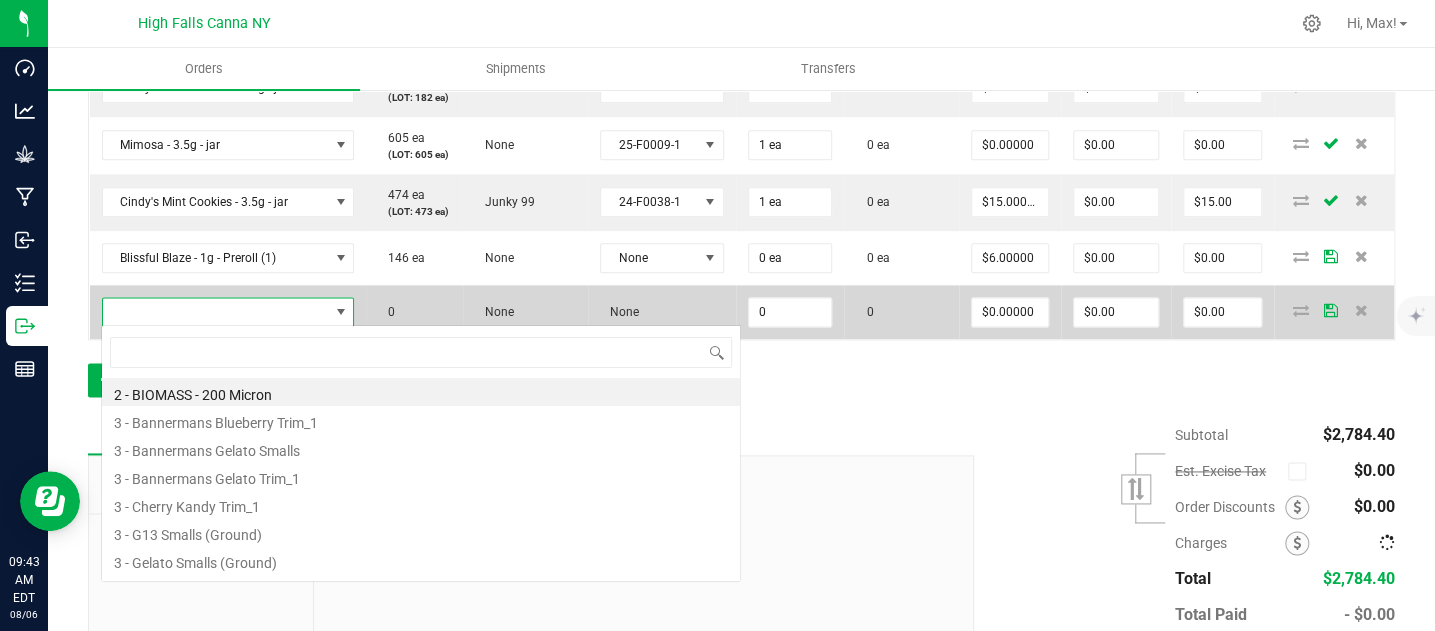 scroll, scrollTop: 99970, scrollLeft: 99748, axis: both 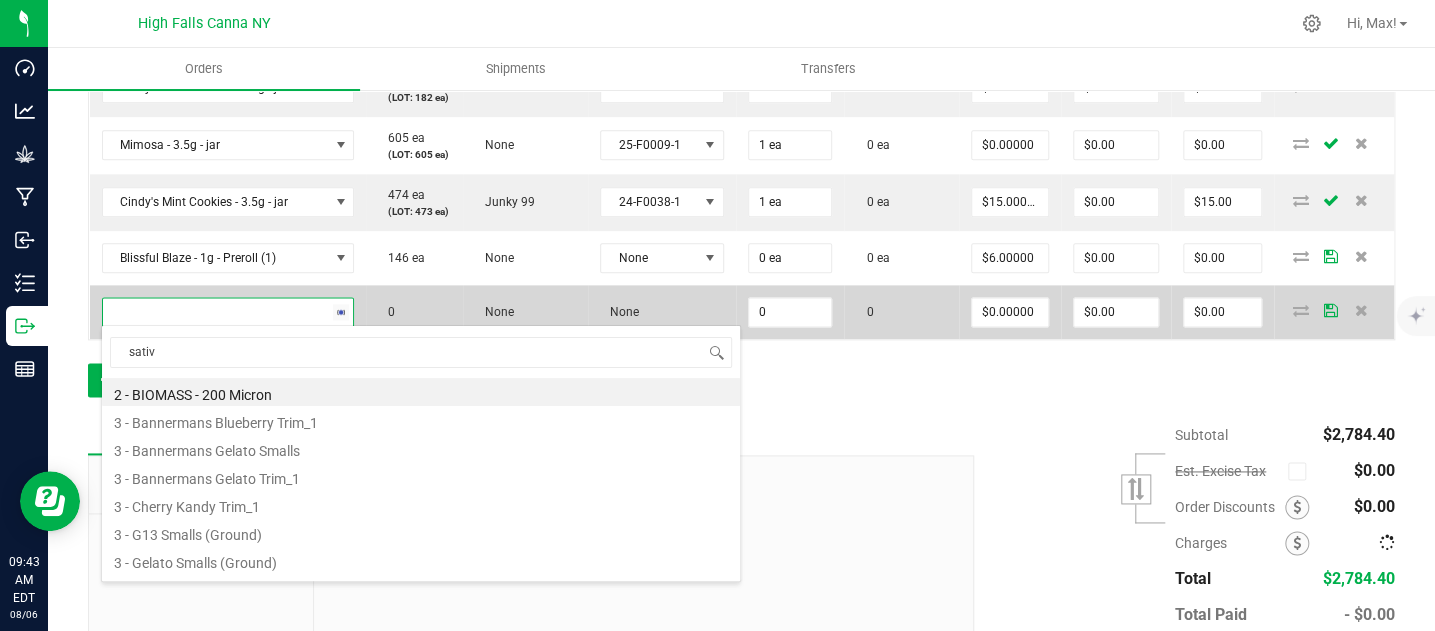 type on "sativa" 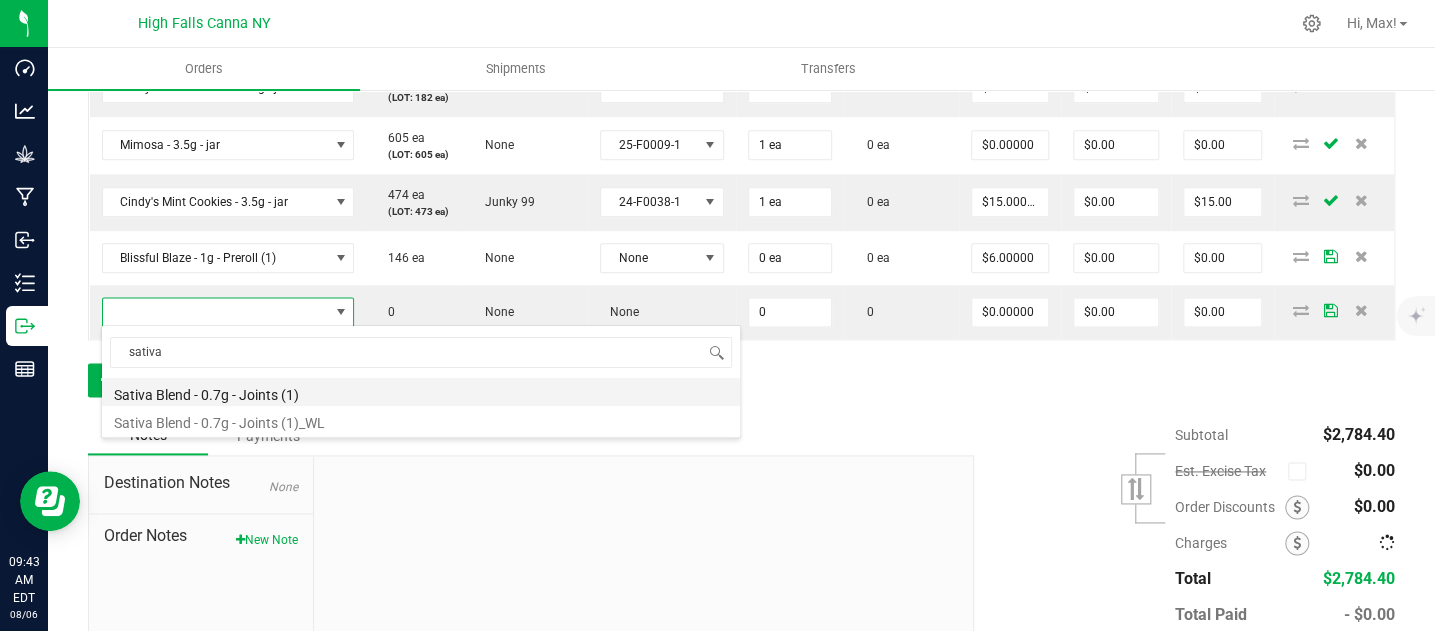 click on "Sativa Blend - 0.7g - Joints (1)" at bounding box center [421, 392] 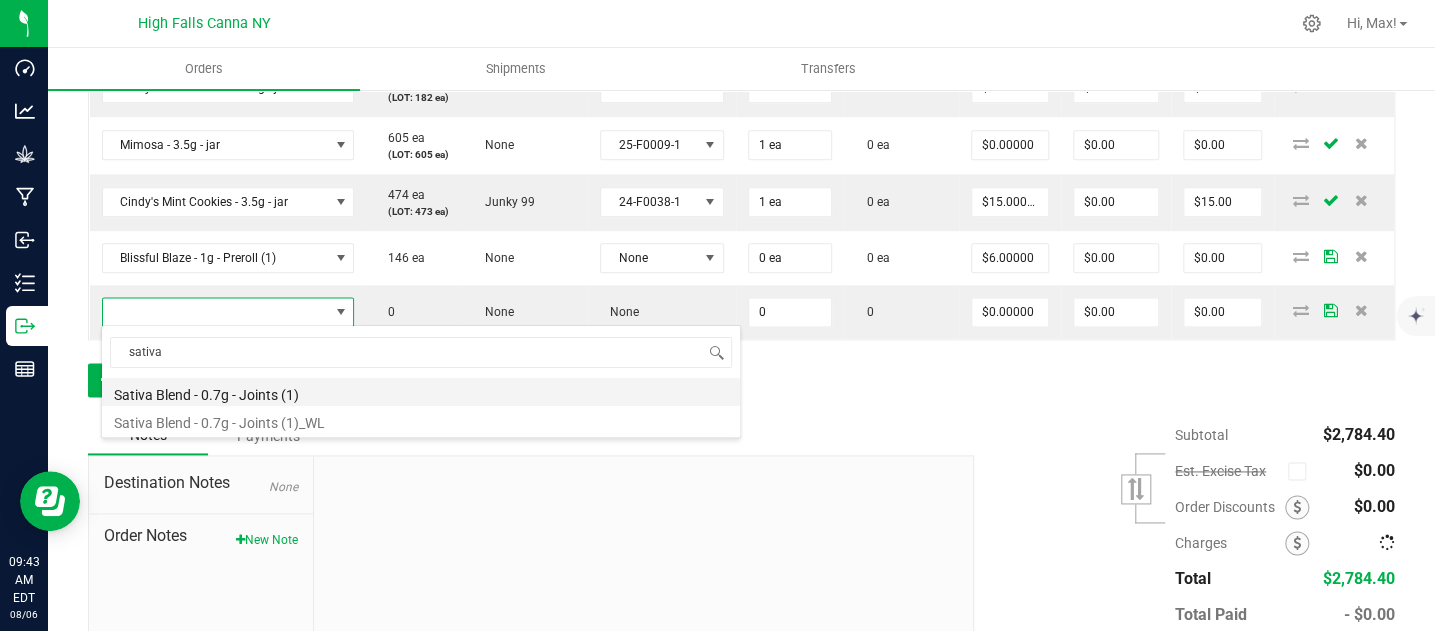 type on "0 ea" 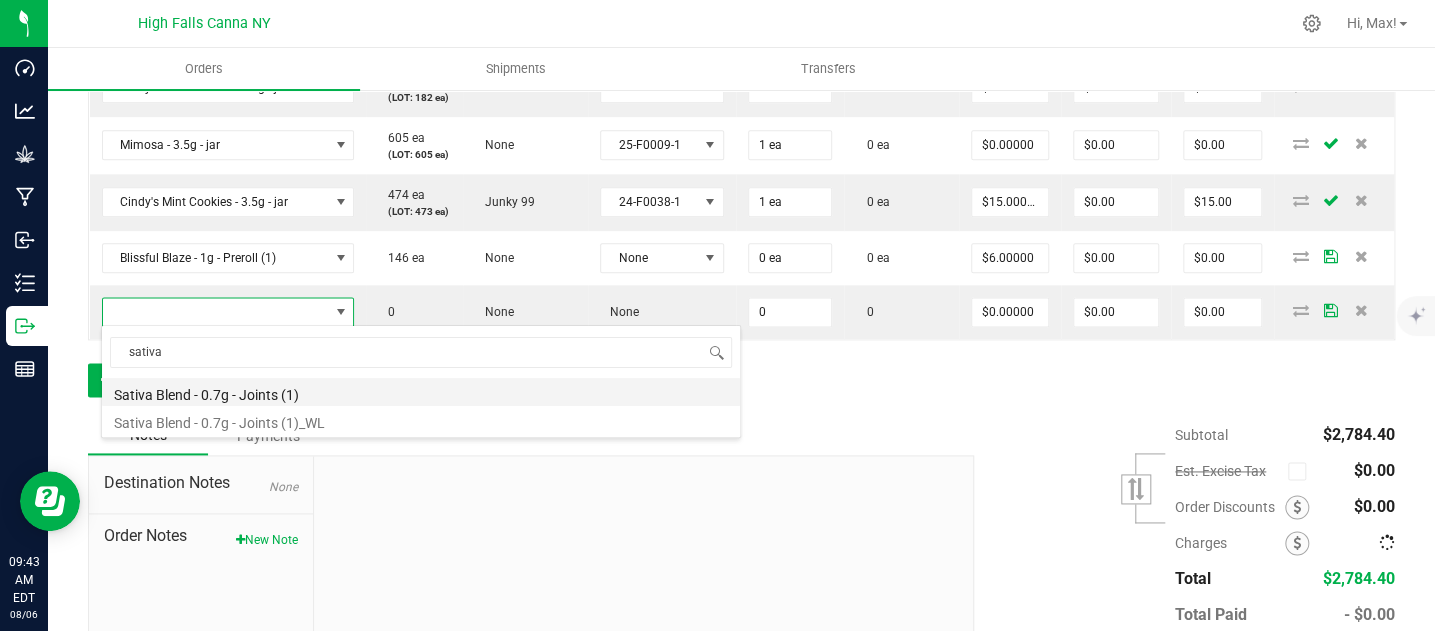 type on "$4.42000" 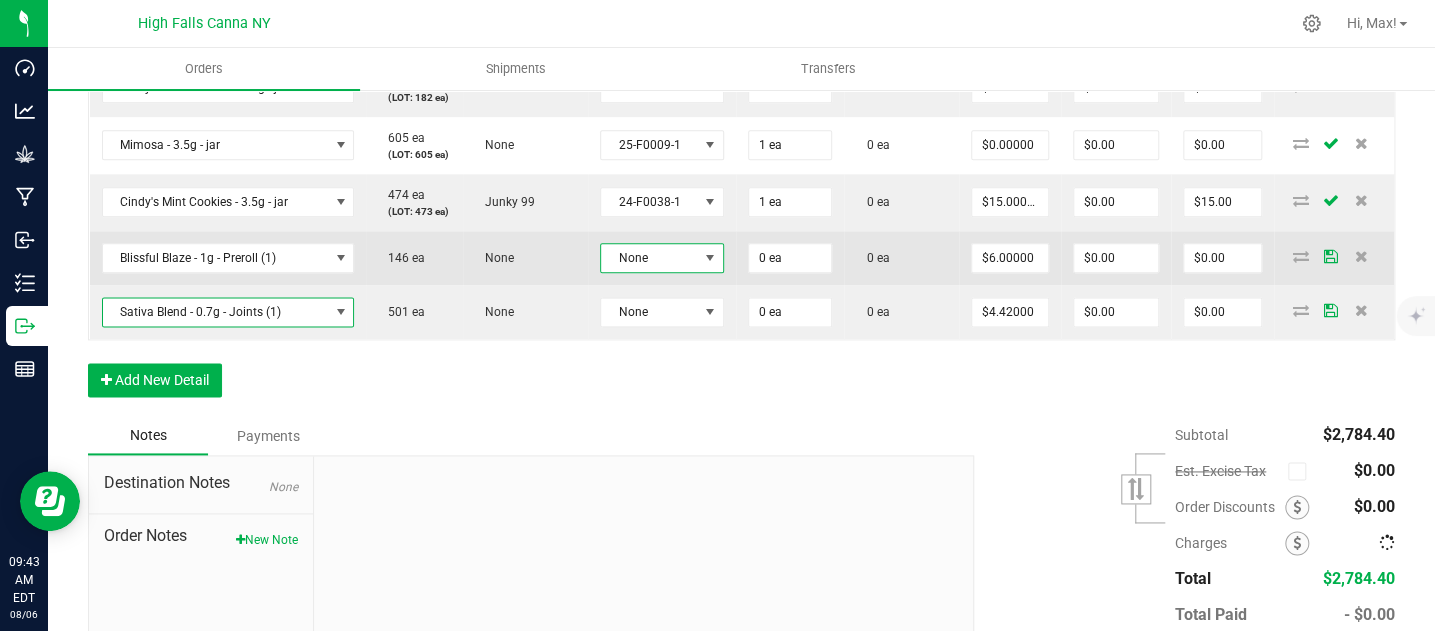 click at bounding box center (710, 258) 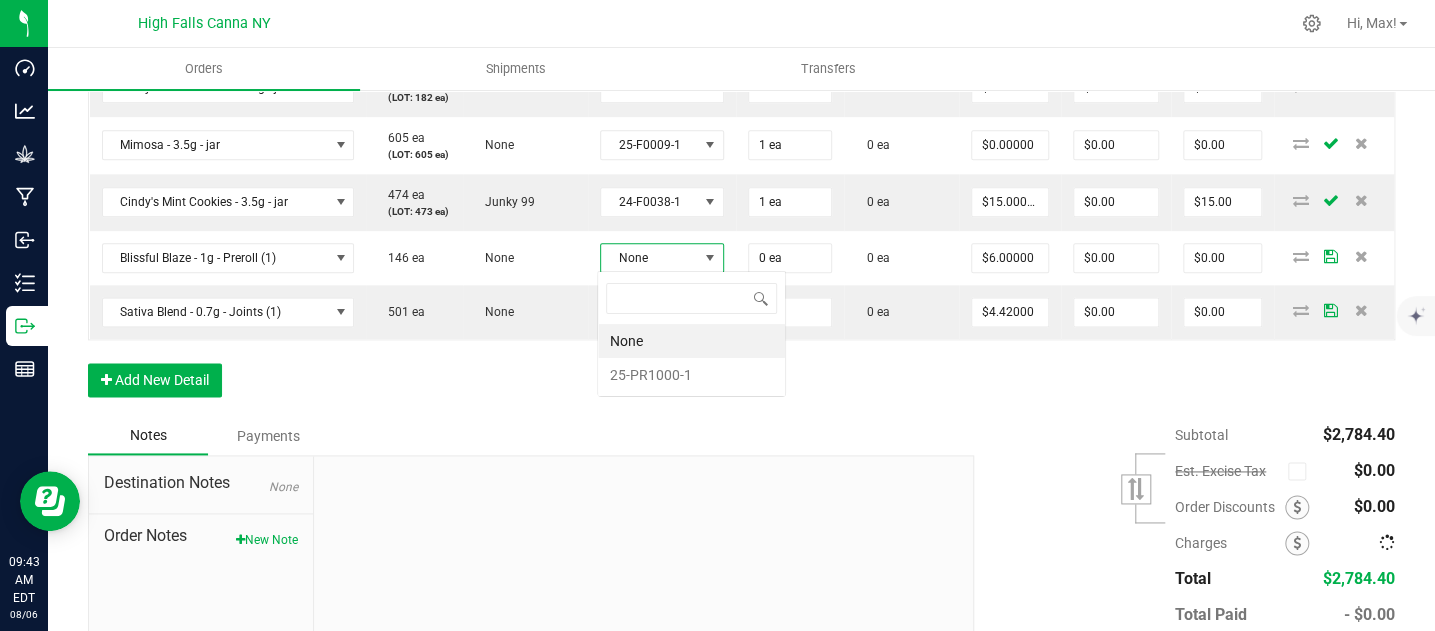 scroll, scrollTop: 99970, scrollLeft: 99879, axis: both 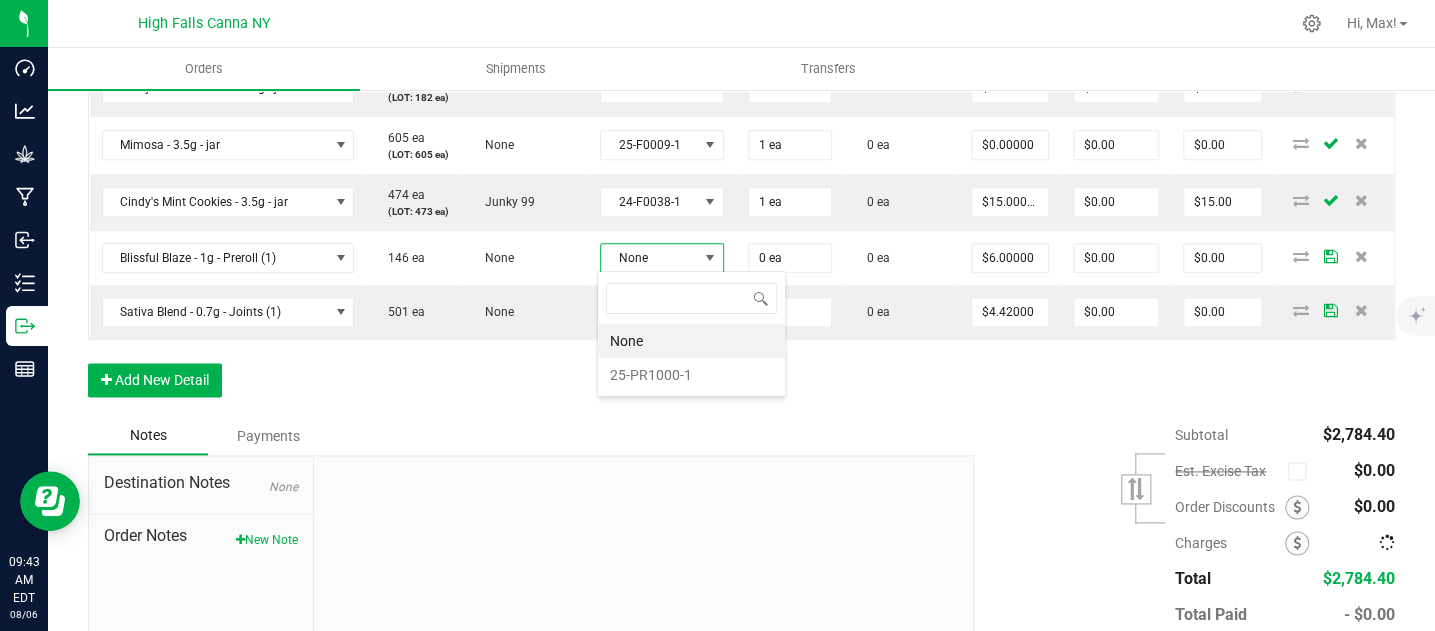 click on "None [PRODUCT_CODE]" at bounding box center (691, 334) 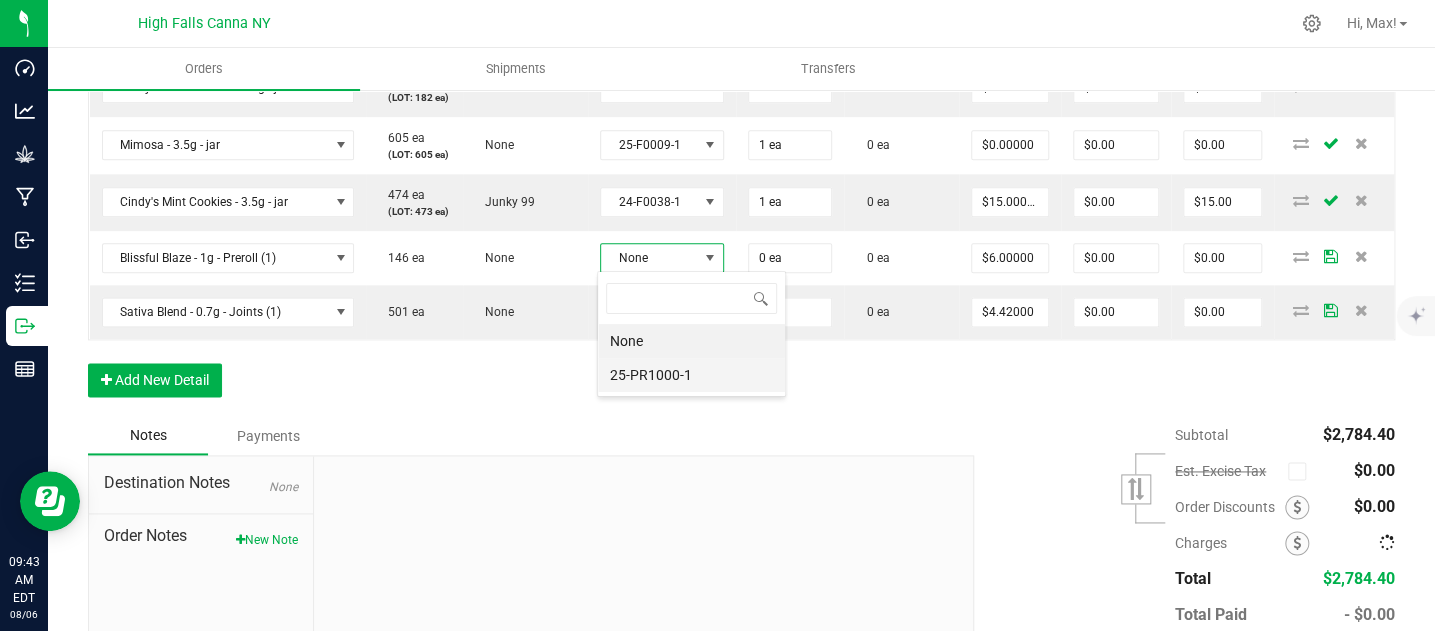 click on "25-PR1000-1" at bounding box center (691, 375) 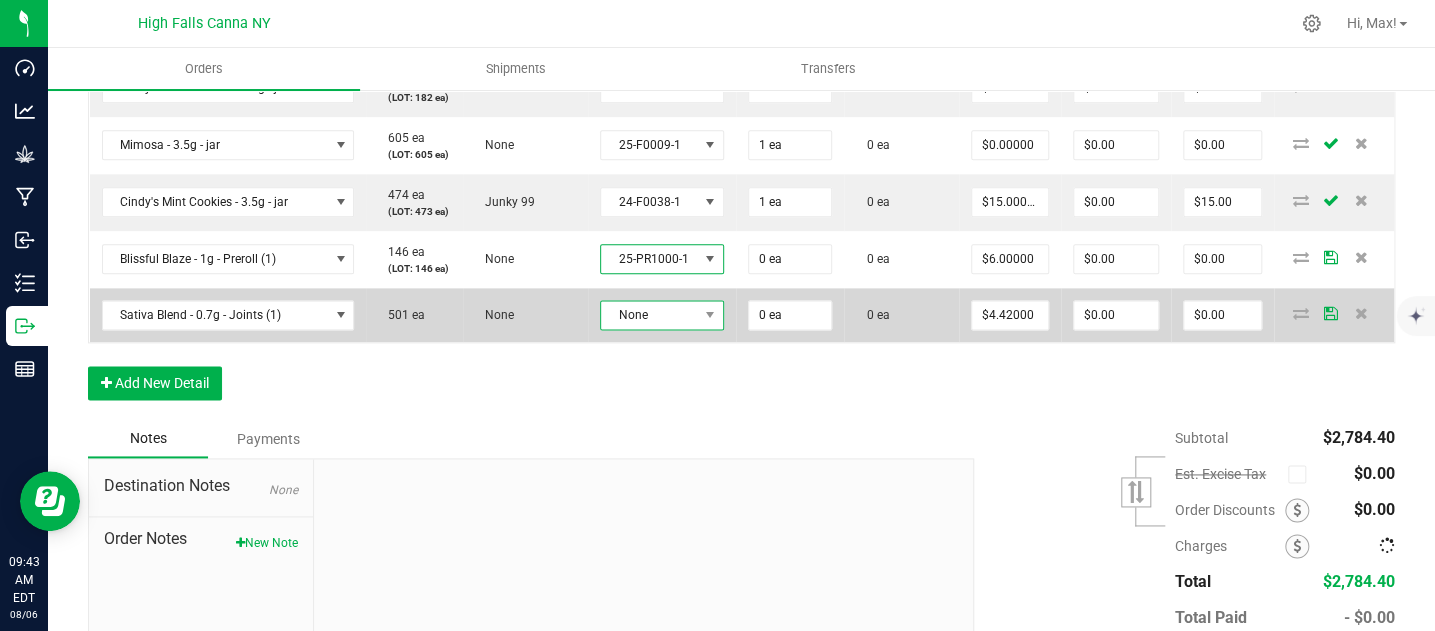 click on "None" at bounding box center (649, 315) 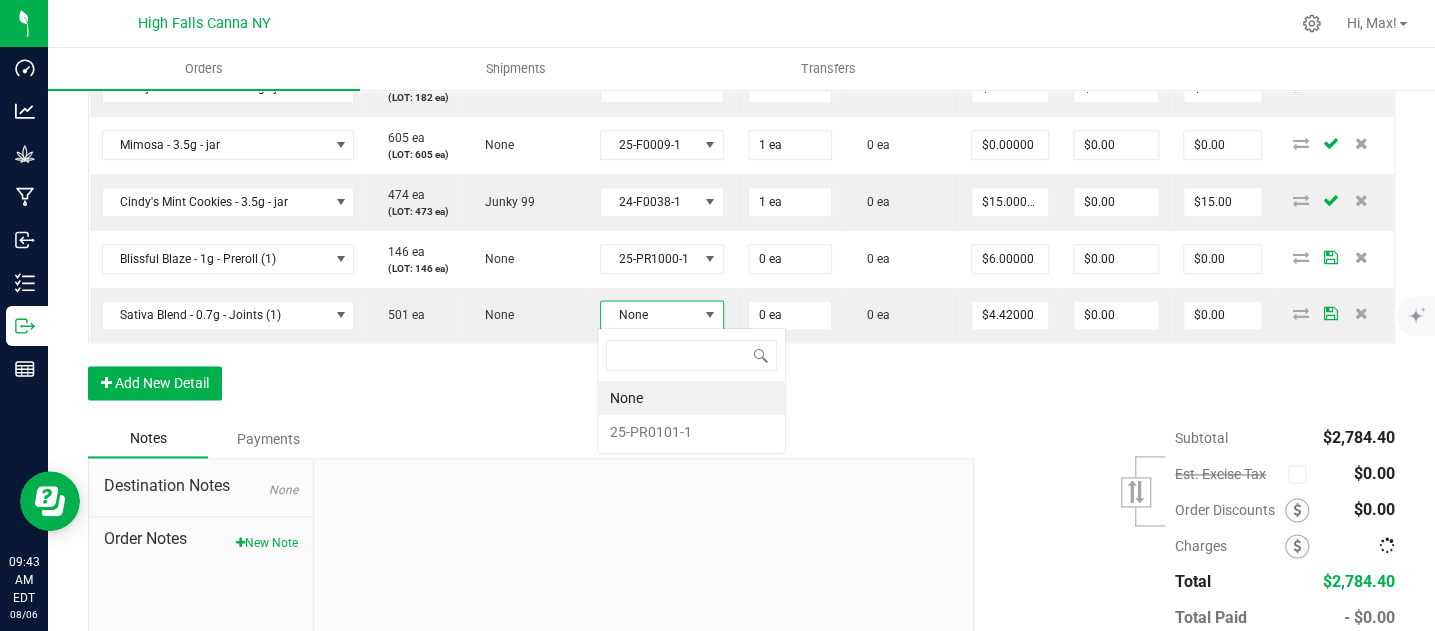 scroll, scrollTop: 99970, scrollLeft: 99879, axis: both 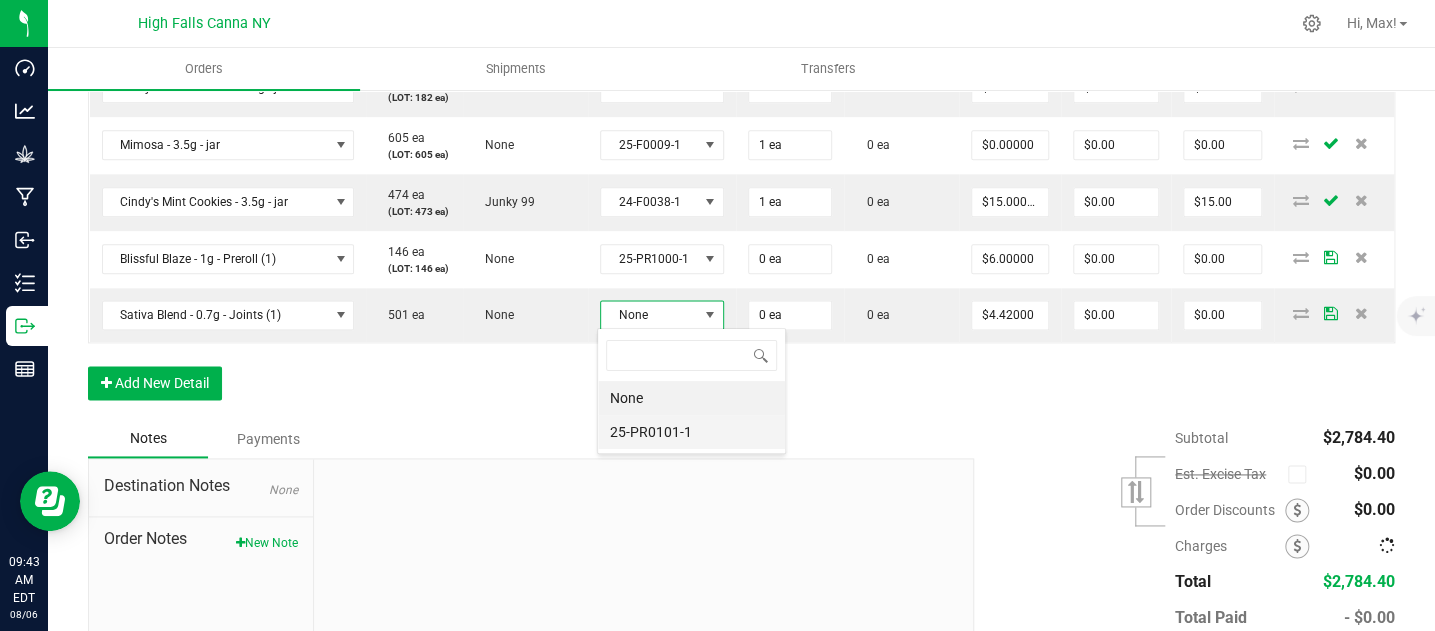 click on "25-PR0101-1" at bounding box center (691, 432) 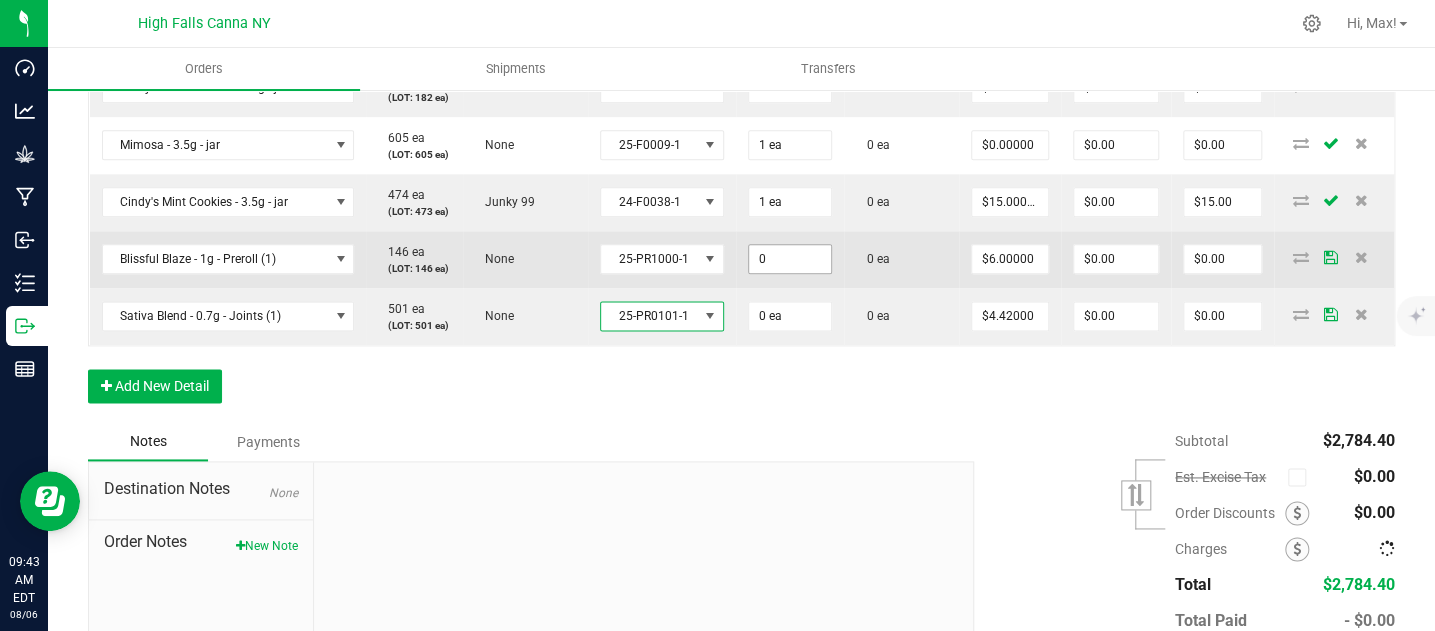 click on "0" at bounding box center [790, 259] 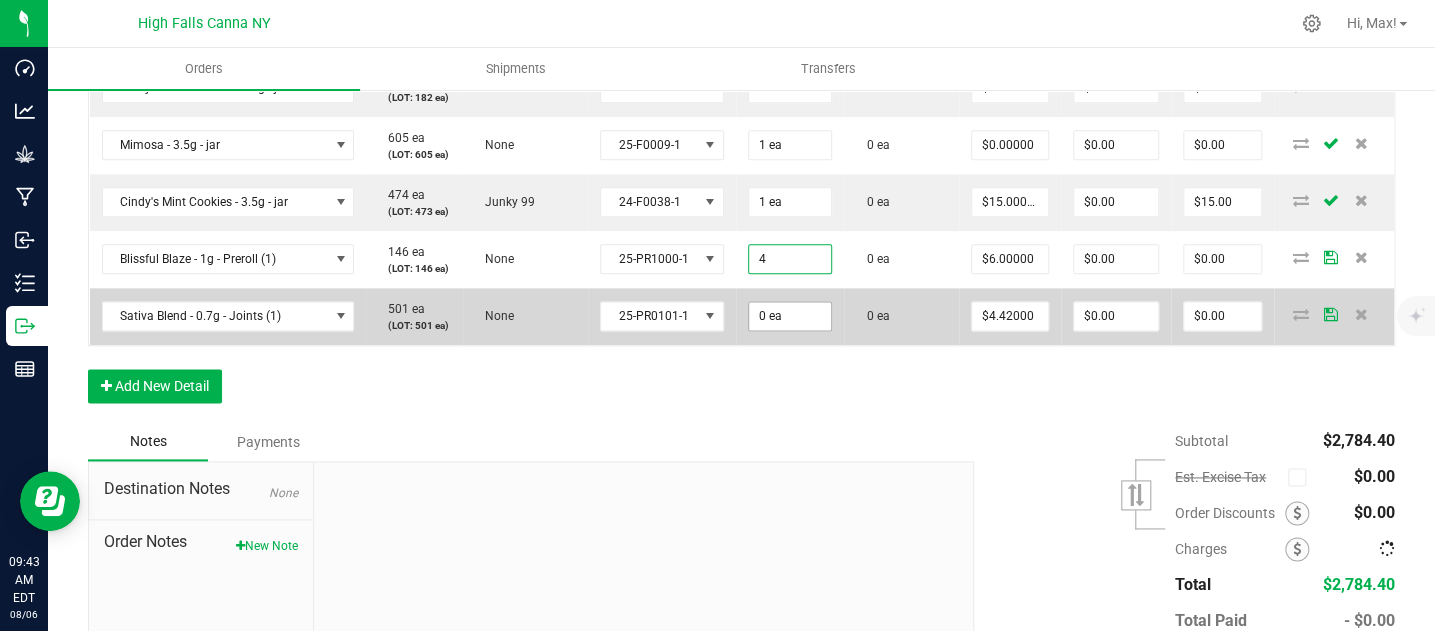 type on "4 ea" 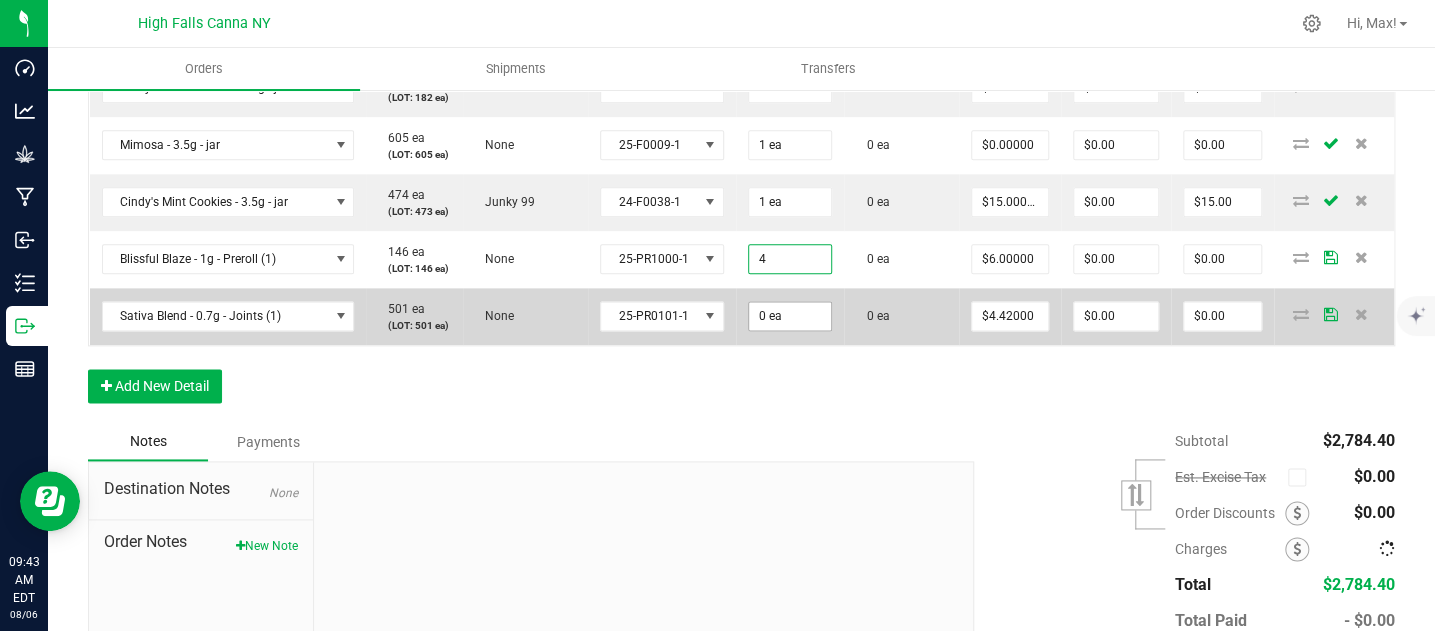 type on "$24.00" 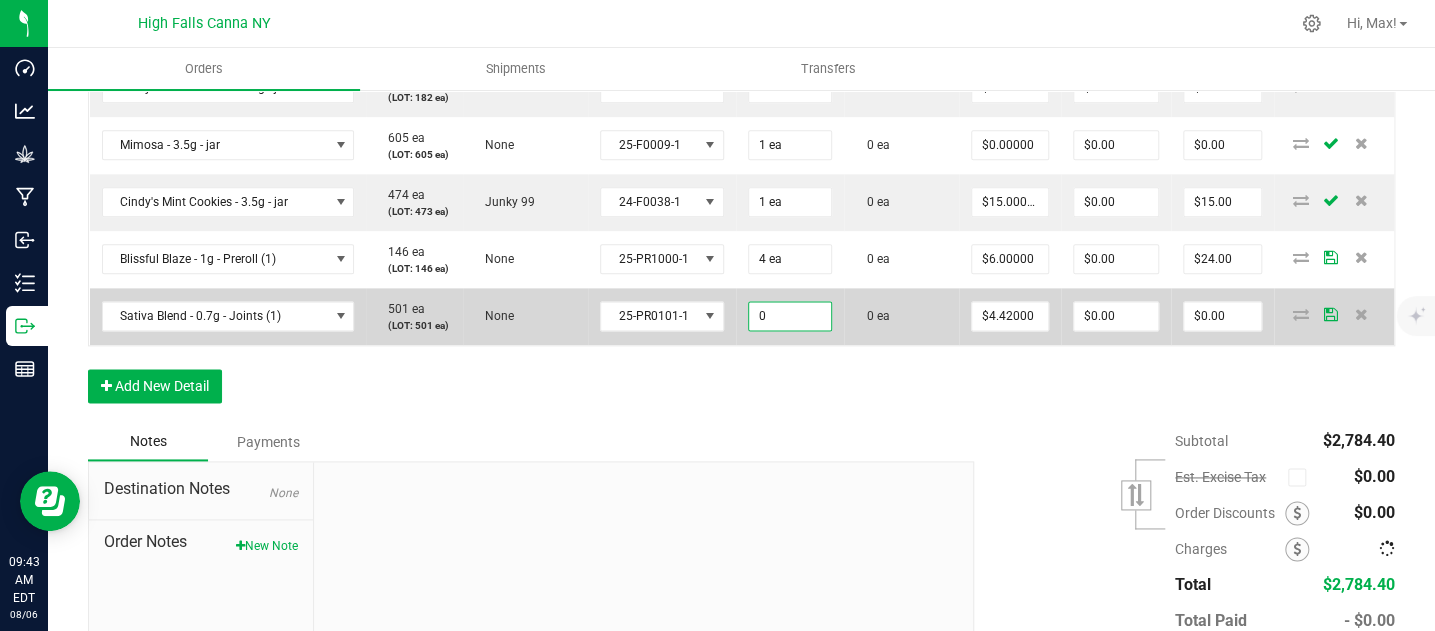 click on "0" at bounding box center [790, 316] 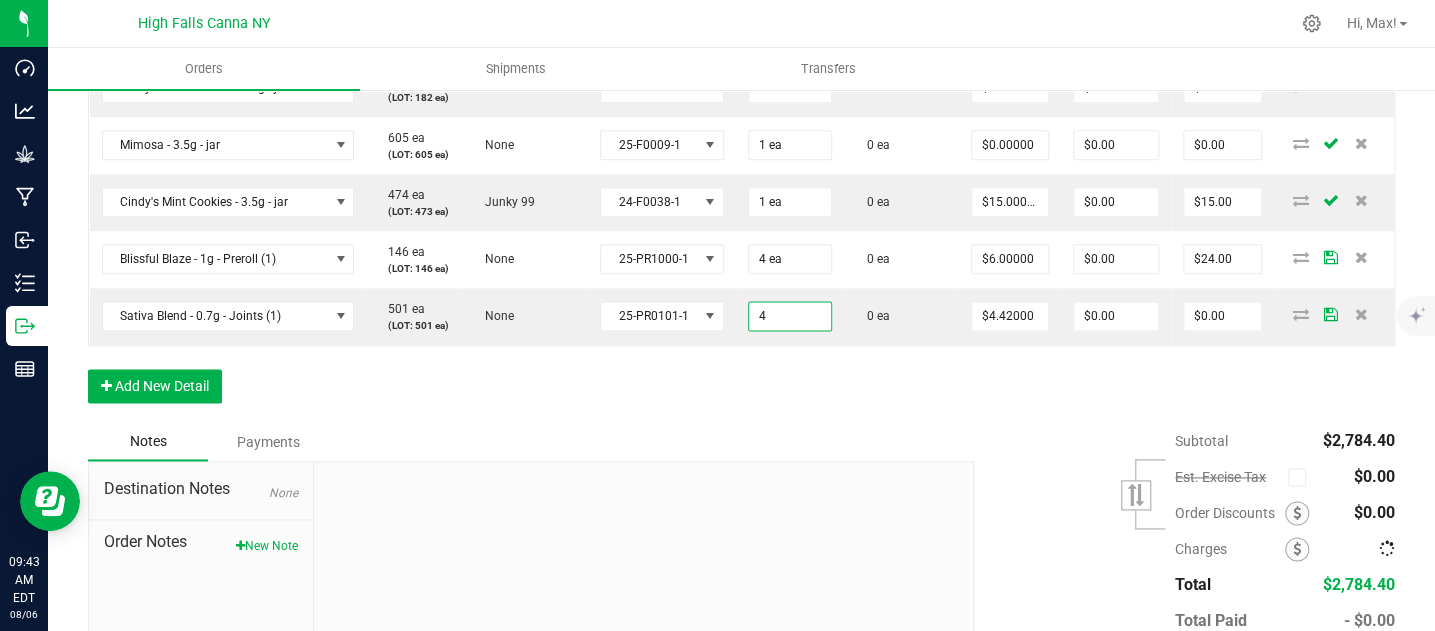 type on "4 ea" 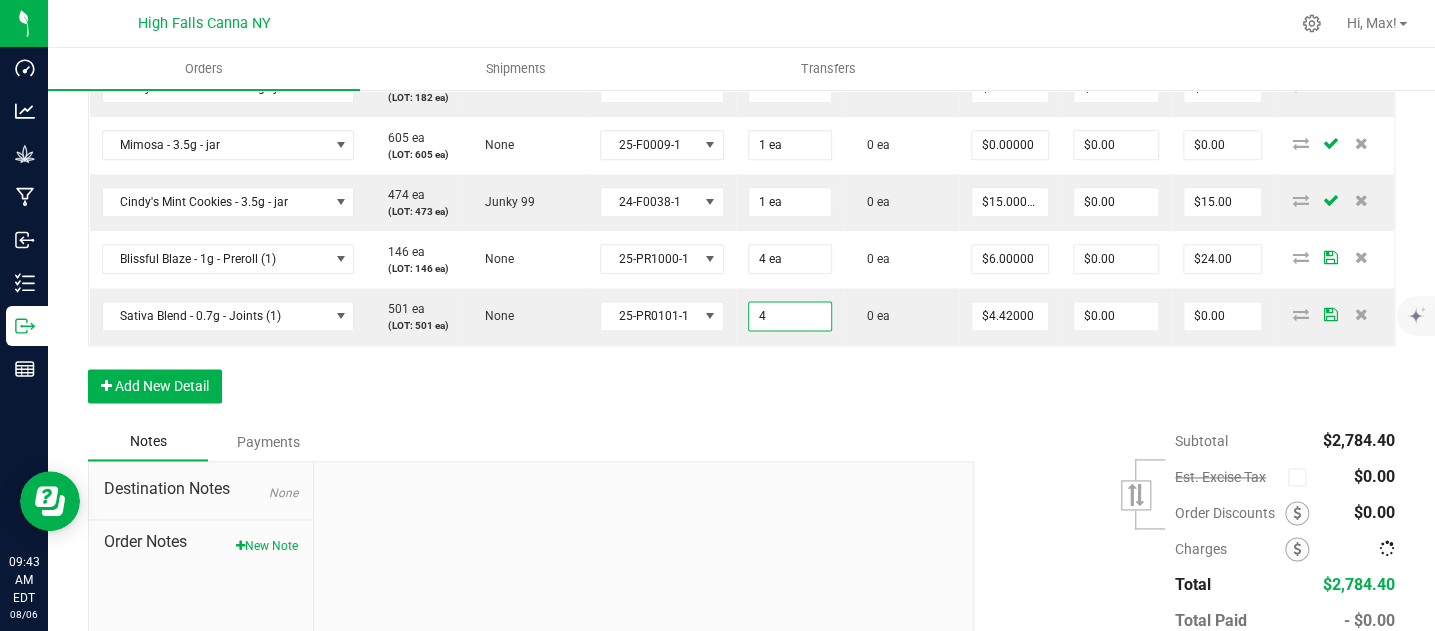 type on "$17.68" 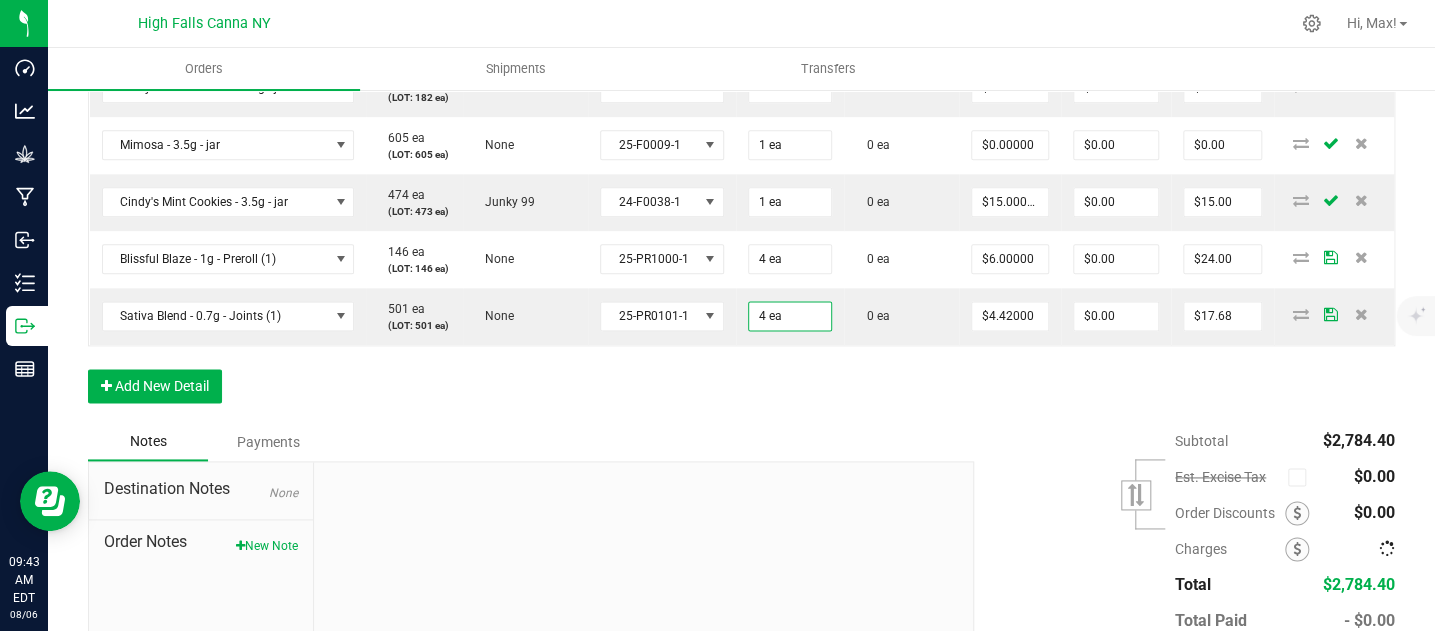 click on "Order Details Print All Labels Item  Sellable  Strain  Lot Number  Qty Ordered Qty Allocated Unit Price Line Discount Total Actions Killer Queen - 0.33g - Infused Prepack  333 ea   (LOT: 313 ea)   Killer Queen  25-PP1000-1 20 ea  0 ea  $4.42000 $0.00 $88.40 Sleep - 15ml - Tincture  1163 ea   (LOT: 1151 ea)   None  HFSD101 12 ea  0 ea  $20.00000 $0.00 $240.00 Super Mobility - 15ml - Tincture  1094 ea   (LOT: 1082 ea)   None  HFSM101 12 ea  0 ea  $20.00000 $0.00 $240.00 Sativa Blend - 0.7g - Joints (1)  551 ea   (LOT: 501 ea)   None  25-PR0101-1 50 ea  0 ea  $4.42000 $0.00 $221.00 Blissful Blaze - 1g - Preroll (1)  142 ea   (LOT: 42 ea)   None  25-PR1000-1 50 ea  0 ea  $6.00000 $0.00 $300.00 OG Kush - 3.5g - Prerolls (5)  808 ea   (LOT: 788 ea)   OG Kush  24-PR010-1 20 ea  0 ea  $15.00000 $0.00 $300.00 Mimosa - 3.5g - jar  605 ea   (LOT: 605 ea)   None  25-F0009-1 48 ea  0 ea  $15.00000 $0.00 $720.00 Cindy's Mint Cookies - 7.0g - jar  206 ea   (LOT: 182 ea)   None  24-F0038-1" at bounding box center (741, -26) 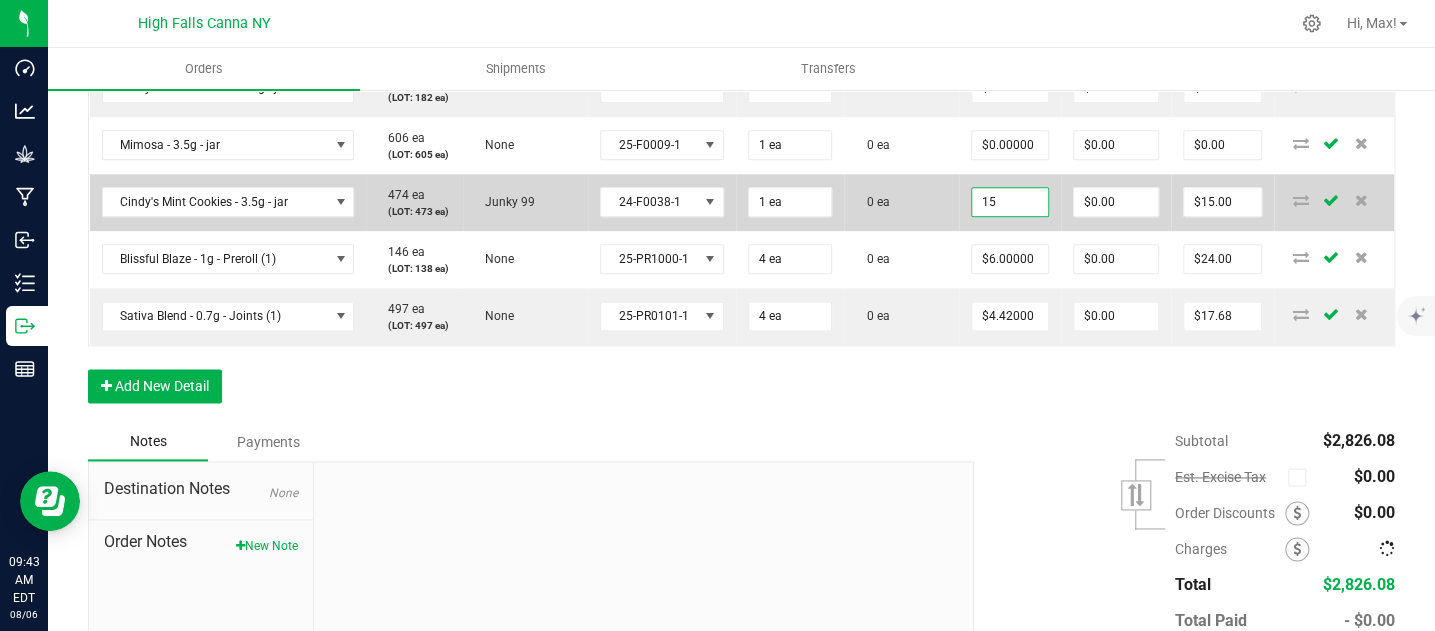 click on "15" at bounding box center [1010, 202] 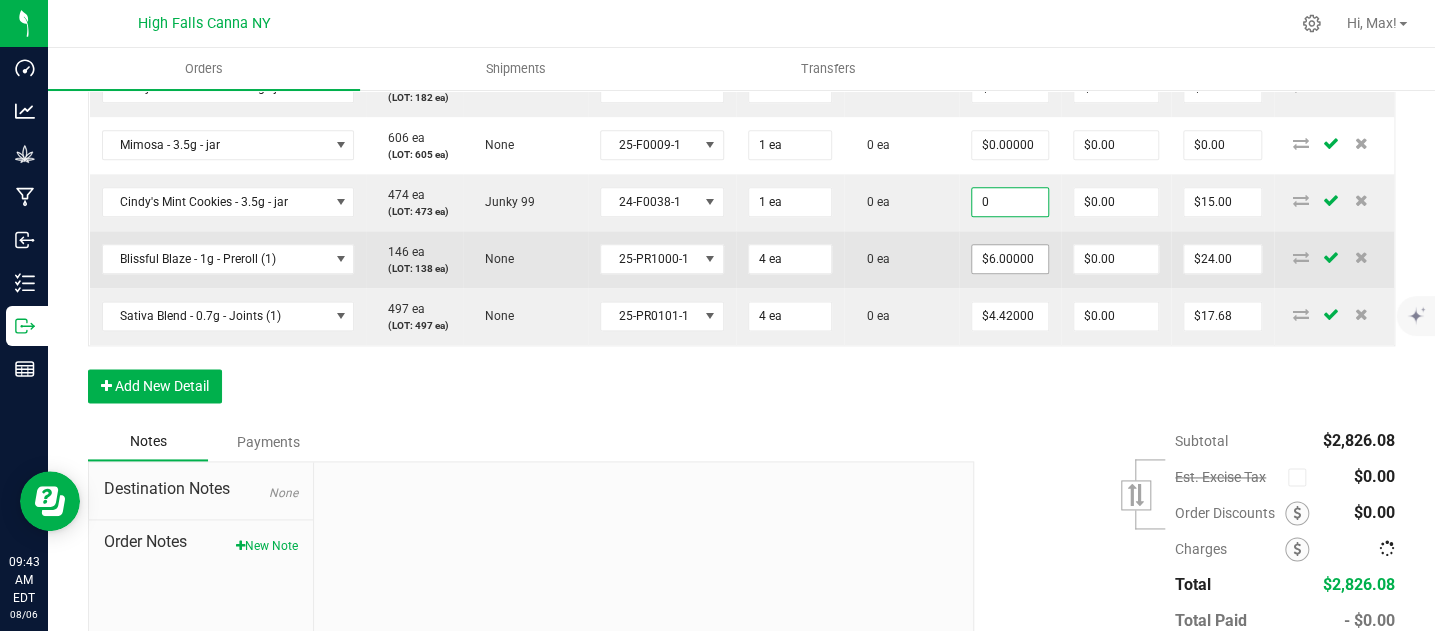 type on "$0.00000" 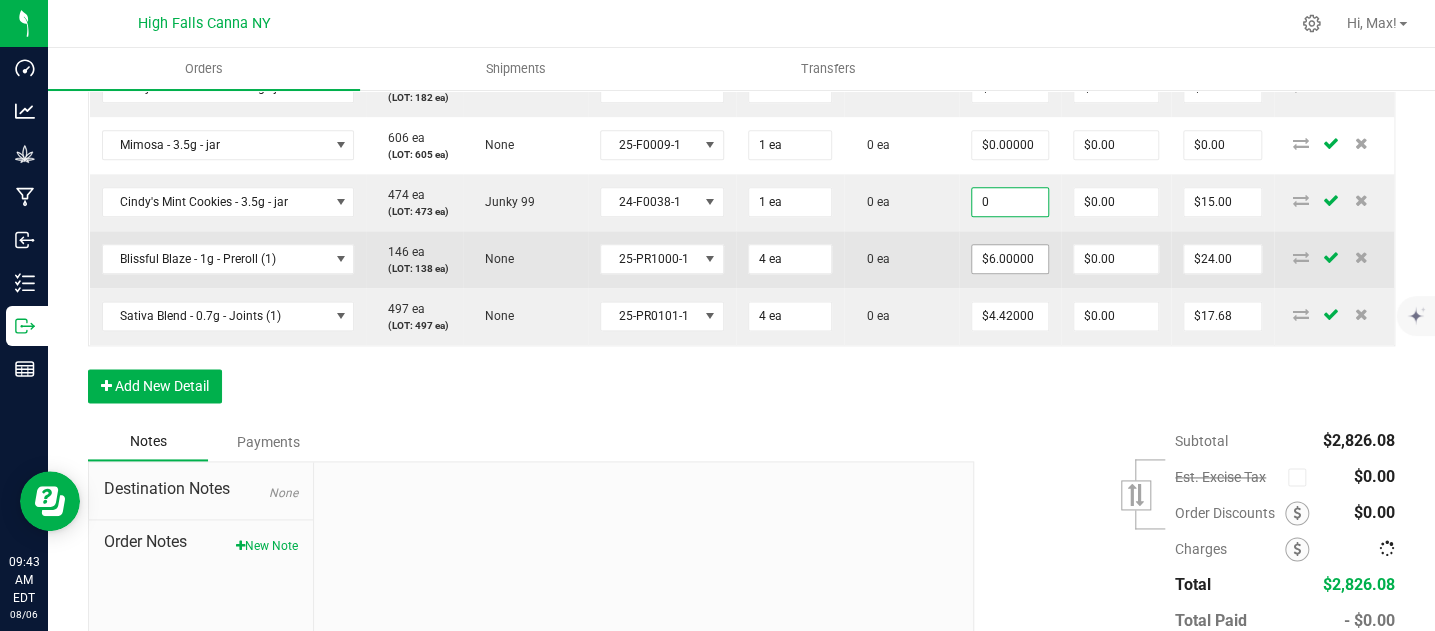 type on "$0.00" 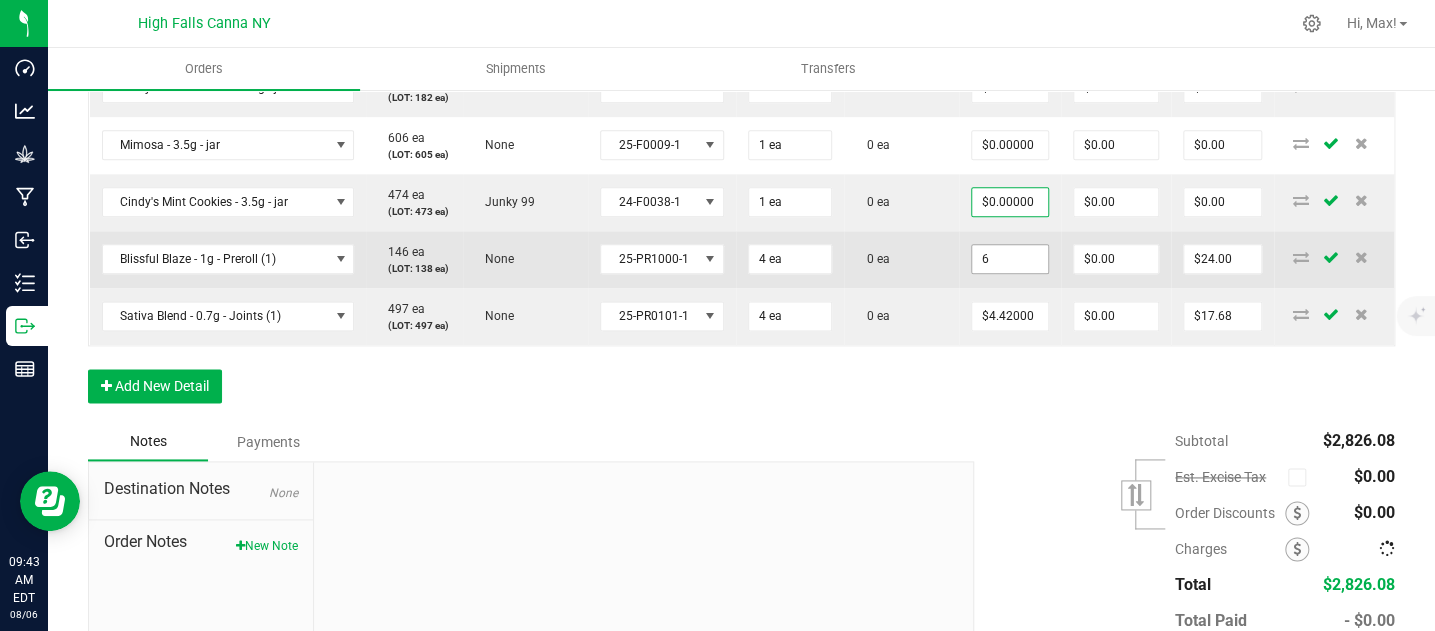 click on "6" at bounding box center [1010, 259] 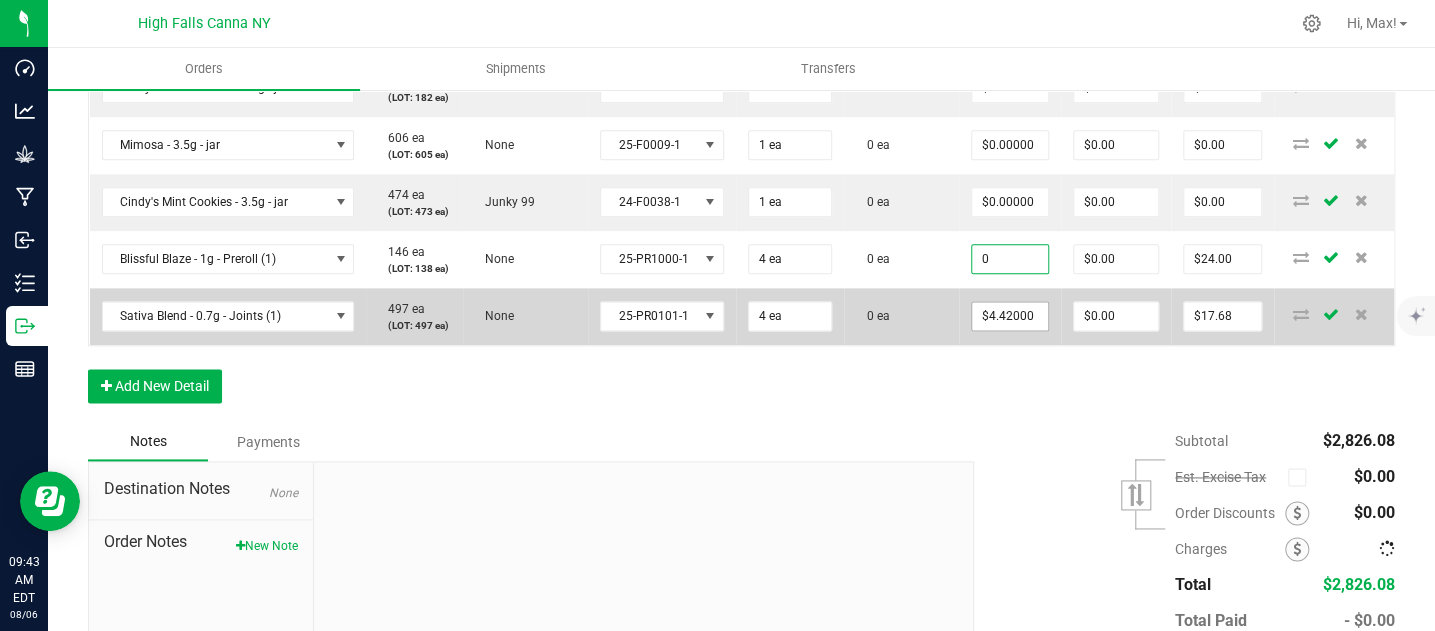 type on "$0.00000" 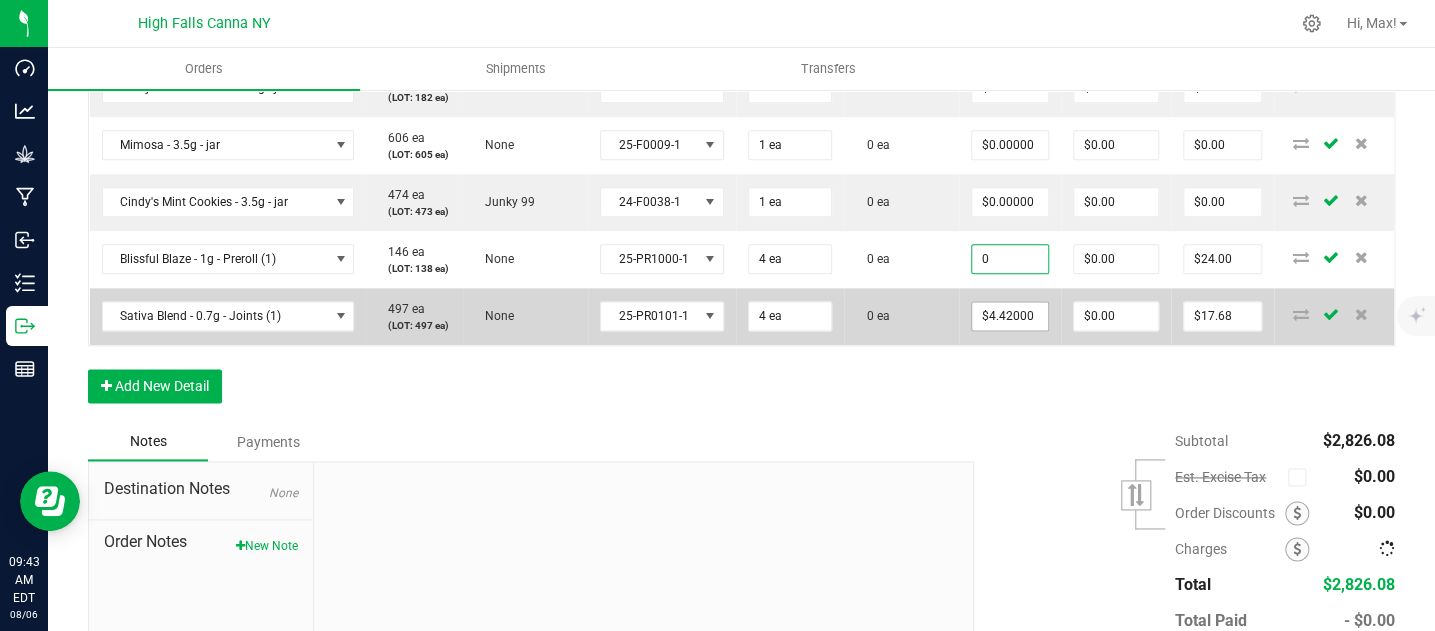 type on "$0.00" 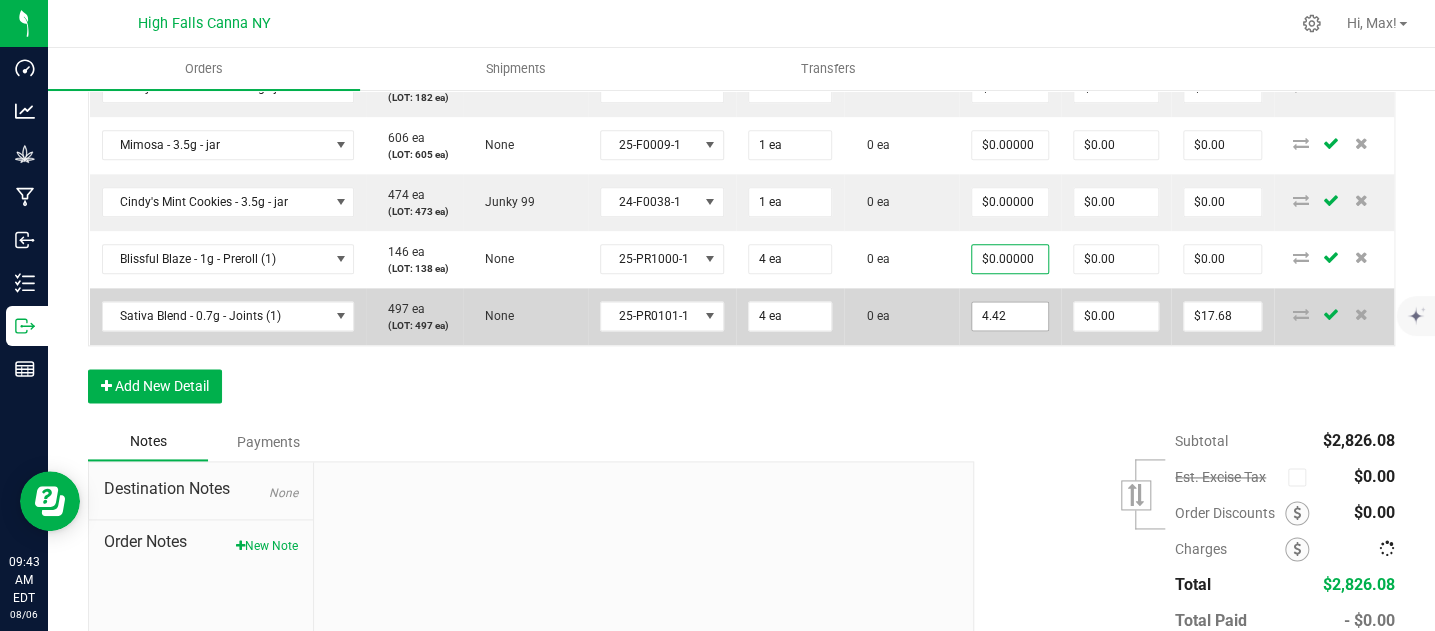 click on "4.42" at bounding box center (1010, 316) 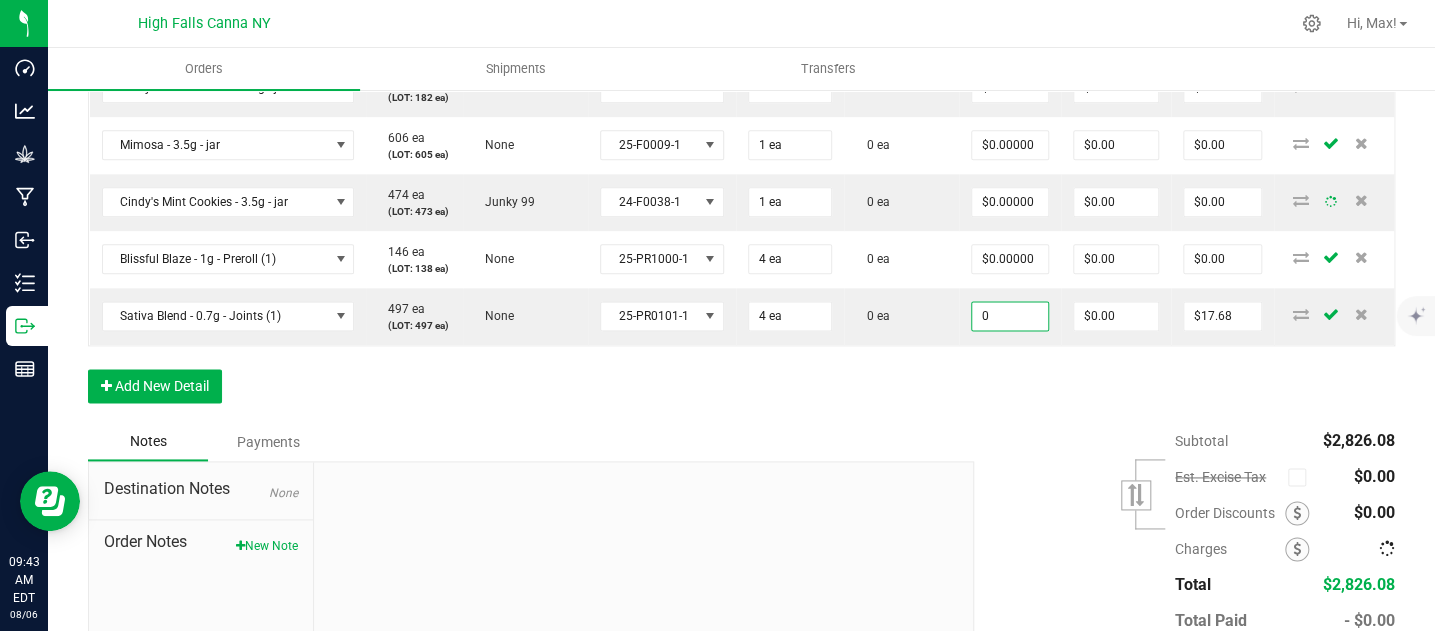type on "$0.00000" 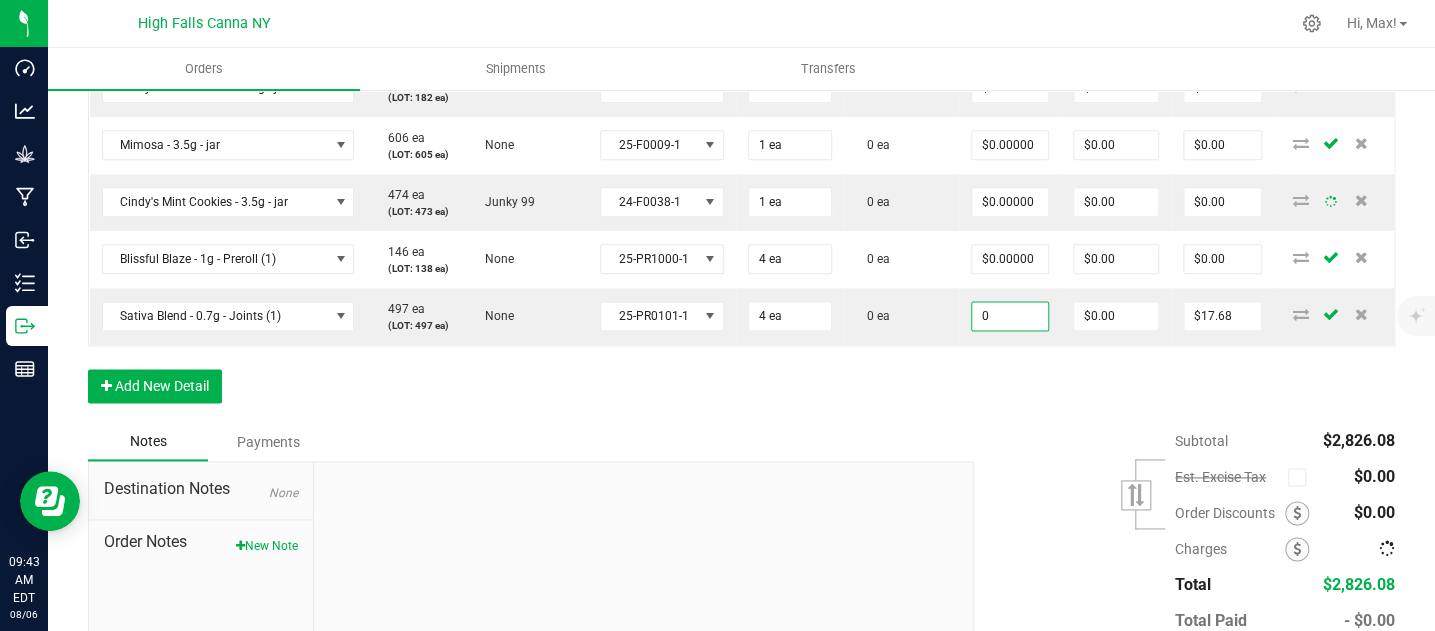 type on "$0.00" 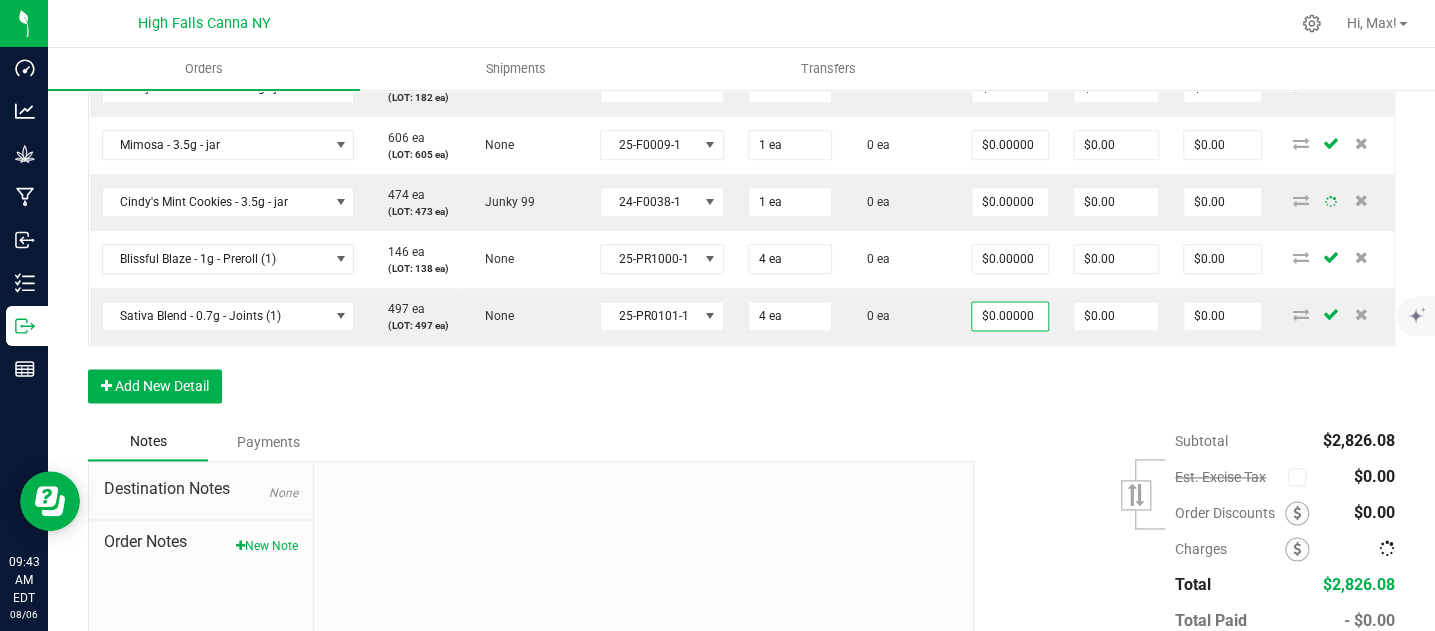 click on "Order Details Print All Labels Item  Sellable  Strain  Lot Number  Qty Ordered Qty Allocated Unit Price Line Discount Total Actions Killer Queen - 0.33g - Infused Prepack  333 ea   (LOT: 313 ea)   Killer Queen  25-PP1000-1 20 ea  0 ea  $4.42000 $0.00 $88.40 Sleep - 15ml - Tincture  1163 ea   (LOT: 1151 ea)   None  HFSD101 12 ea  0 ea  $20.00000 $0.00 $240.00 Super Mobility - 15ml - Tincture  1094 ea   (LOT: 1082 ea)   None  HFSM101 12 ea  0 ea  $20.00000 $0.00 $240.00 Sativa Blend - 0.7g - Joints (1)  497 ea   (LOT: 497 ea)   None  25-PR0101-1 50 ea  0 ea  $4.42000 $0.00 $221.00 Blissful Blaze - 1g - Preroll (1)  142 ea   (LOT: 138 ea)   None  25-PR1000-1 50 ea  0 ea  $6.00000 $0.00 $300.00 OG Kush - 3.5g - Prerolls (5)  808 ea   (LOT: 788 ea)   OG Kush  24-PR010-1 20 ea  0 ea  $15.00000 $0.00 $300.00 Mimosa - 3.5g - jar  654 ea   (LOT: 605 ea)   None  25-F0009-1 48 ea  0 ea  $15.00000 $0.00 $720.00 Cindy's Mint Cookies - 7.0g - jar  206 ea   (LOT: 182 ea)   None  24-F0038-1" at bounding box center [741, -26] 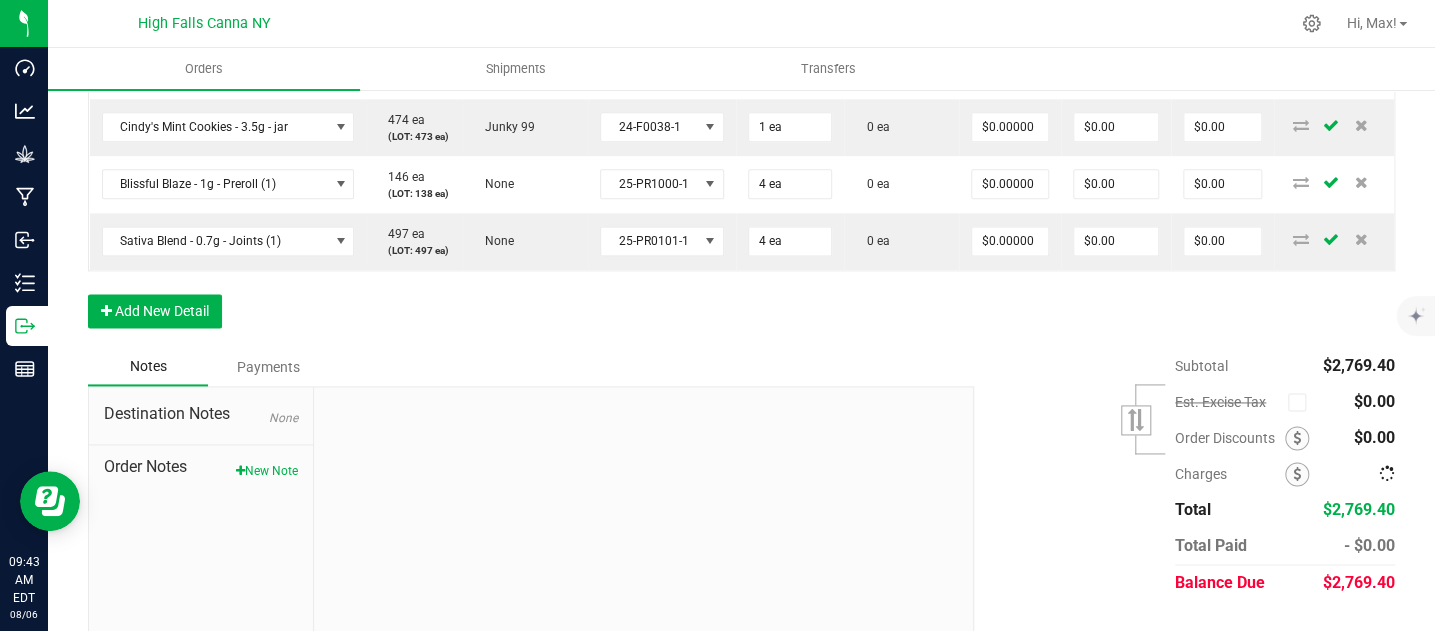 scroll, scrollTop: 1179, scrollLeft: 0, axis: vertical 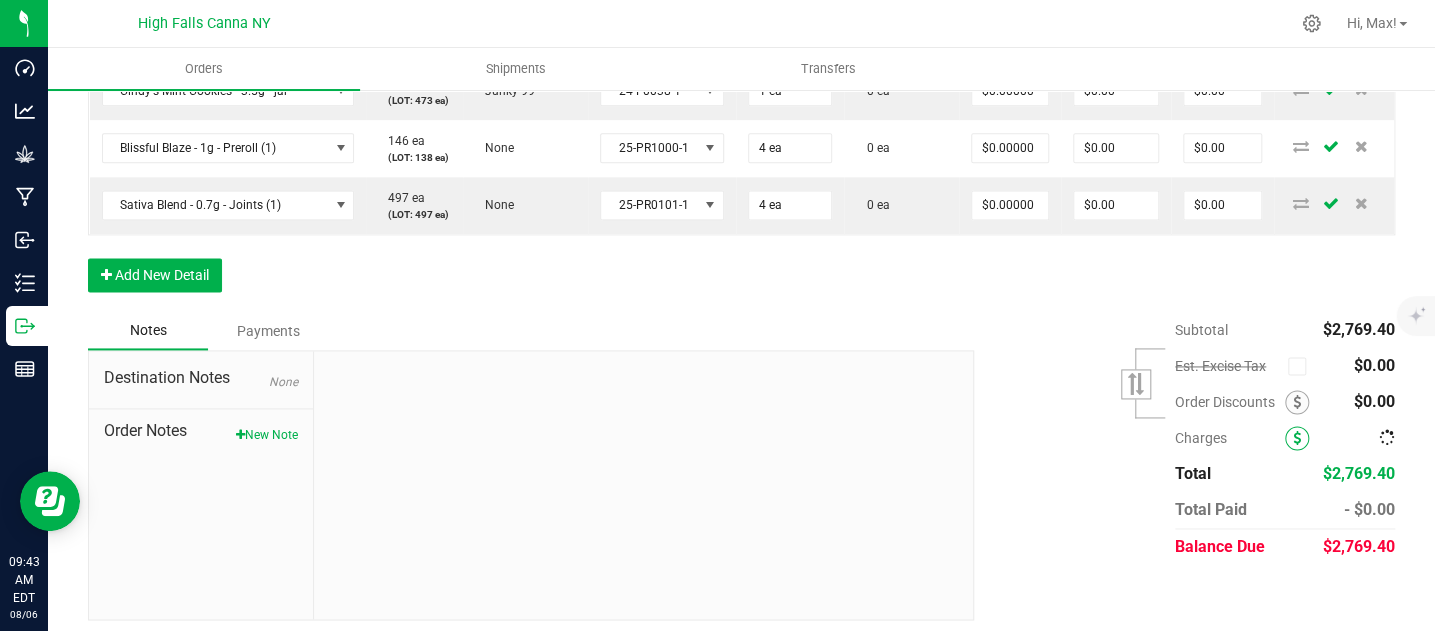 click at bounding box center (1297, 438) 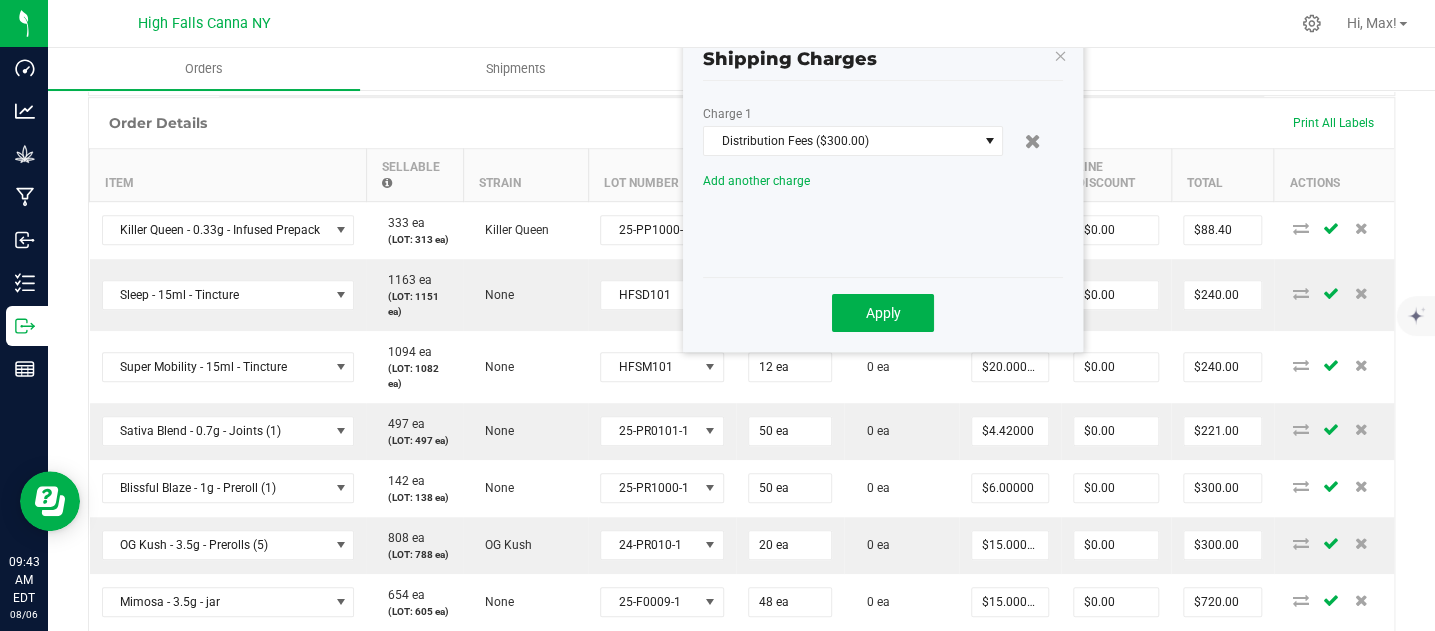 scroll, scrollTop: 408, scrollLeft: 0, axis: vertical 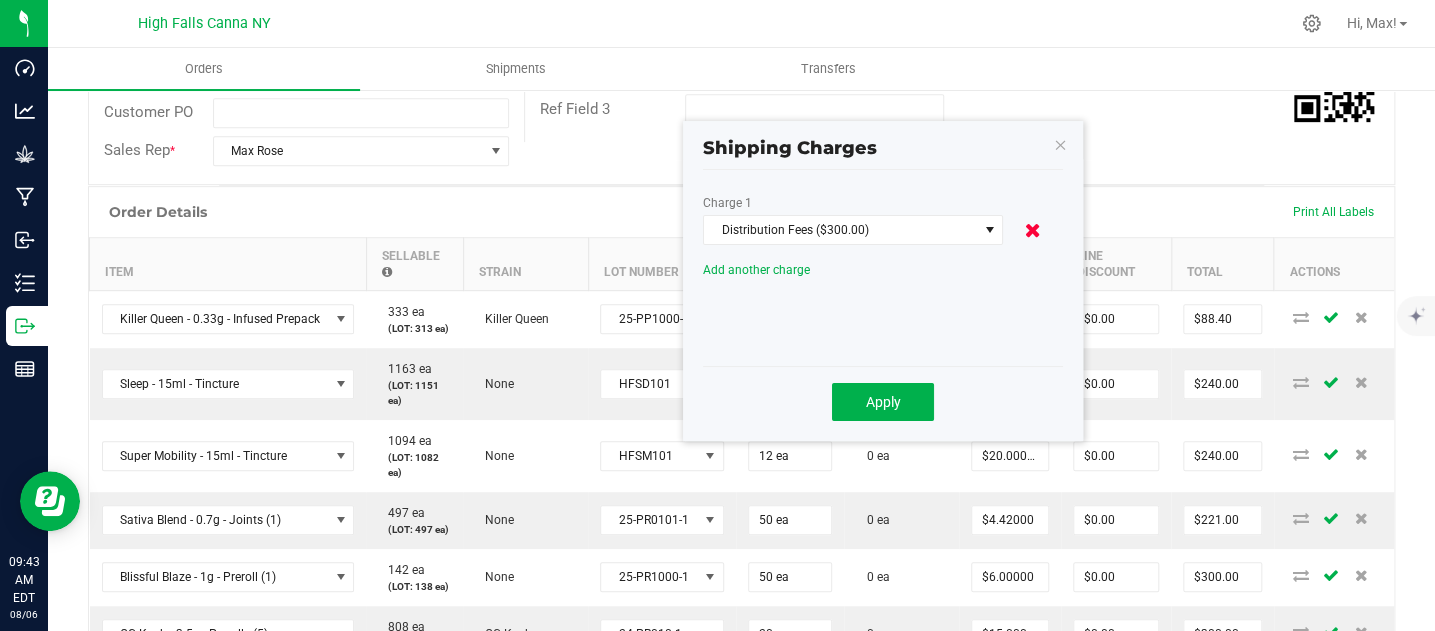 click at bounding box center [1033, 230] 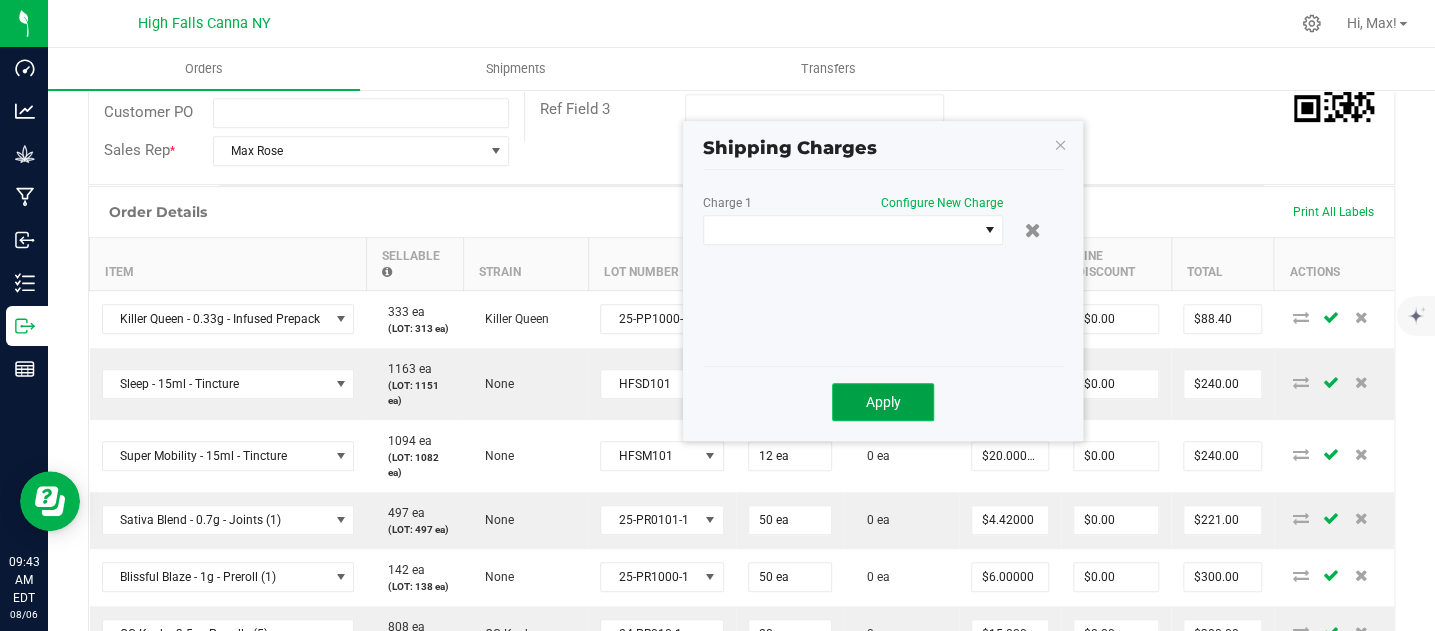 click on "Apply" at bounding box center (883, 402) 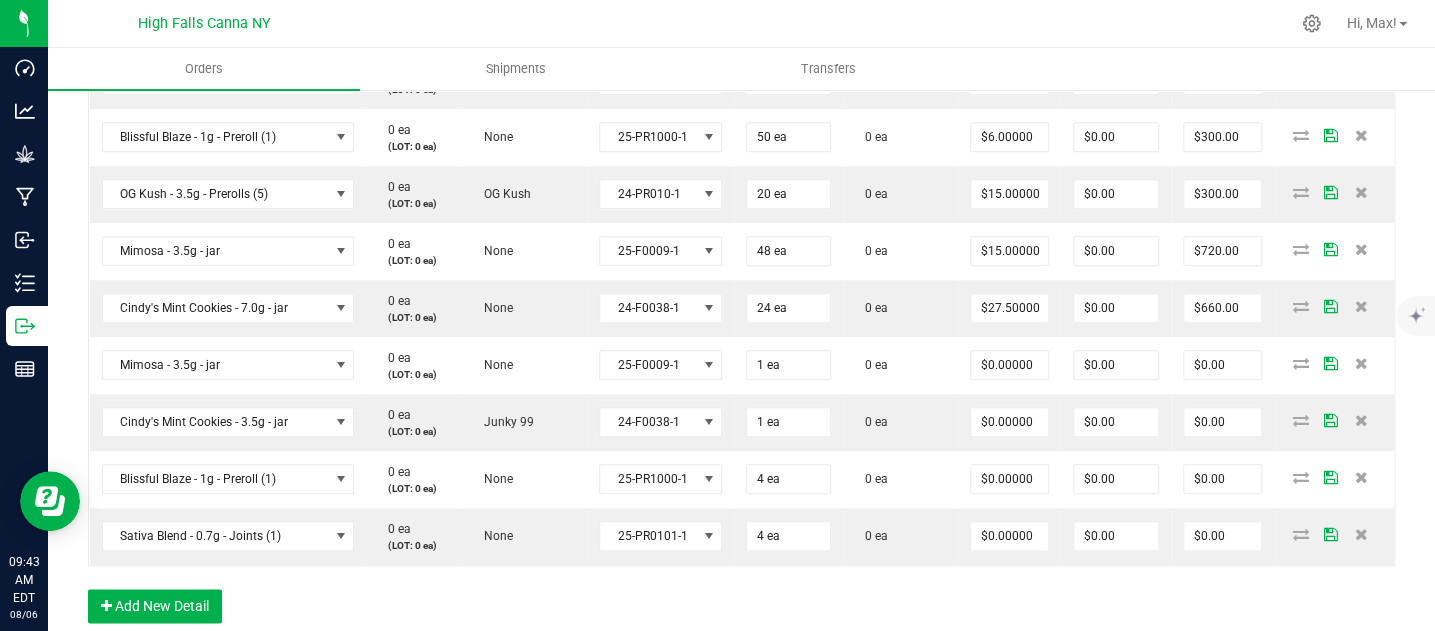 scroll, scrollTop: 964, scrollLeft: 0, axis: vertical 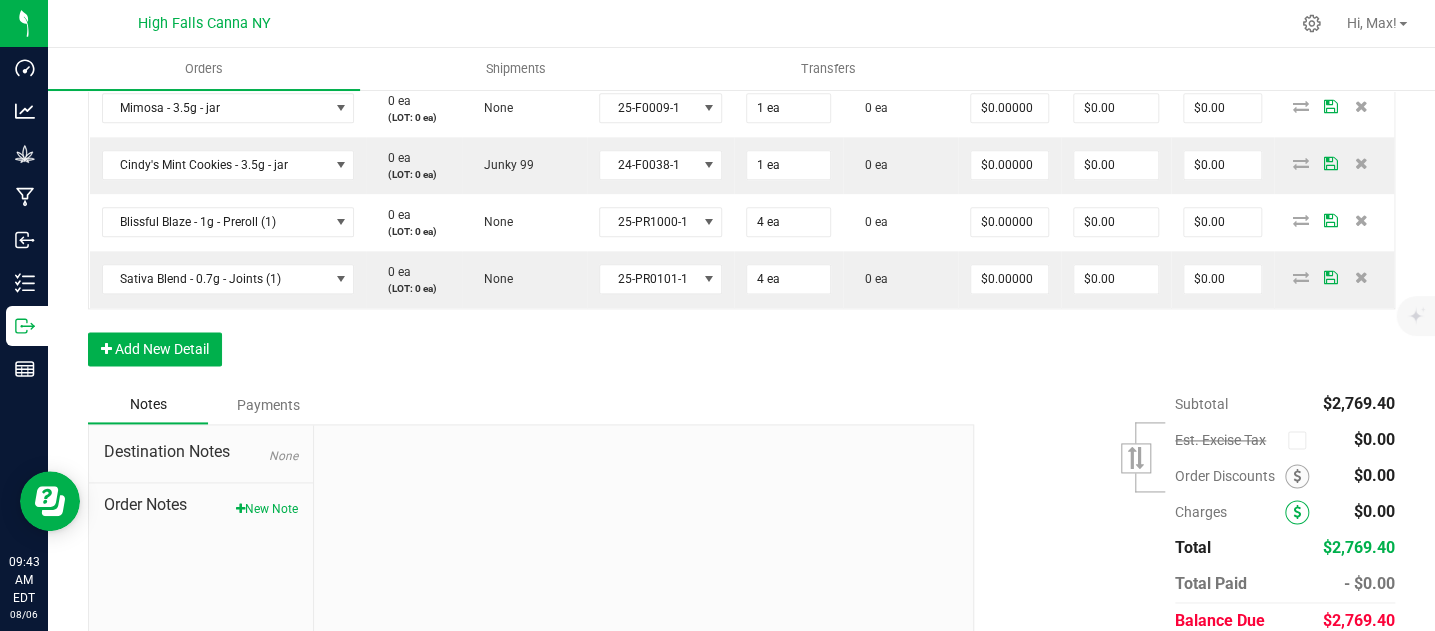 click at bounding box center [1297, 512] 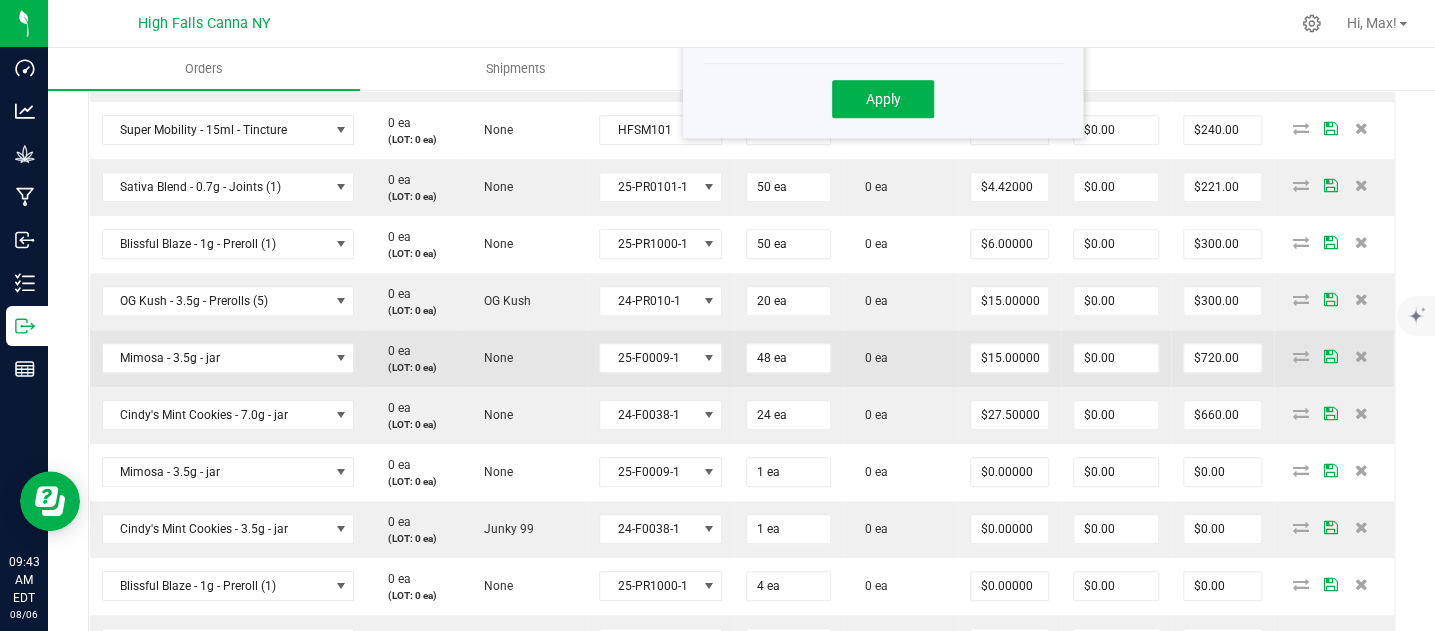 scroll, scrollTop: 267, scrollLeft: 0, axis: vertical 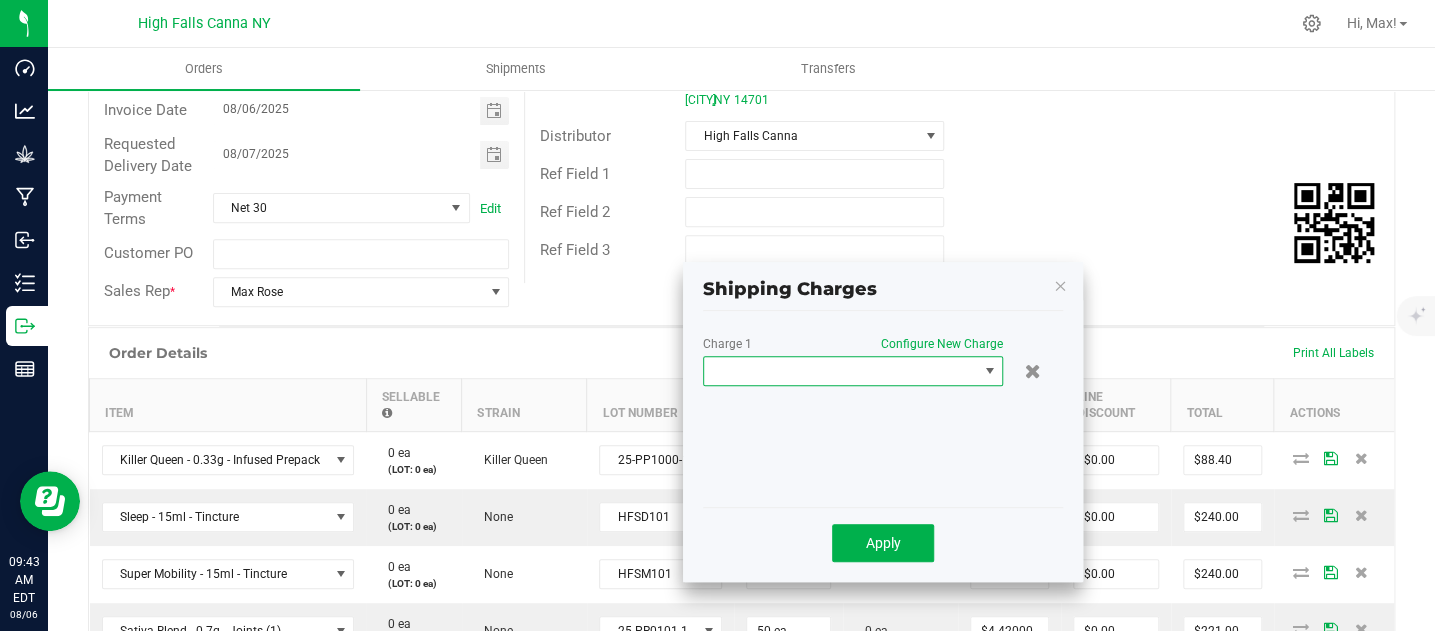 click at bounding box center [840, 371] 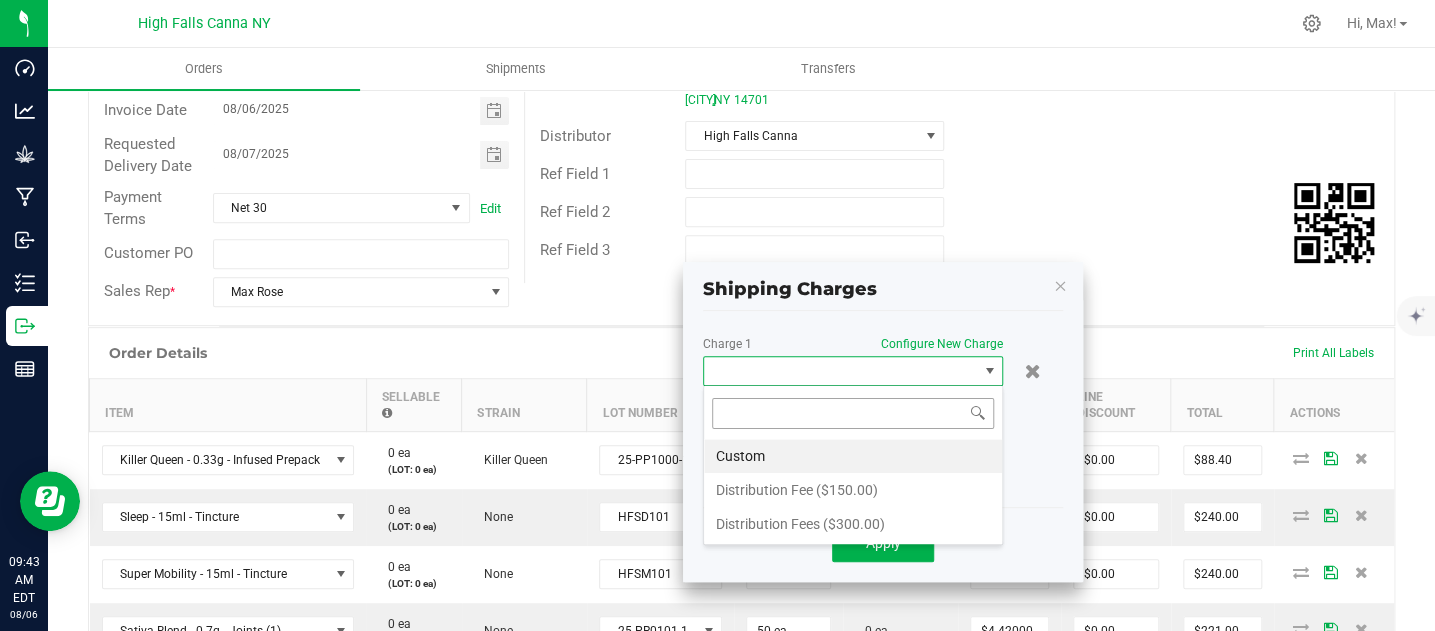 scroll, scrollTop: 99970, scrollLeft: 99699, axis: both 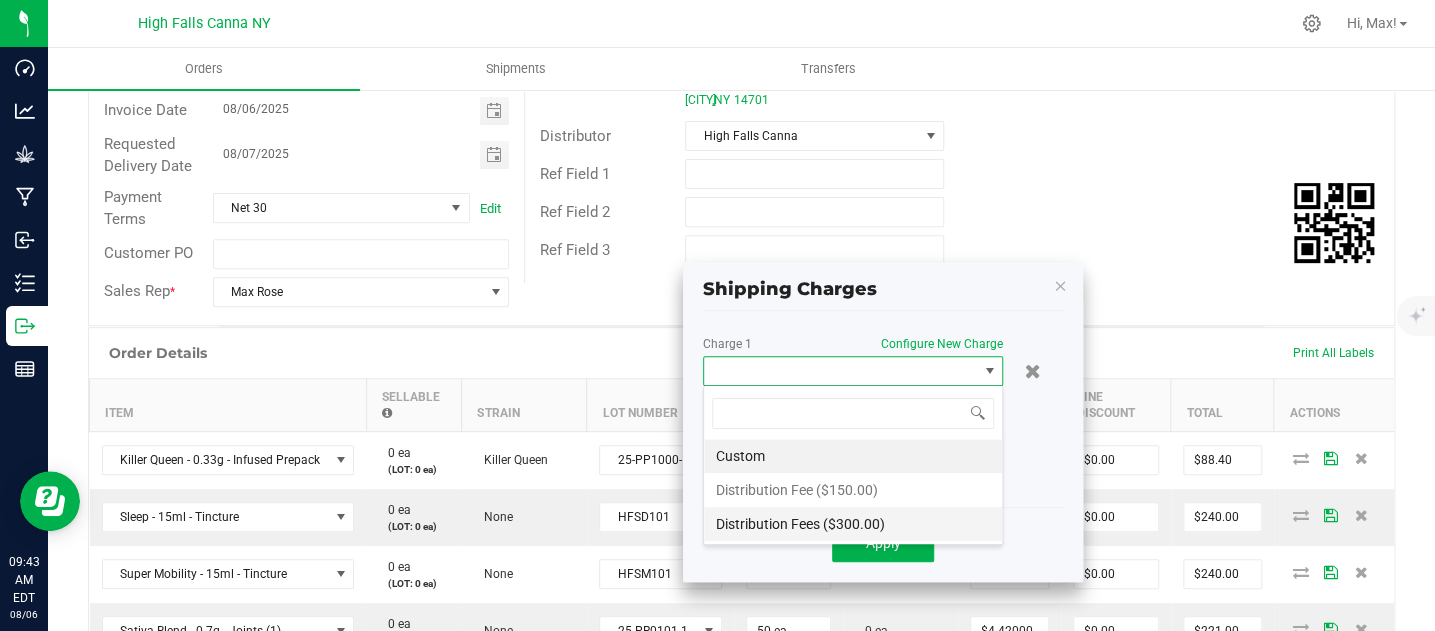 click on "Distribution Fees ($300.00)" at bounding box center (853, 524) 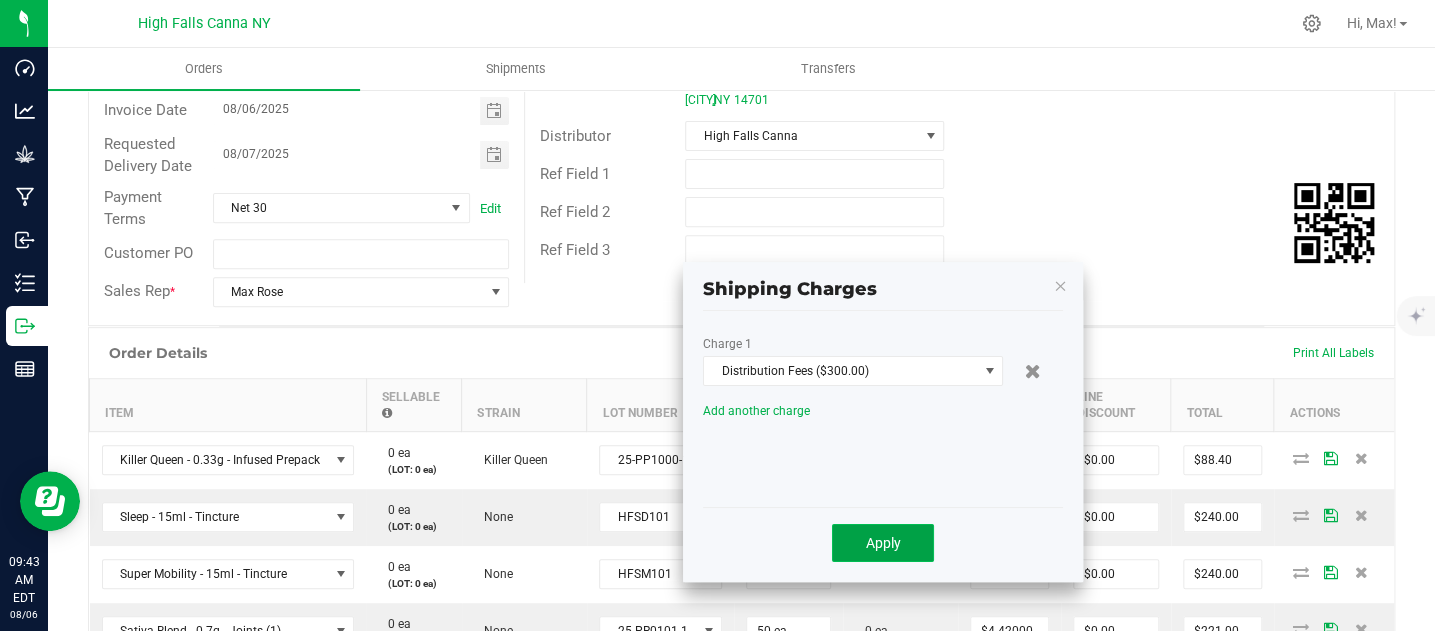 click on "Apply" at bounding box center [883, 543] 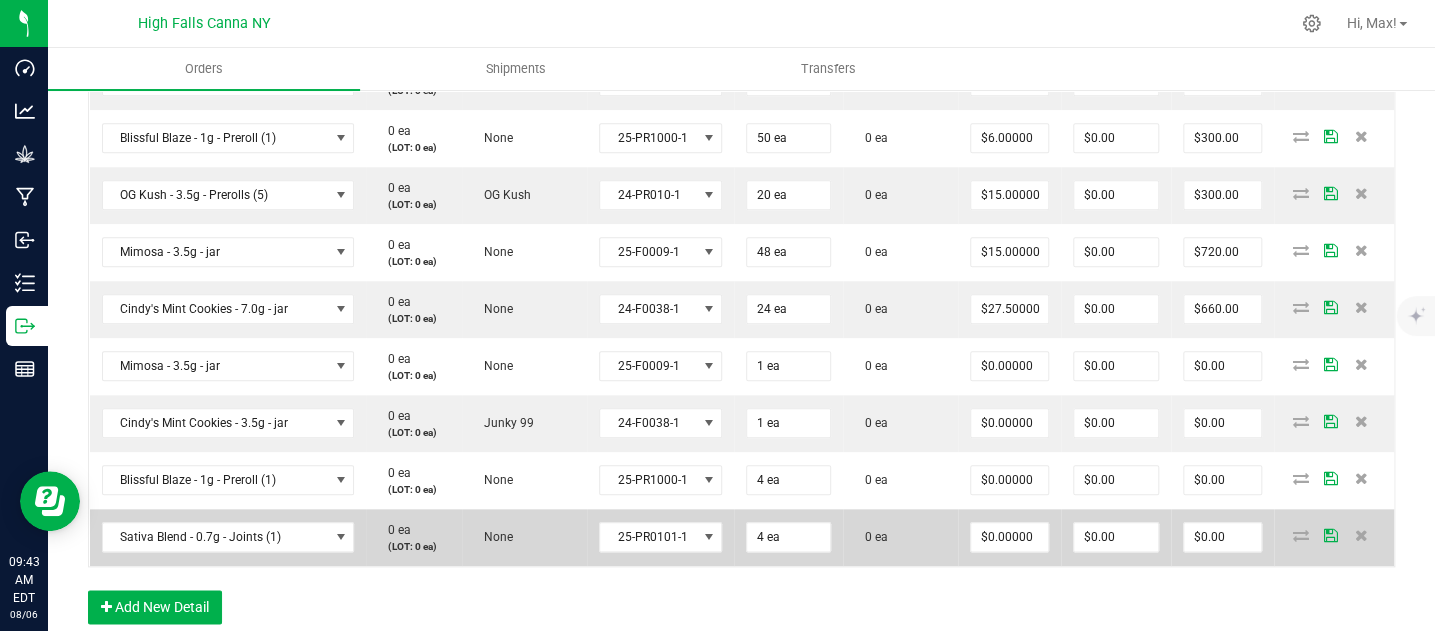 scroll, scrollTop: 933, scrollLeft: 0, axis: vertical 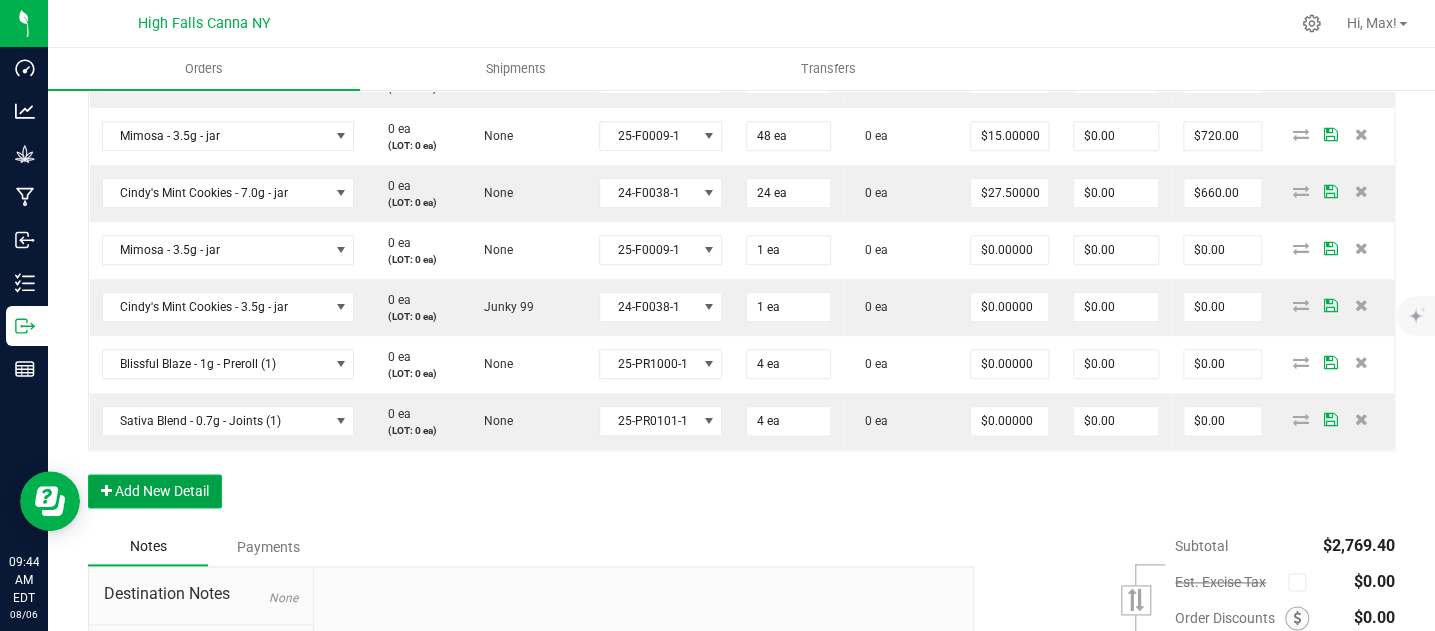 click on "Add New Detail" at bounding box center [155, 491] 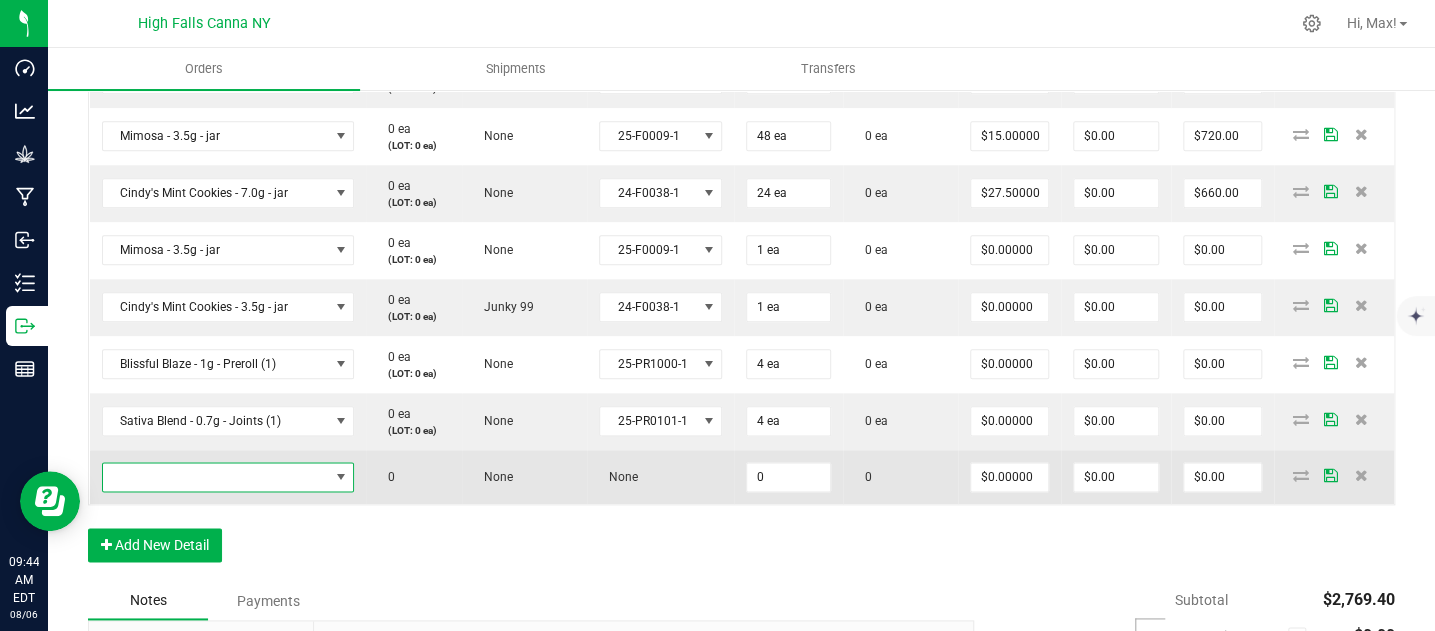click at bounding box center [216, 477] 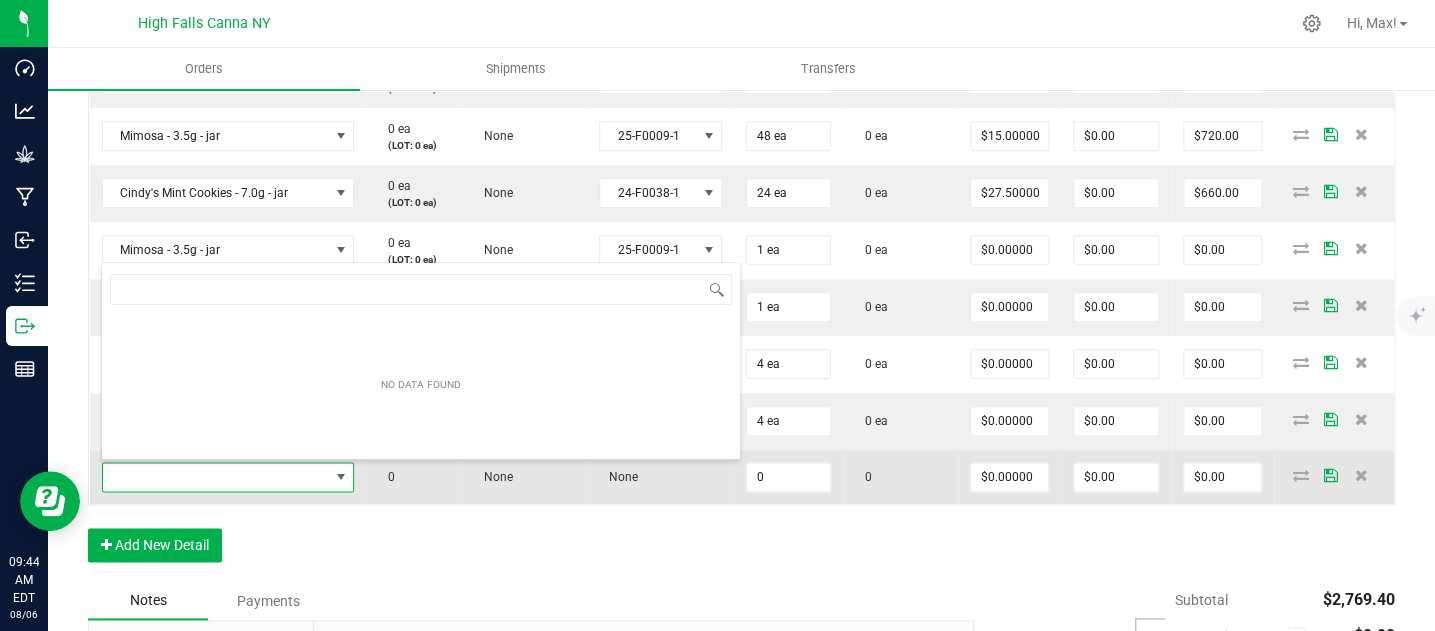 scroll, scrollTop: 99970, scrollLeft: 99748, axis: both 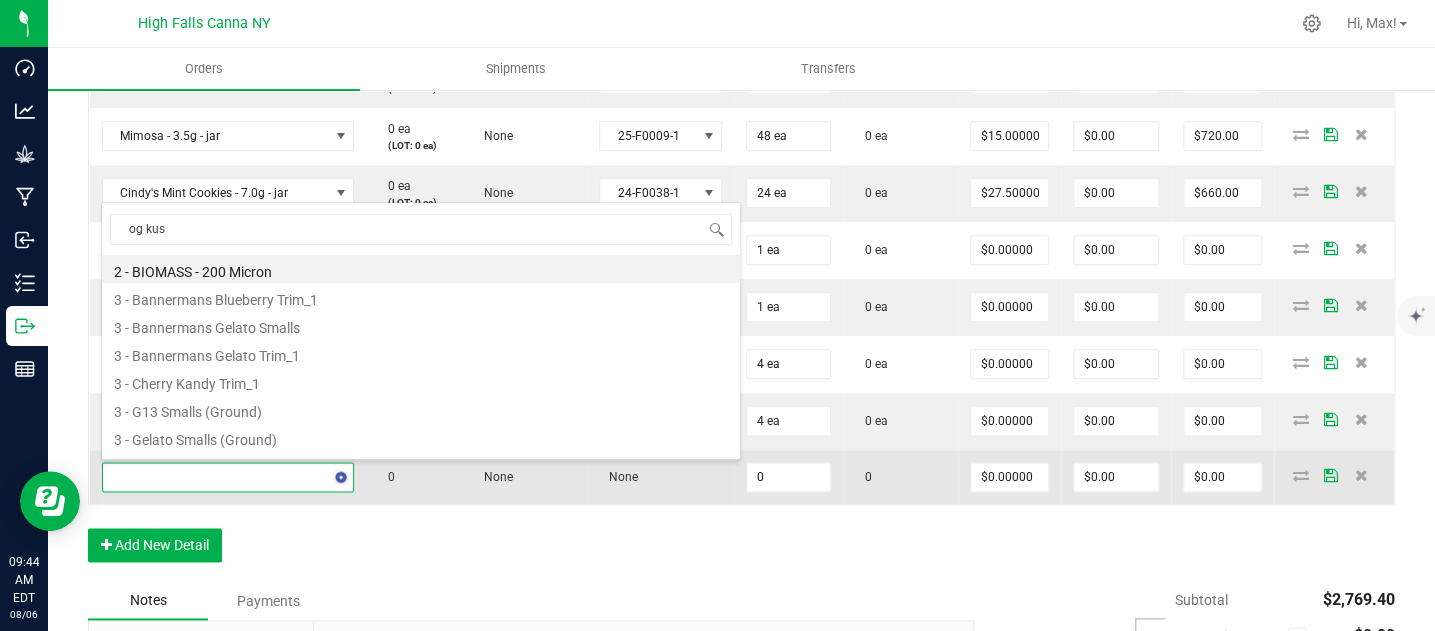 type on "og kush" 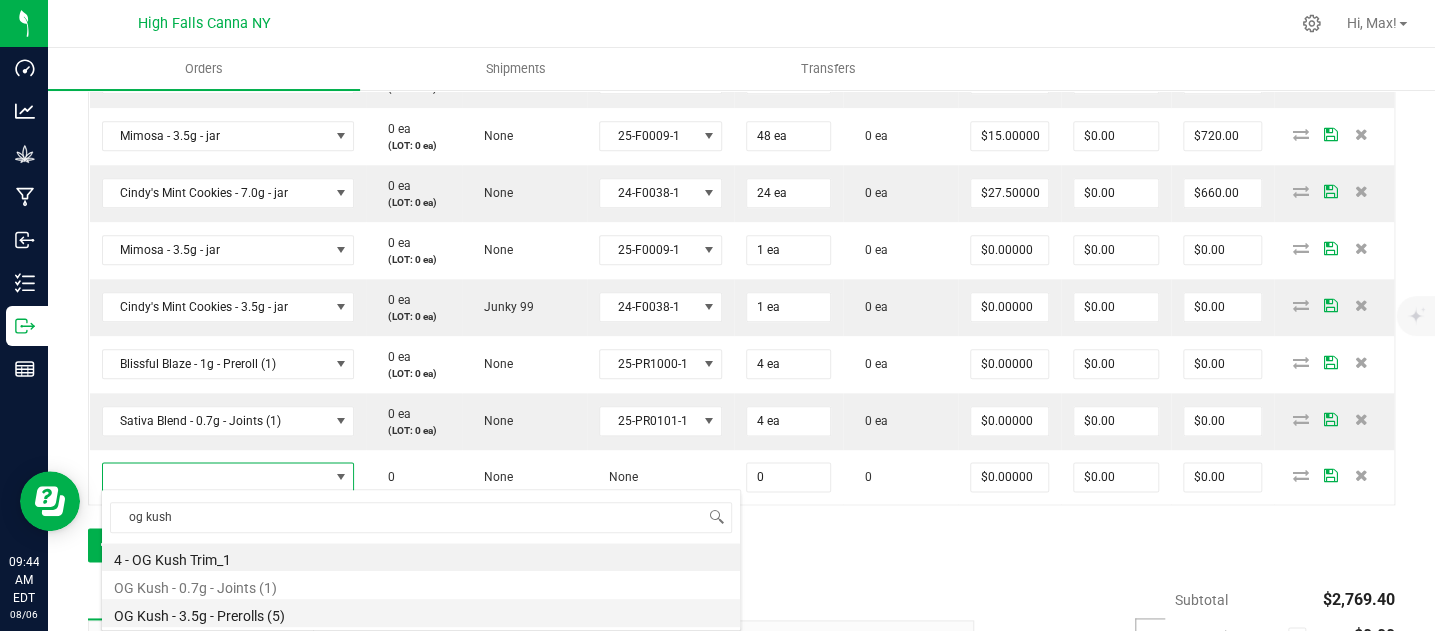 click on "OG Kush - 3.5g - Prerolls (5)" at bounding box center (421, 613) 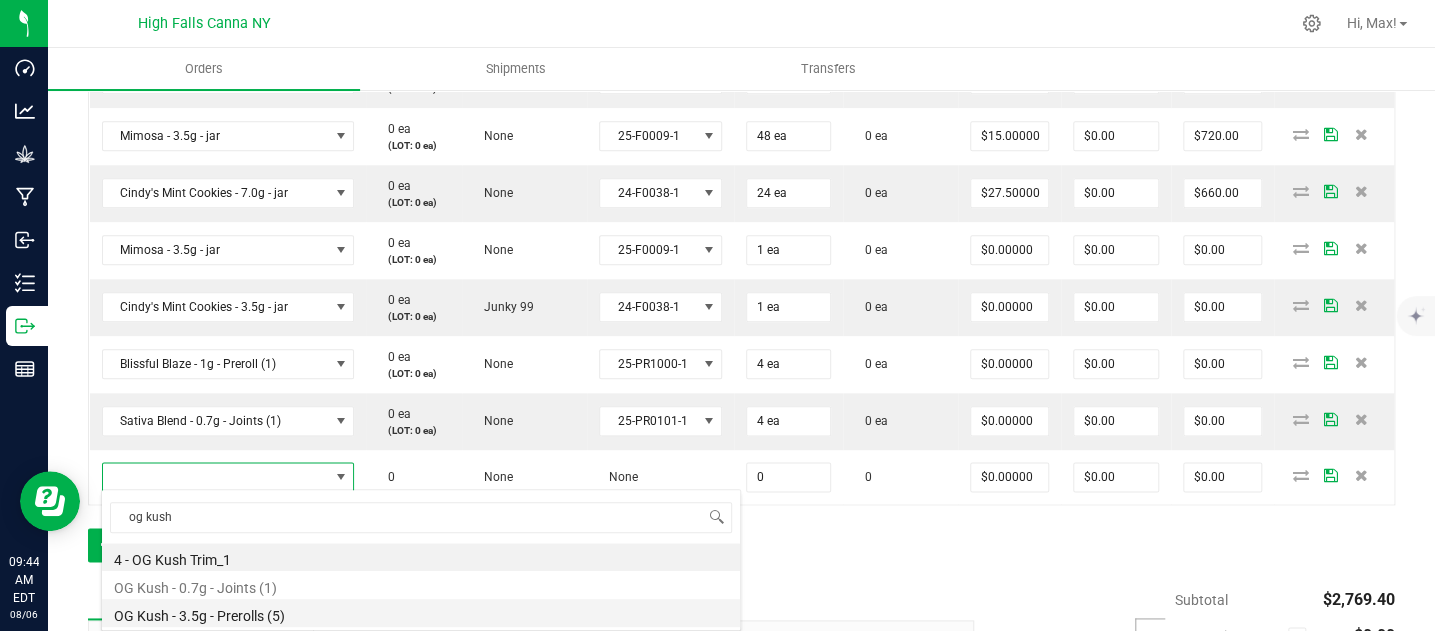 type on "0 ea" 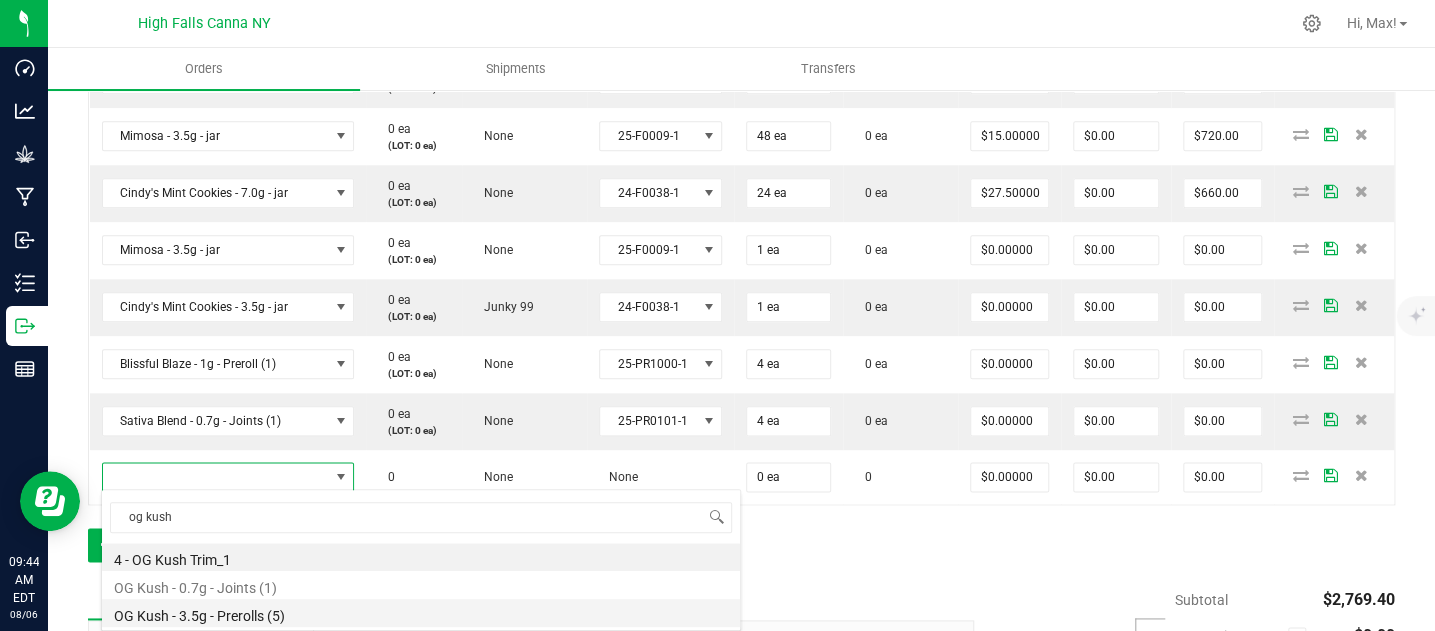 type on "$15.00000" 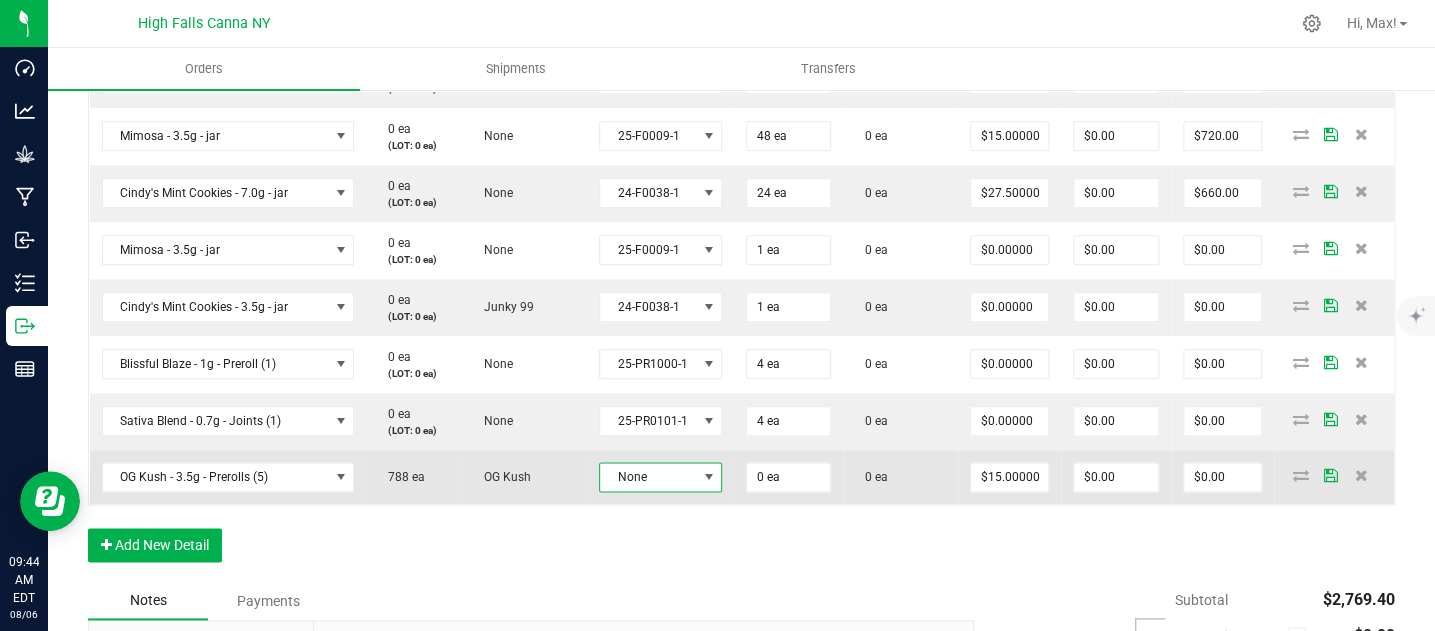 click on "None" at bounding box center [648, 477] 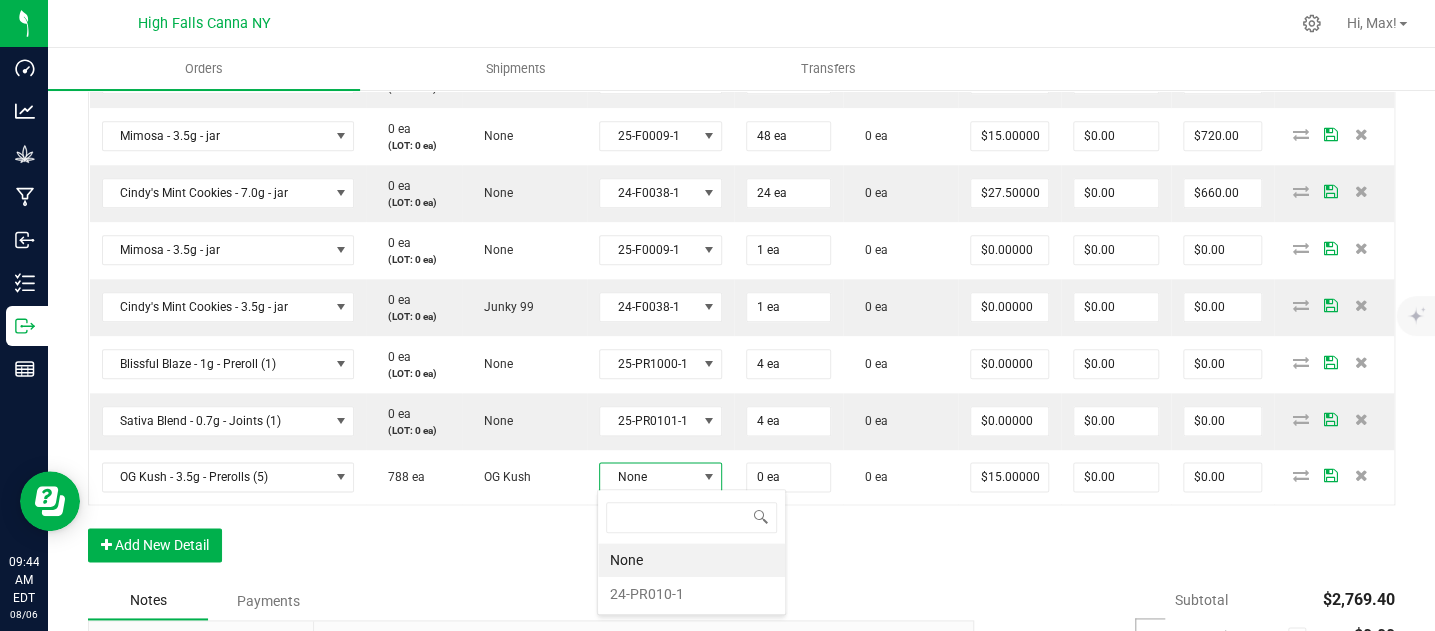 scroll, scrollTop: 99970, scrollLeft: 99879, axis: both 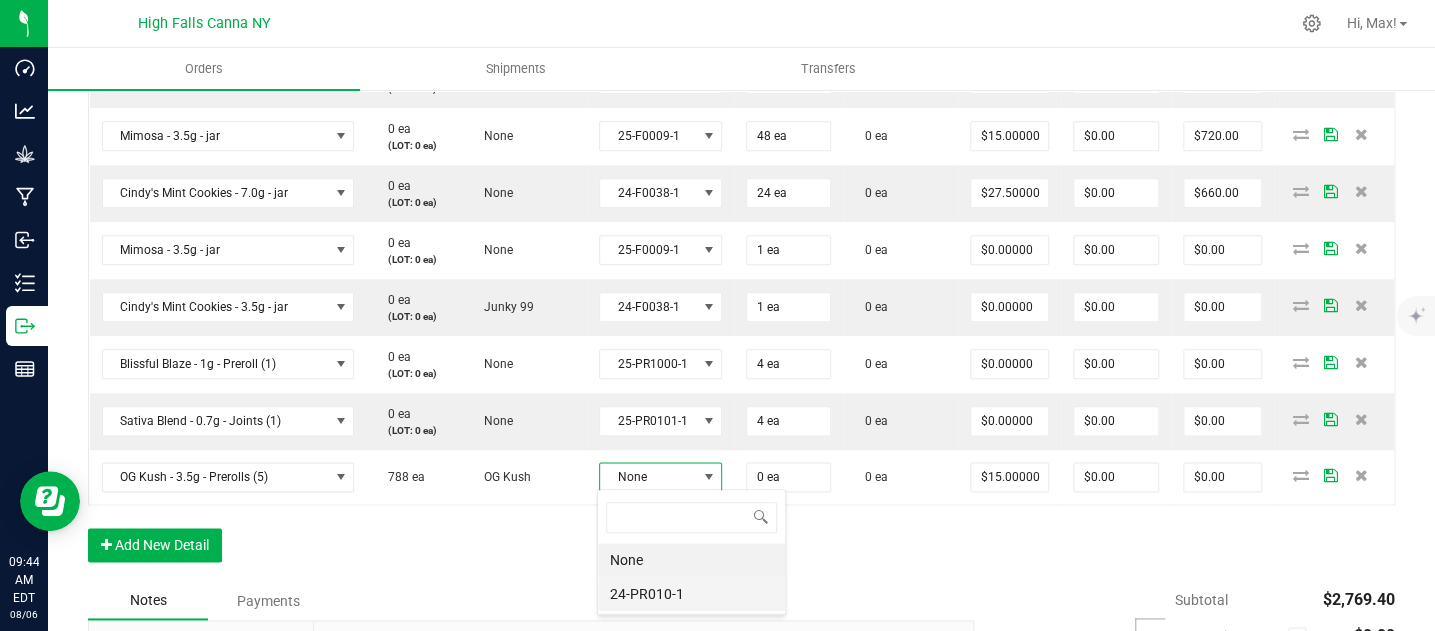 click on "24-PR010-1" at bounding box center [691, 594] 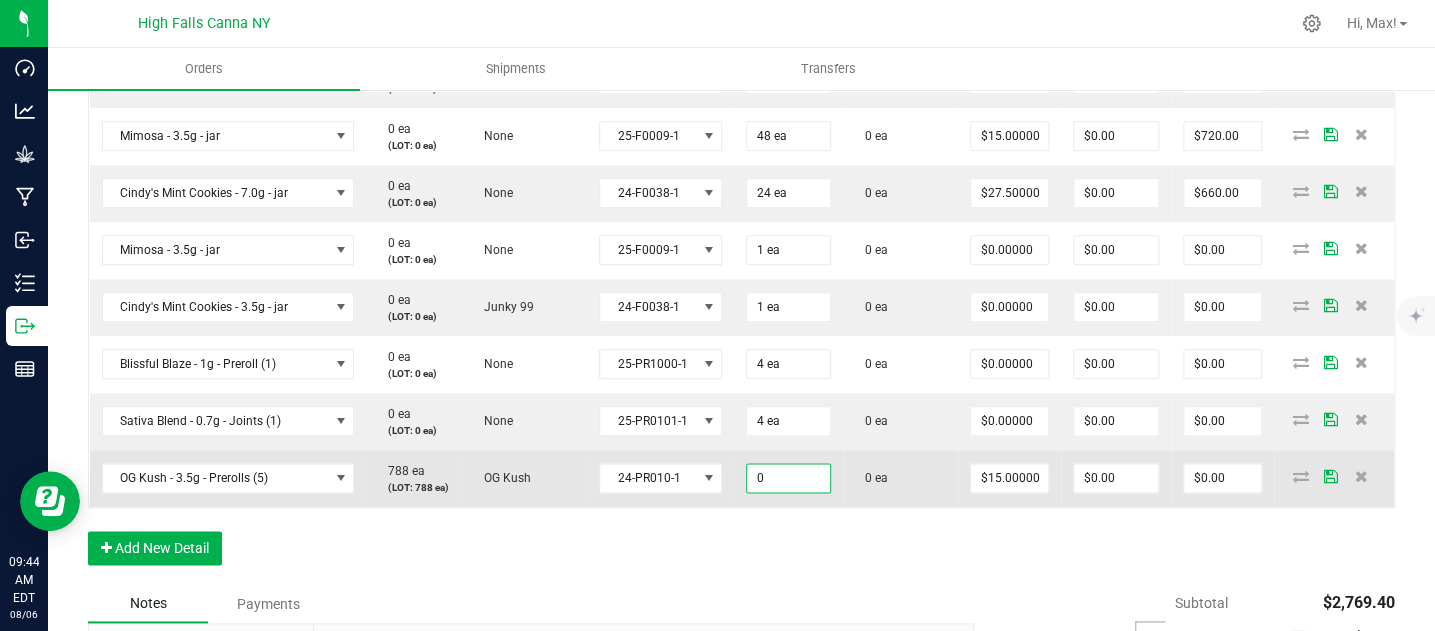 click on "0" at bounding box center (788, 478) 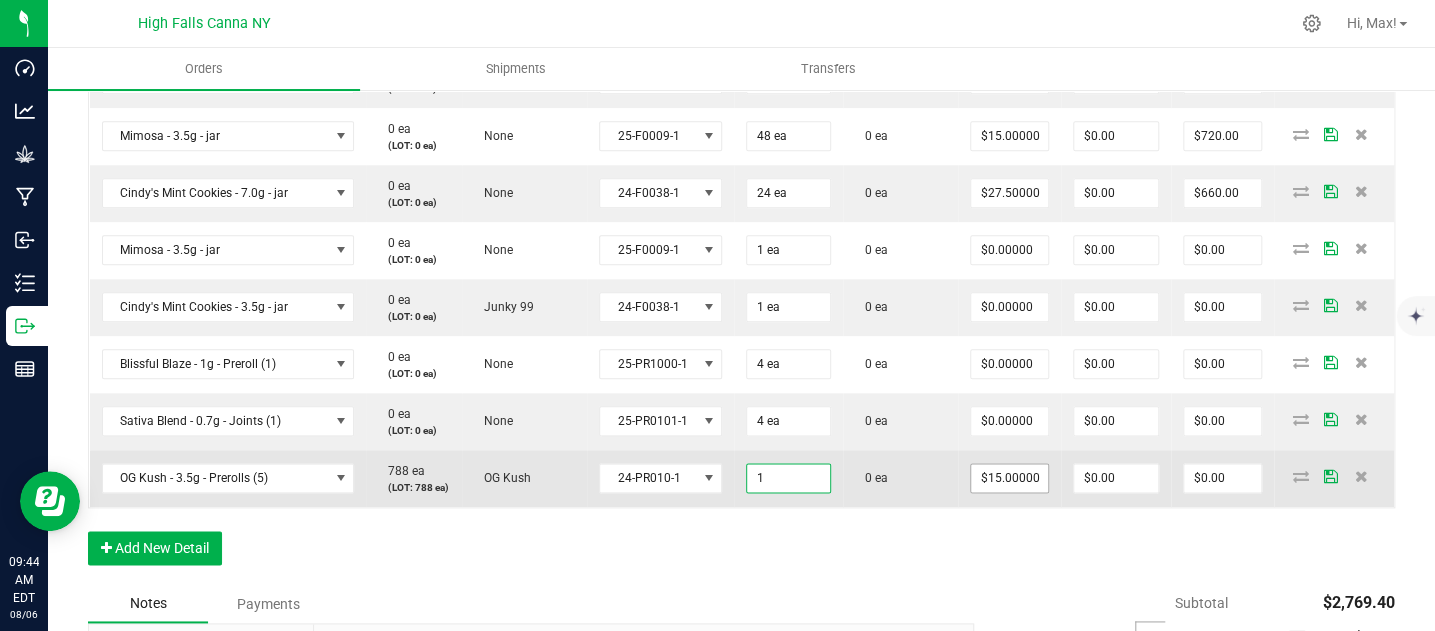 type on "1 ea" 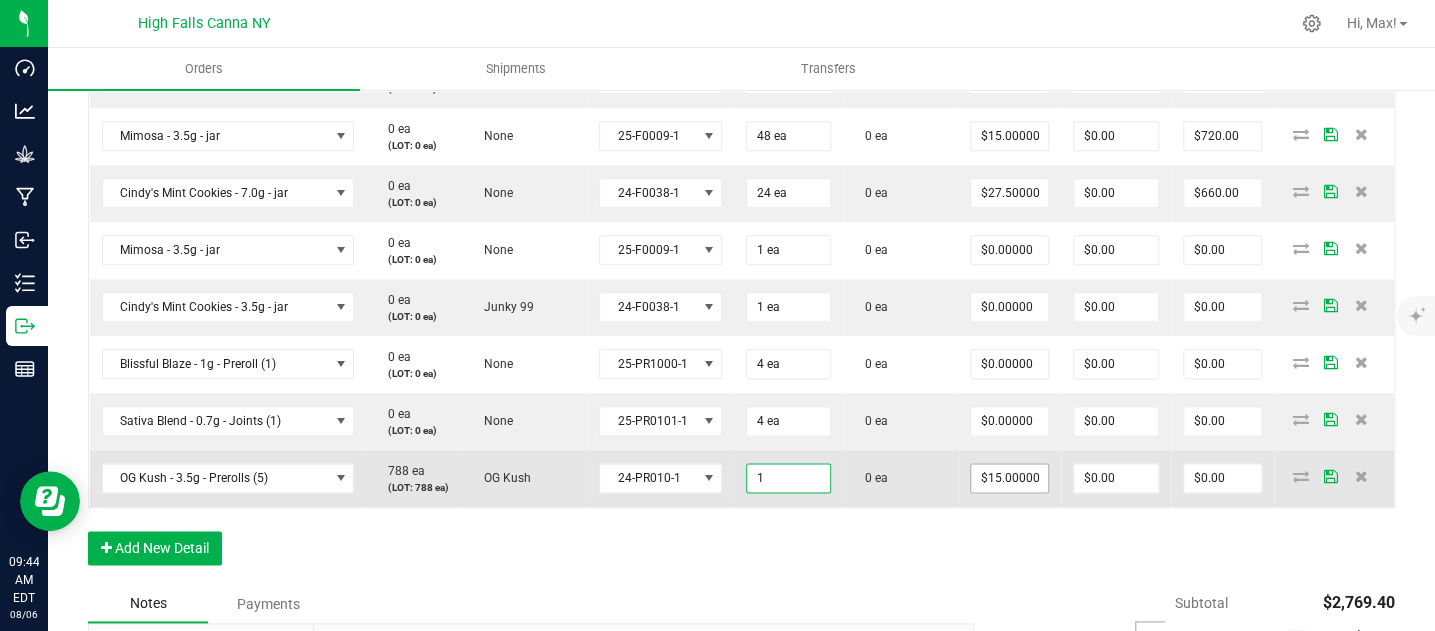 type on "15" 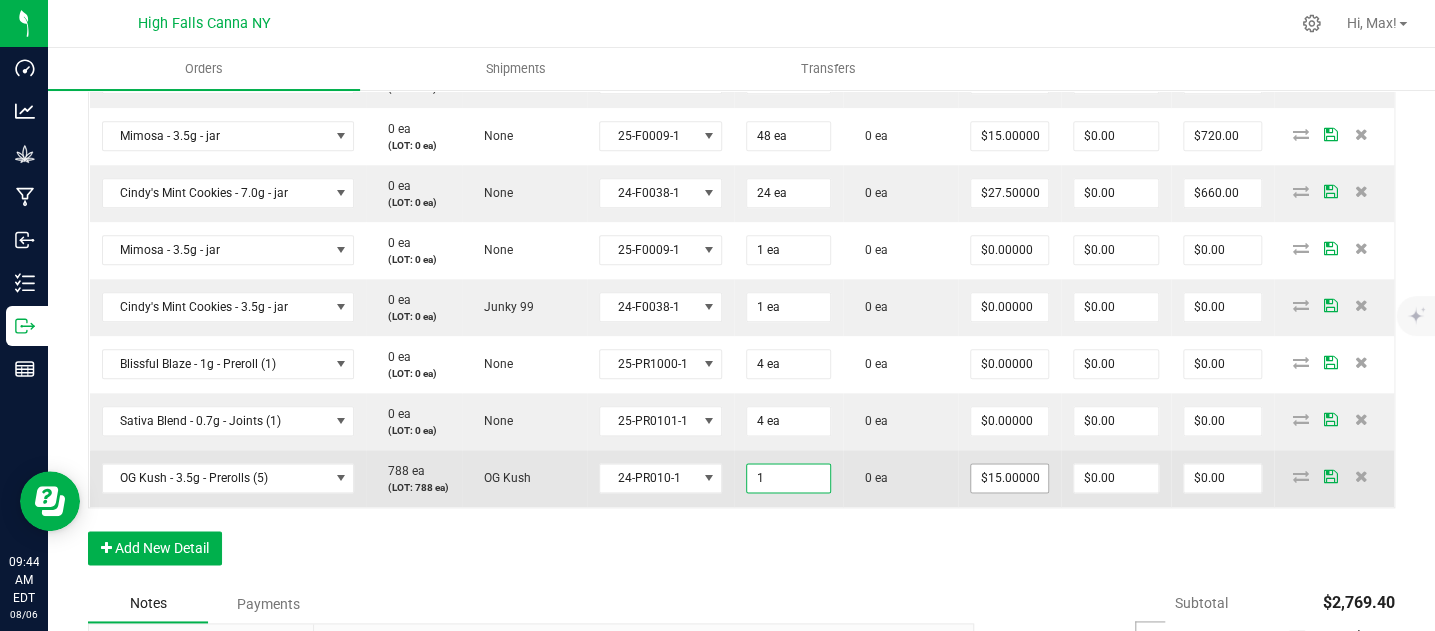 type on "$15.00" 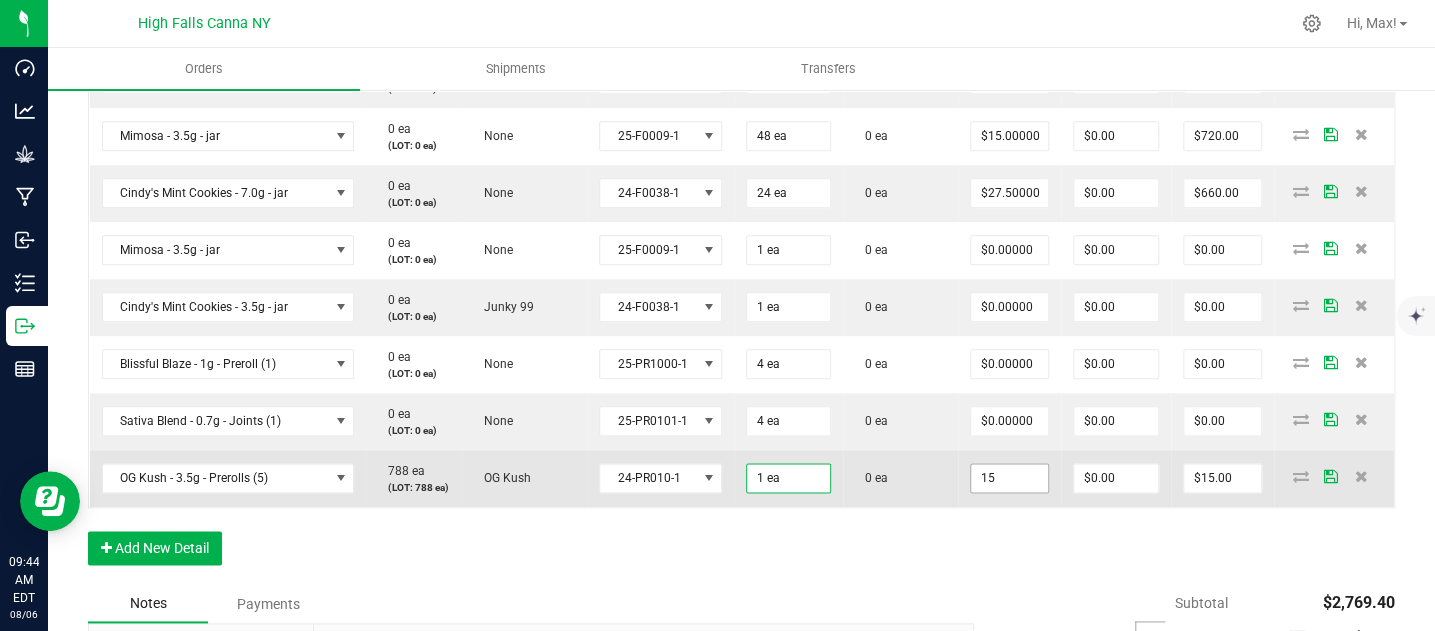 click on "15" at bounding box center [1009, 478] 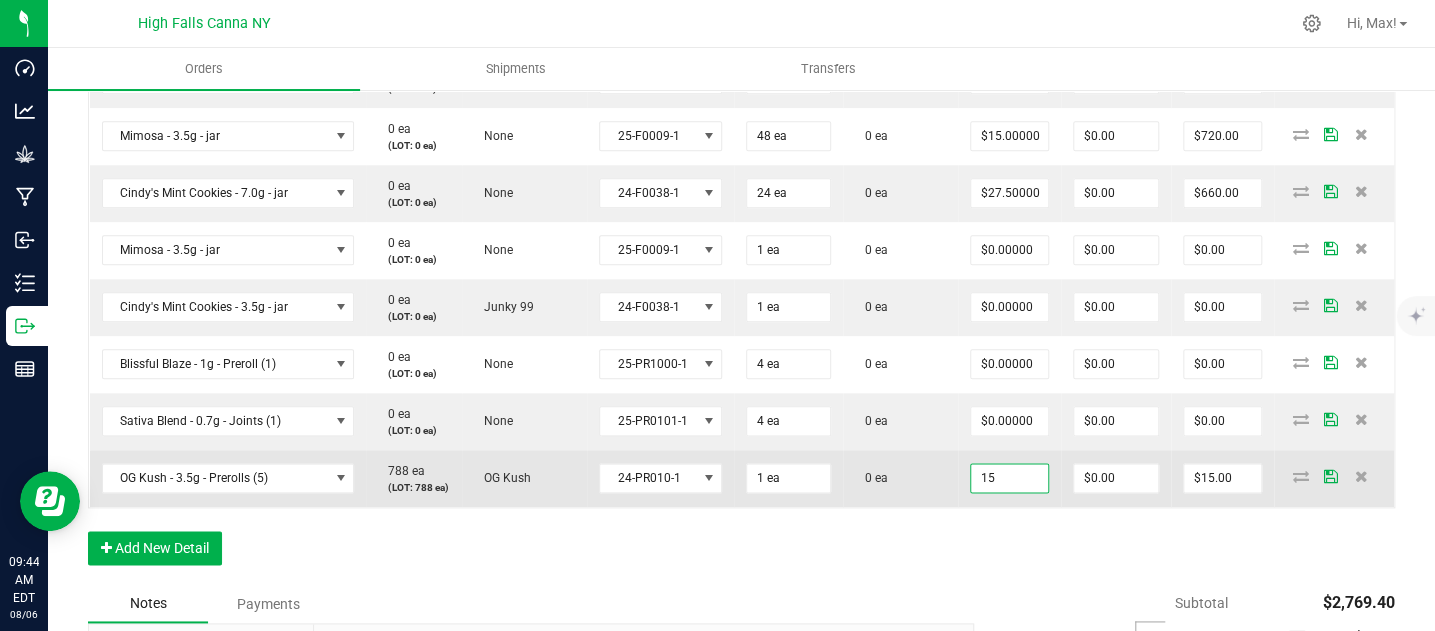 type on "0" 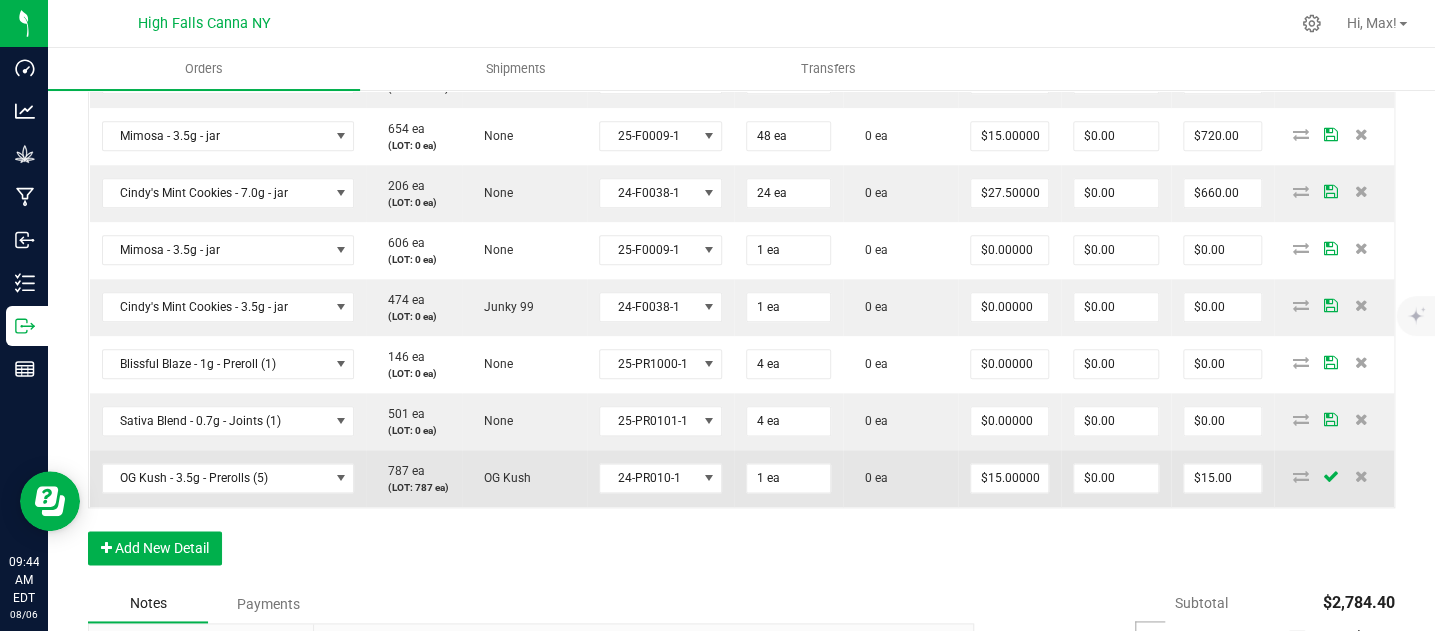 click on "$15.00000" at bounding box center [1009, 478] 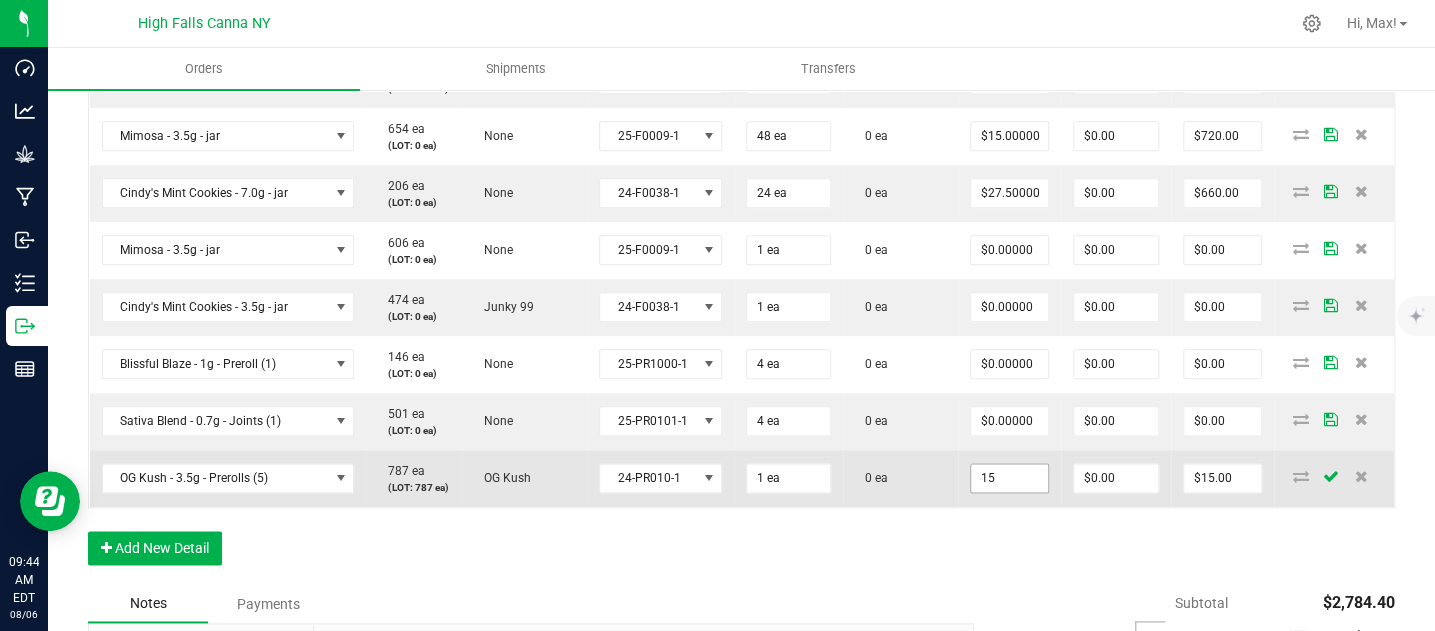click on "15" at bounding box center (1009, 478) 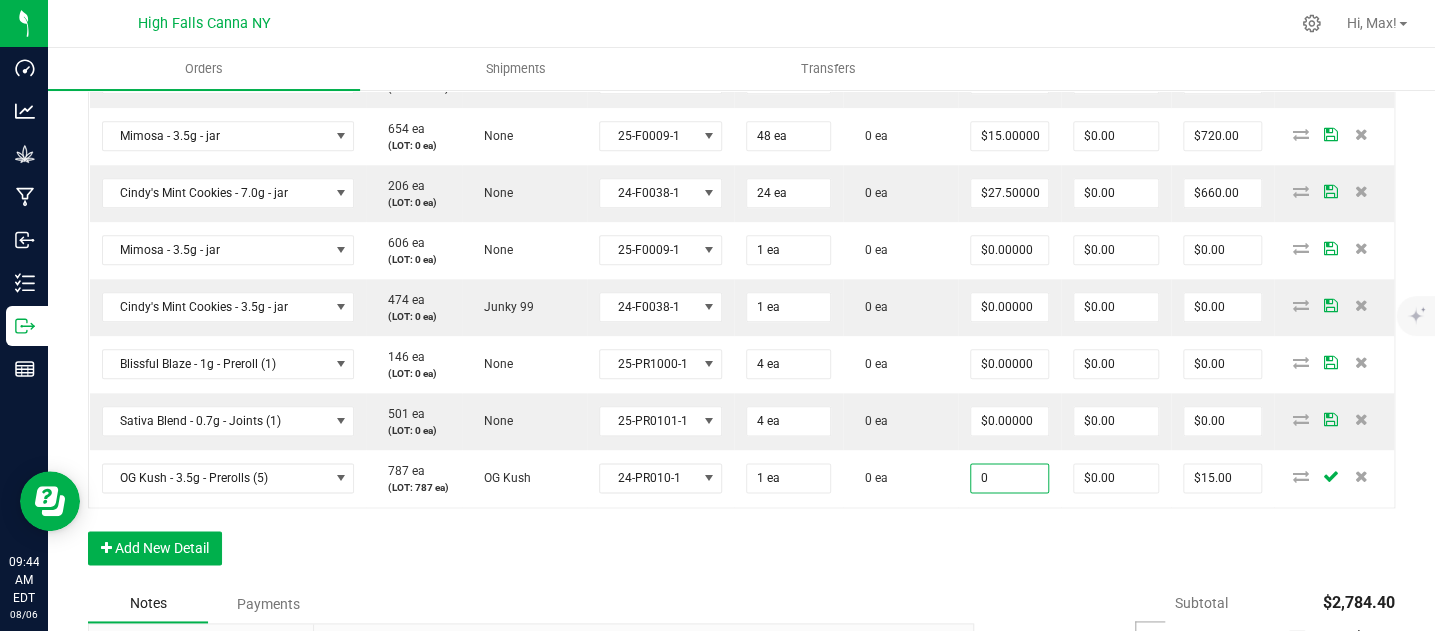 type on "$0.00000" 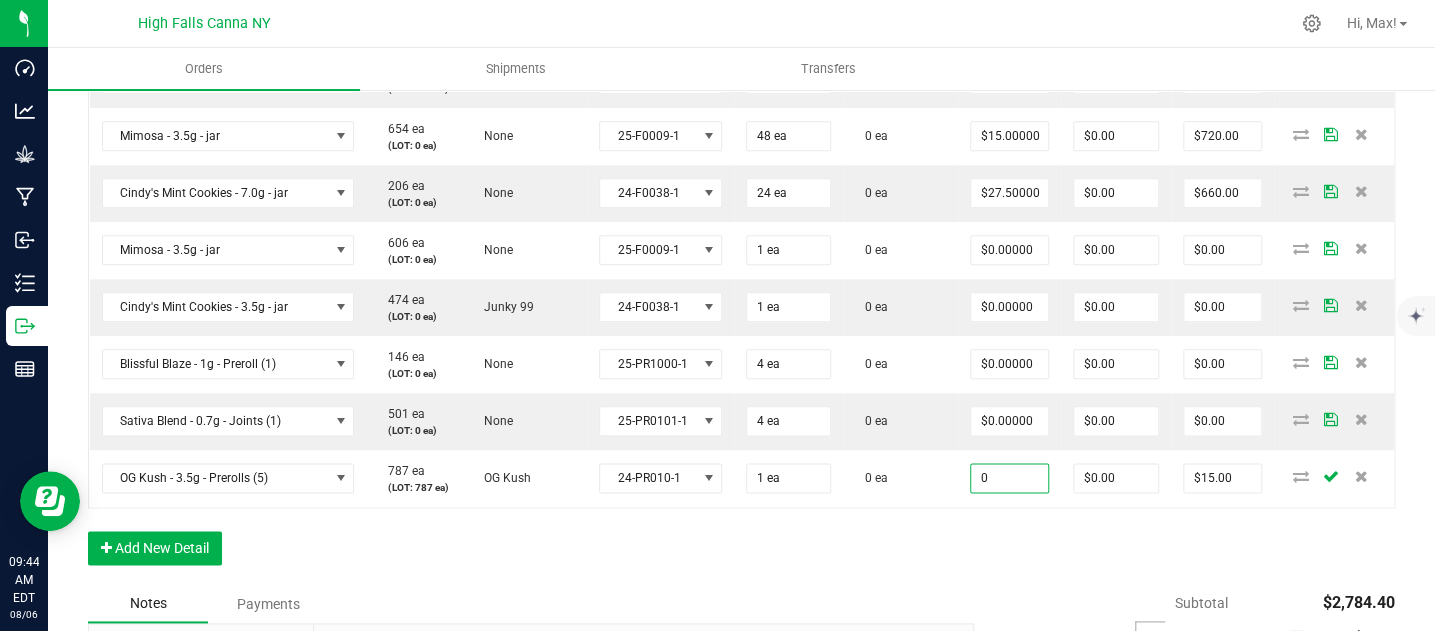 type on "$0.00" 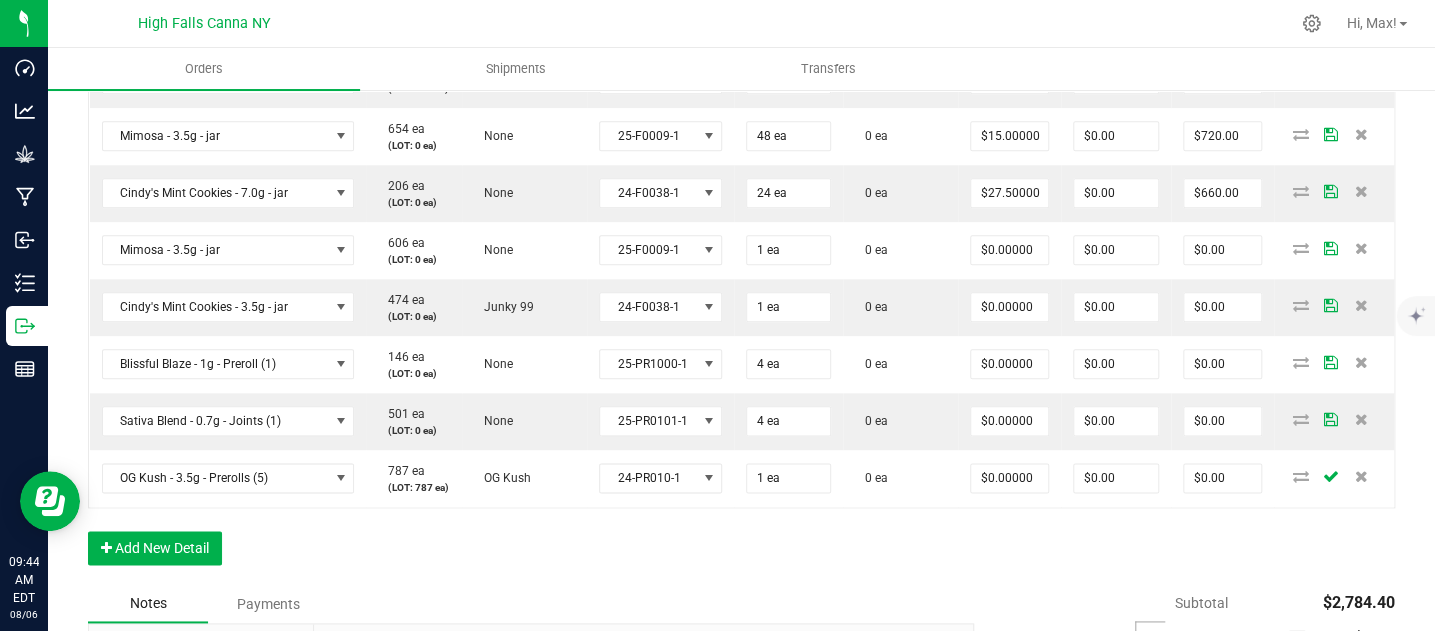 click on "Order Details Print All Labels Item  Sellable  Strain  Lot Number  Qty Ordered Qty Allocated Unit Price Line Discount Total Actions Killer Queen - 0.33g - Infused Prepack  333 ea   (LOT: 0 ea)   Killer Queen  25-PP1000-1 20 ea  0 ea  $4.42000 $0.00 $88.40 Sleep - 15ml - Tincture  1163 ea   (LOT: 0 ea)   None  HFSD101 12 ea  0 ea  $20.00000 $0.00 $240.00 Super Mobility - 15ml - Tincture  1094 ea   (LOT: 0 ea)   None  HFSM101 12 ea  0 ea  $20.00000 $0.00 $240.00 Sativa Blend - 0.7g - Joints (1)  551 ea   (LOT: 0 ea)   None  25-PR0101-1 50 ea  0 ea  $4.42000 $0.00 $221.00 Blissful Blaze - 1g - Preroll (1)  142 ea   (LOT: 0 ea)   None  25-PR1000-1 50 ea  0 ea  $6.00000 $0.00 $300.00 OG Kush - 3.5g - Prerolls (5)  787 ea   (LOT: 787 ea)   OG Kush  24-PR010-1 20 ea  0 ea  $15.00000 $0.00 $300.00 Mimosa - 3.5g - jar  654 ea   (LOT: 0 ea)   None  25-F0009-1 48 ea  0 ea  $15.00000 $0.00 $720.00 Cindy's Mint Cookies - 7.0g - jar  206 ea   (LOT: 0 ea)   None  24-F0038-1 24 ea  0" at bounding box center (741, 123) 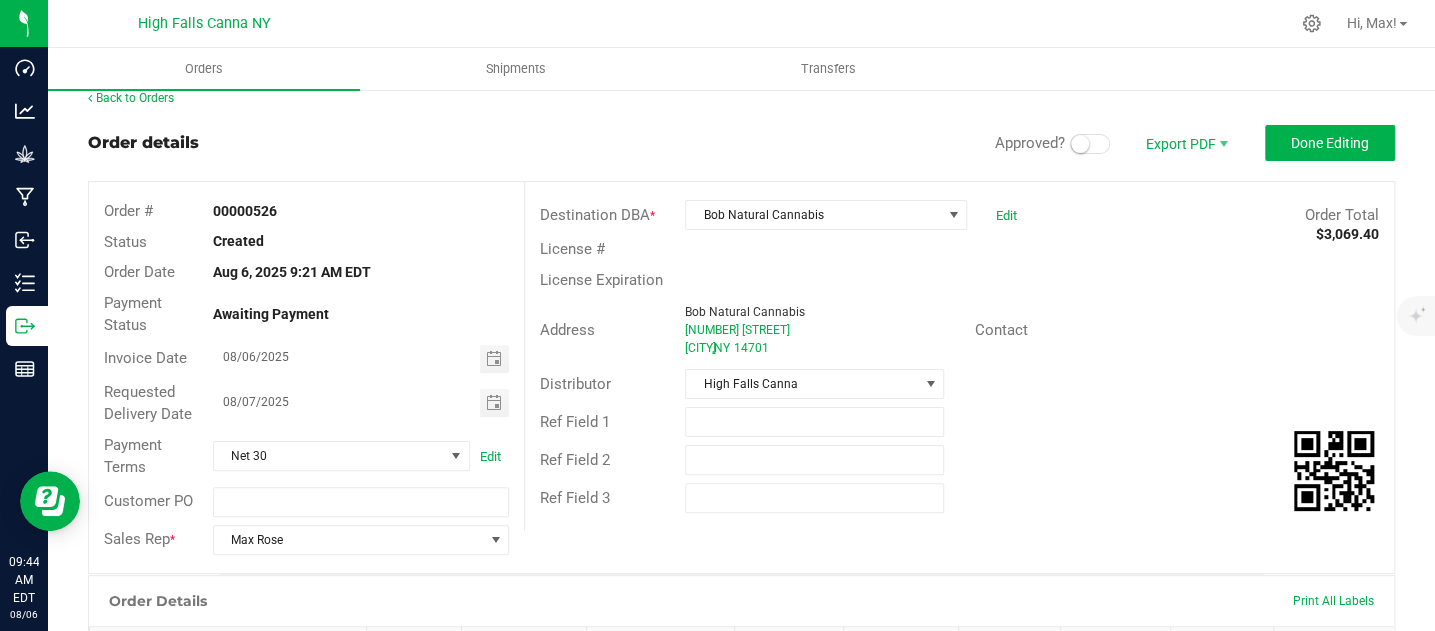 scroll, scrollTop: 0, scrollLeft: 0, axis: both 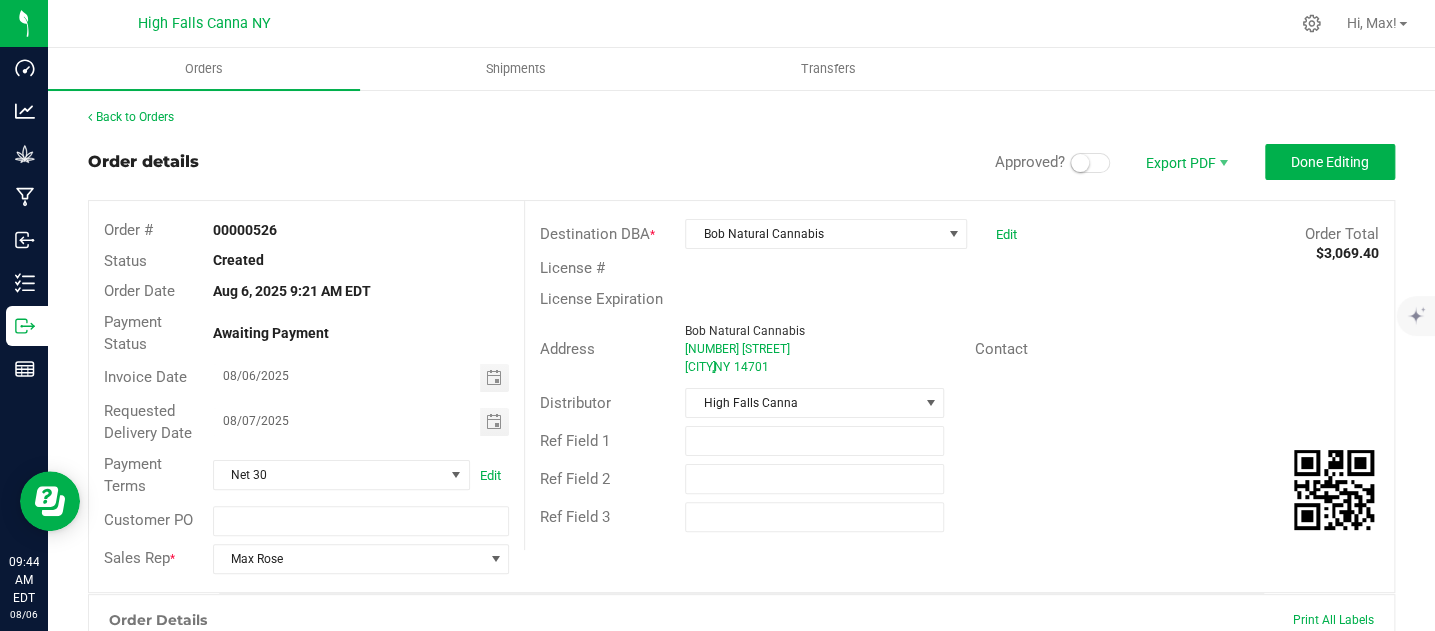 click at bounding box center (1090, 163) 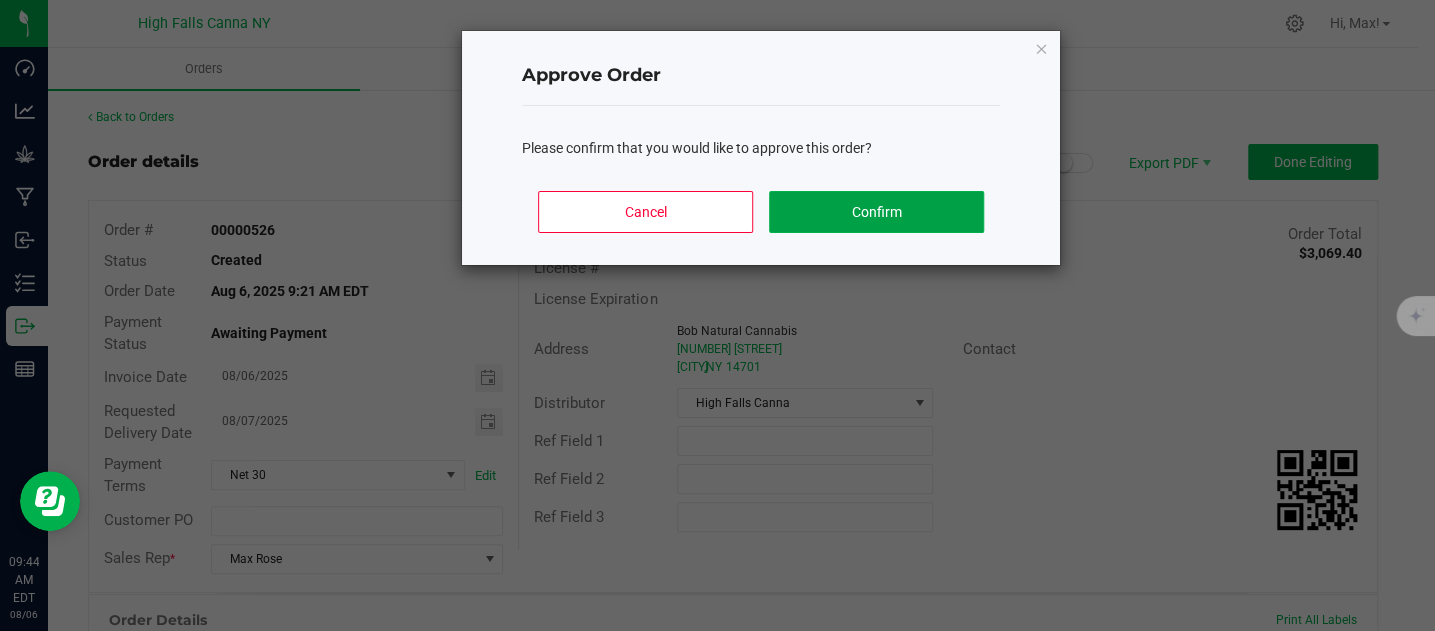 click on "Confirm" 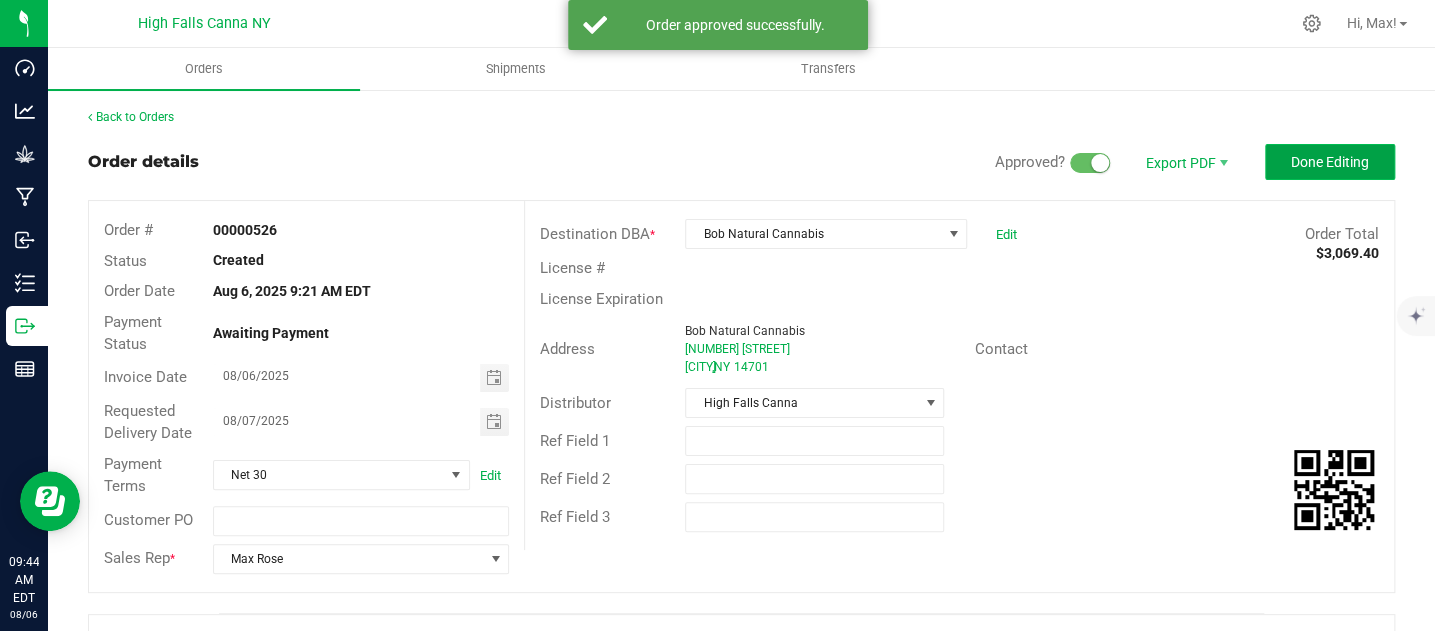 click on "Done Editing" at bounding box center [1330, 162] 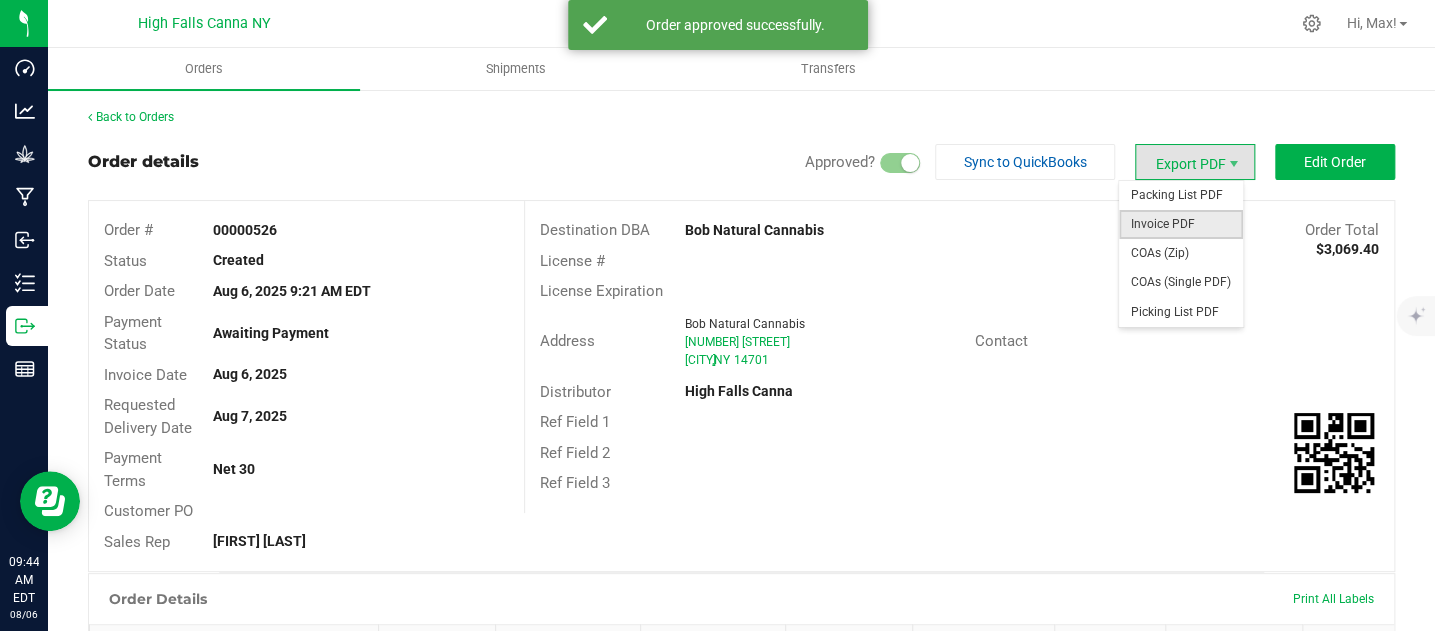 click on "Invoice PDF" at bounding box center [1181, 224] 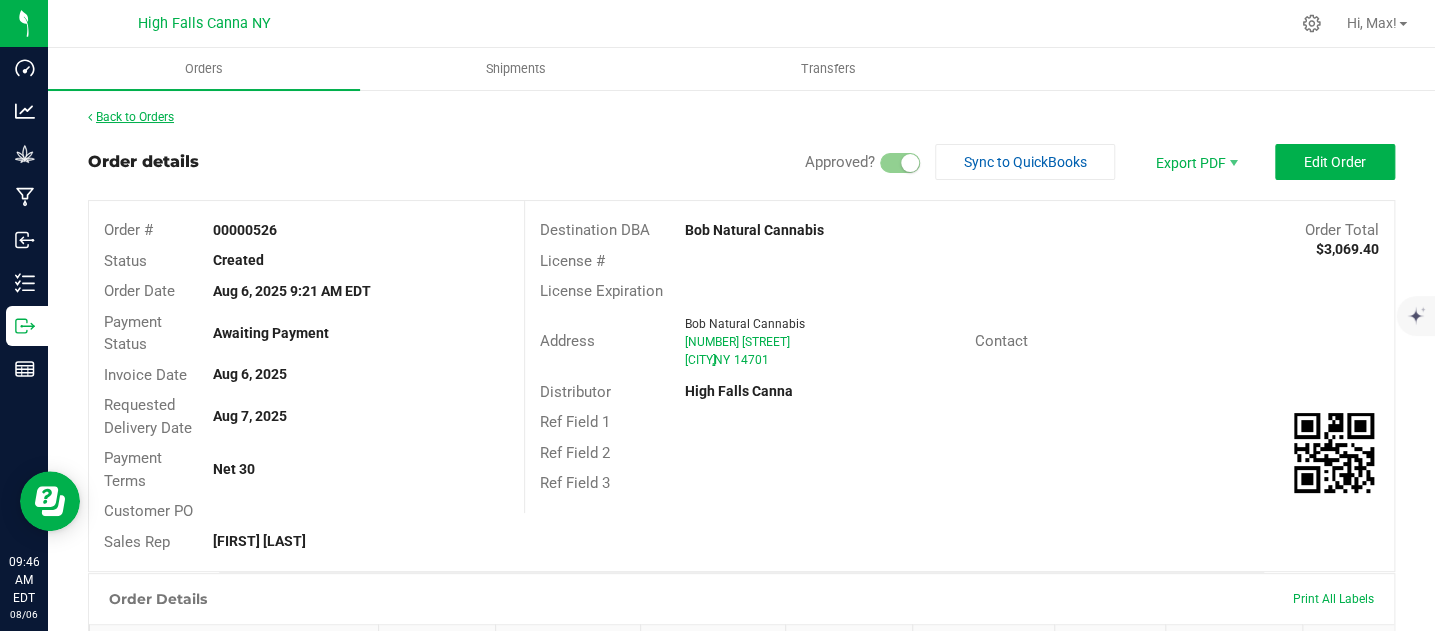 click on "Back to Orders" at bounding box center (131, 117) 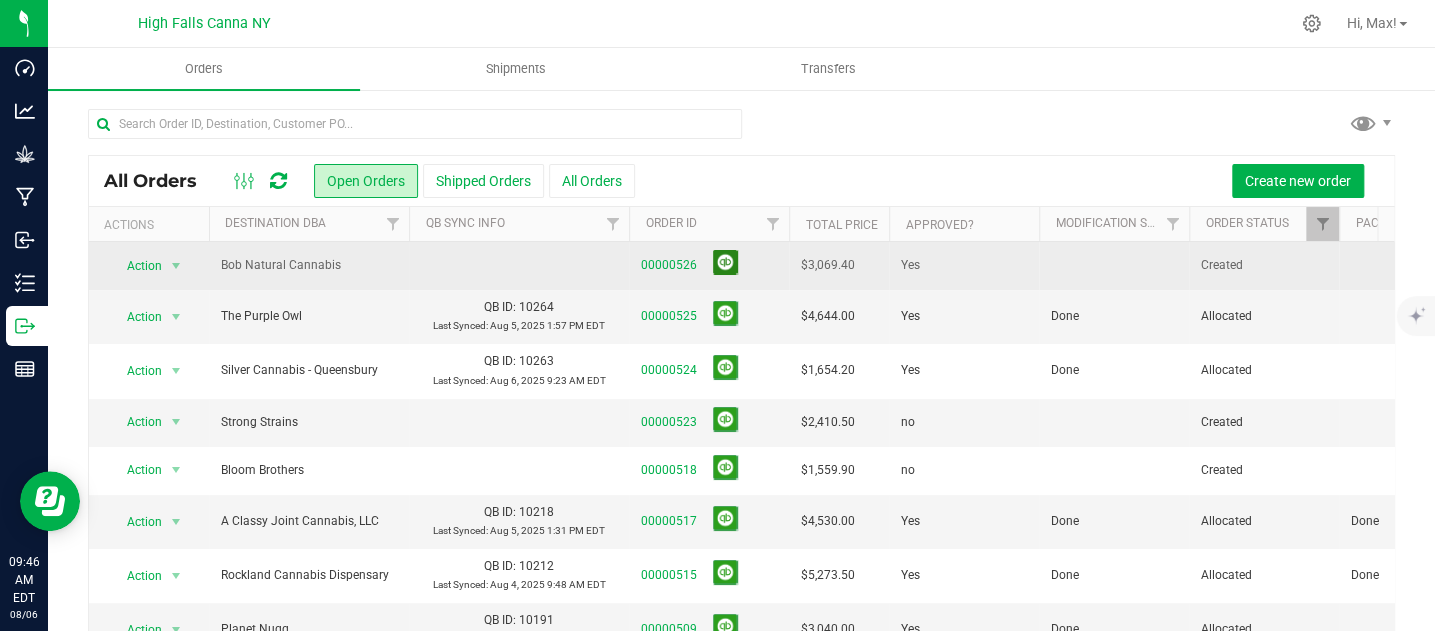 click at bounding box center [725, 262] 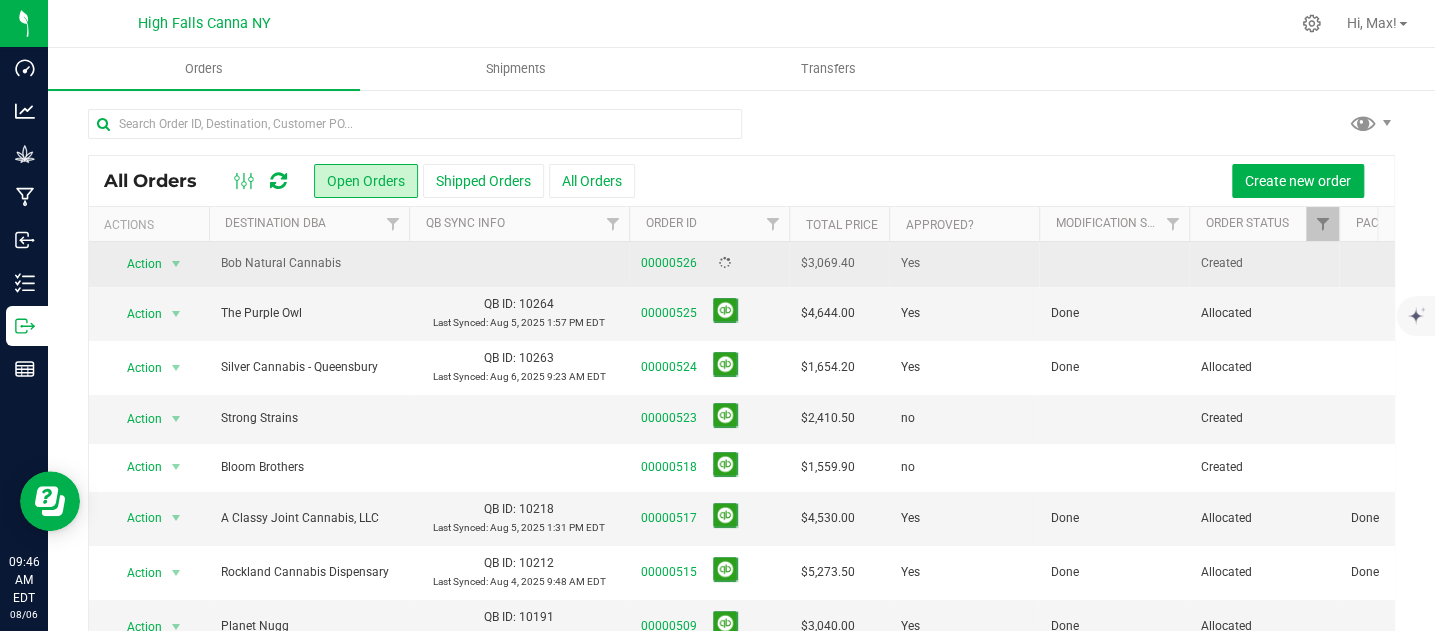 click at bounding box center [1114, 264] 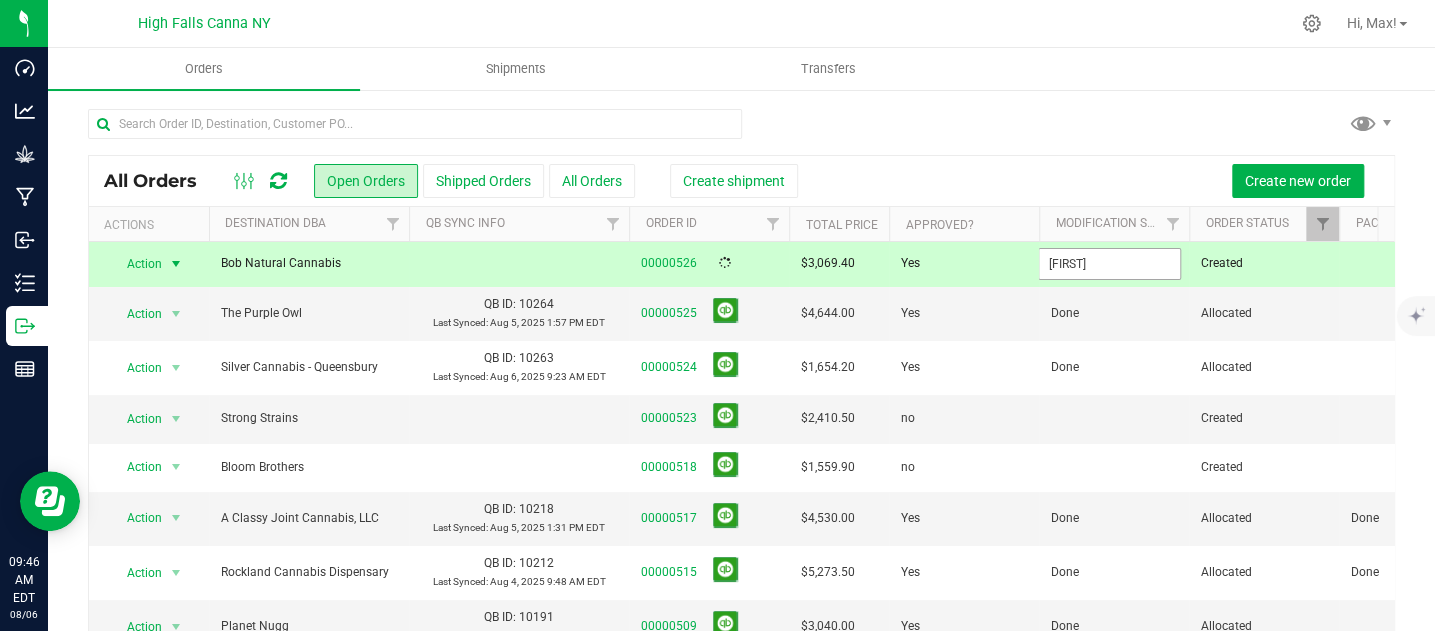 type on "Done" 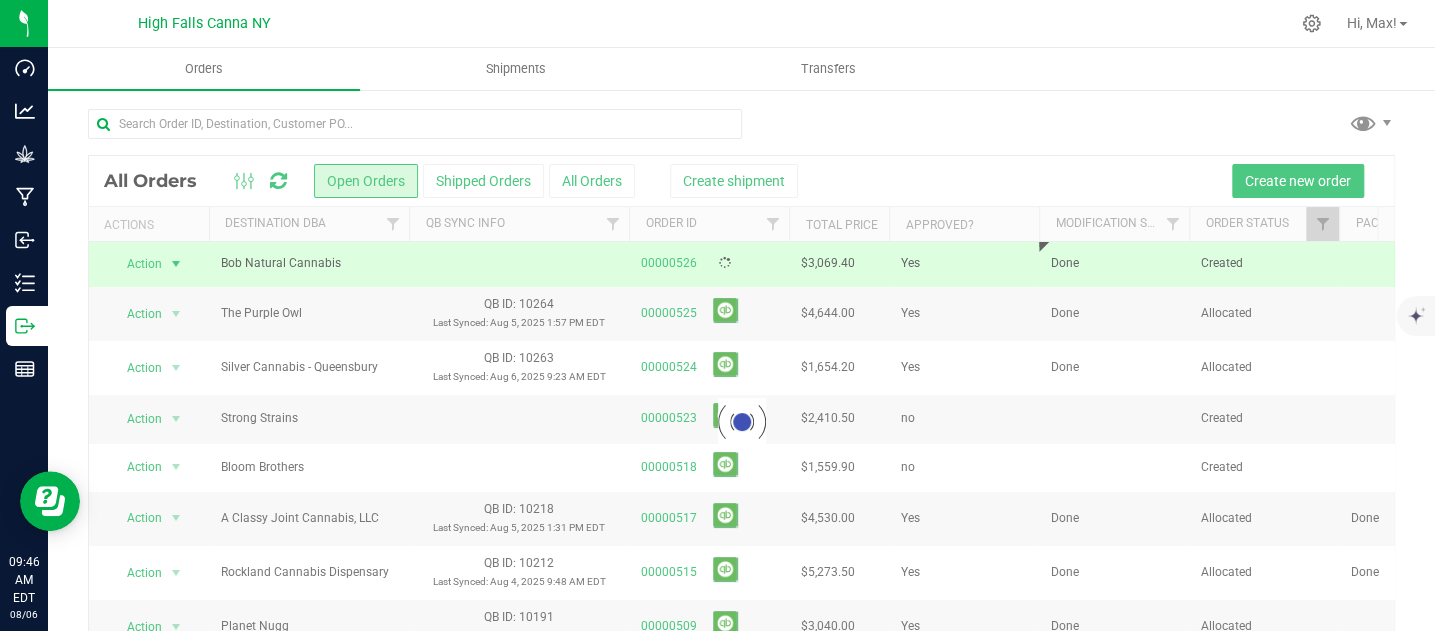 click at bounding box center [741, 132] 